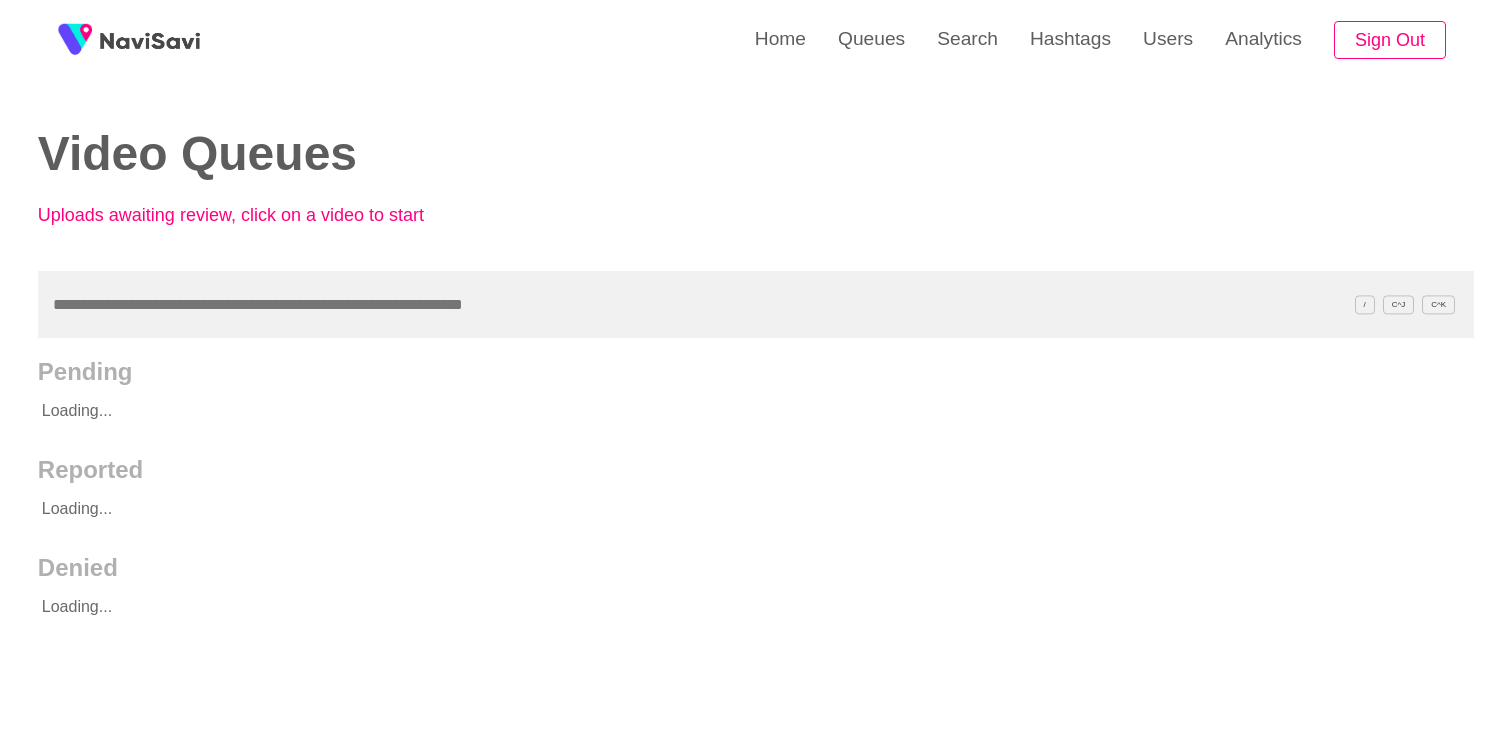 scroll, scrollTop: 0, scrollLeft: 0, axis: both 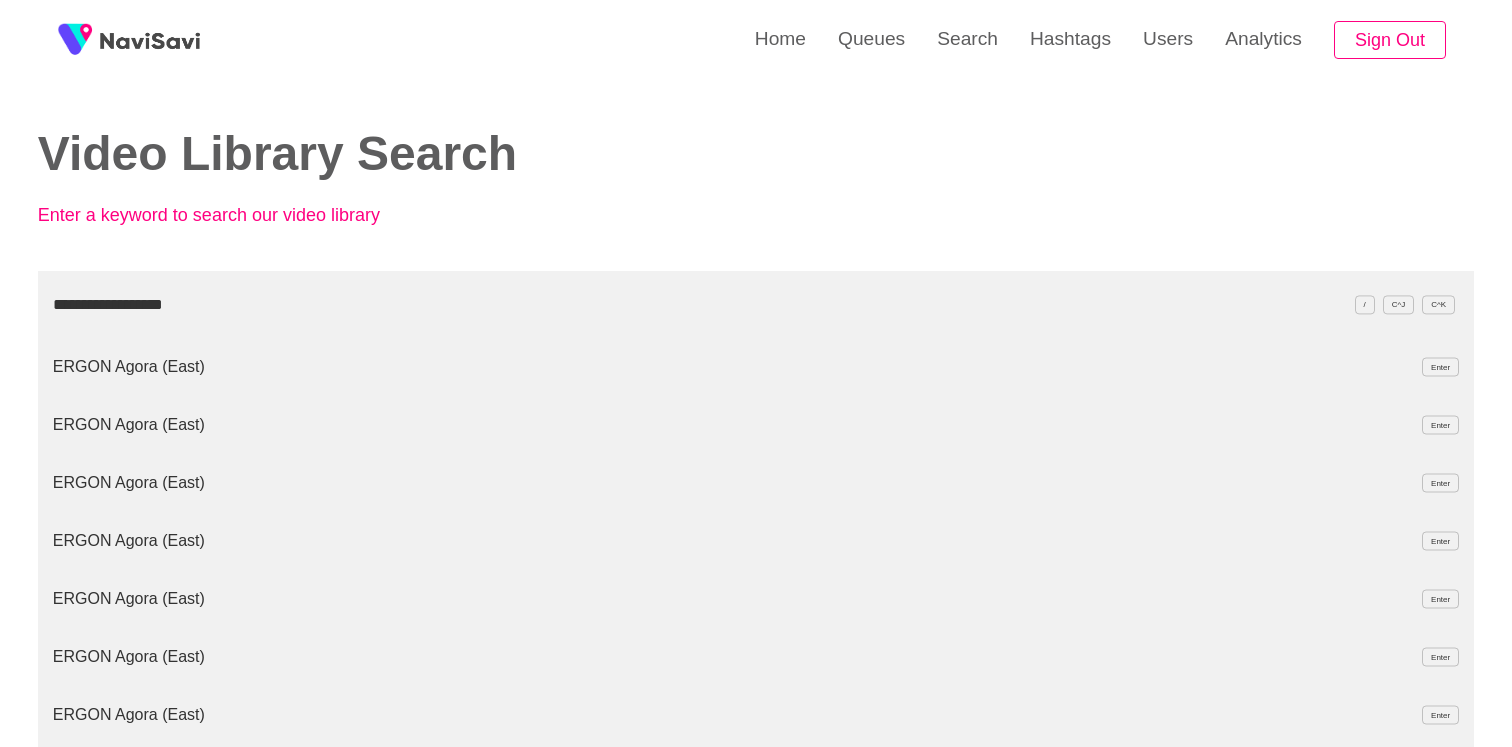 type on "**********" 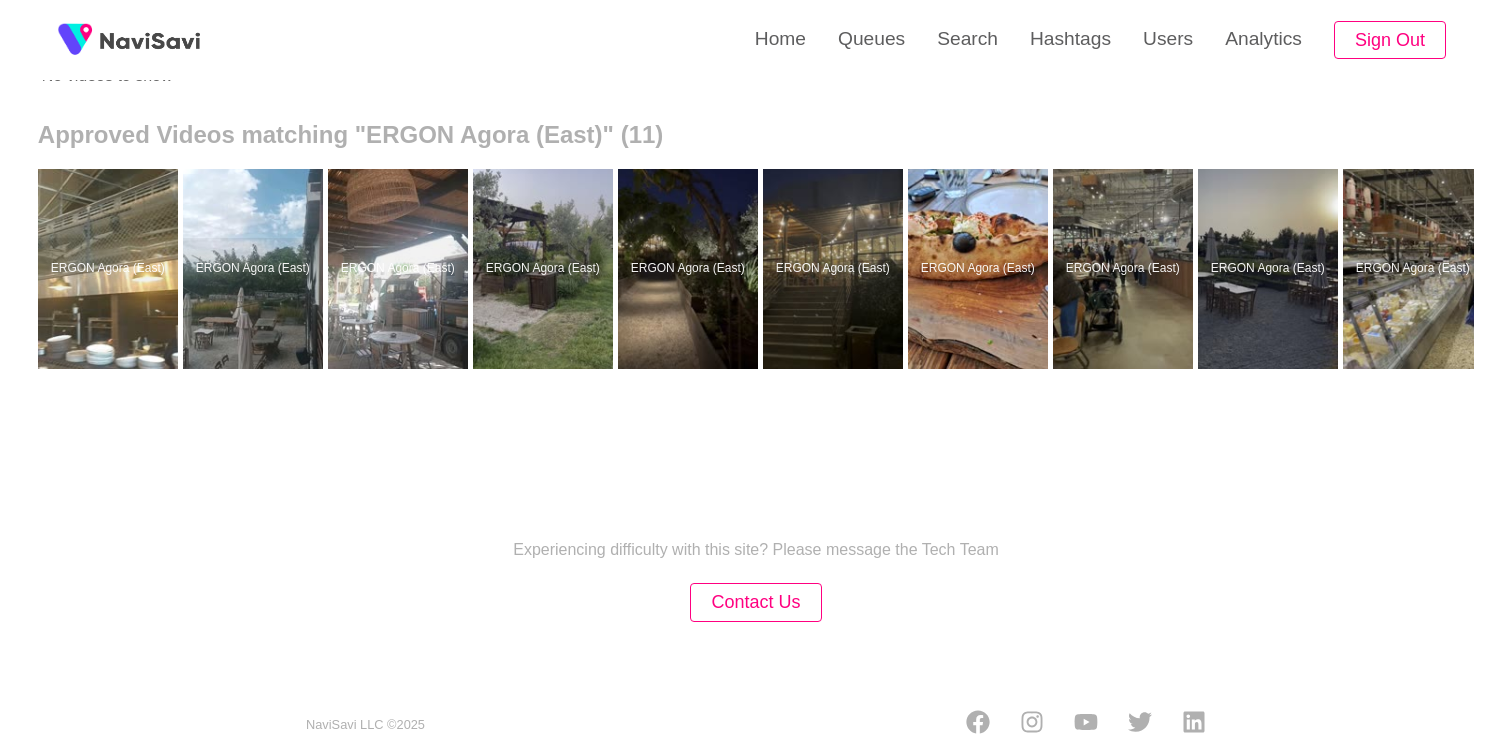 scroll, scrollTop: 337, scrollLeft: 0, axis: vertical 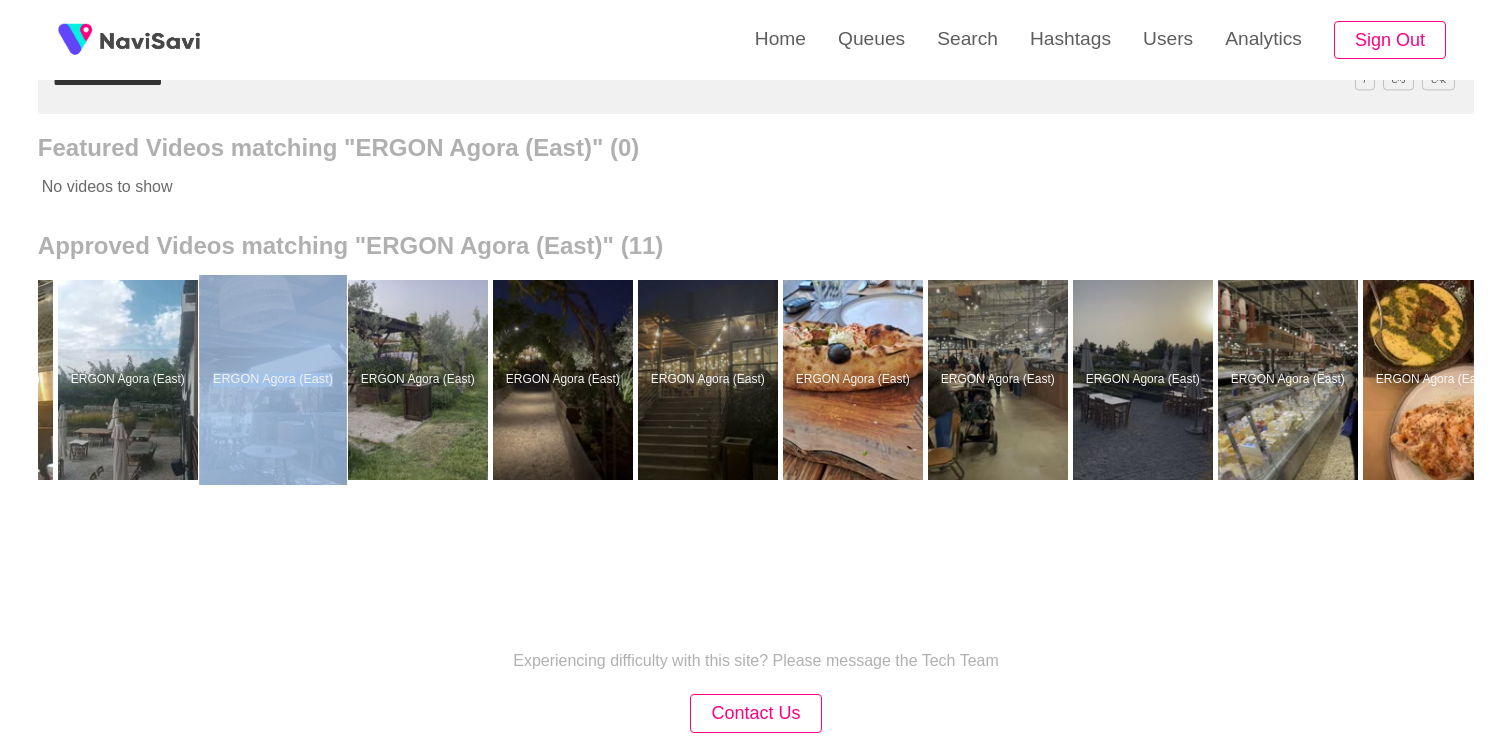 click at bounding box center (272, 380) 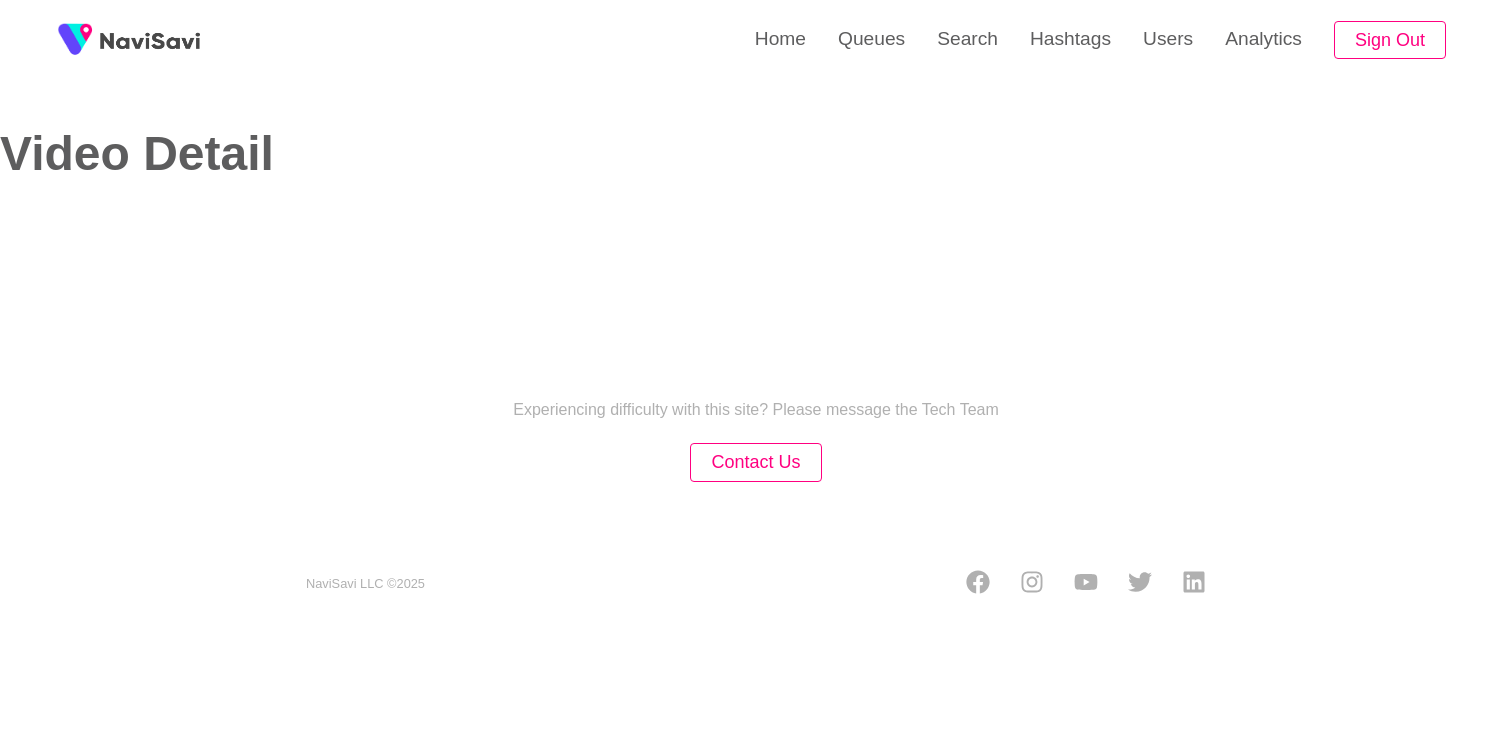 select on "**********" 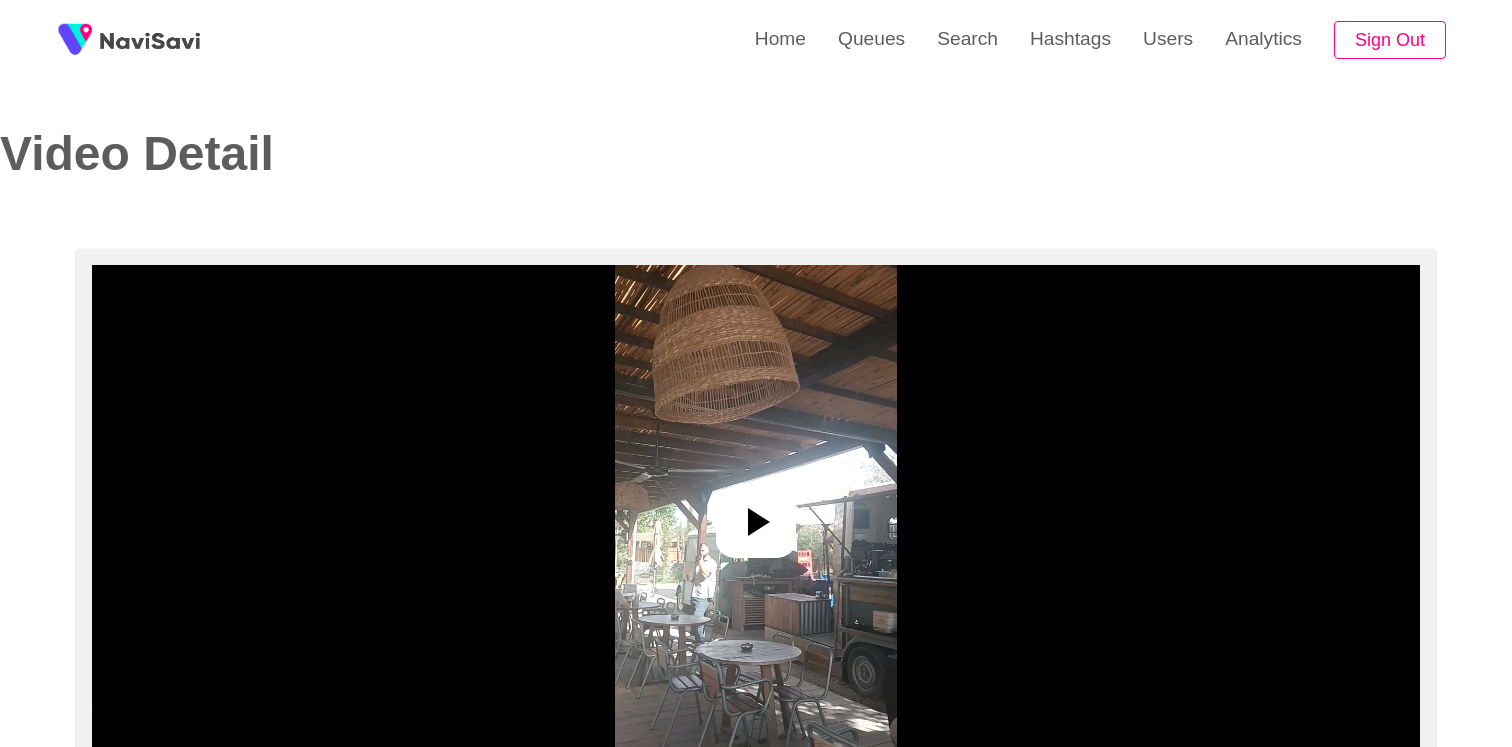 click at bounding box center [755, 515] 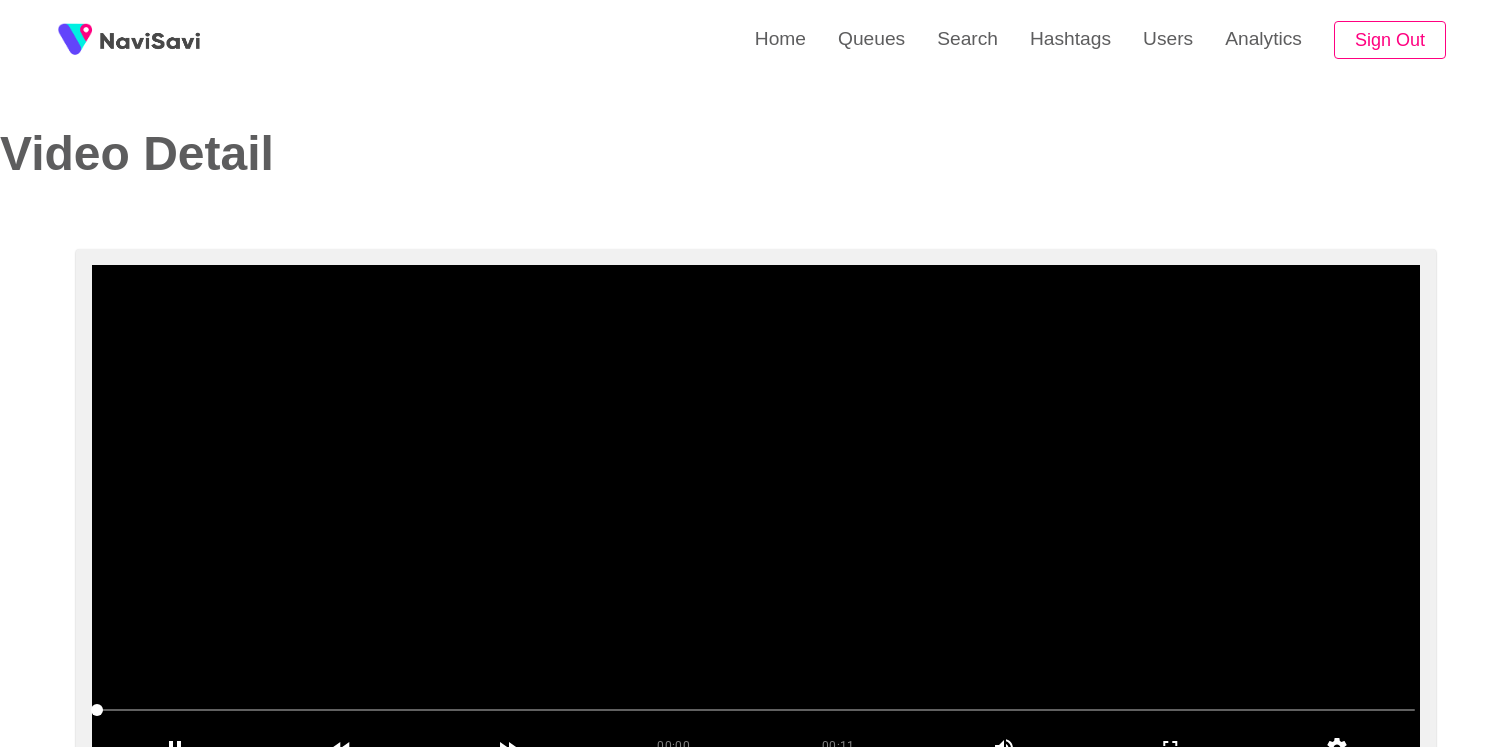 click at bounding box center (756, 515) 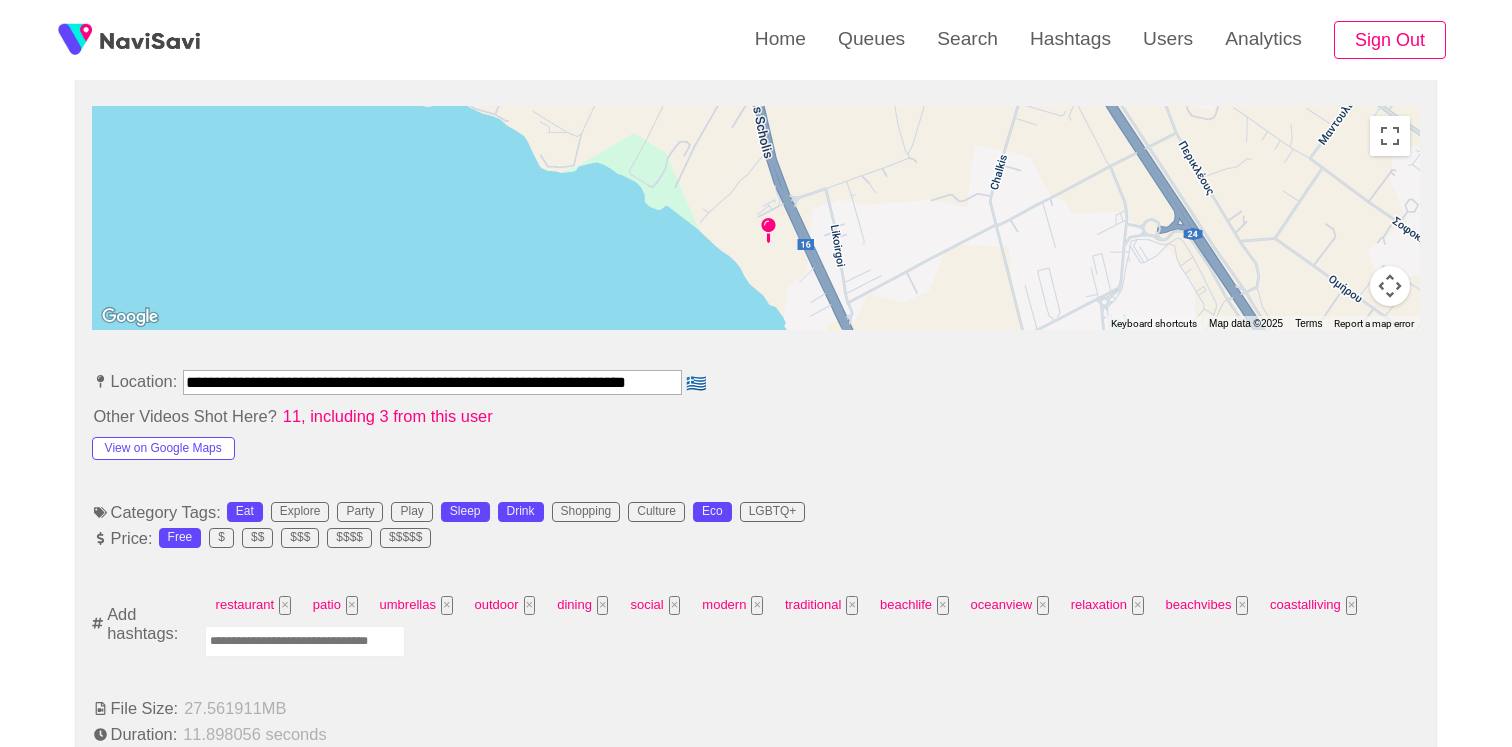 scroll, scrollTop: 1242, scrollLeft: 0, axis: vertical 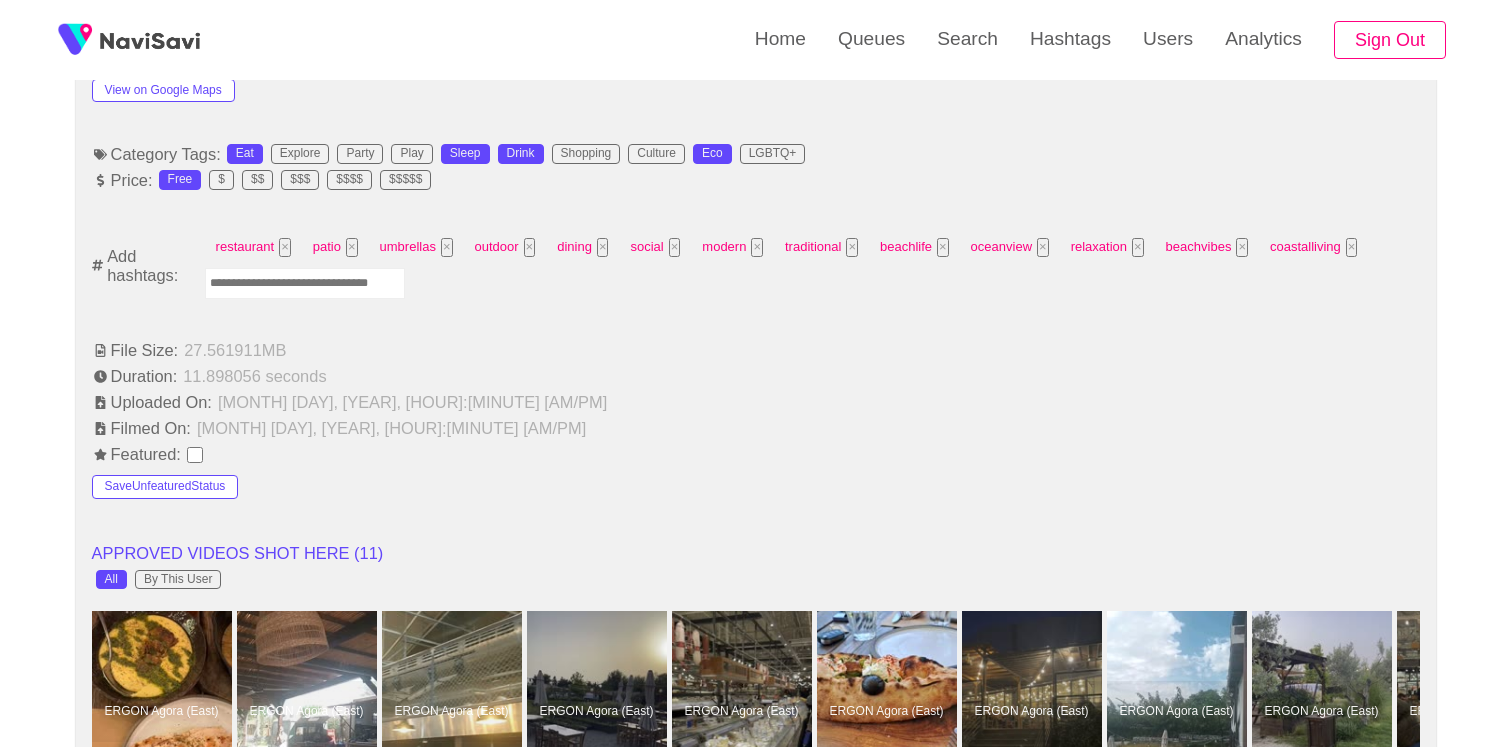 click at bounding box center [305, 283] 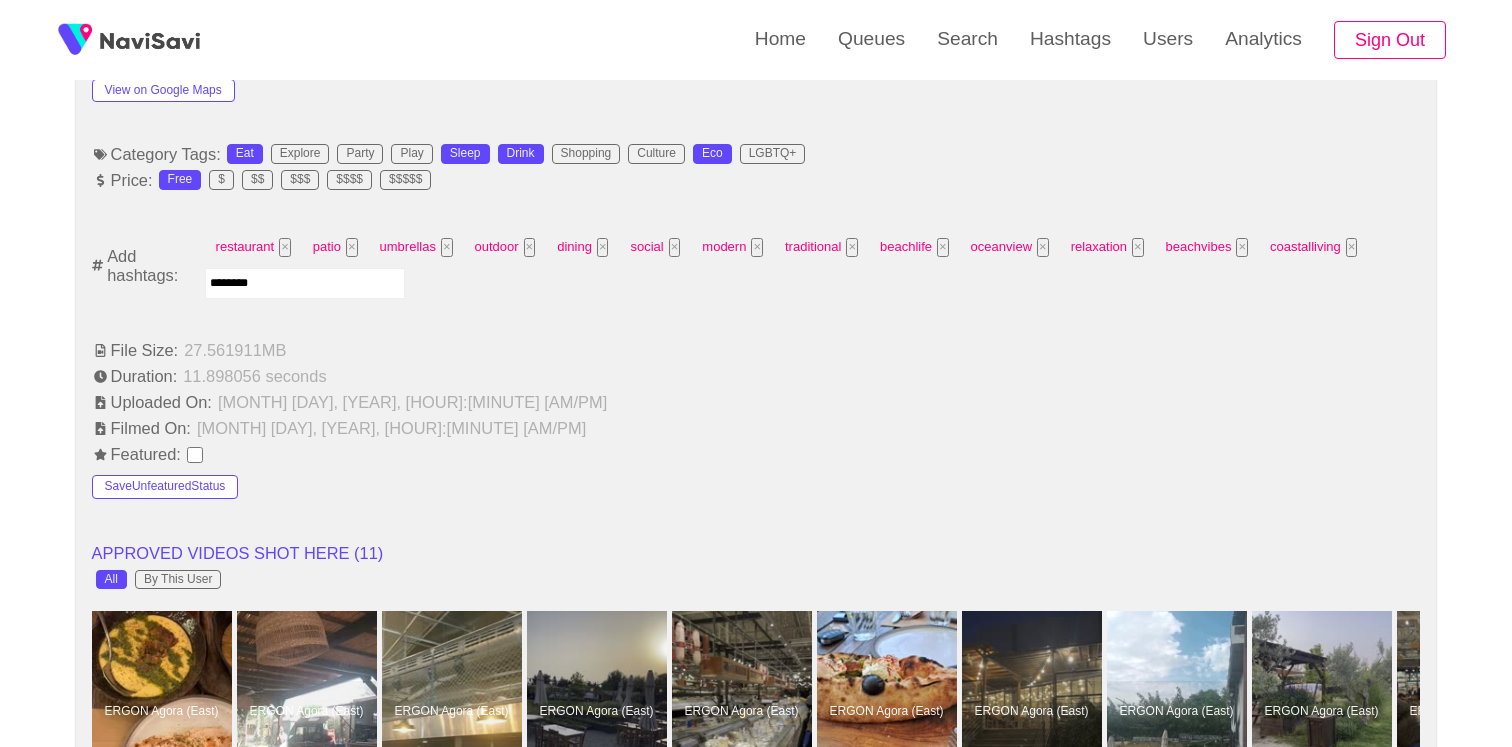 type on "*********" 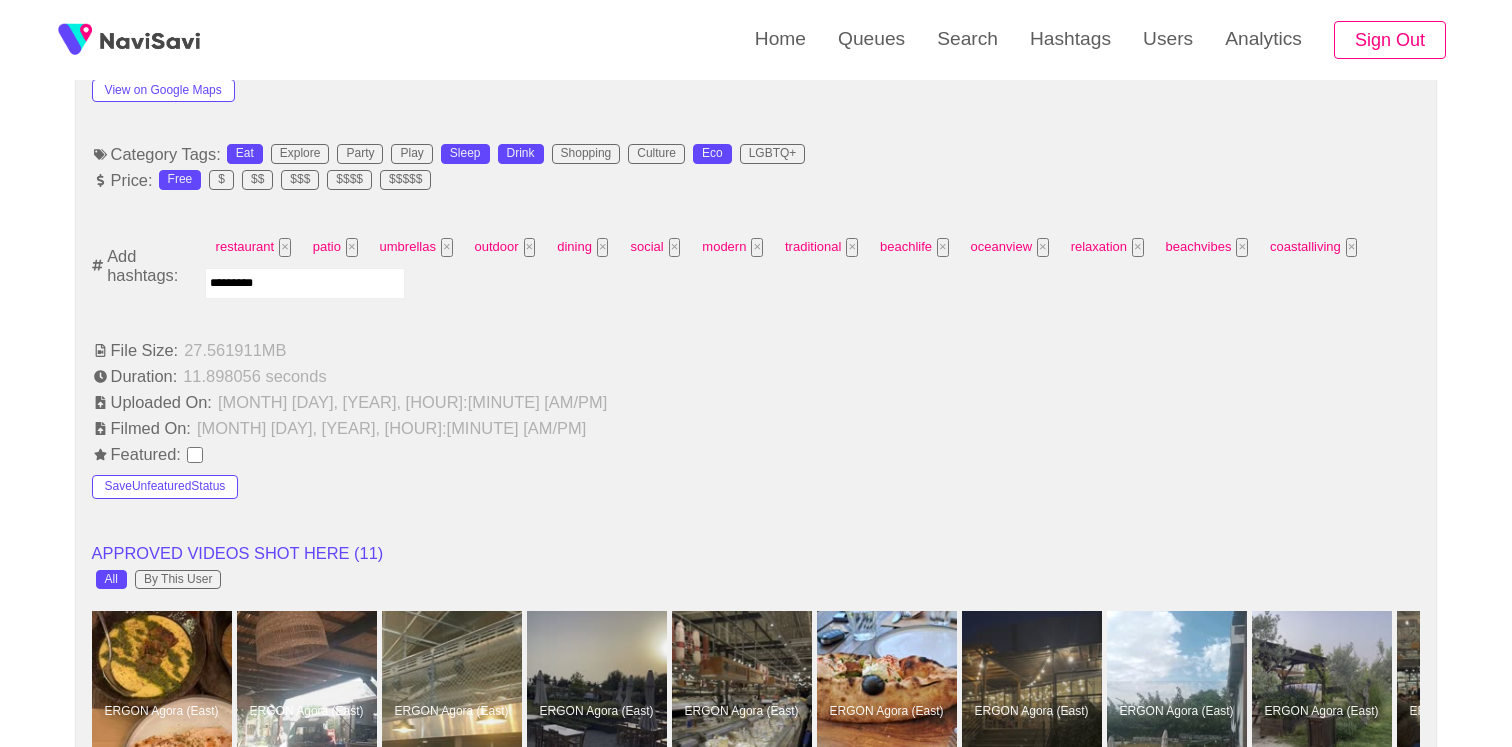 type 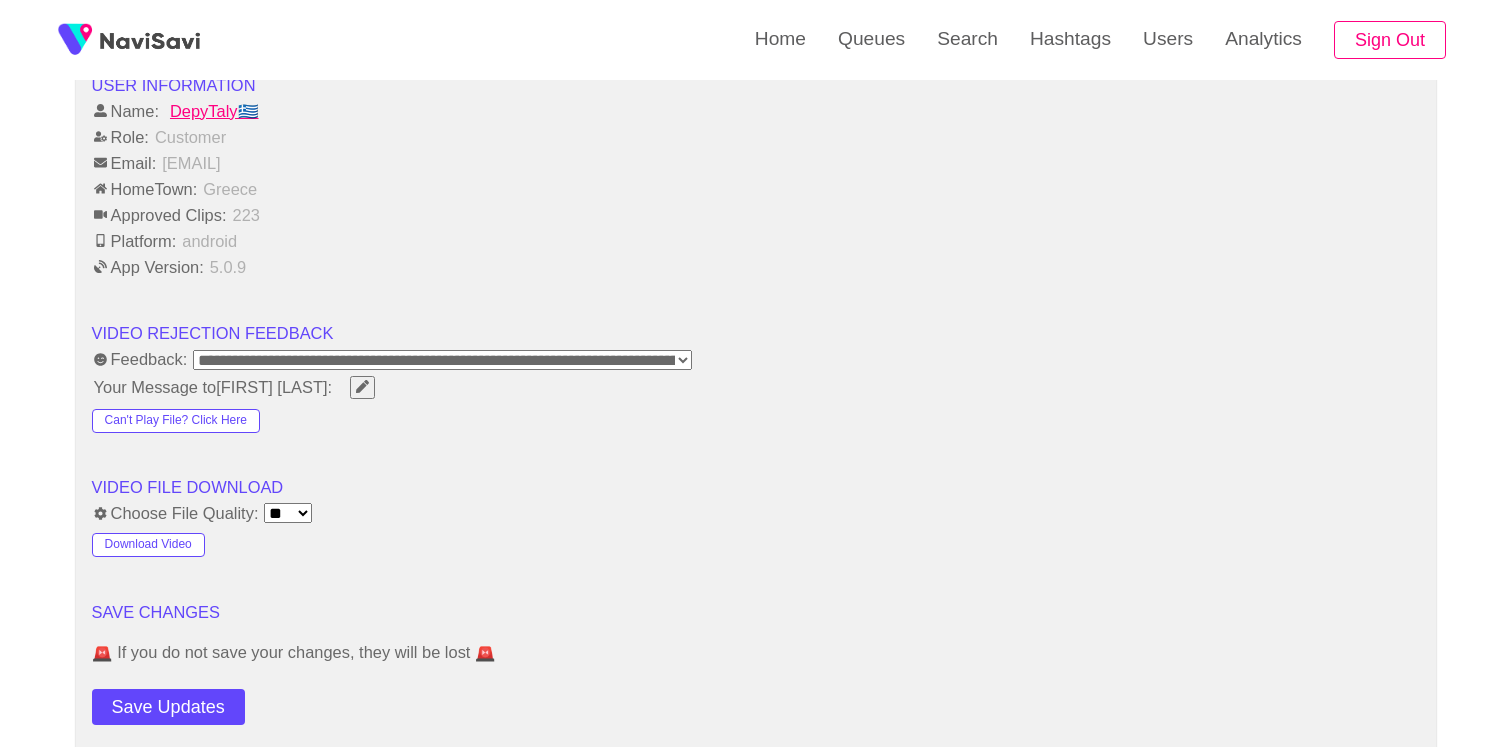 scroll, scrollTop: 2821, scrollLeft: 0, axis: vertical 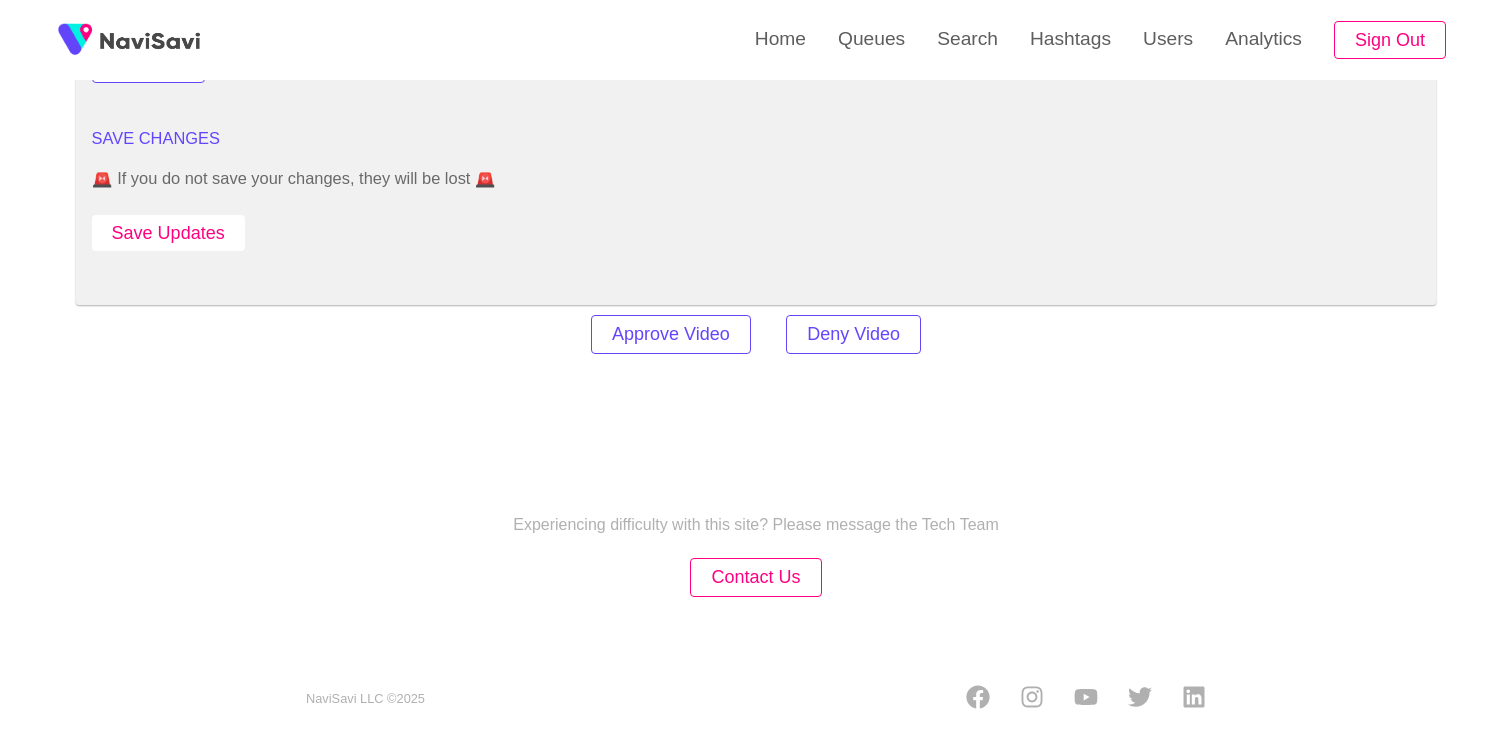 click on "Save Updates" at bounding box center [225, 229] 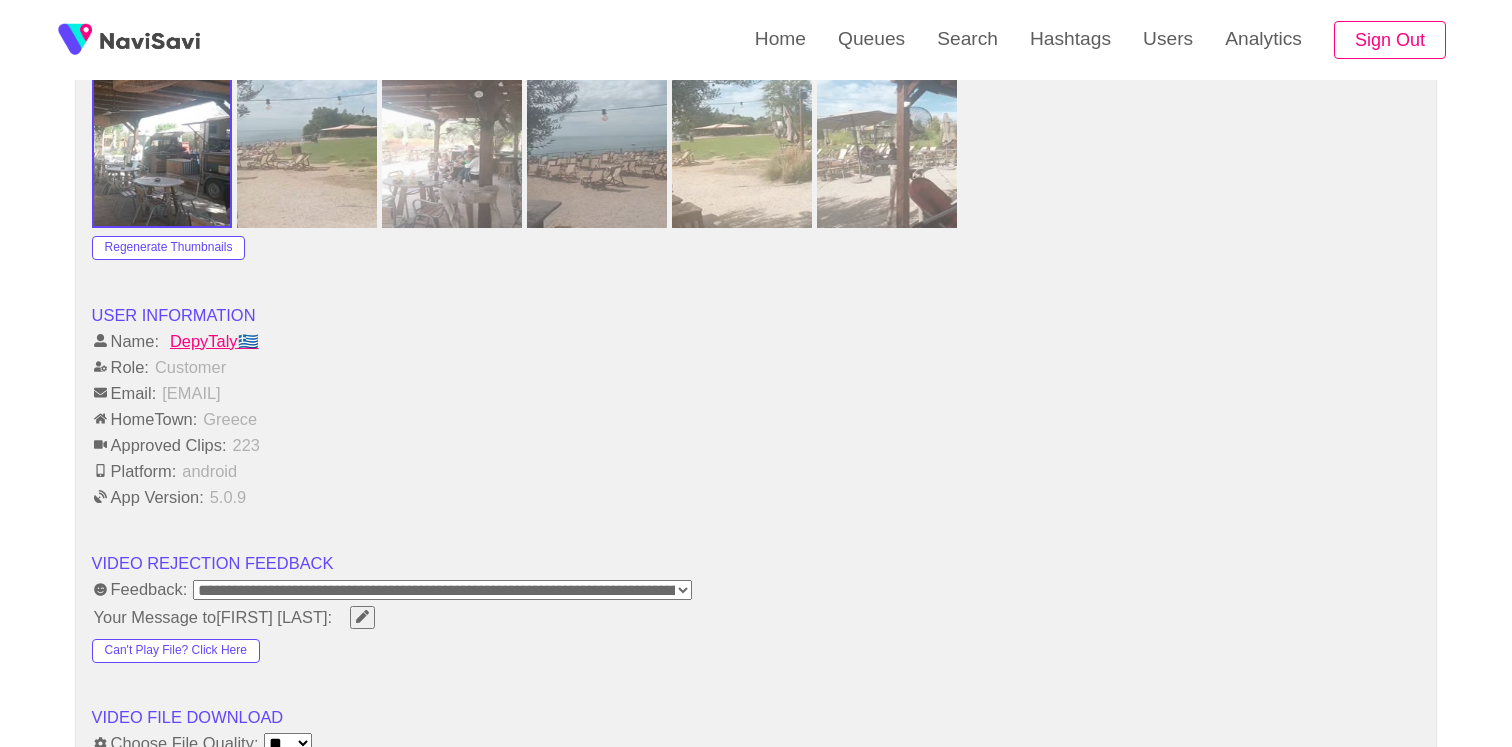 scroll, scrollTop: 1938, scrollLeft: 0, axis: vertical 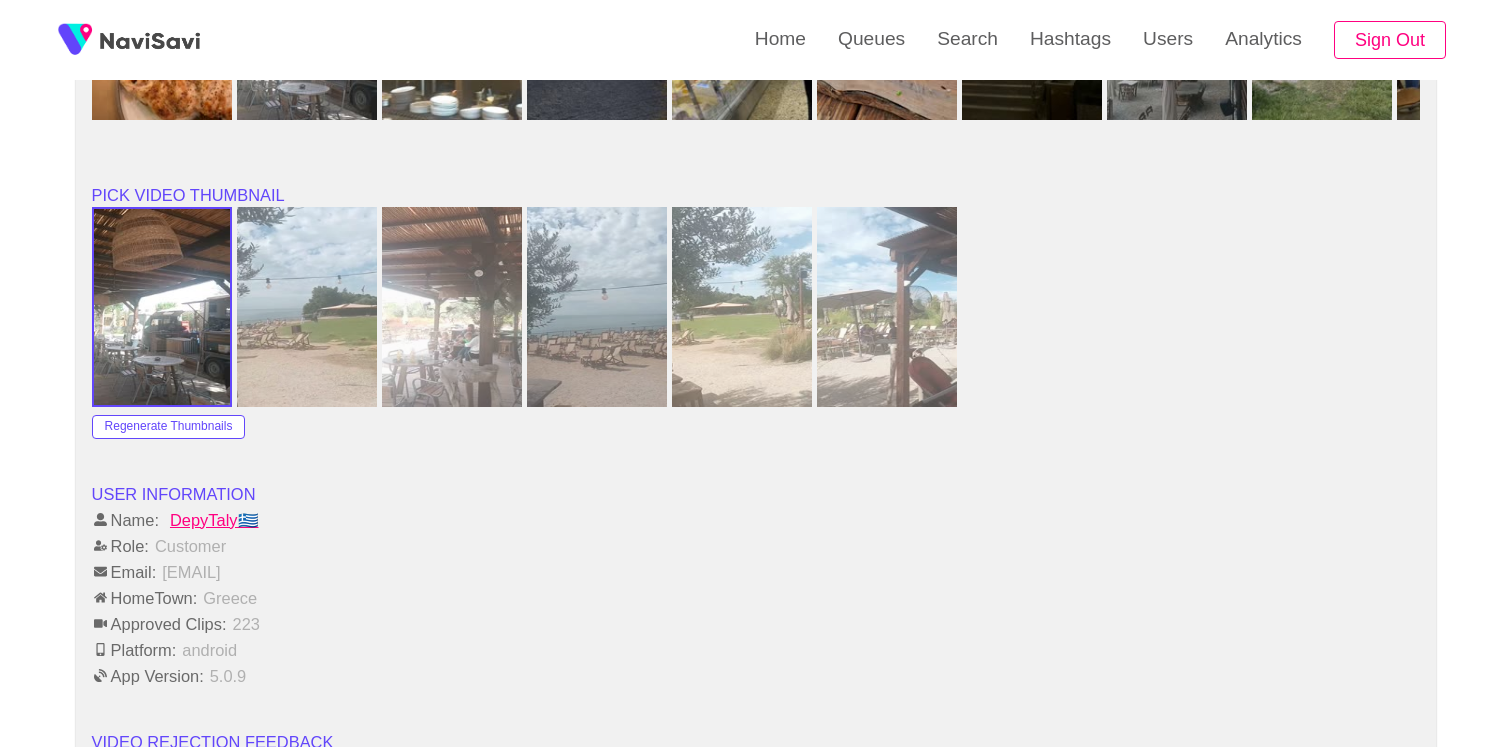 click on "DepyTaly🇬🇷" at bounding box center [214, 520] 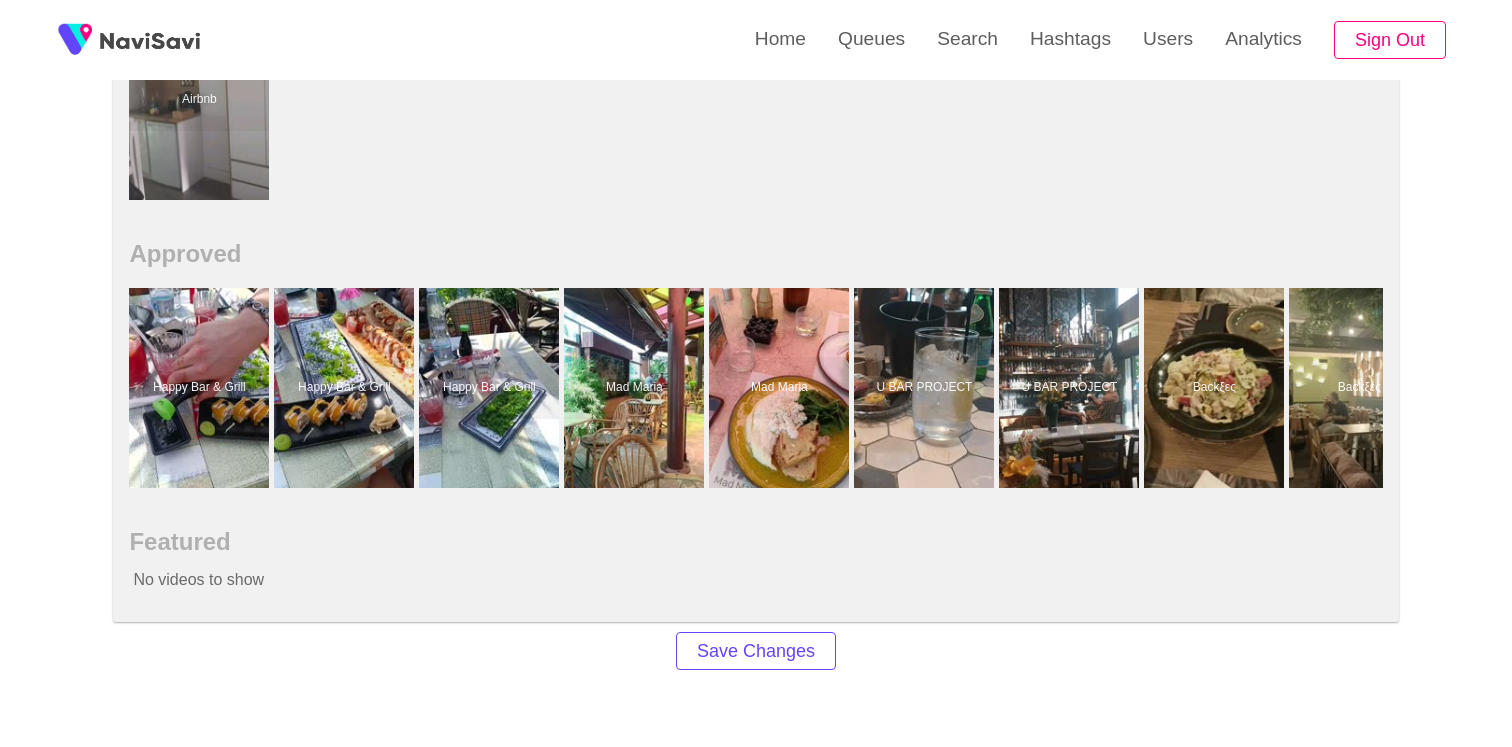 scroll, scrollTop: 1187, scrollLeft: 0, axis: vertical 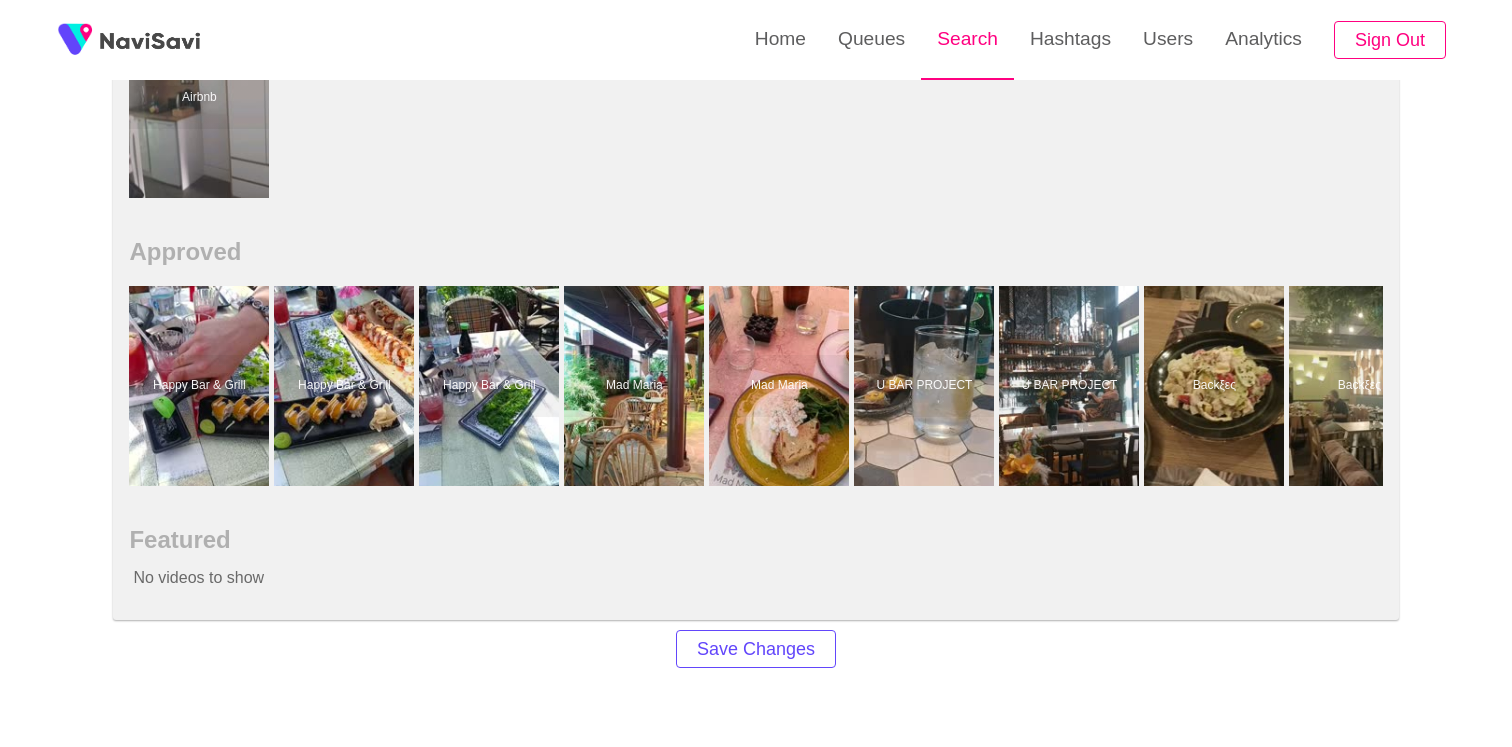 click on "Search" at bounding box center (967, 39) 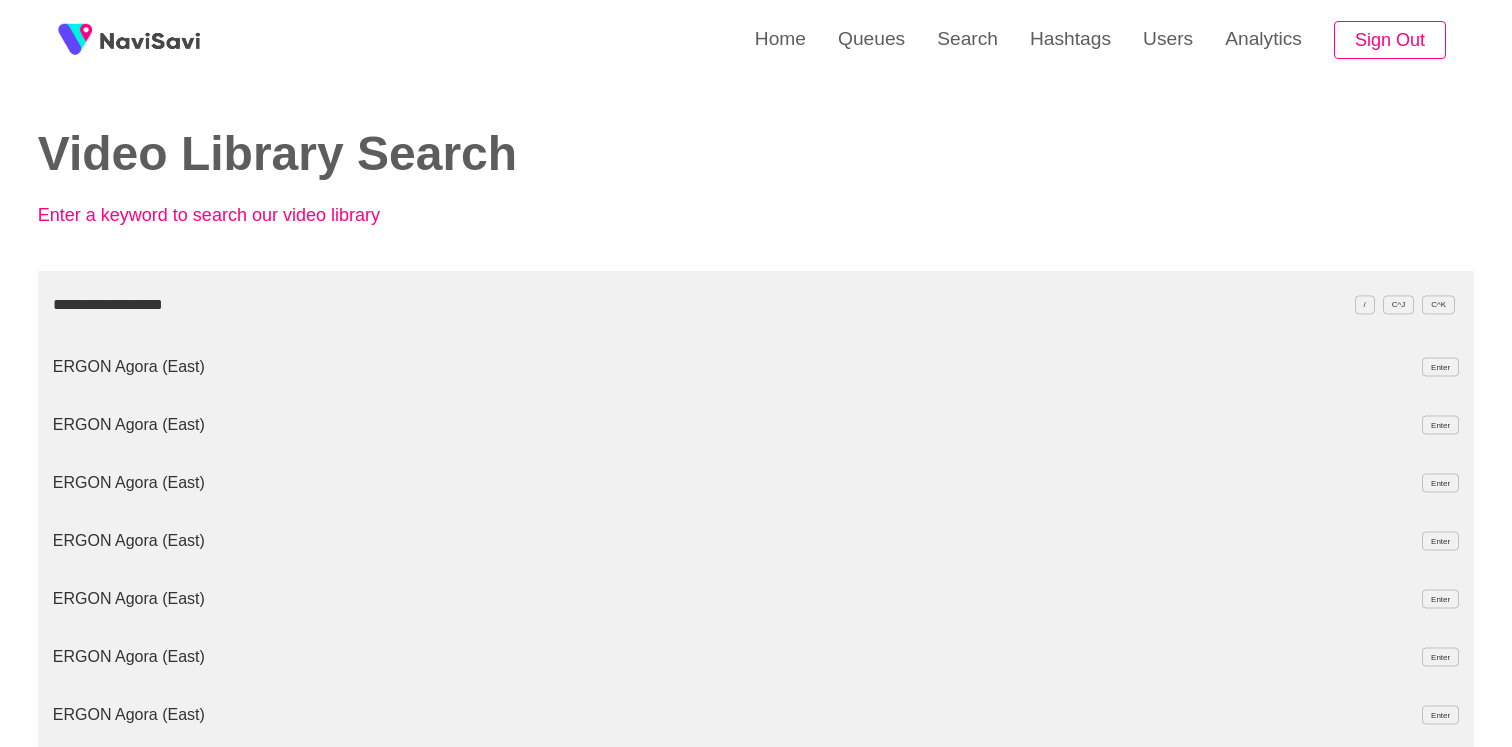 type on "**********" 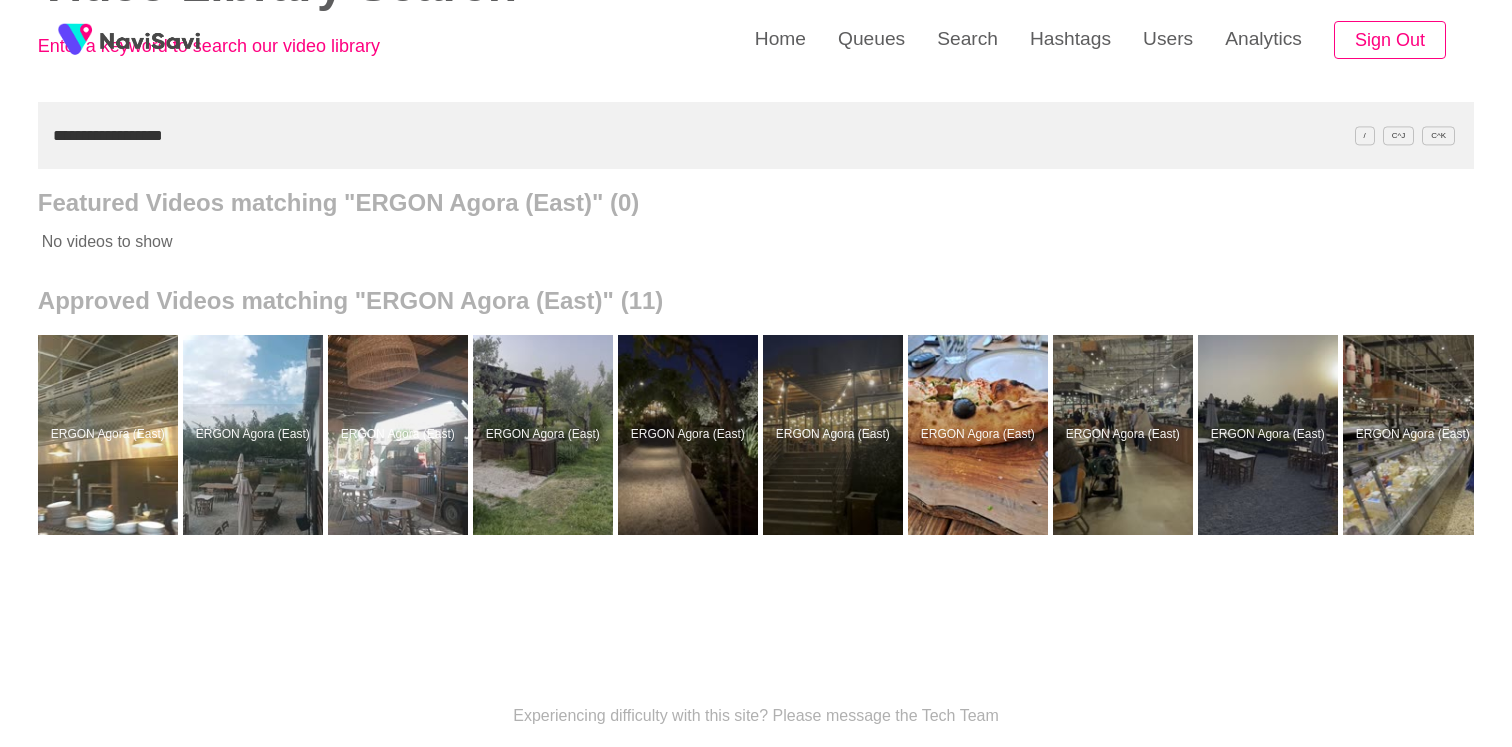 scroll, scrollTop: 172, scrollLeft: 0, axis: vertical 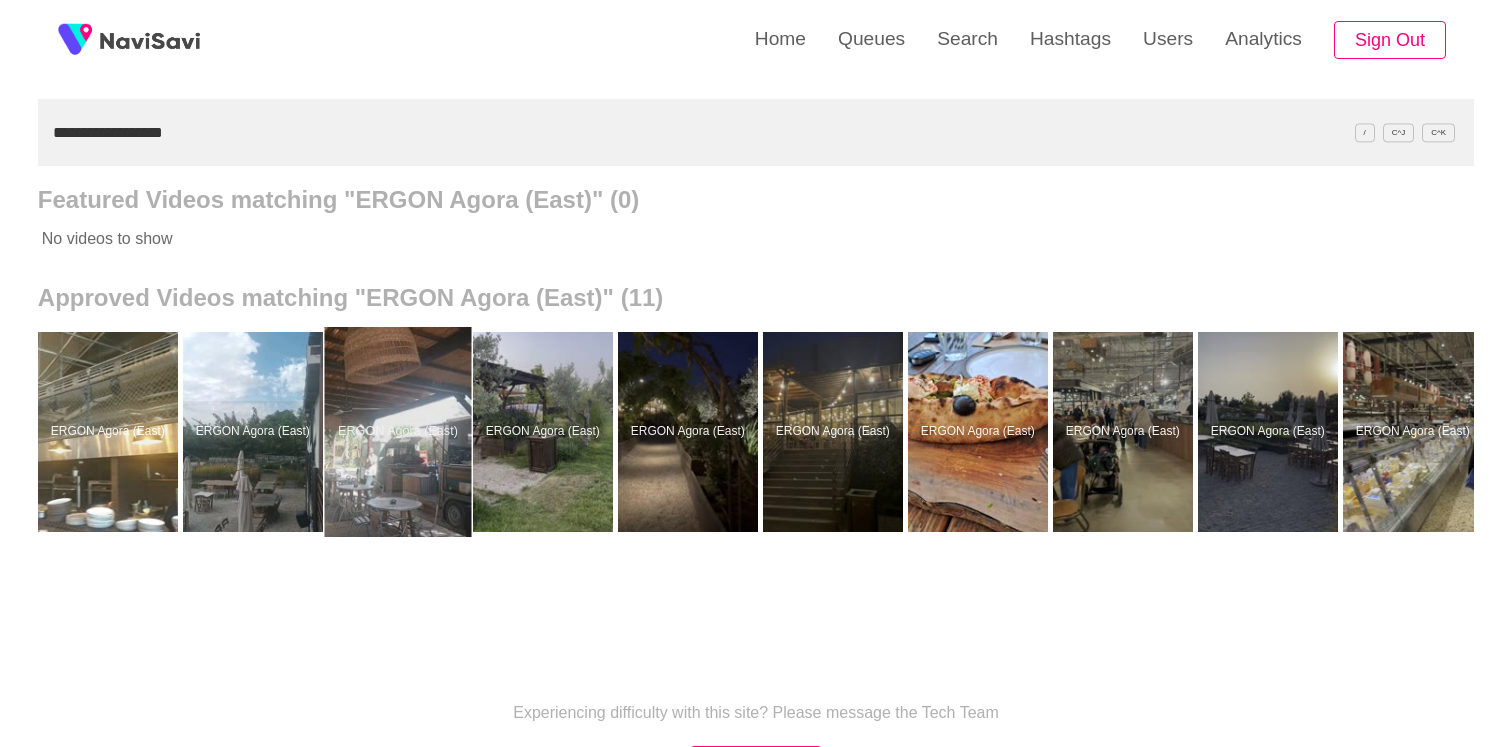 click at bounding box center (397, 432) 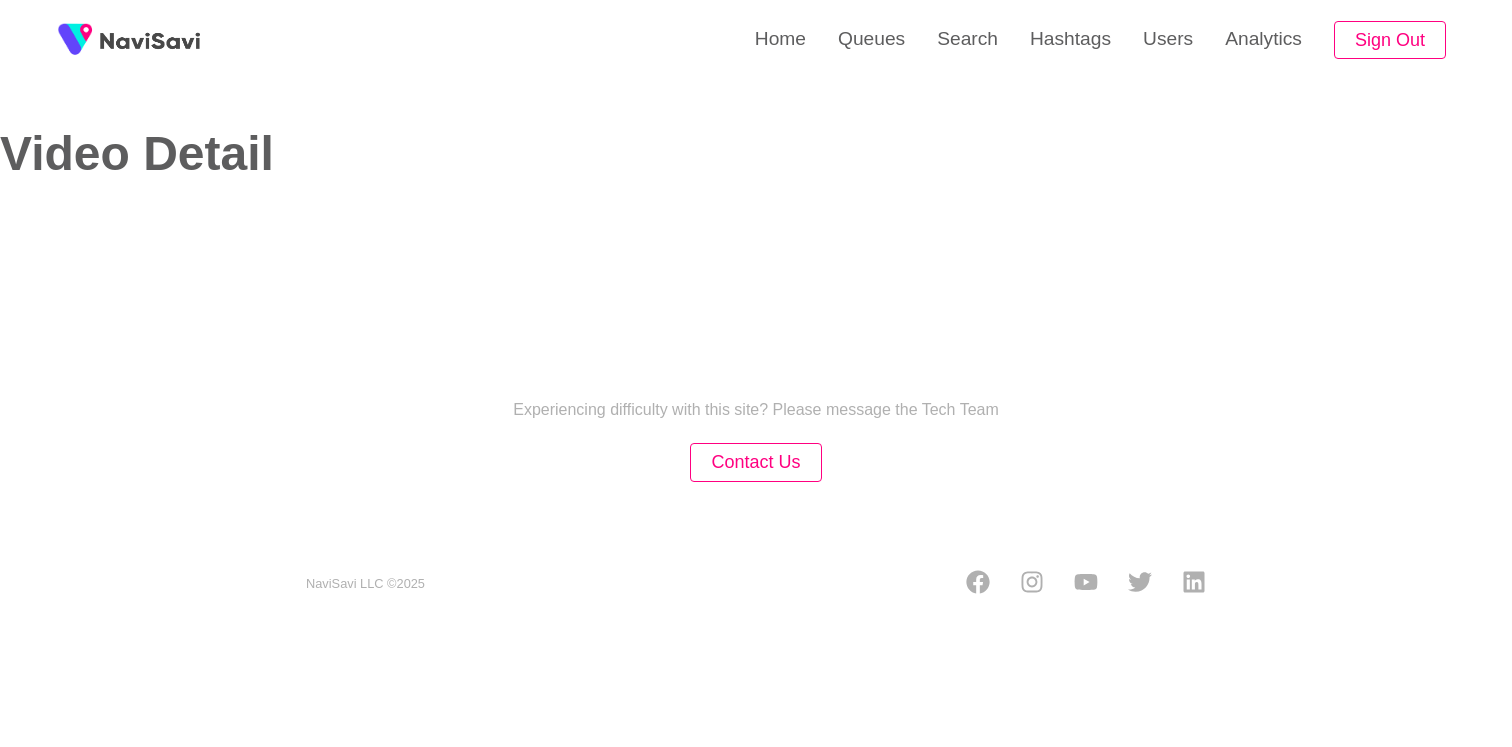 select on "**********" 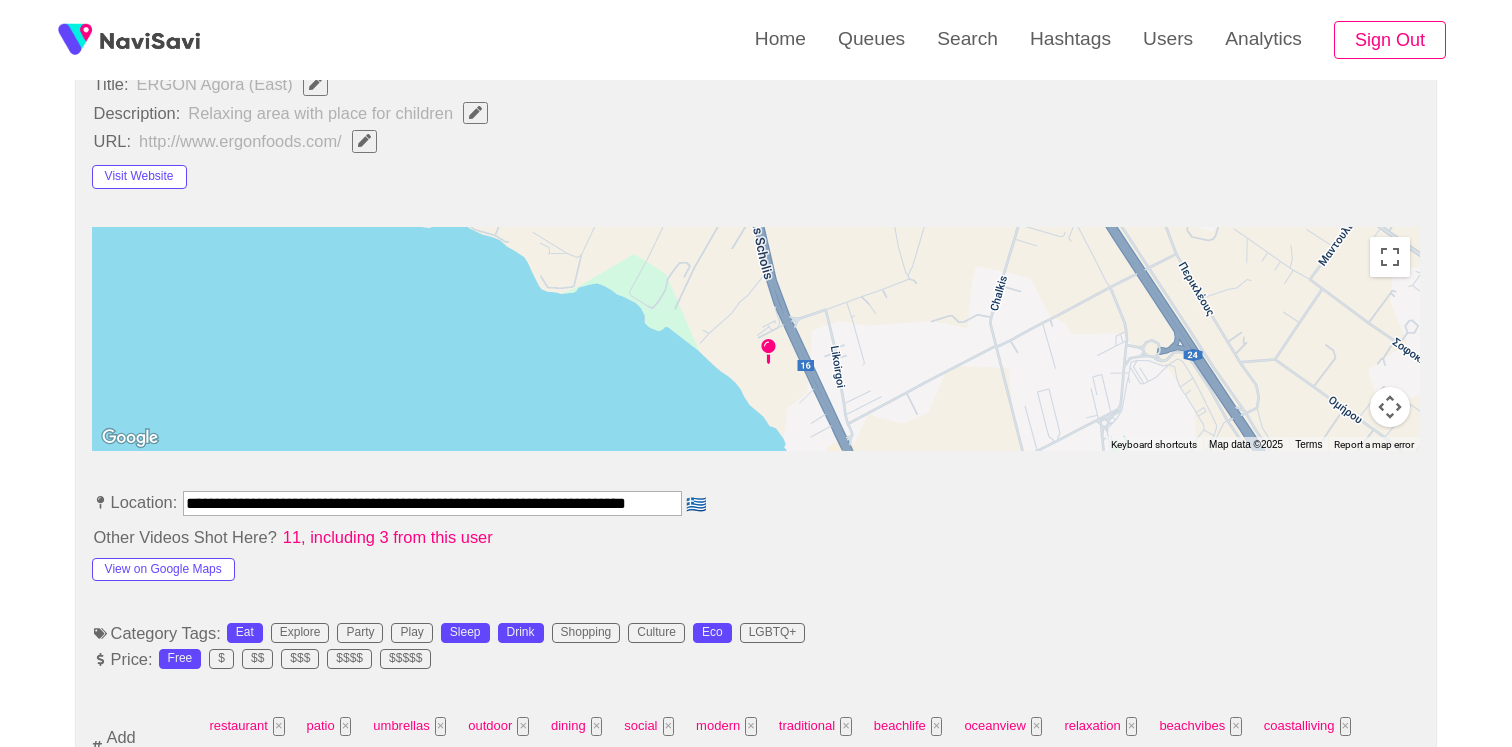 scroll, scrollTop: 636, scrollLeft: 0, axis: vertical 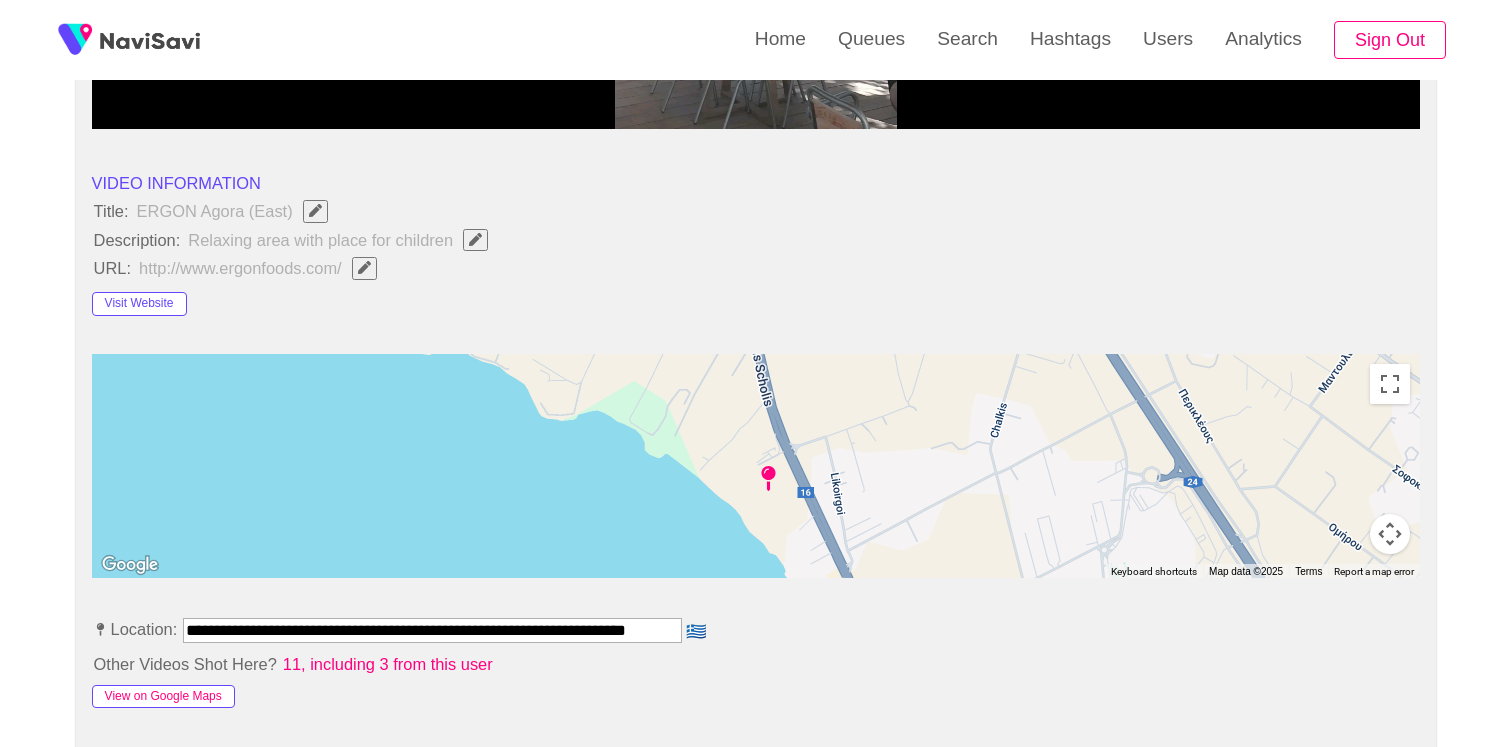 click on "View on Google Maps" at bounding box center [163, 697] 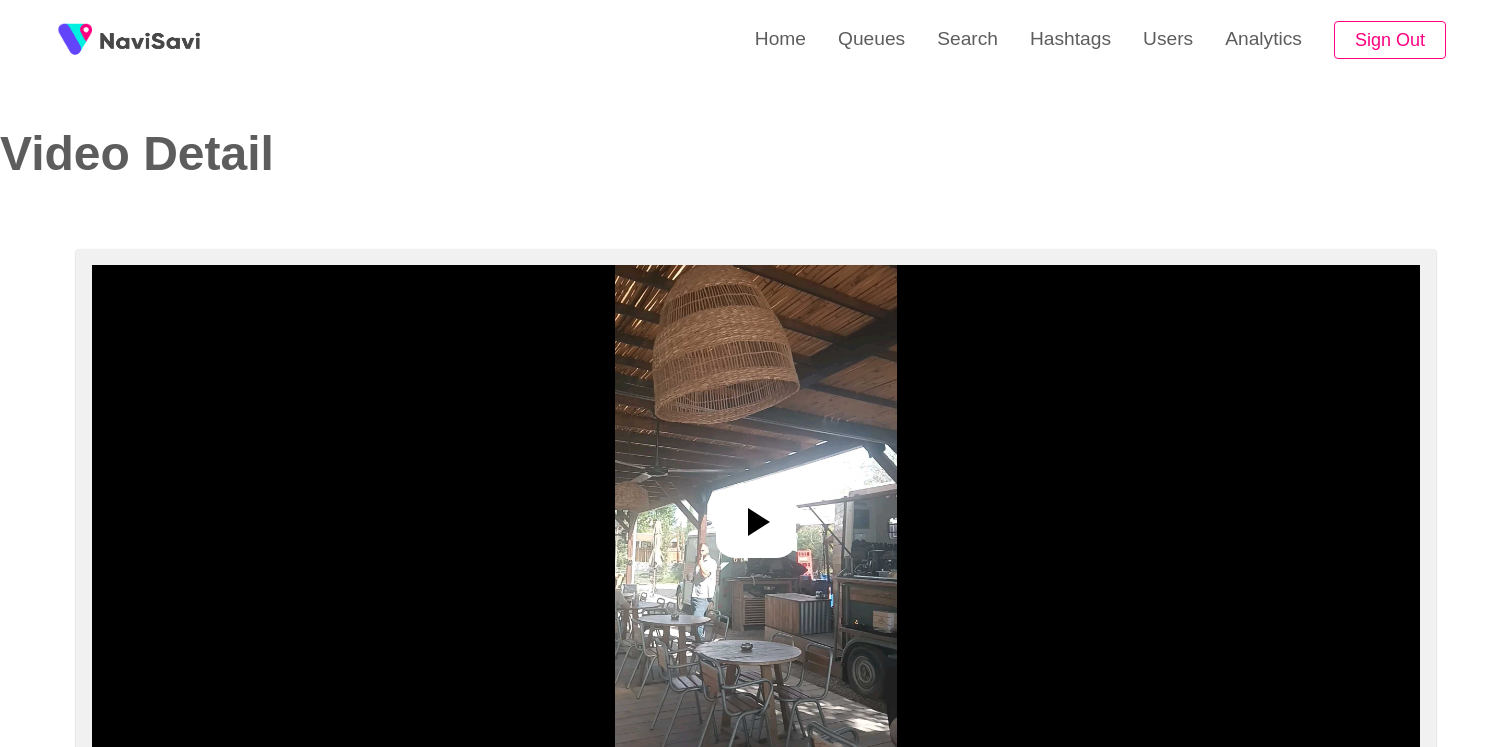 select on "**" 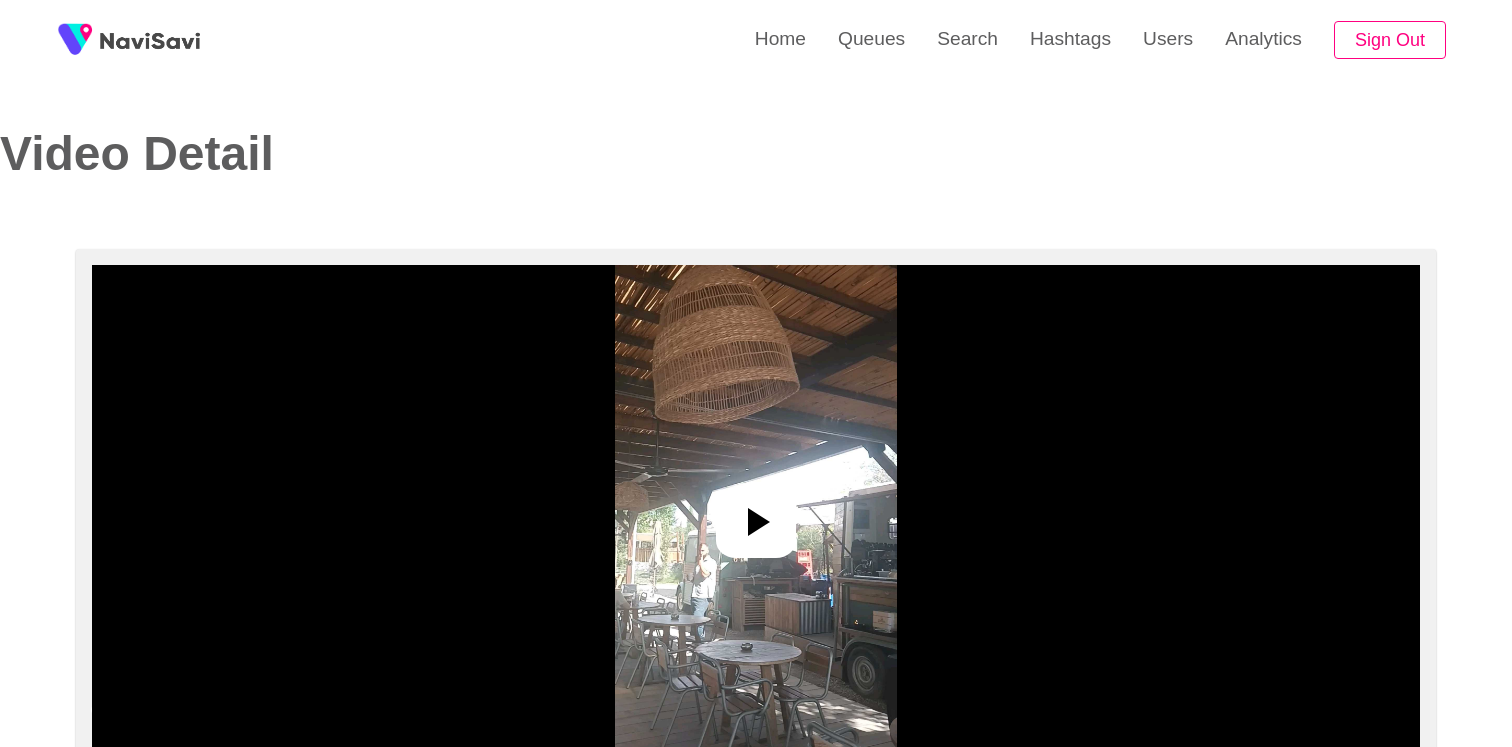 select on "**********" 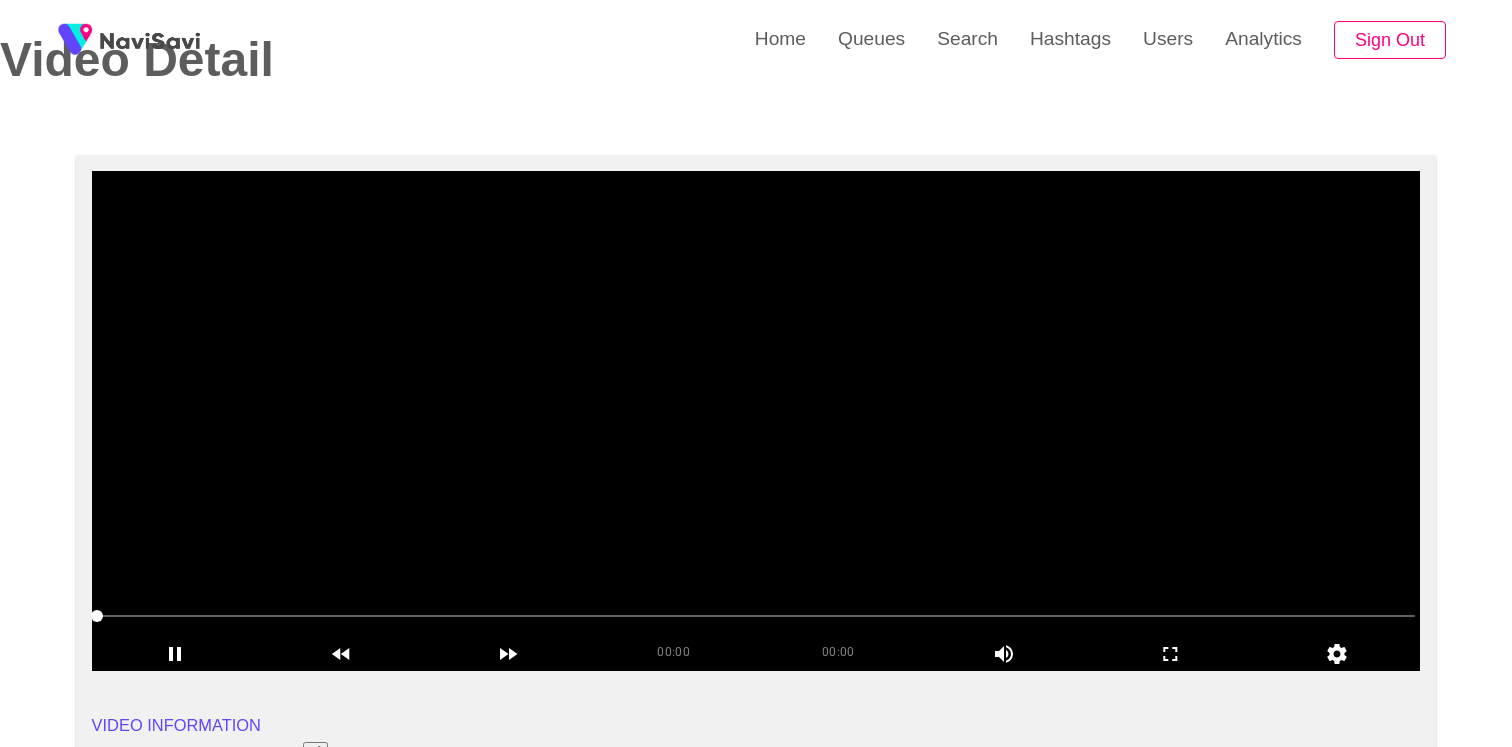click at bounding box center [756, 421] 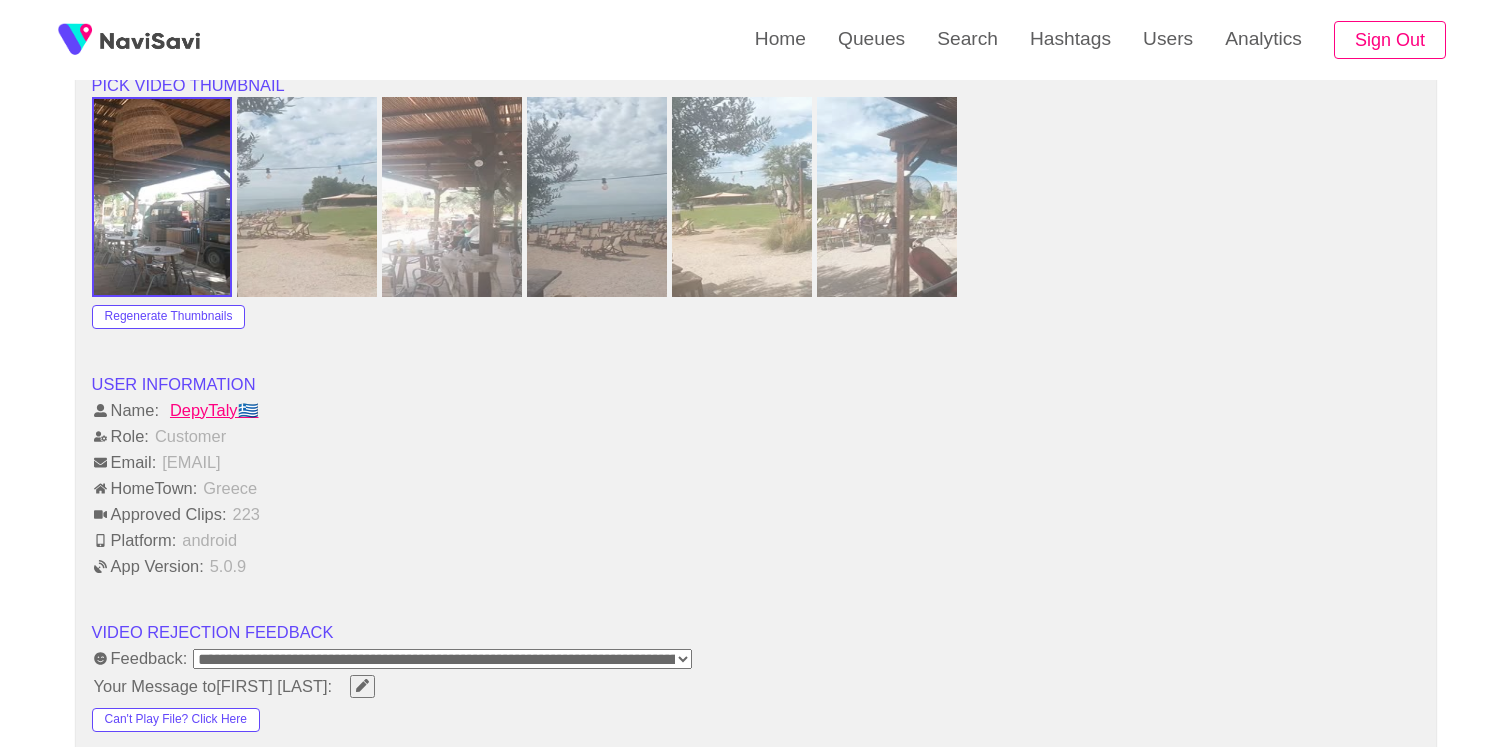 scroll, scrollTop: 2132, scrollLeft: 0, axis: vertical 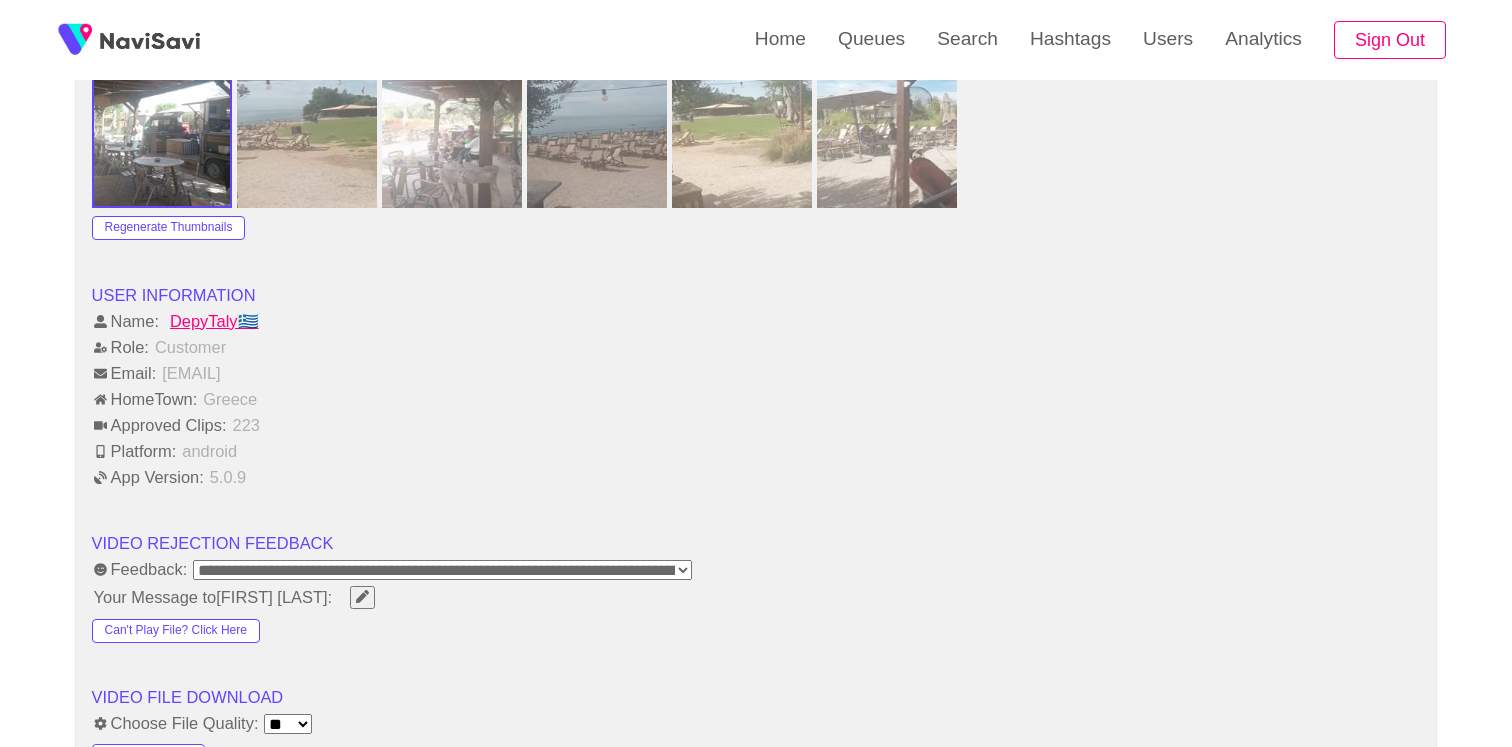 click on "DepyTaly🇬🇷" at bounding box center (214, 321) 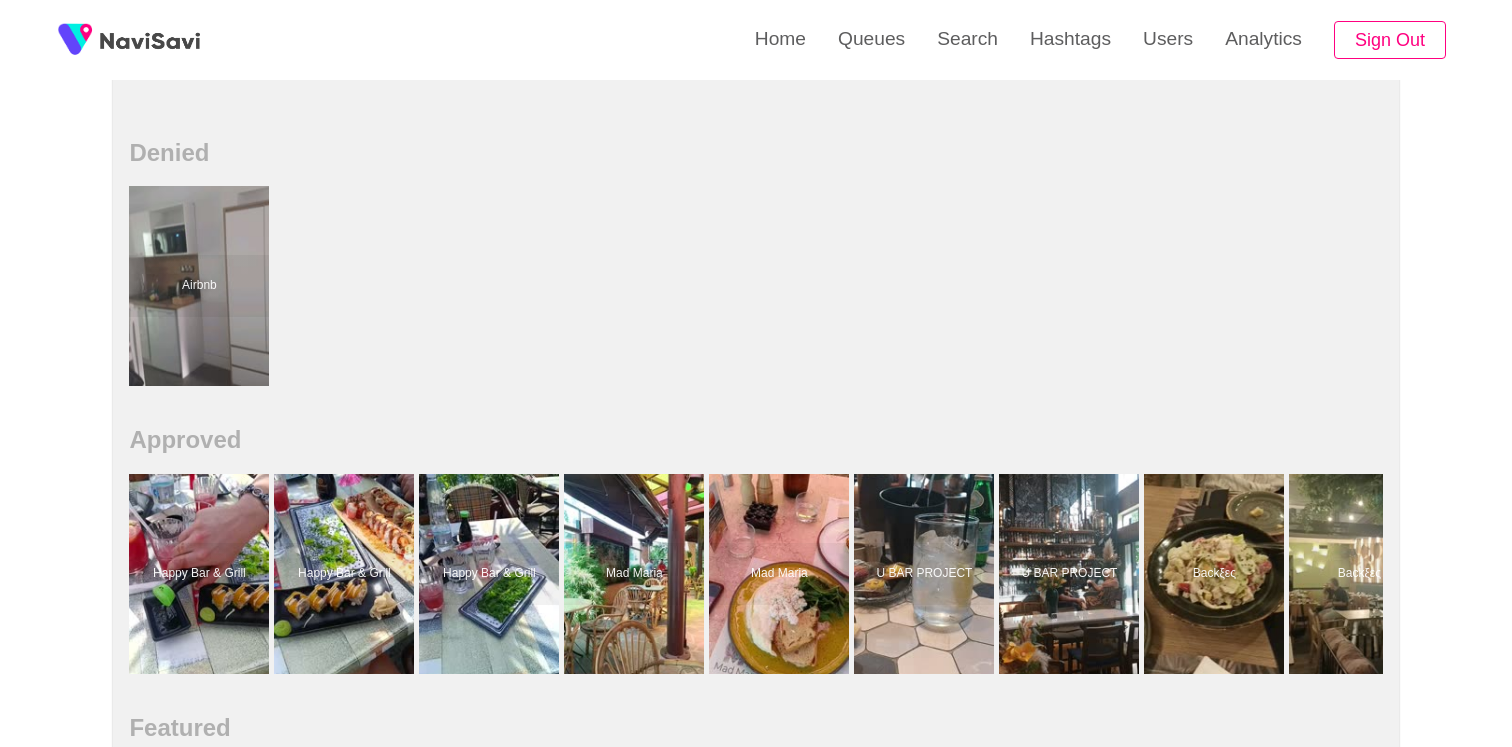 scroll, scrollTop: 1065, scrollLeft: 0, axis: vertical 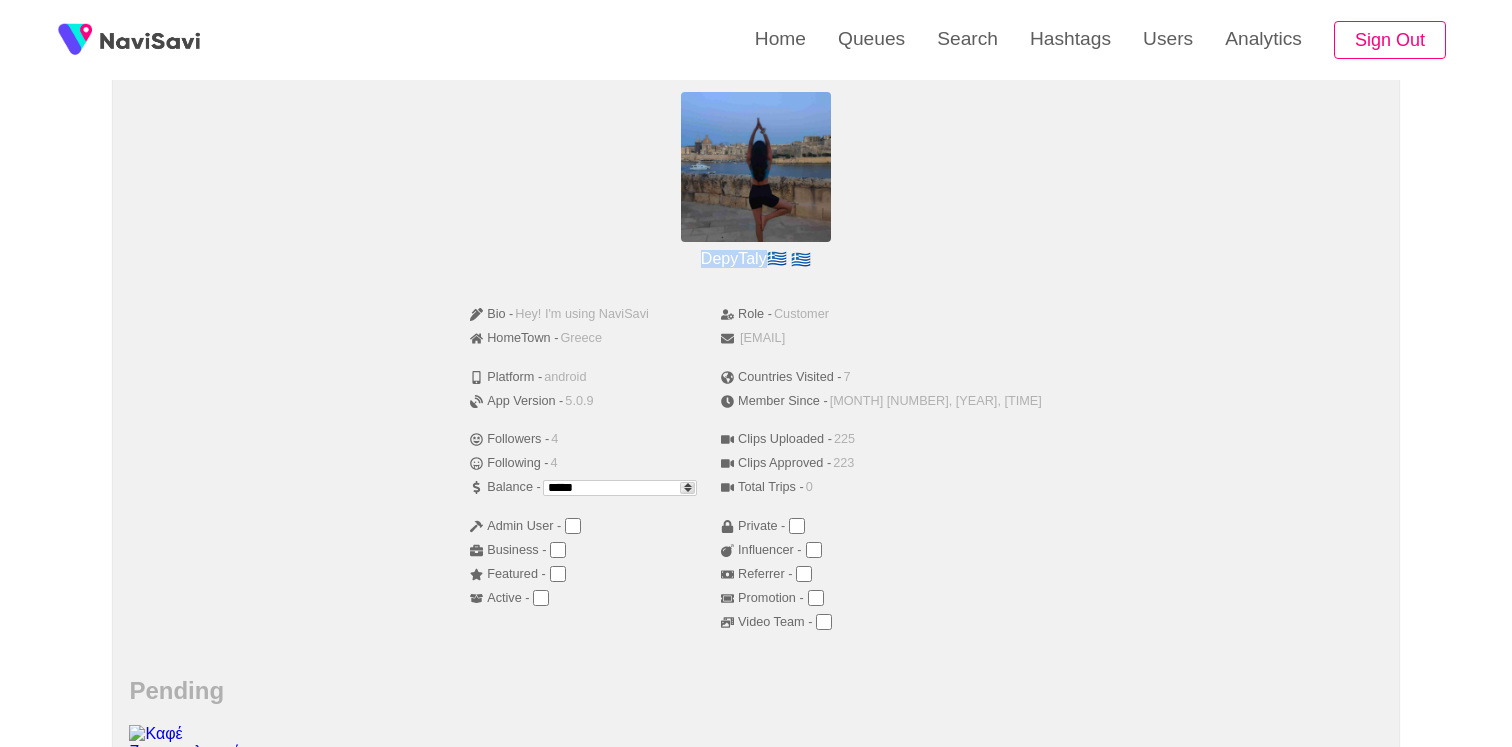 drag, startPoint x: 698, startPoint y: 255, endPoint x: 770, endPoint y: 254, distance: 72.00694 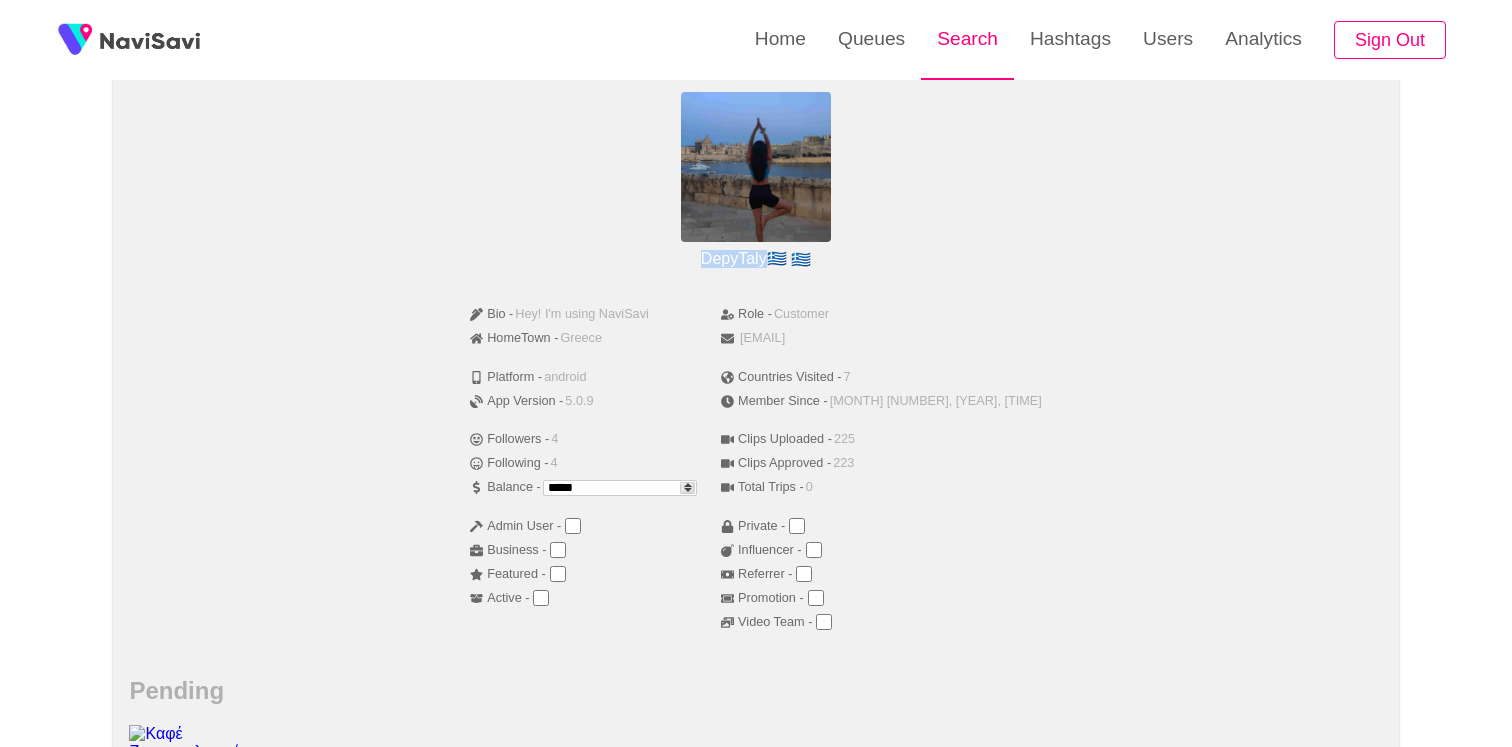 click on "Search" at bounding box center [967, 39] 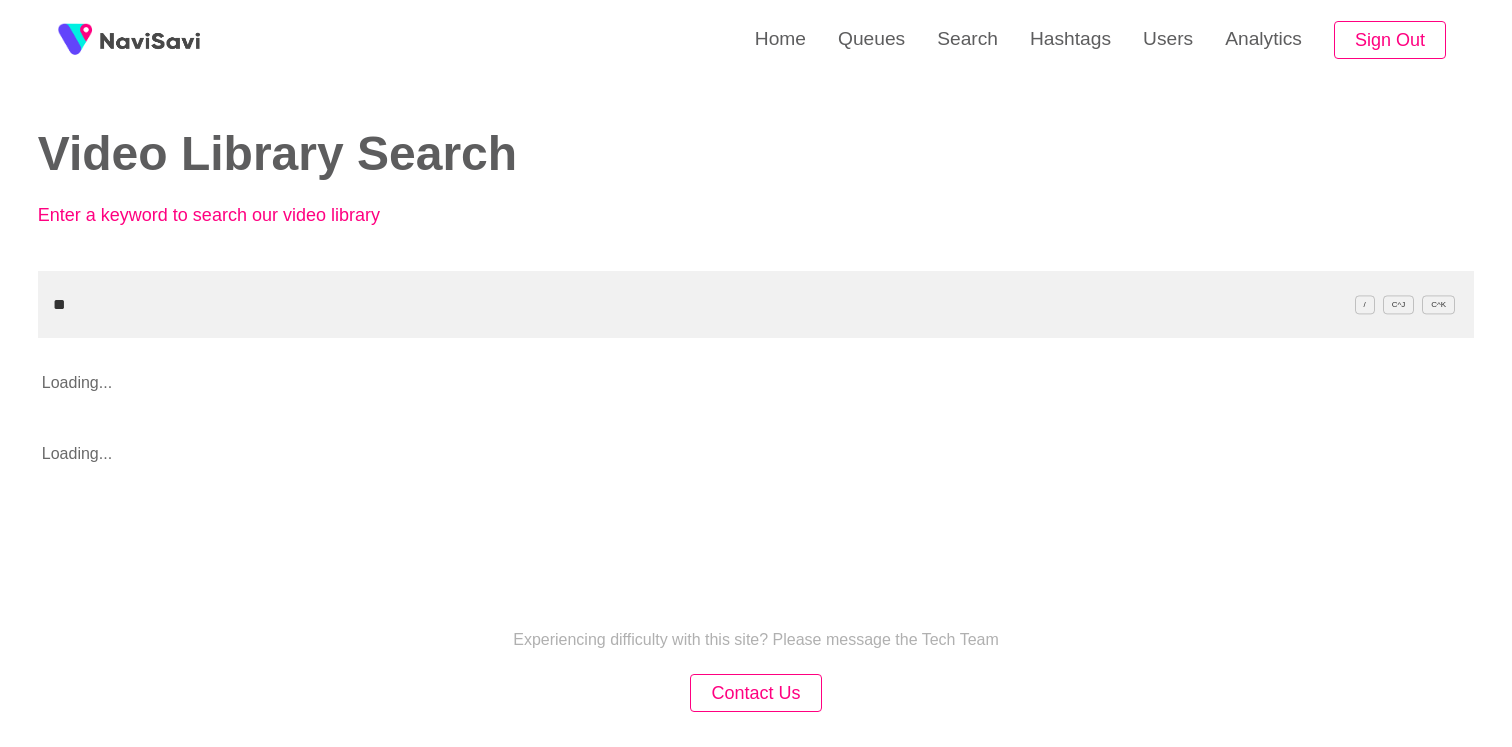 type on "*" 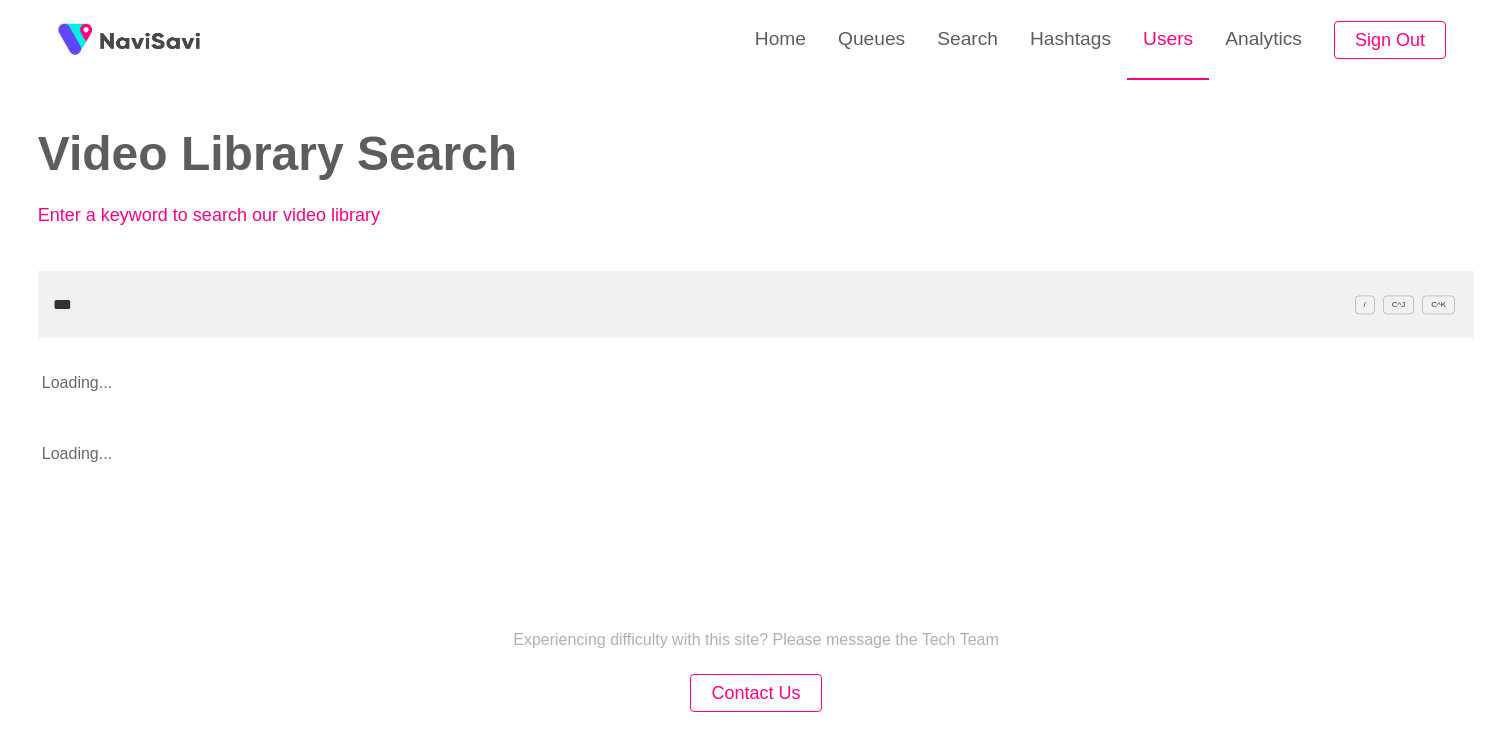 type on "***" 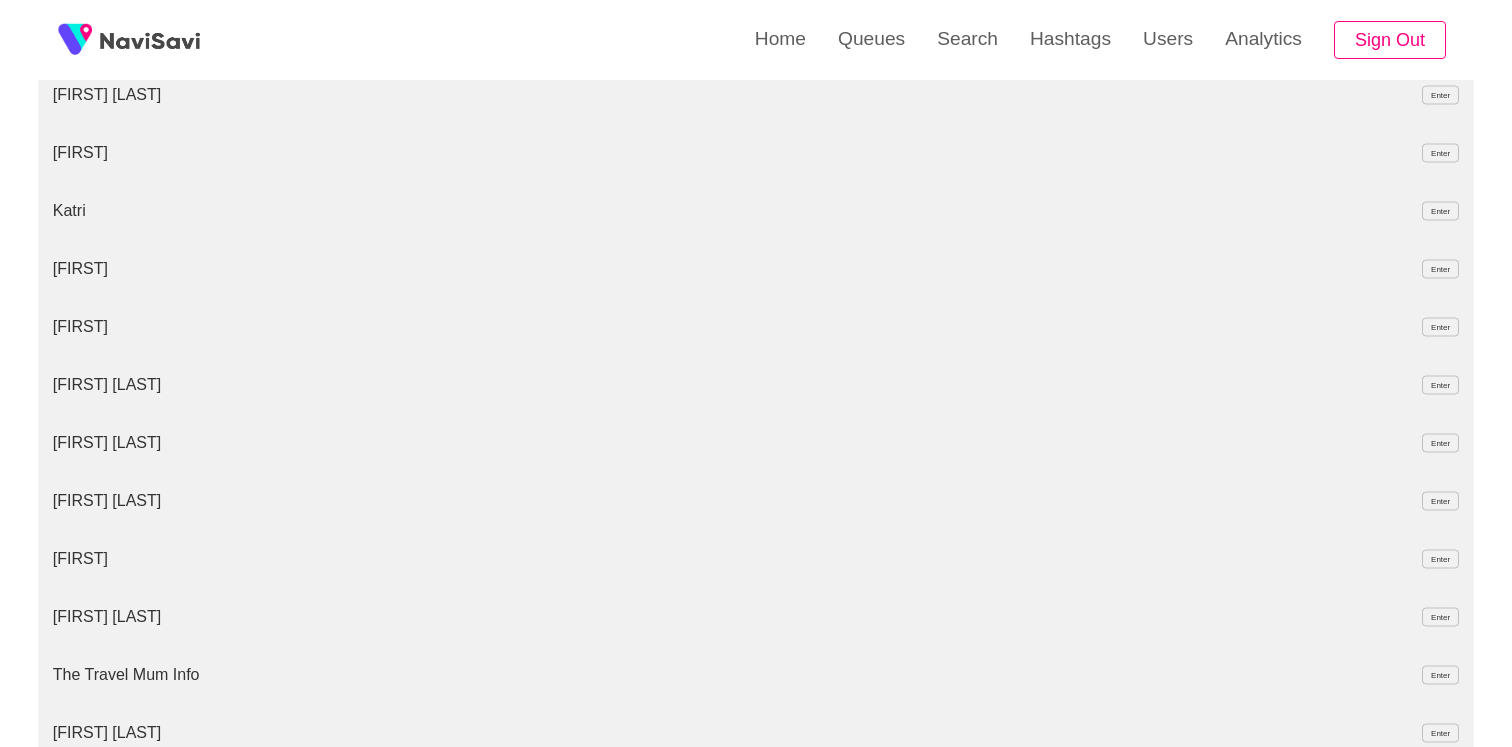scroll, scrollTop: 50, scrollLeft: 0, axis: vertical 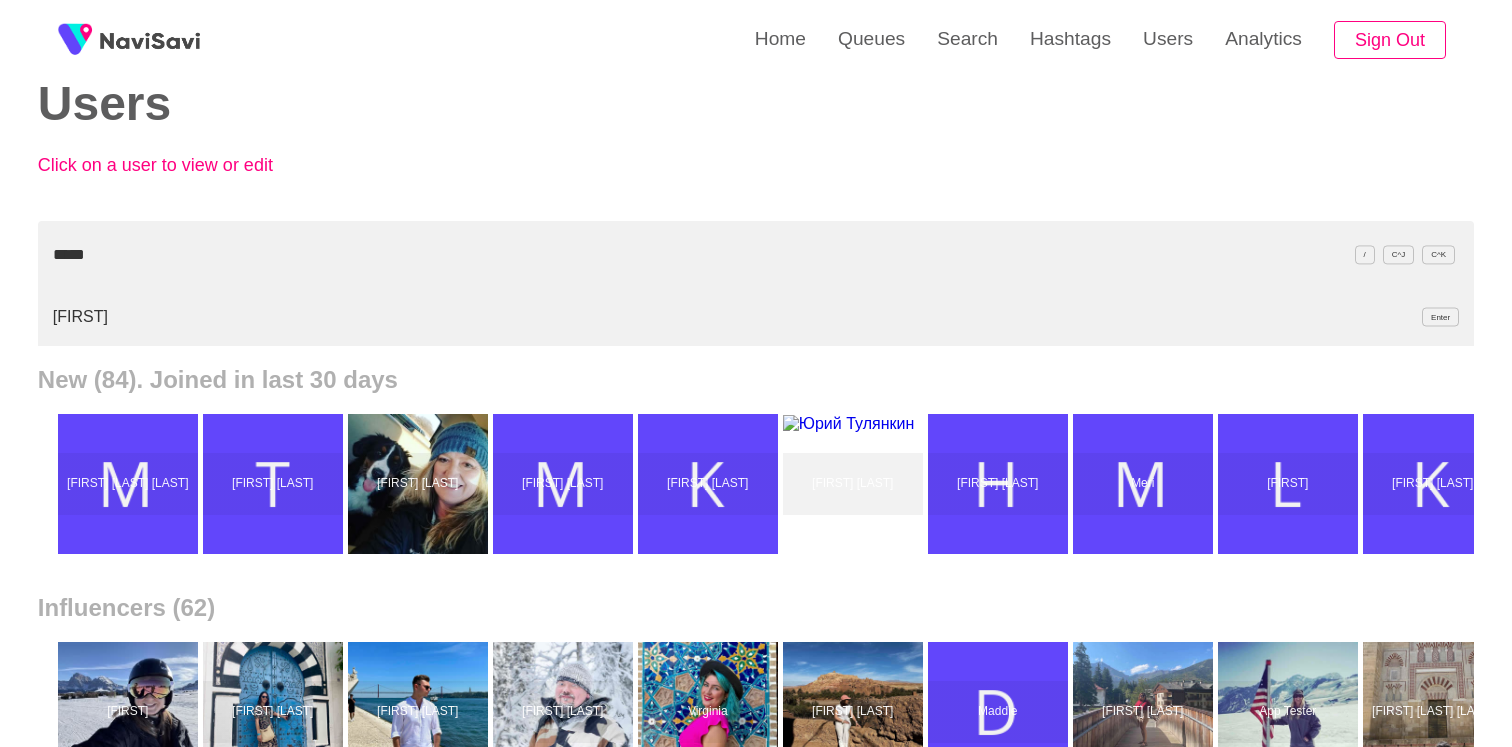 click on "Rachi Enter" at bounding box center (756, 317) 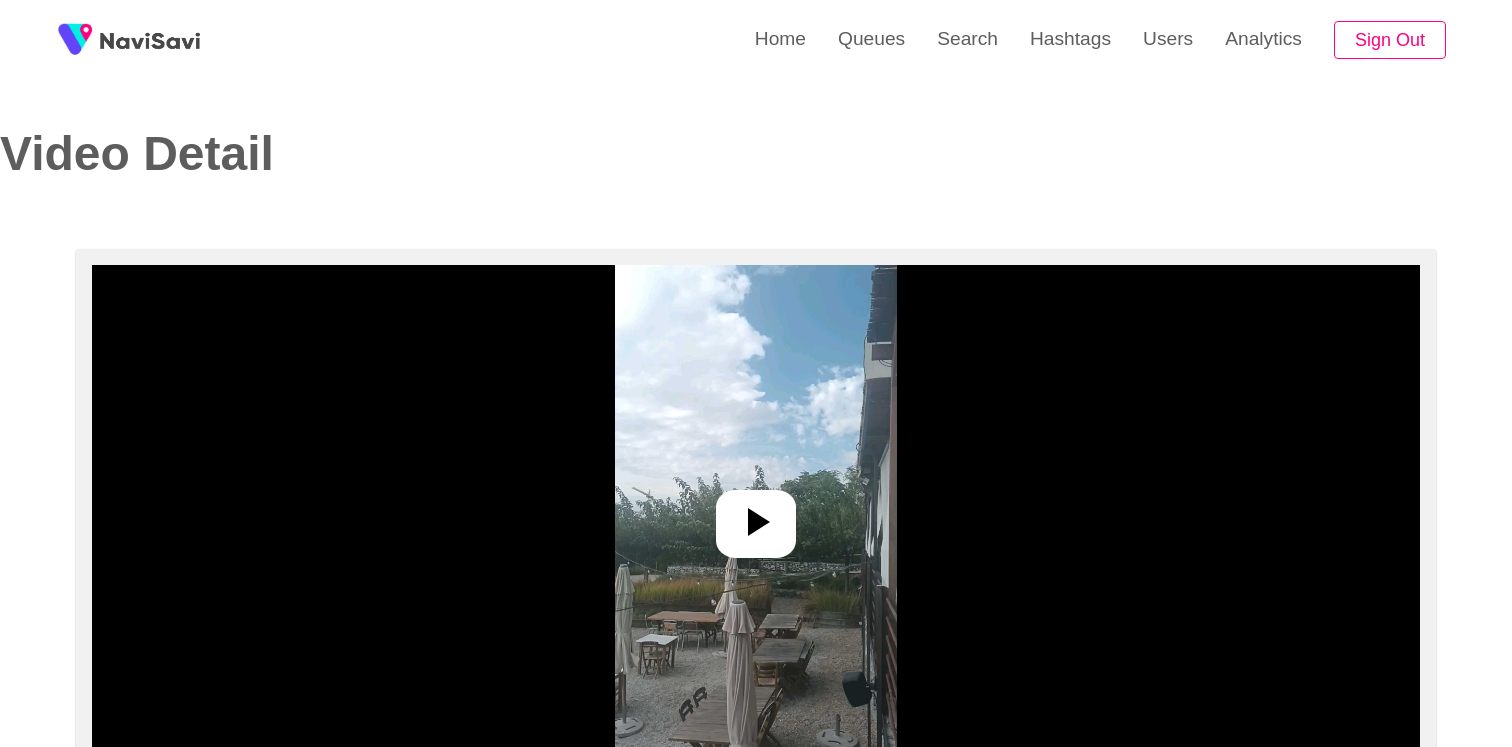 select on "**********" 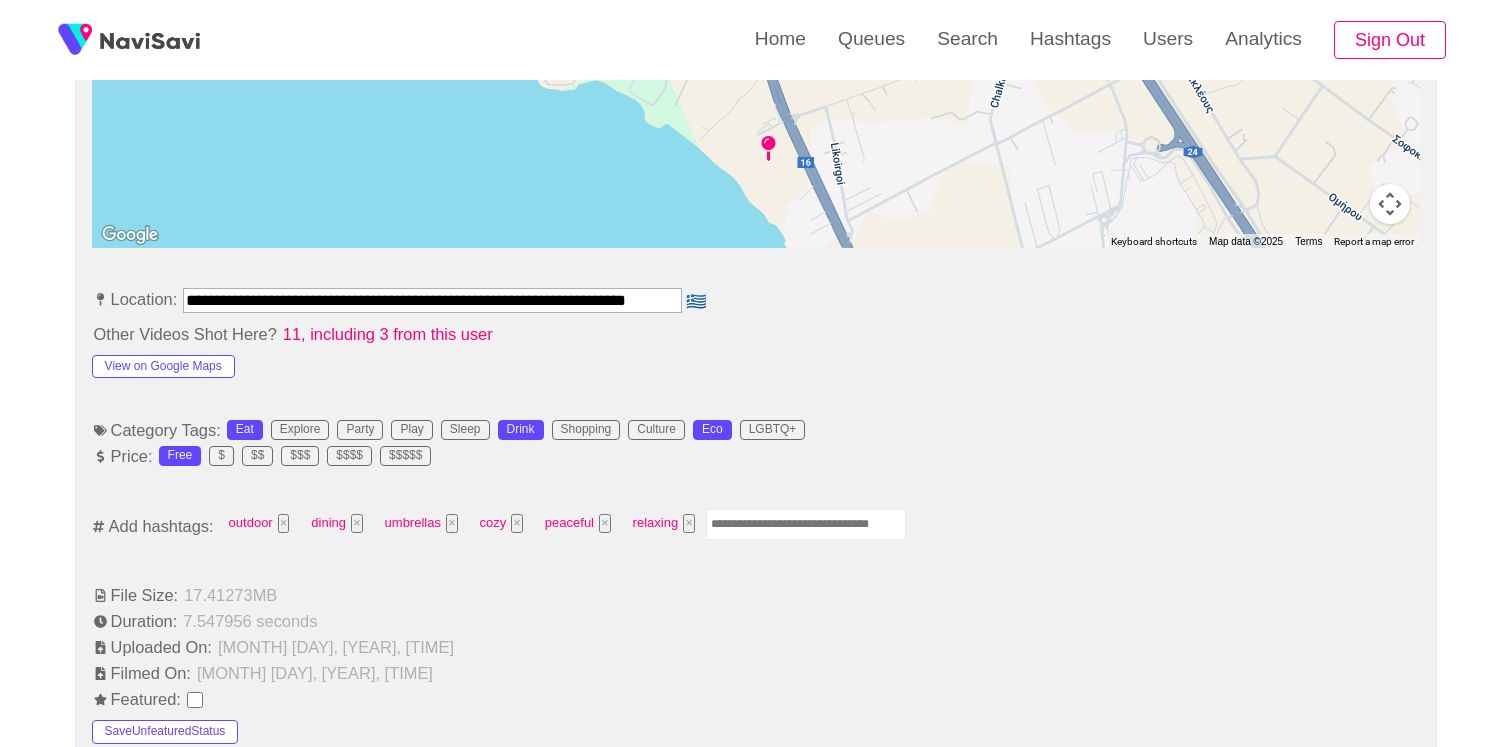 scroll, scrollTop: 988, scrollLeft: 0, axis: vertical 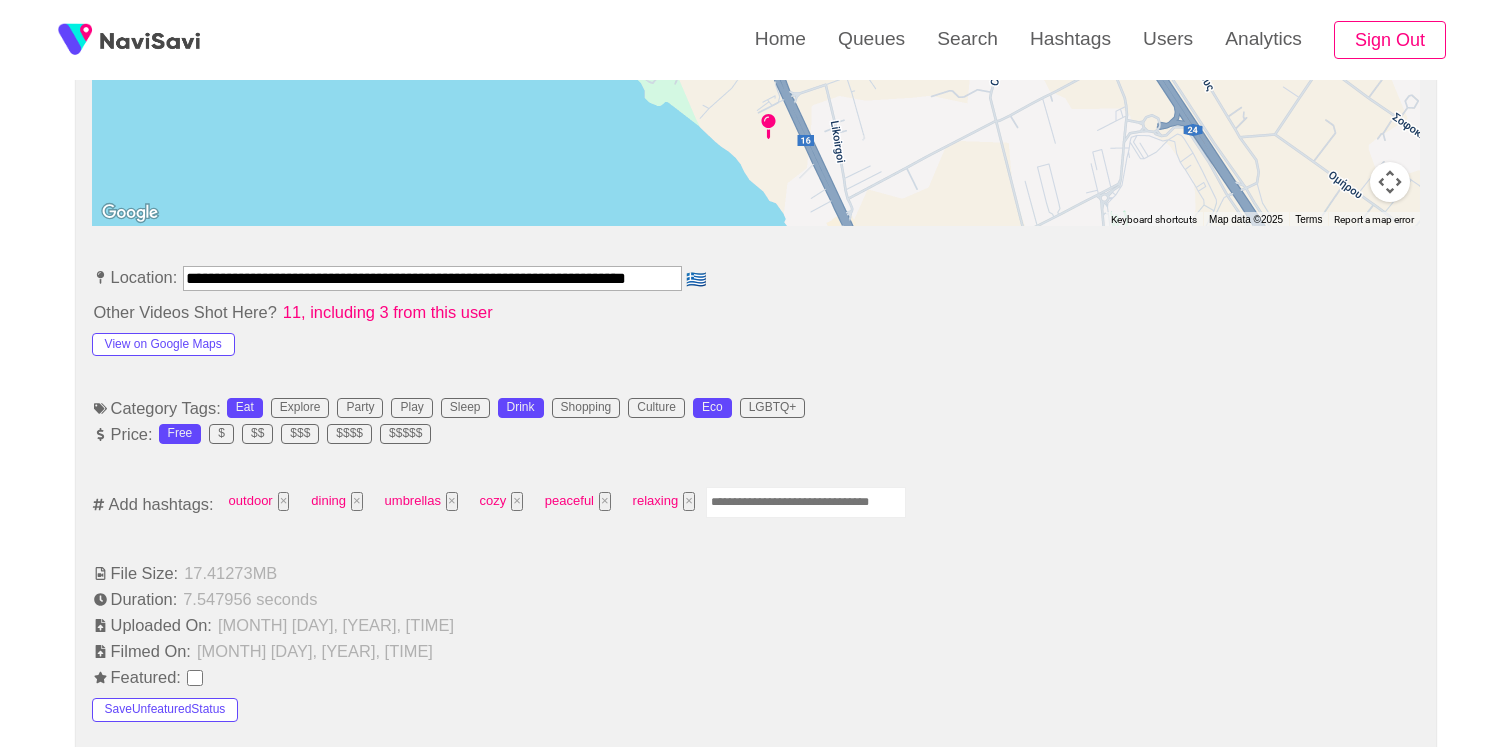click on "outdoor × dining × umbrellas × cozy × peaceful × relaxing ×" at bounding box center [562, 504] 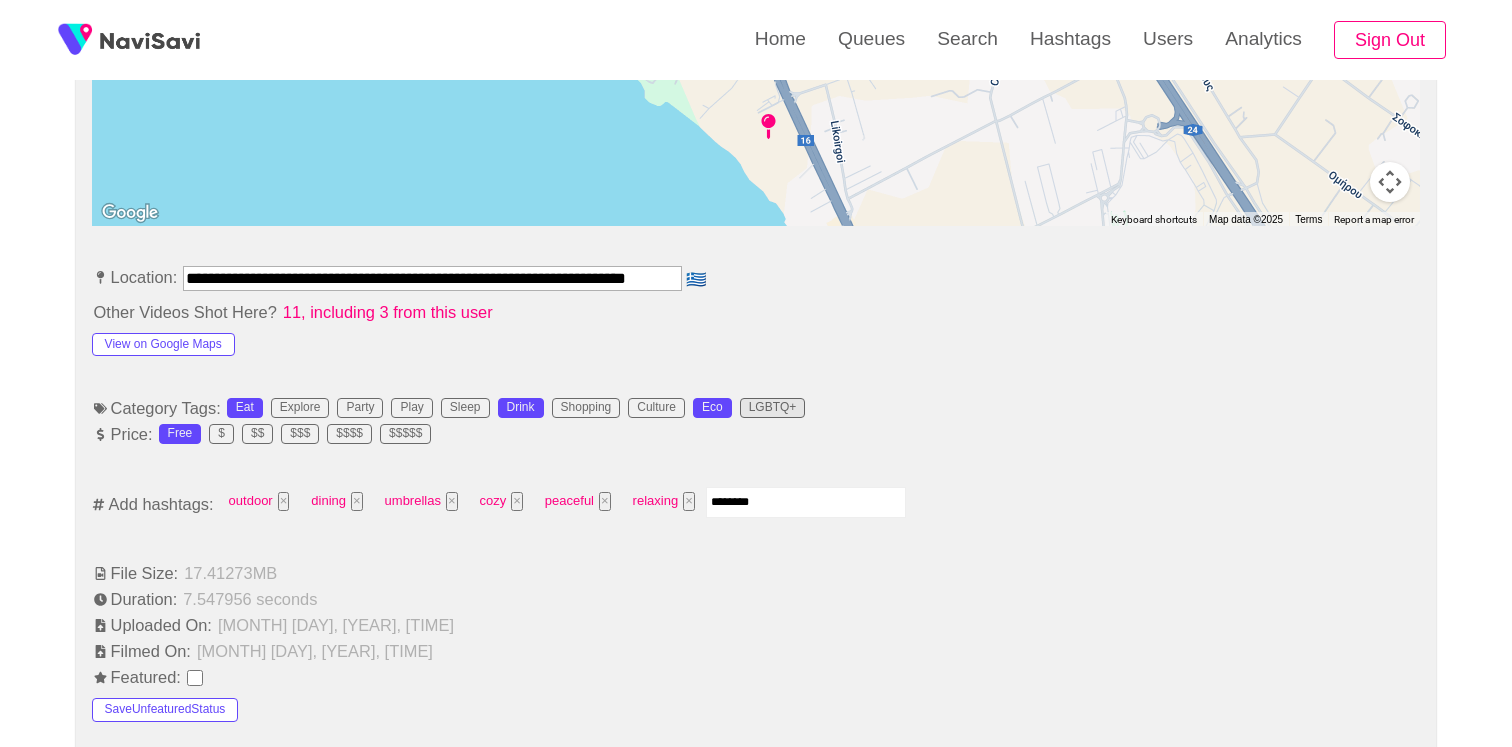 type on "*********" 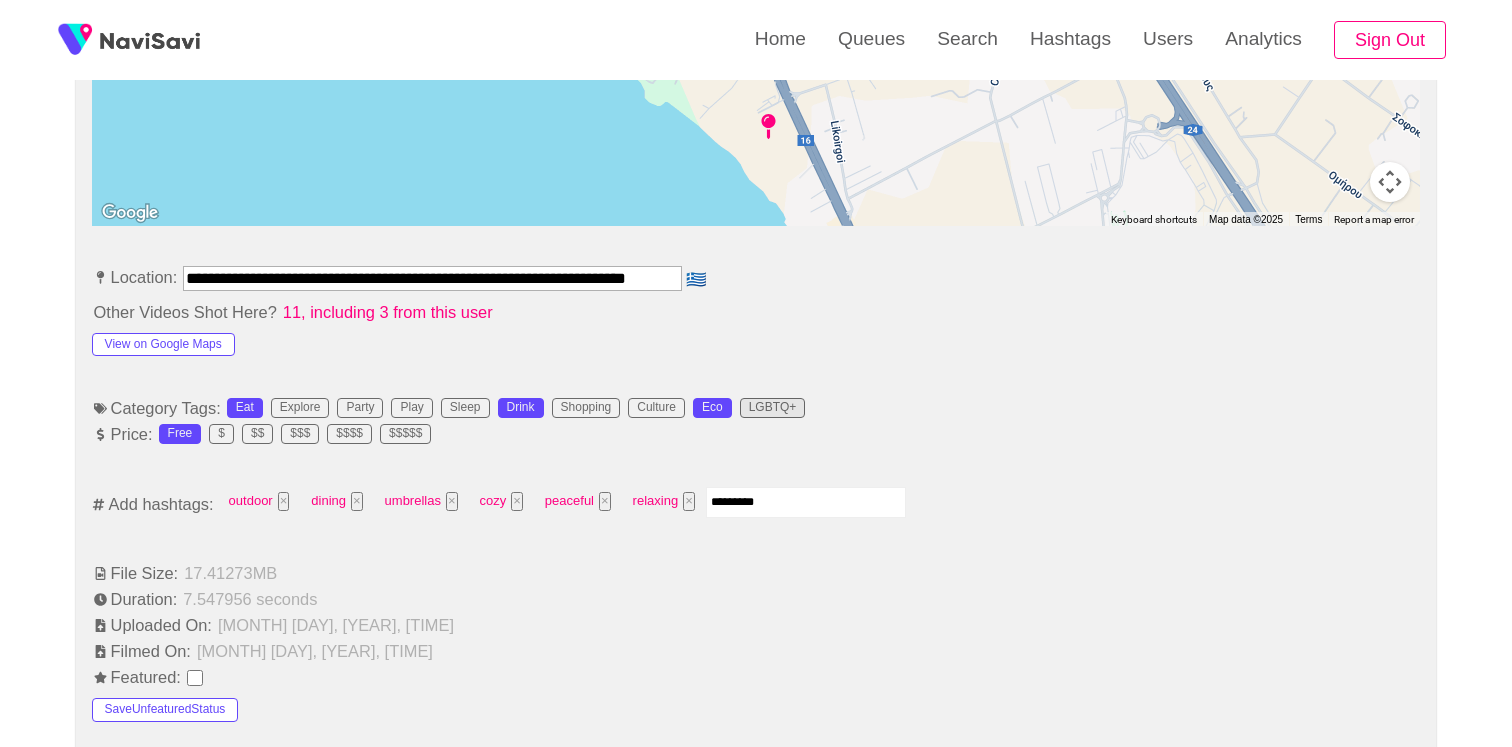 type 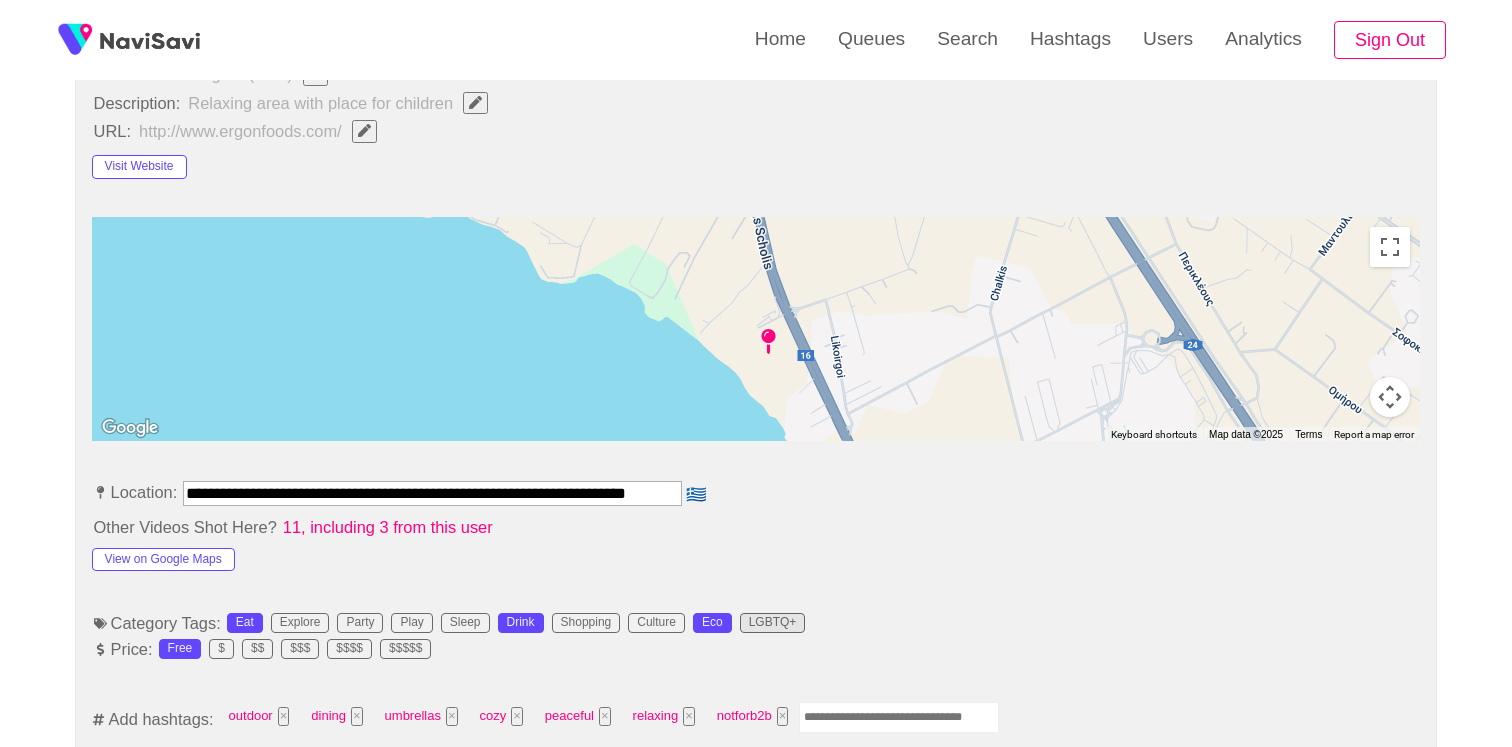 scroll, scrollTop: 457, scrollLeft: 0, axis: vertical 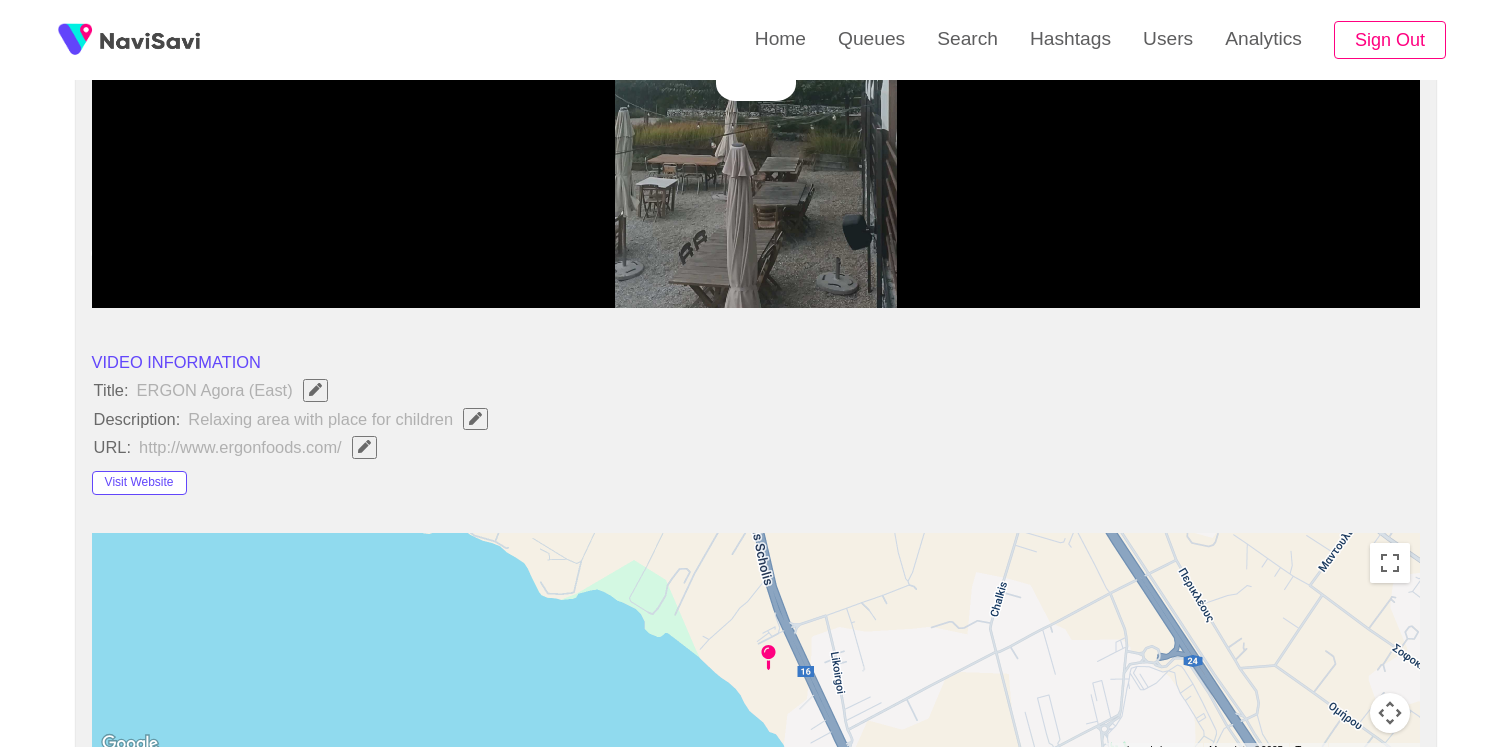 click at bounding box center (755, 58) 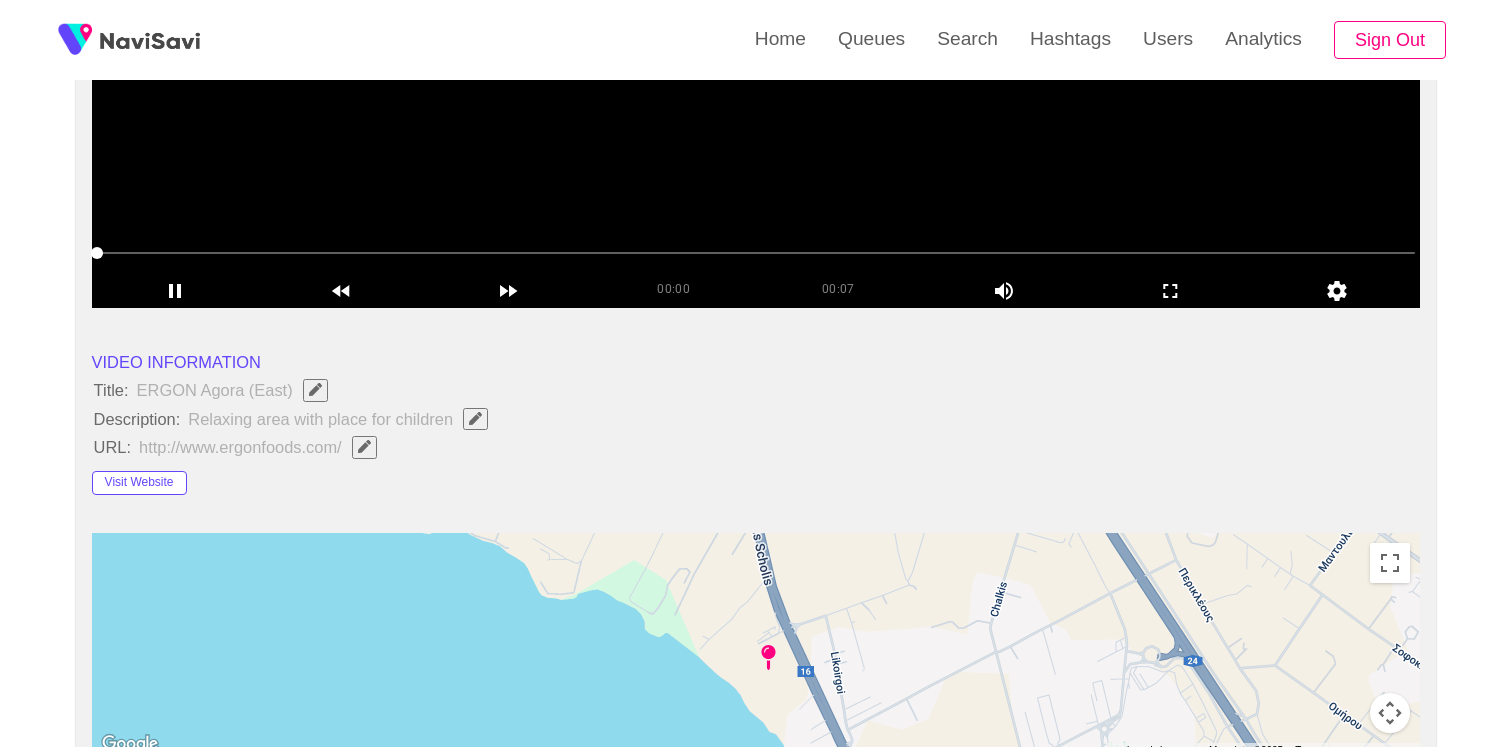 click at bounding box center [756, 255] 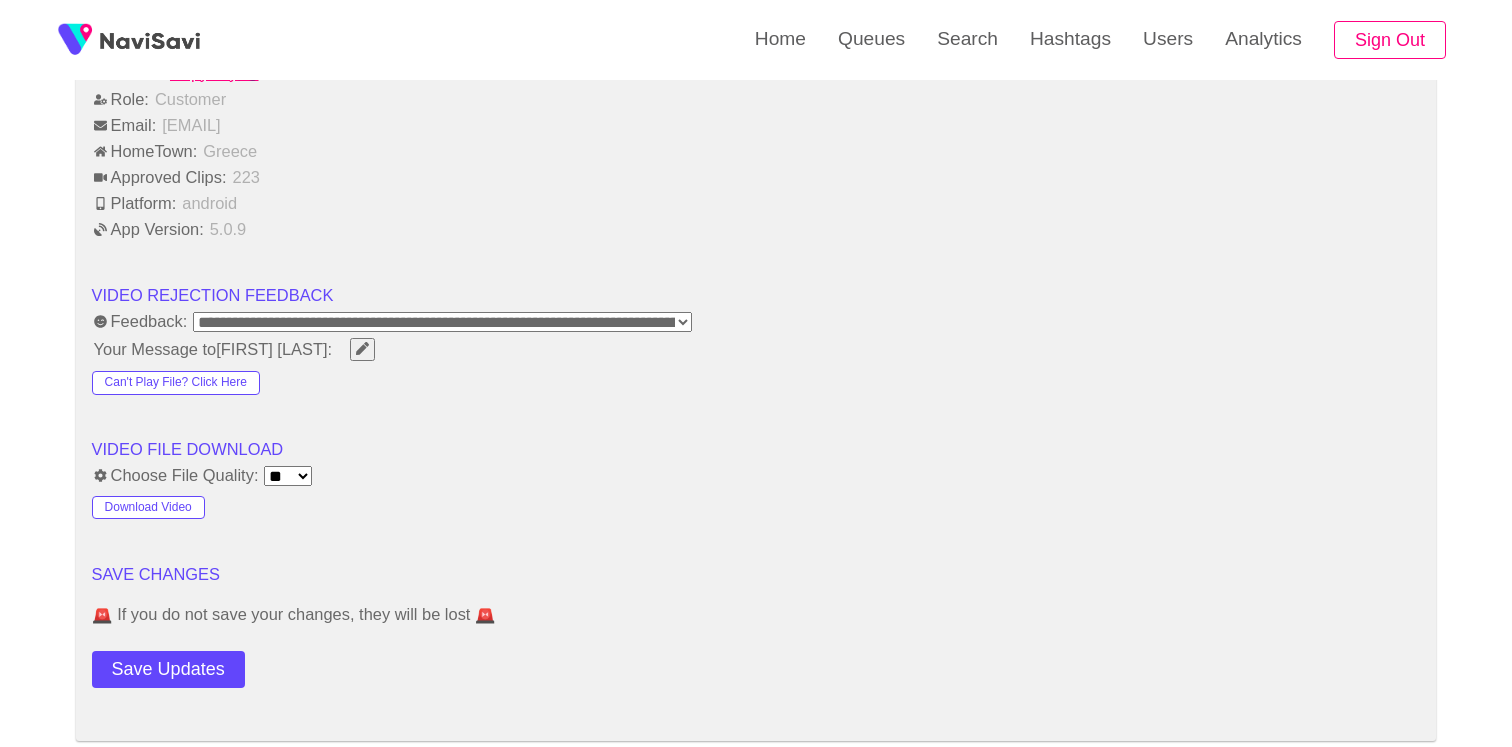 scroll, scrollTop: 2785, scrollLeft: 0, axis: vertical 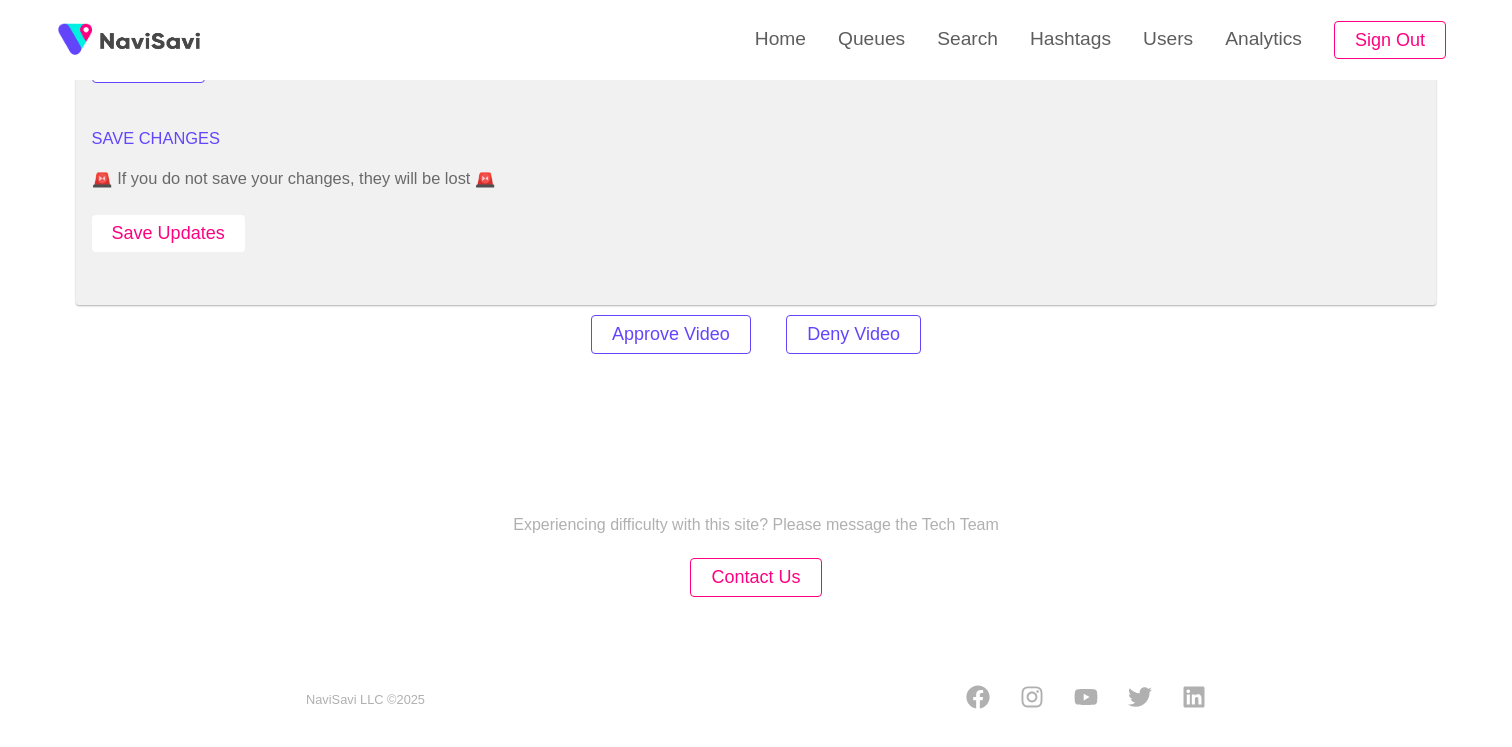 click on "Save Updates" at bounding box center [168, 233] 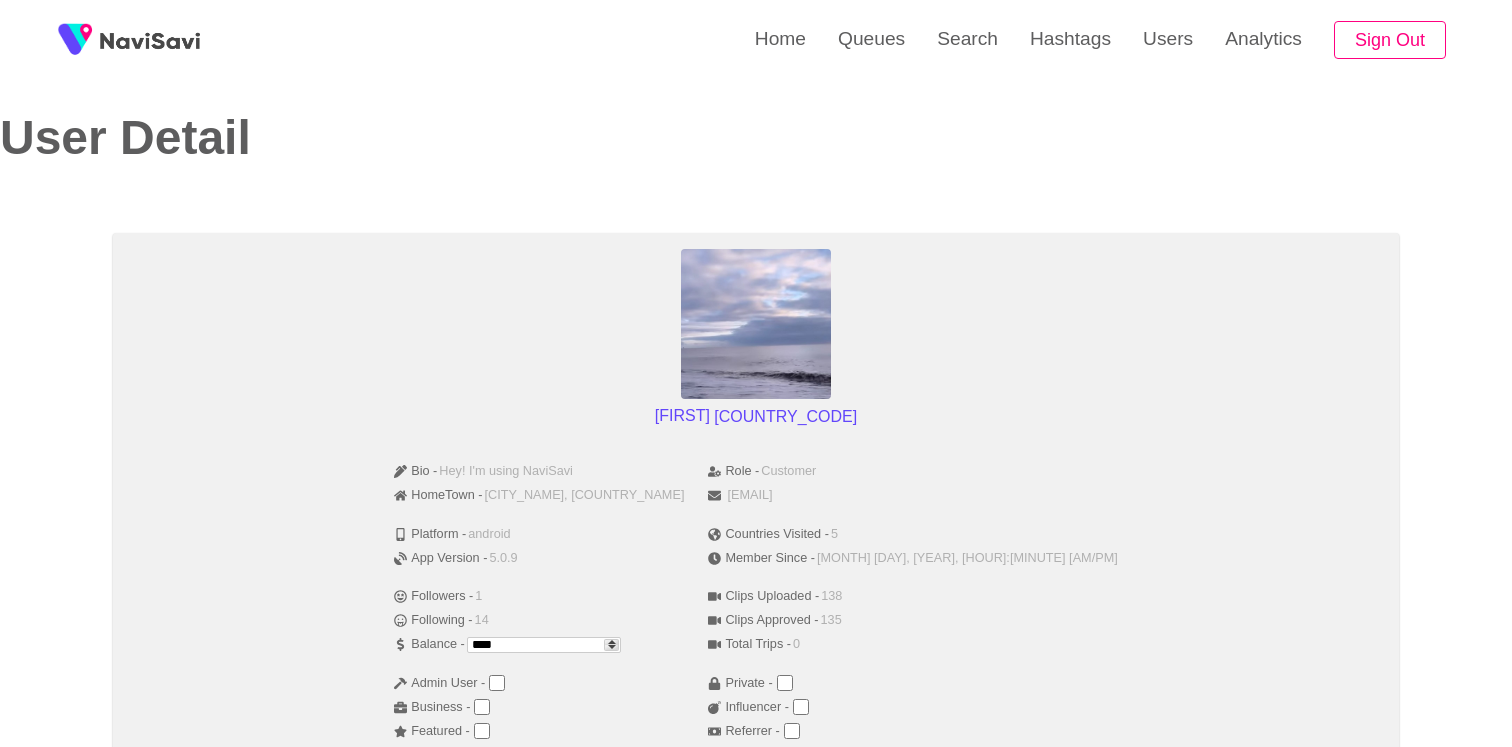 scroll, scrollTop: 0, scrollLeft: 0, axis: both 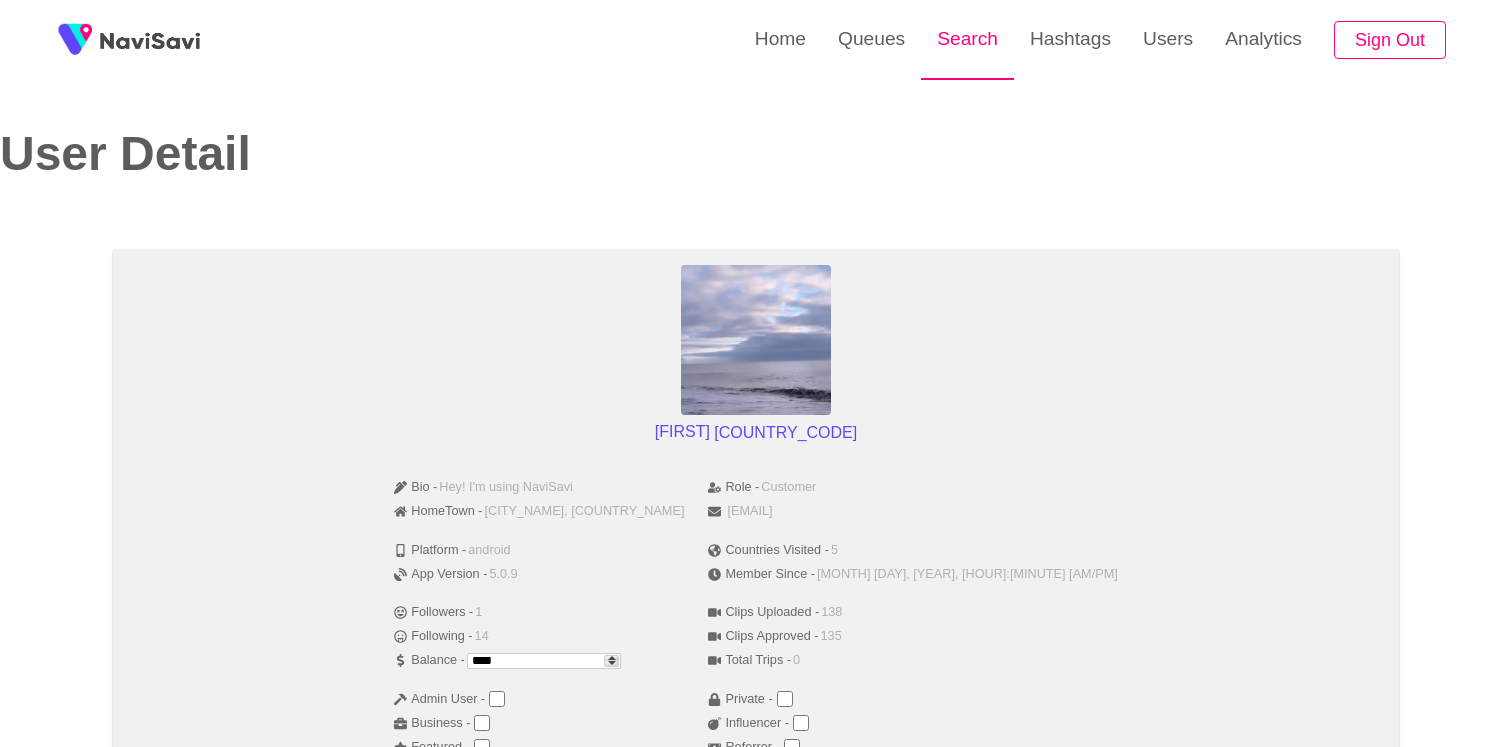 click on "Search" at bounding box center (967, 39) 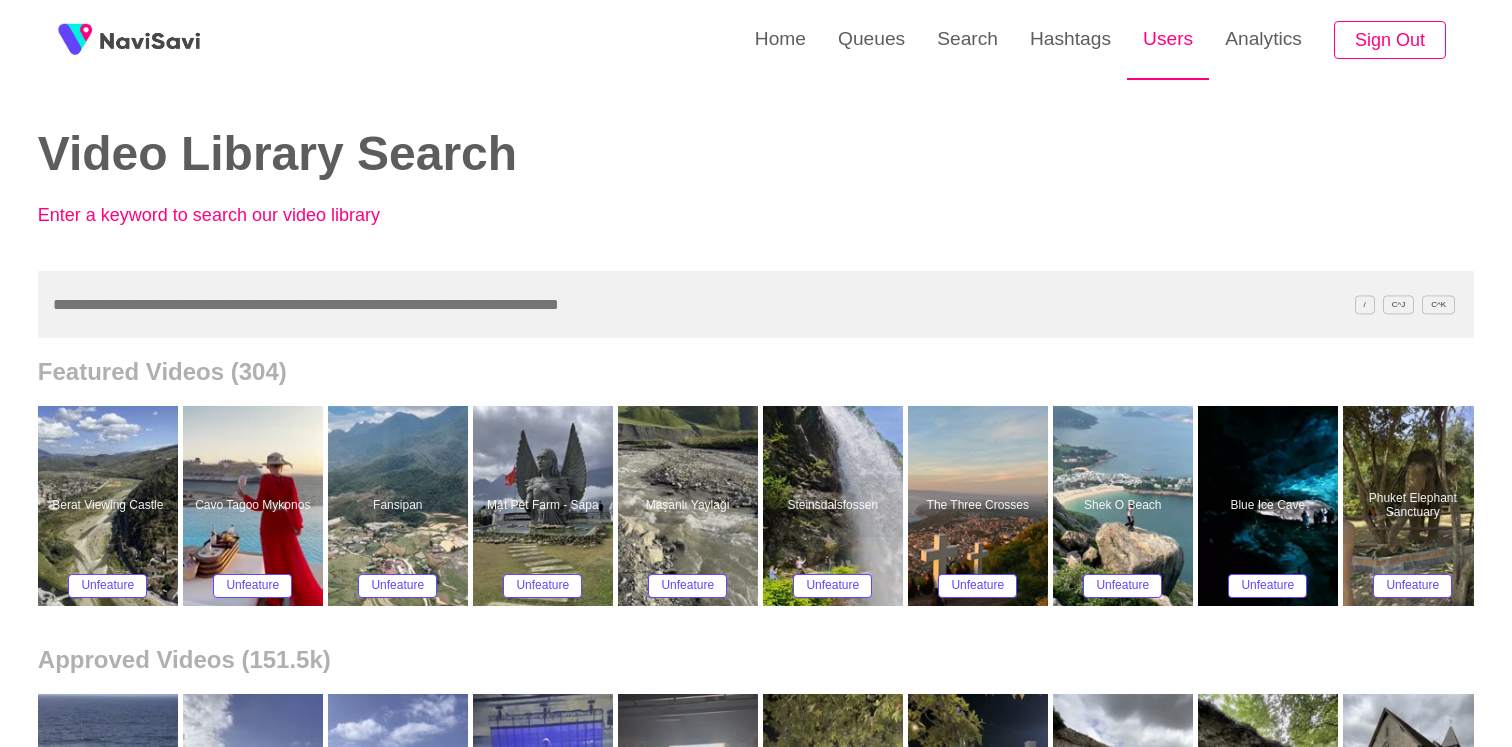 click on "Users" at bounding box center (1168, 39) 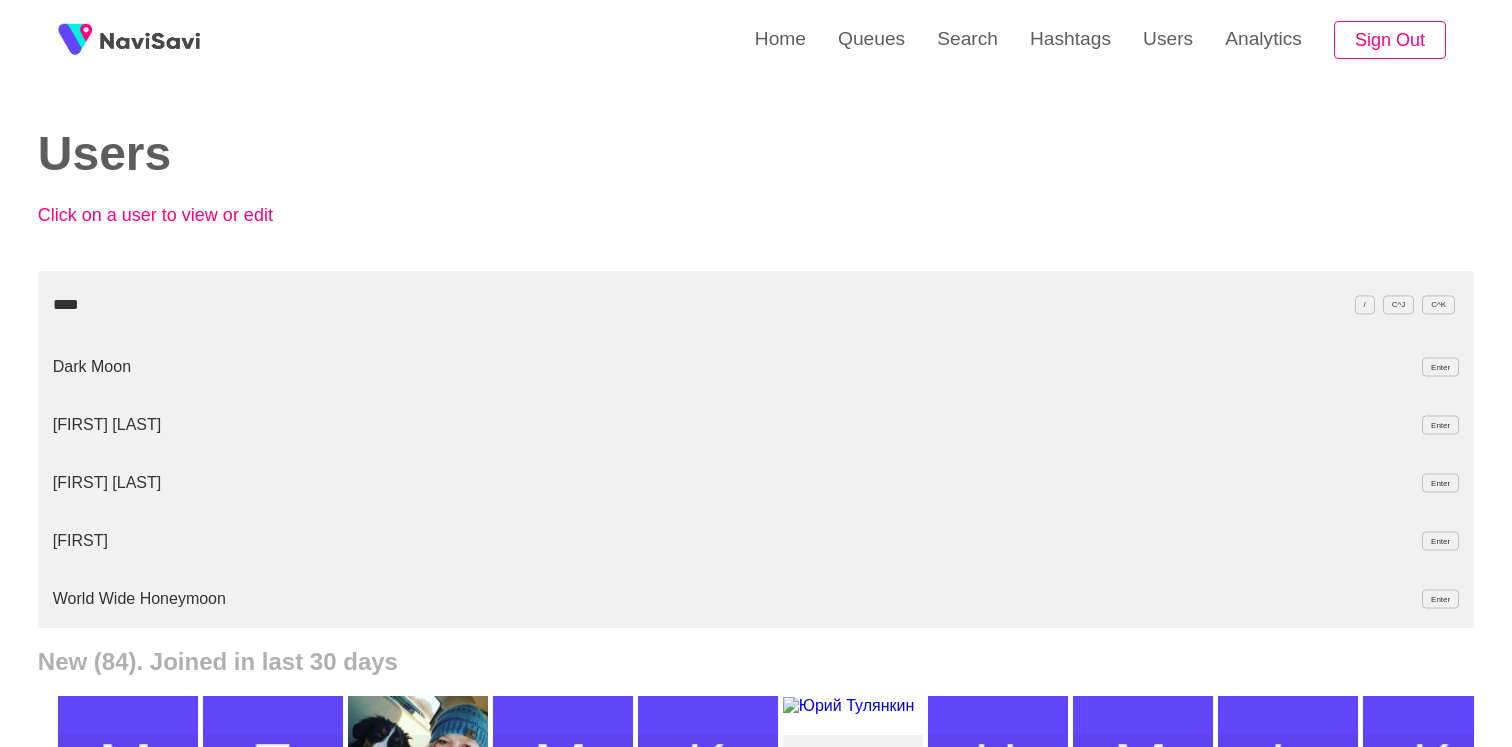 click on "Dark Moon Enter" at bounding box center (756, 367) 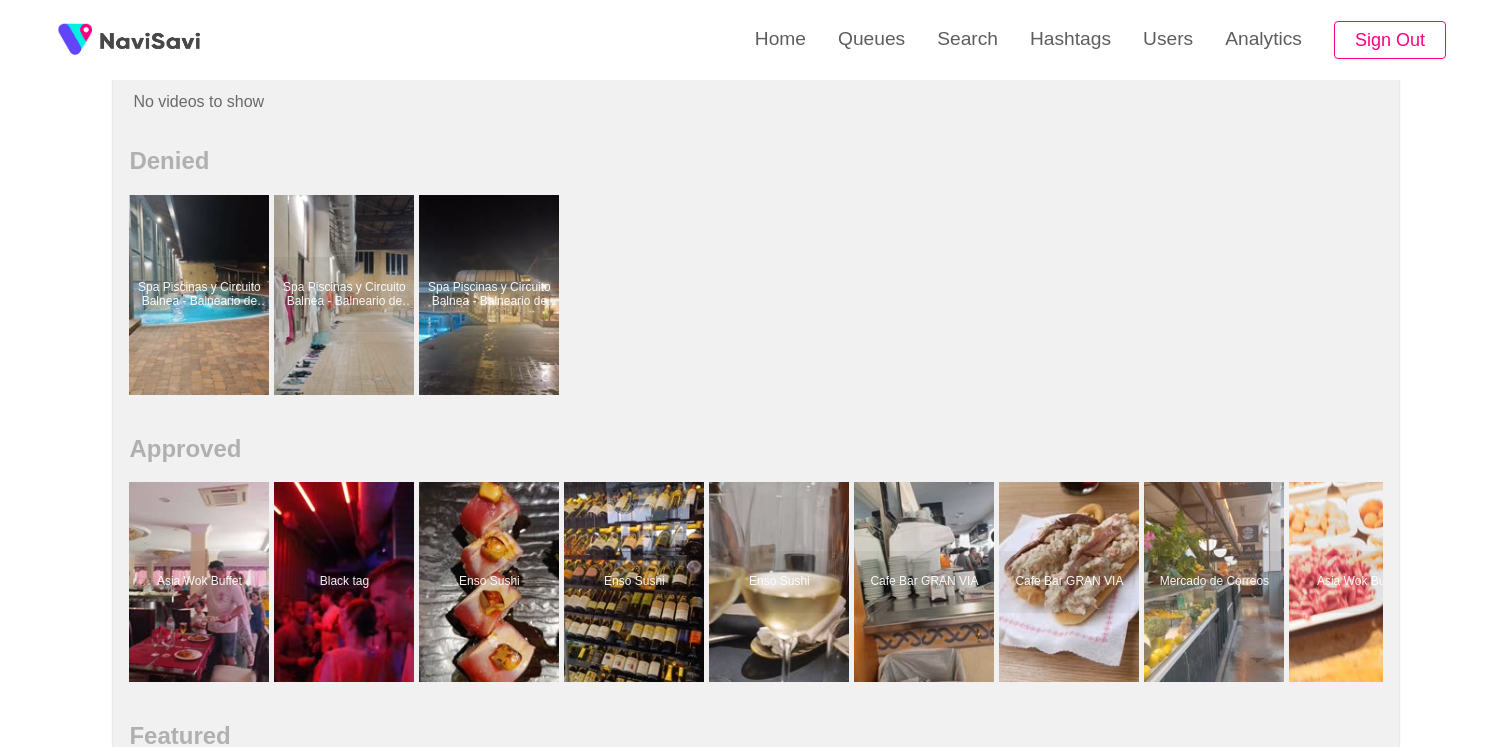 scroll, scrollTop: 947, scrollLeft: 0, axis: vertical 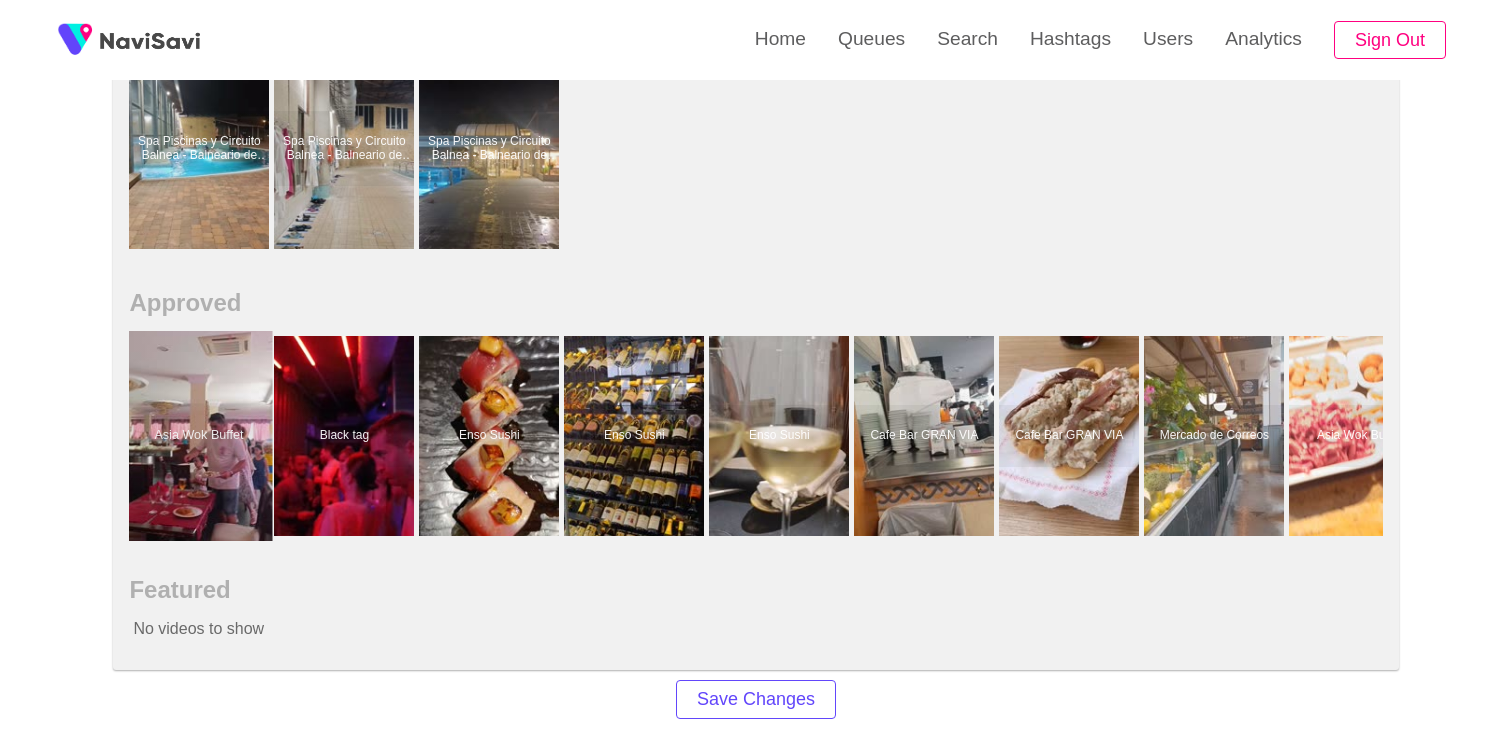 click at bounding box center [199, 436] 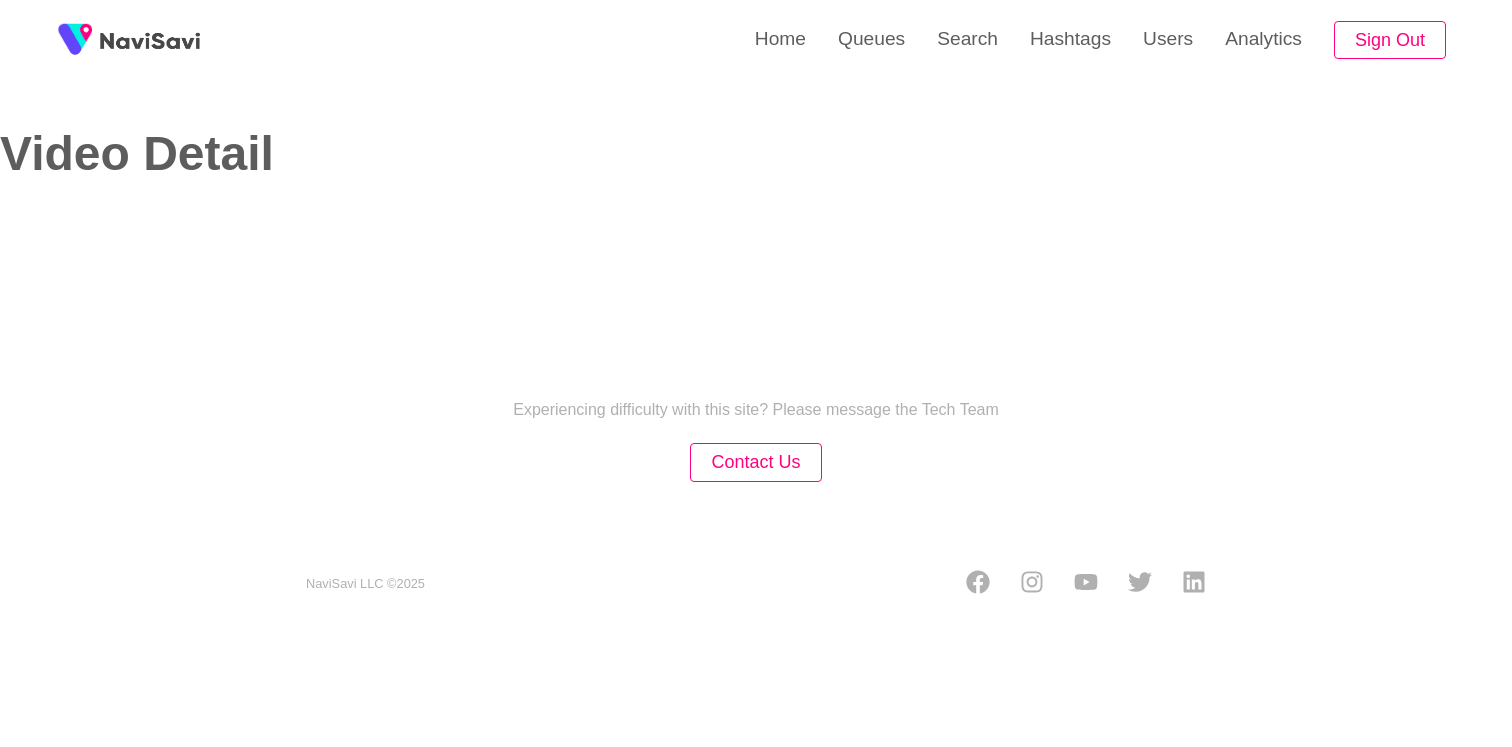 select on "**" 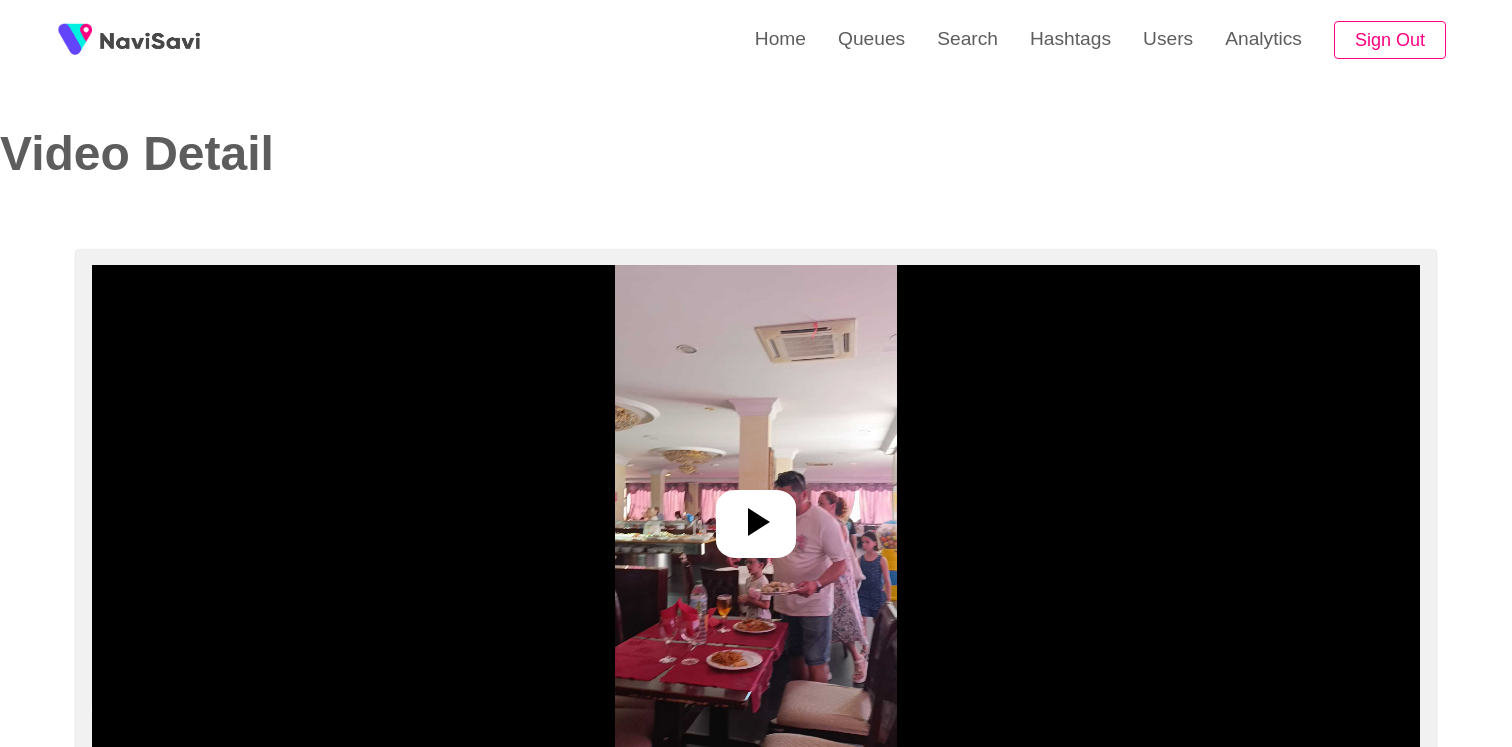 select on "**********" 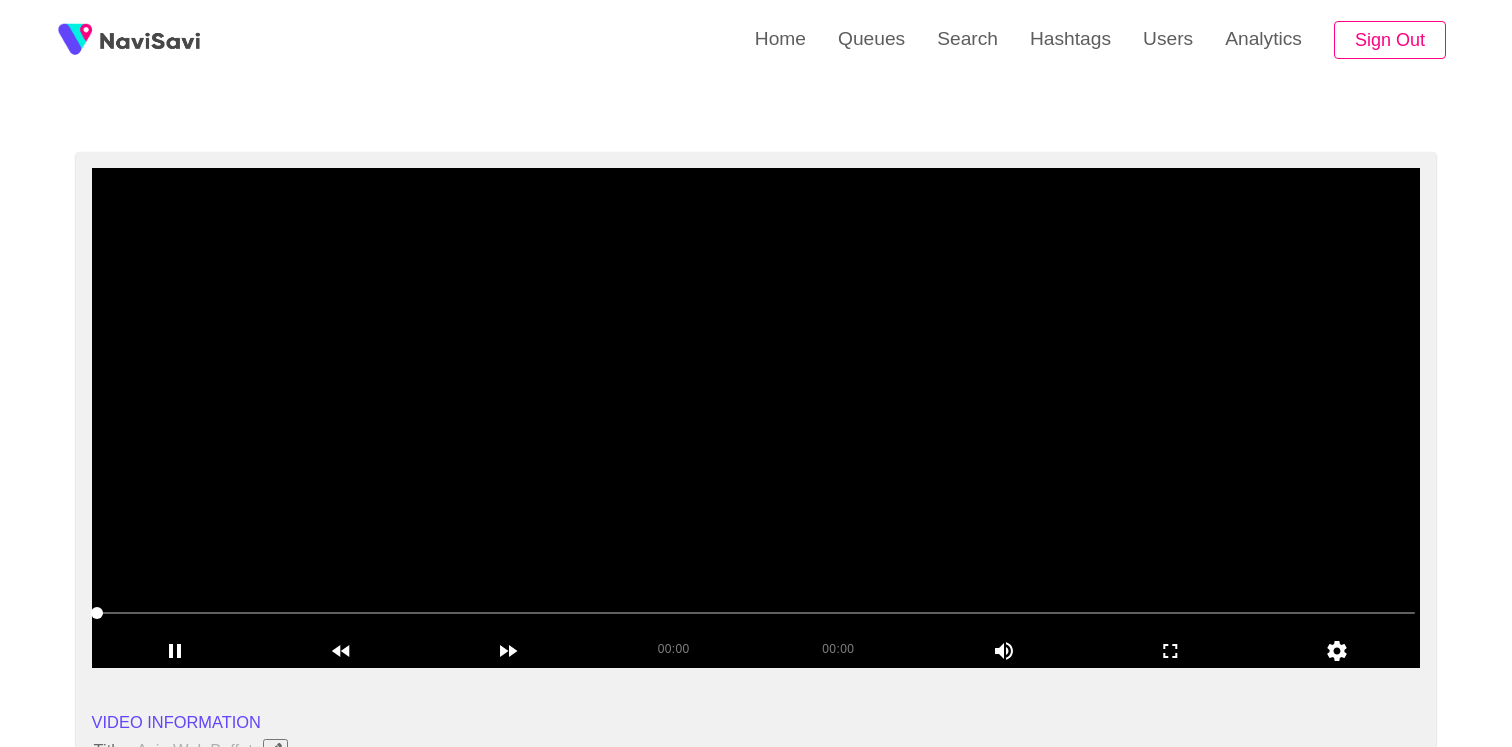 scroll, scrollTop: 101, scrollLeft: 0, axis: vertical 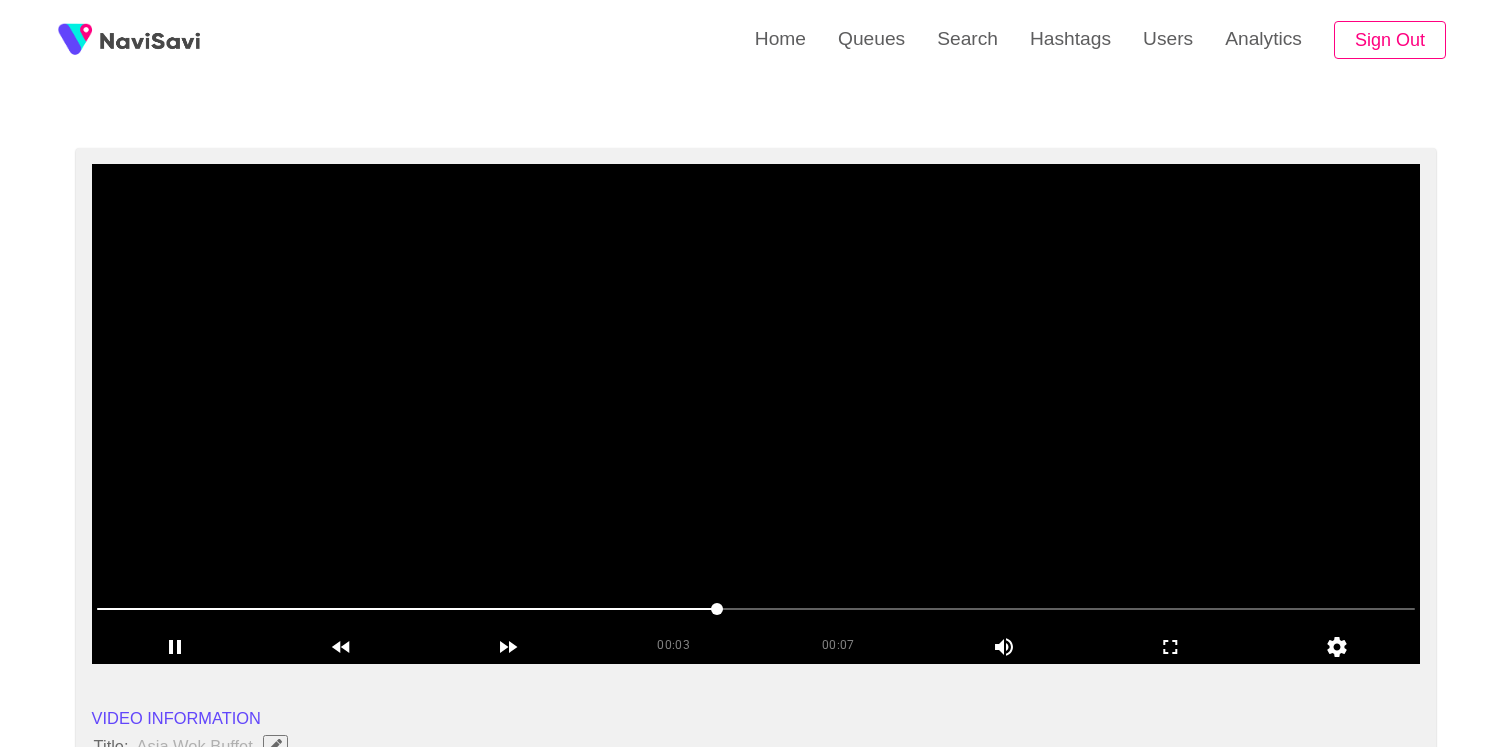 click at bounding box center (756, 414) 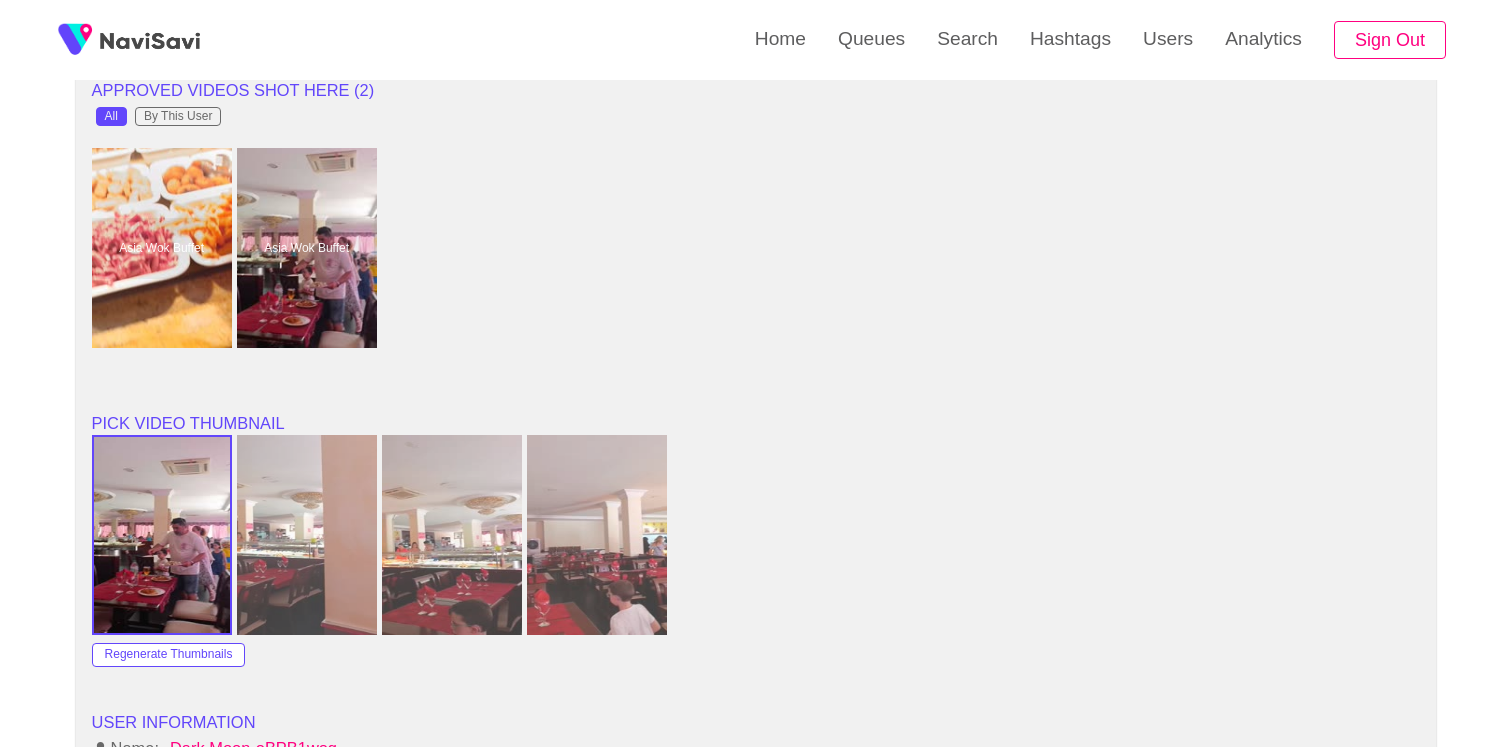 scroll, scrollTop: 1828, scrollLeft: 0, axis: vertical 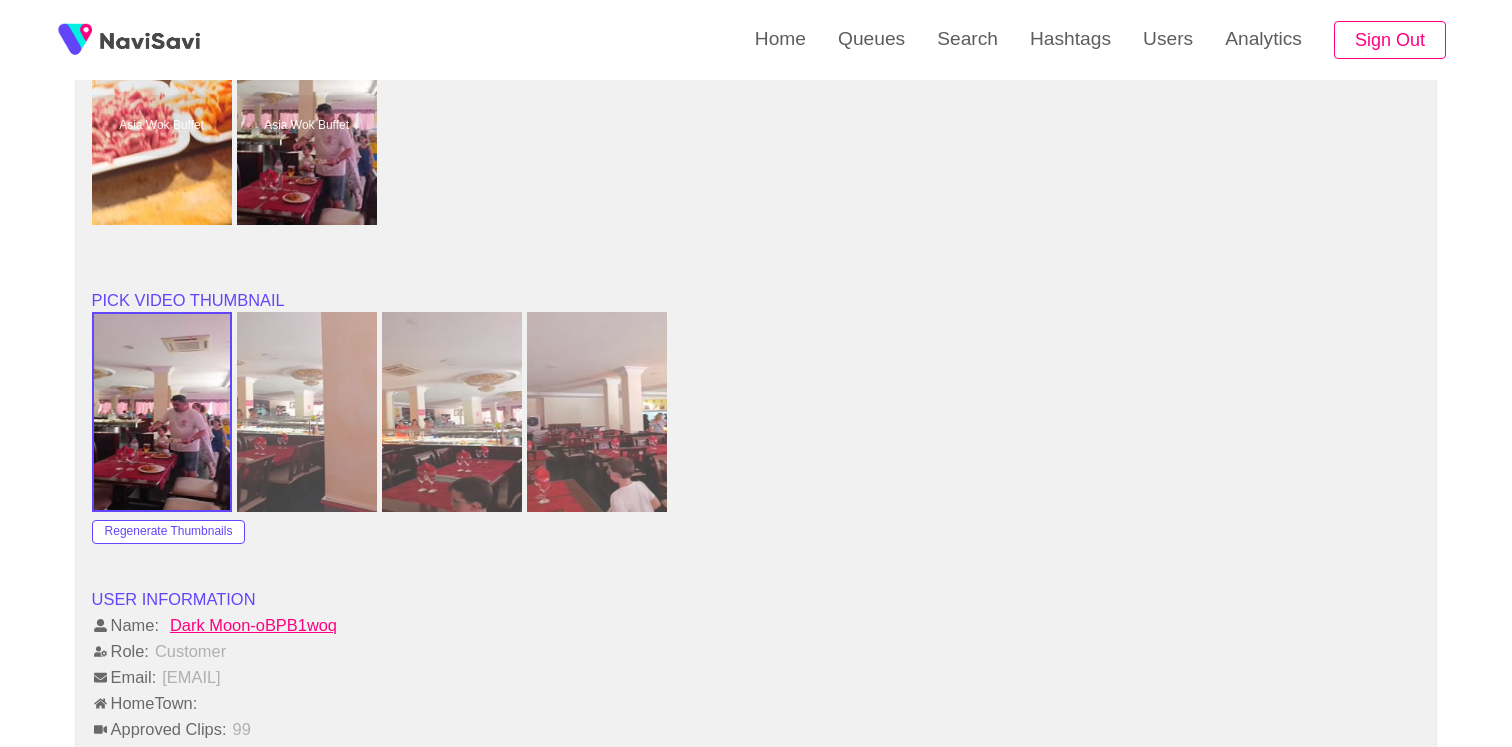 click on "Dark Moon-oBPB1woq" at bounding box center [253, 625] 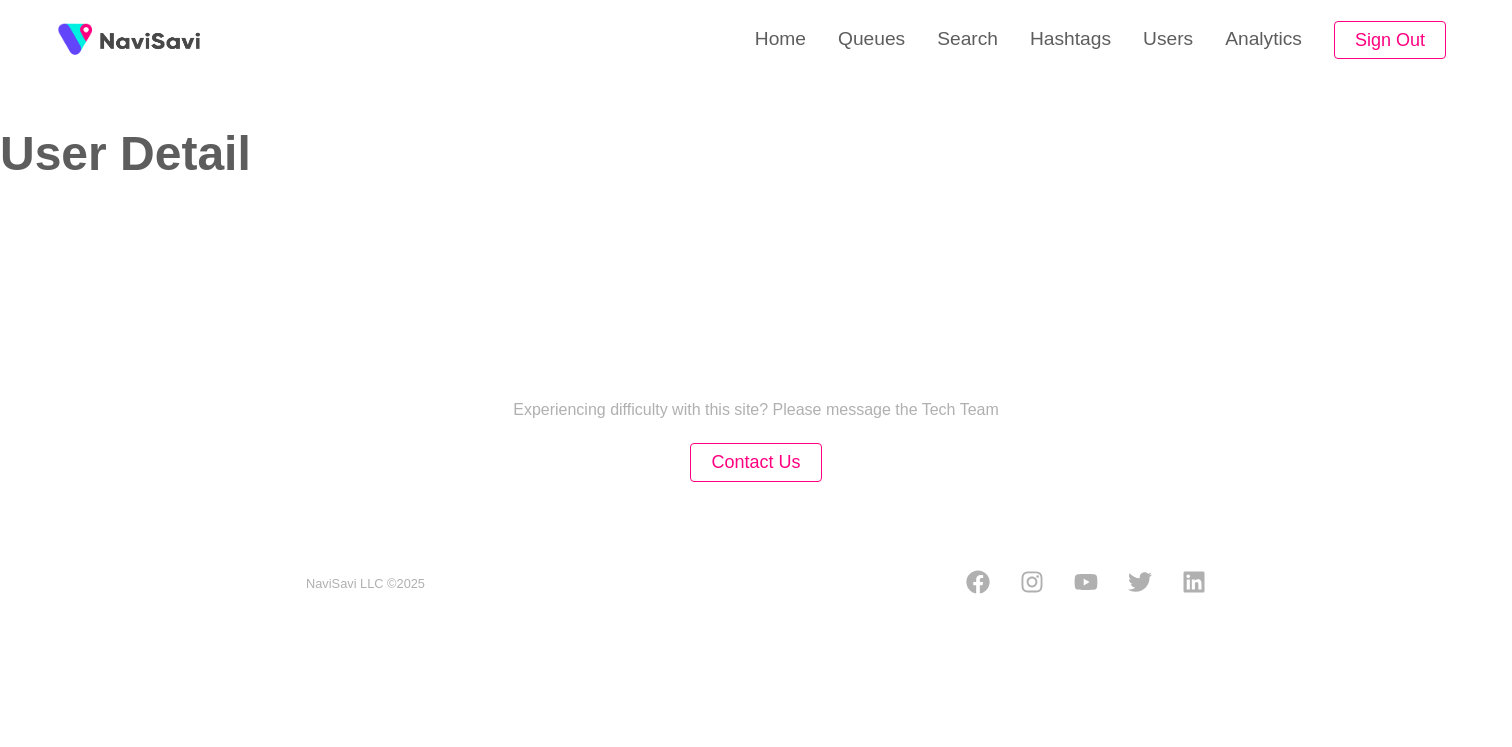 scroll, scrollTop: 0, scrollLeft: 0, axis: both 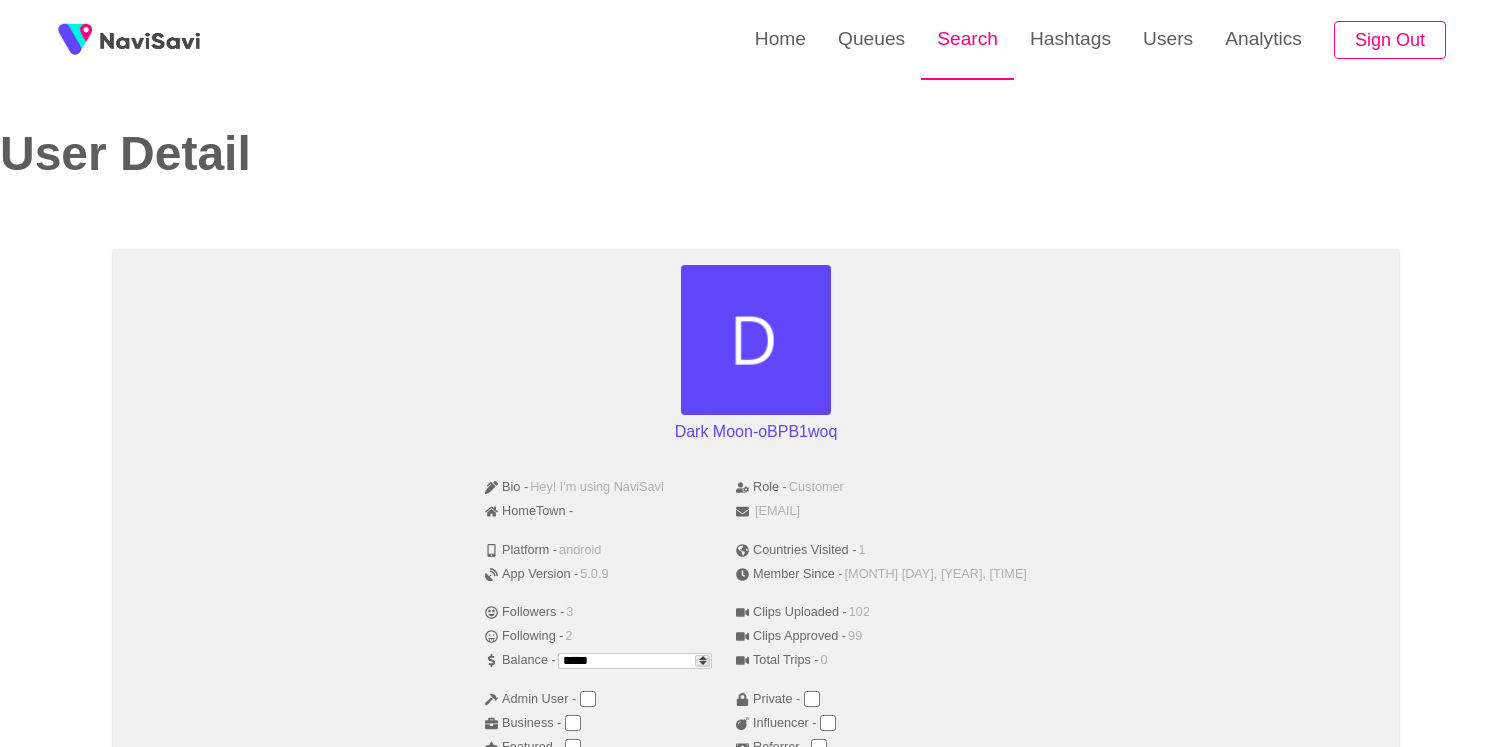 click on "Search" at bounding box center [967, 39] 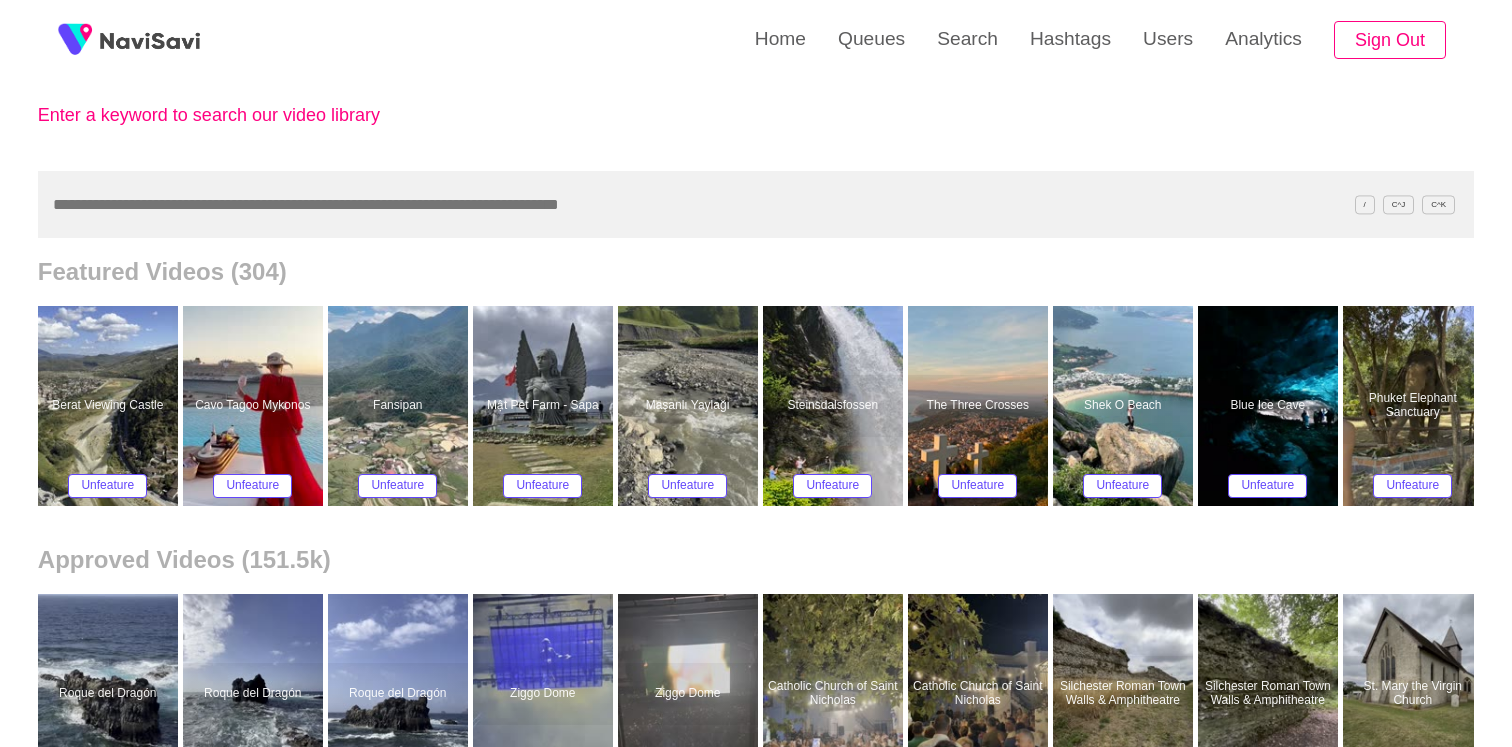 scroll, scrollTop: 104, scrollLeft: 0, axis: vertical 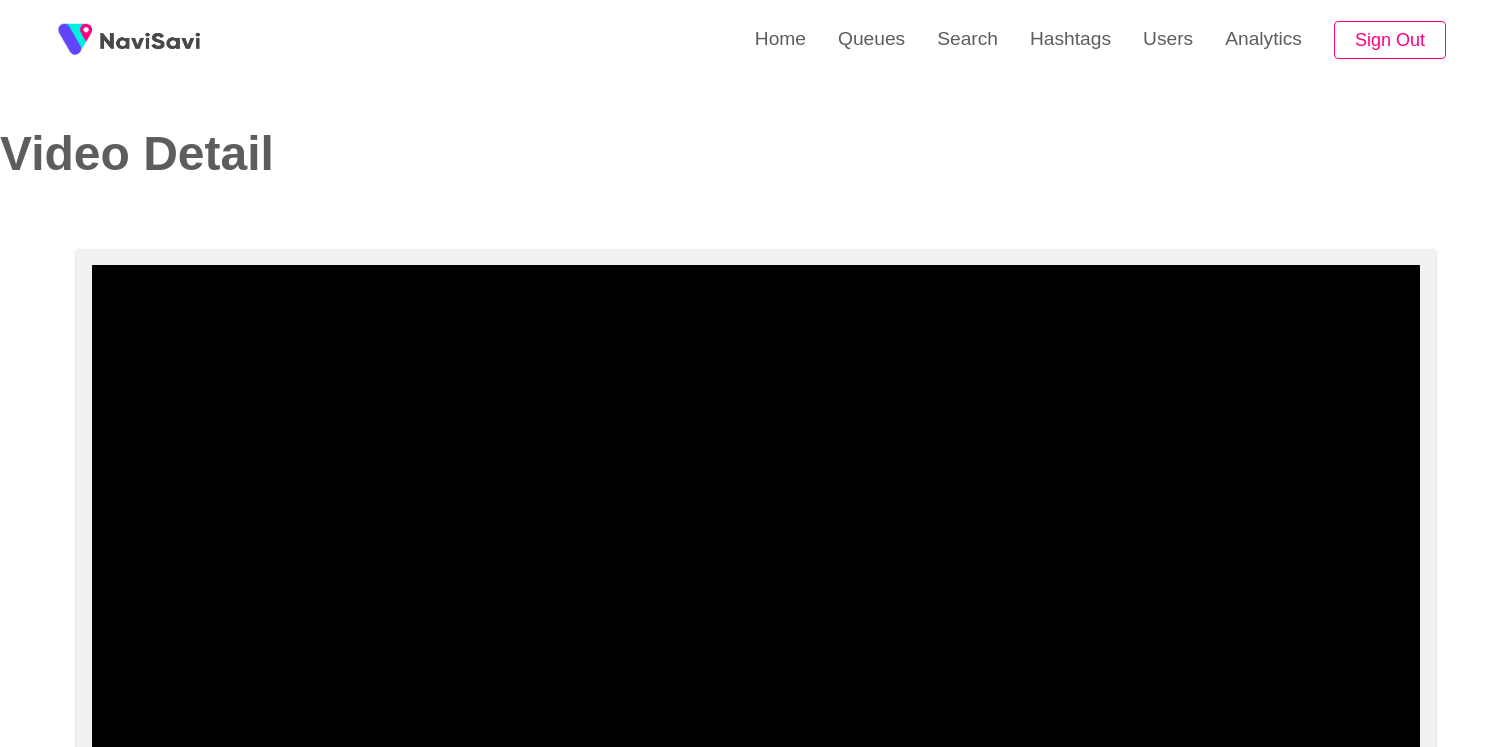 select on "**********" 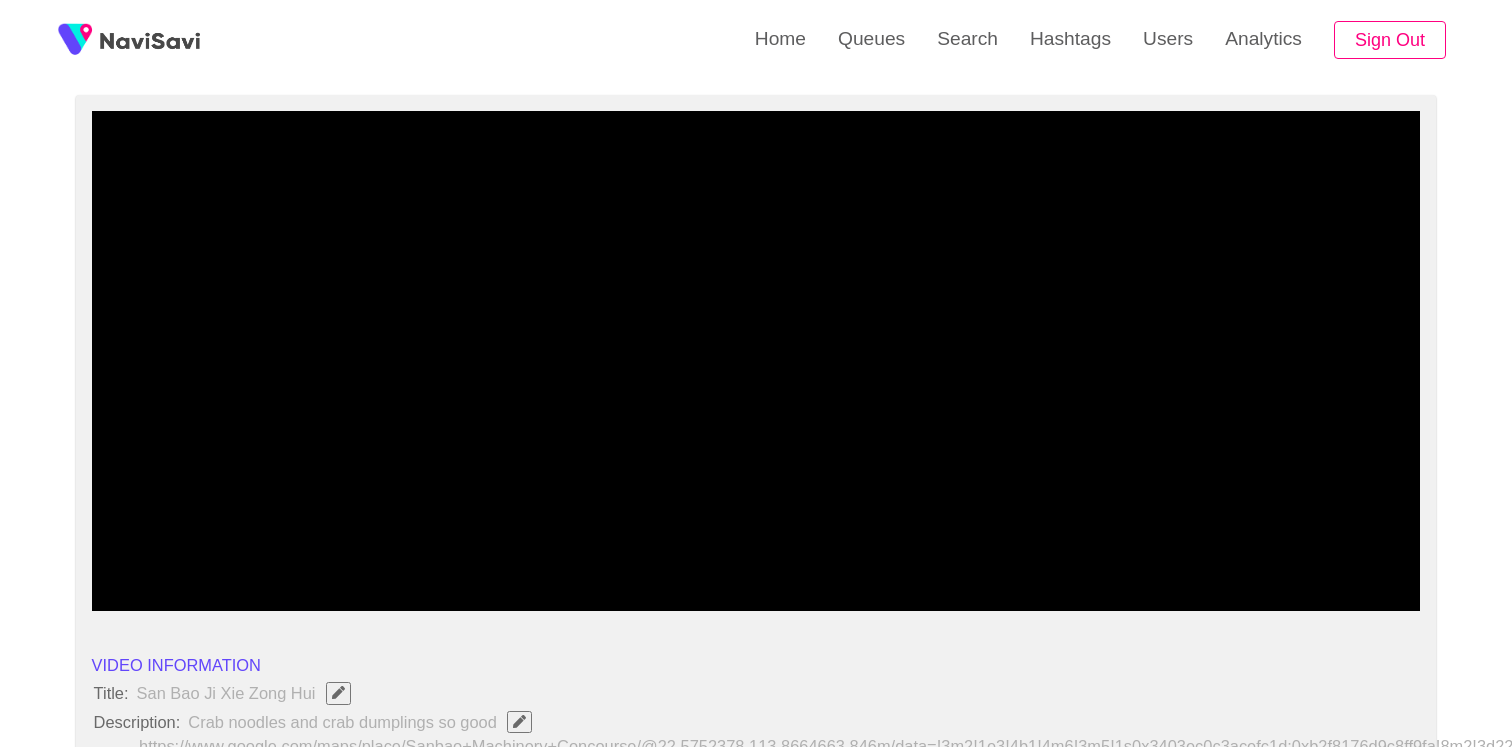 scroll, scrollTop: 156, scrollLeft: 0, axis: vertical 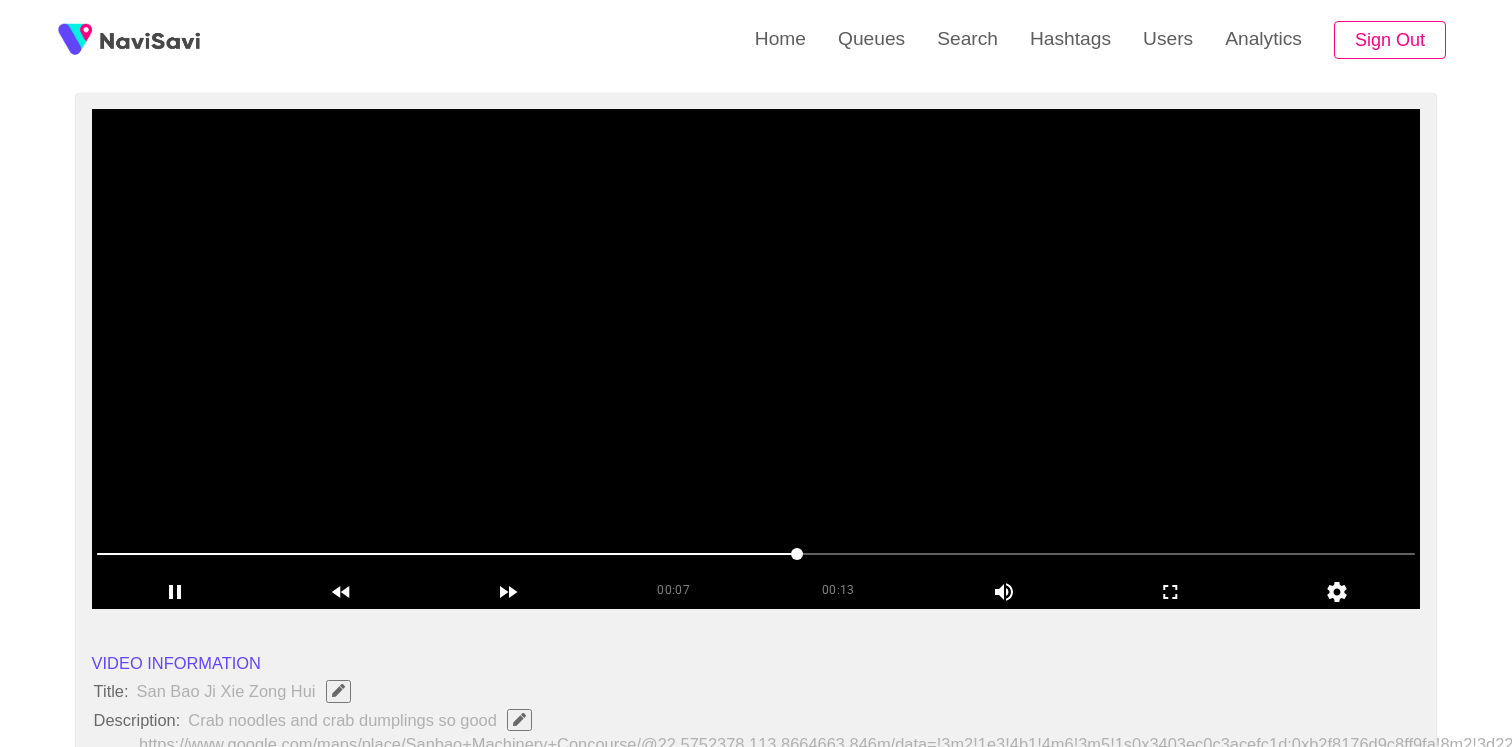 click at bounding box center (756, 359) 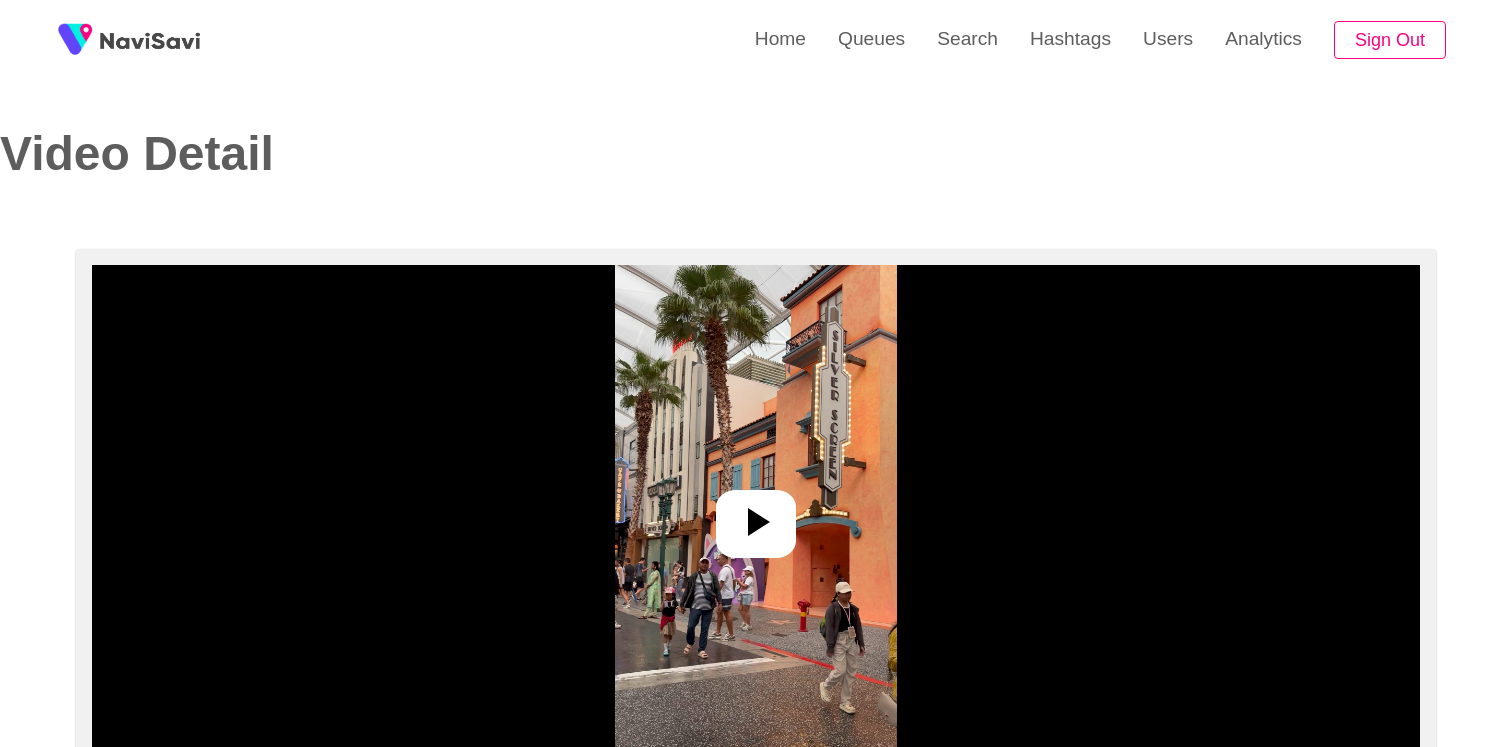 select on "**********" 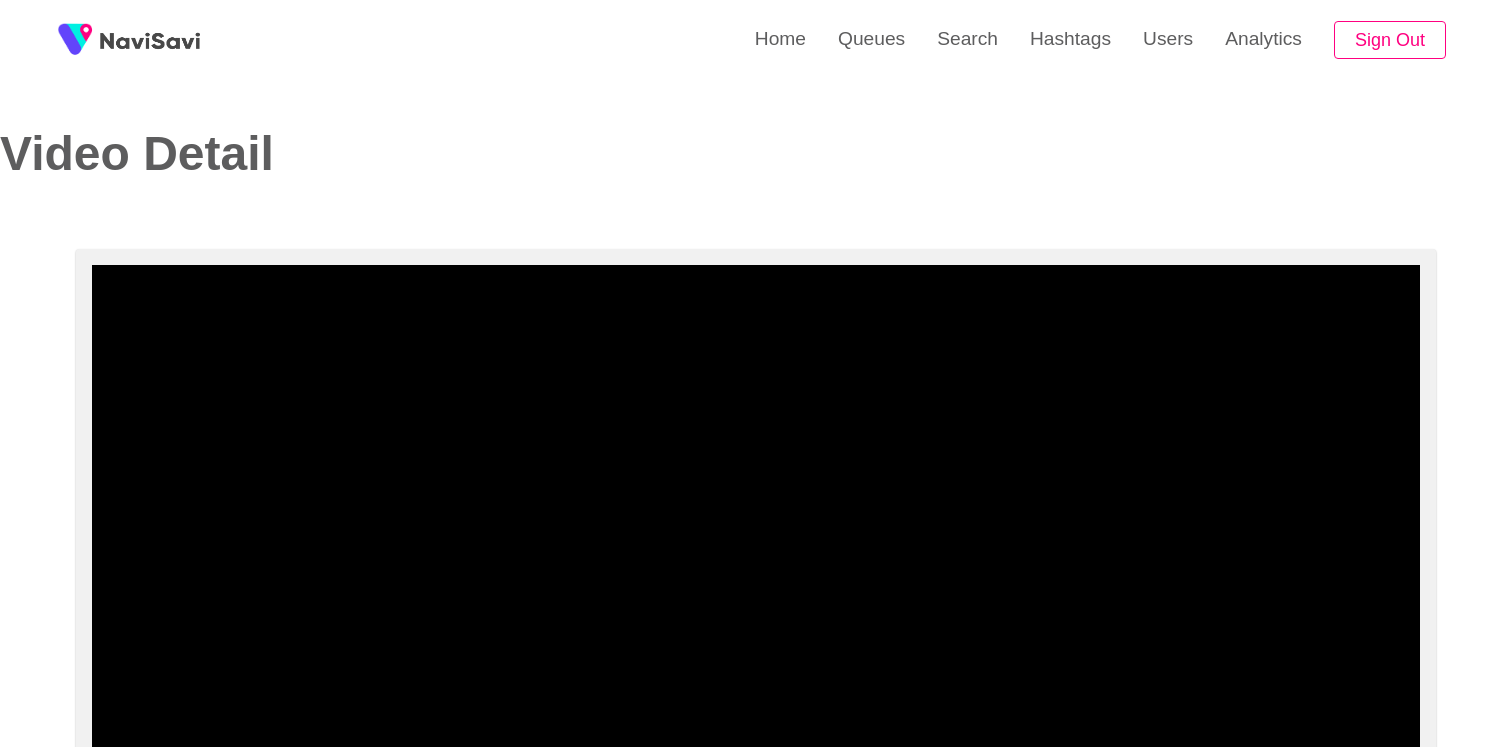scroll, scrollTop: 66, scrollLeft: 0, axis: vertical 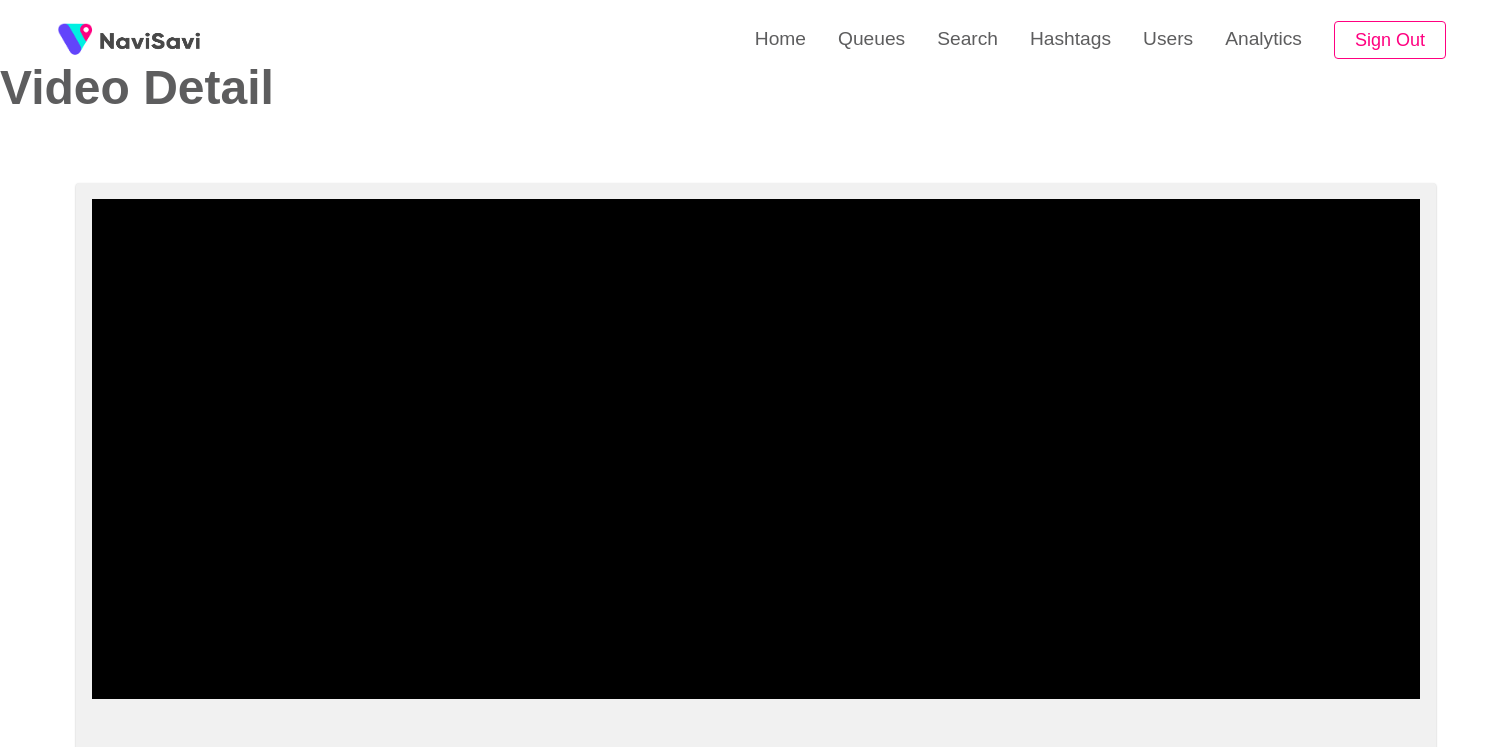 click at bounding box center [756, 449] 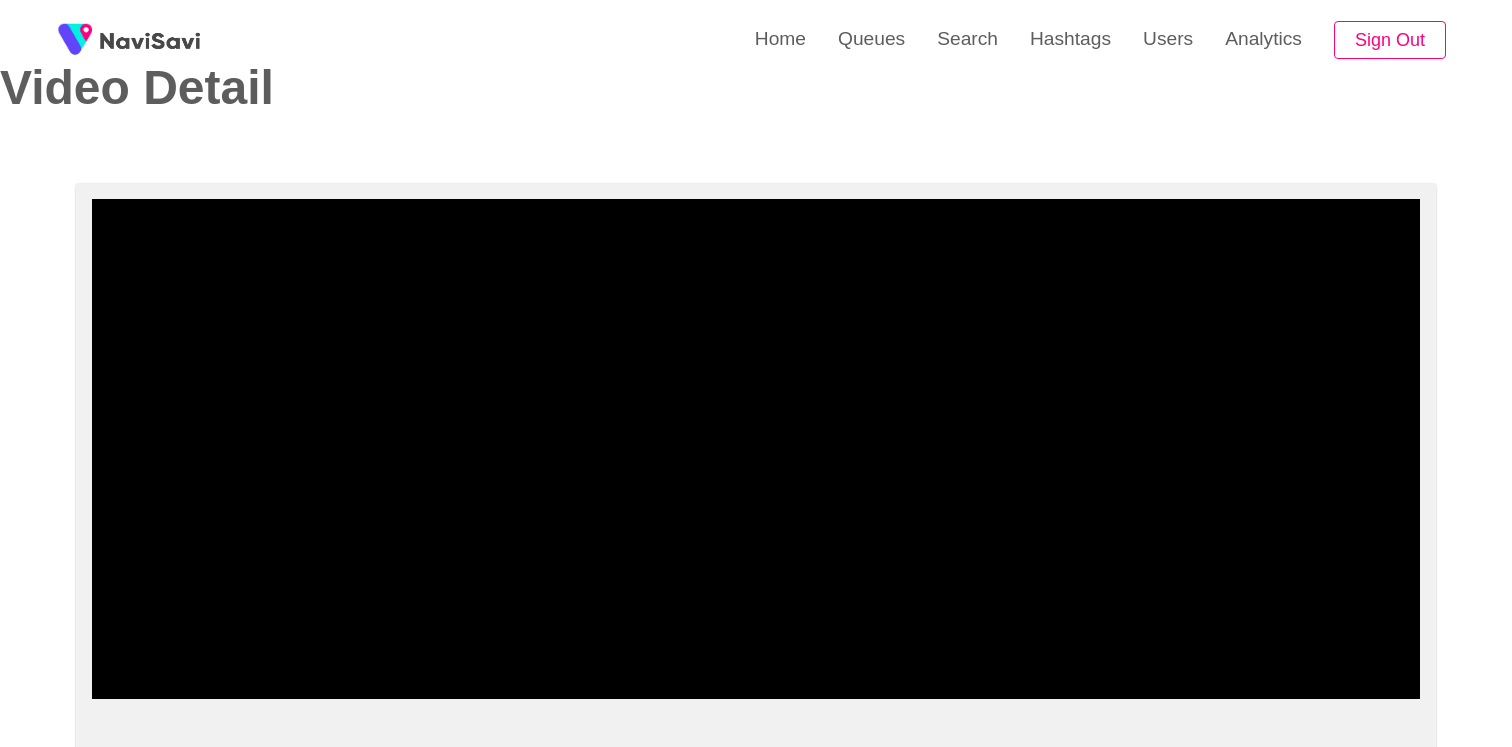 click at bounding box center (150, 40) 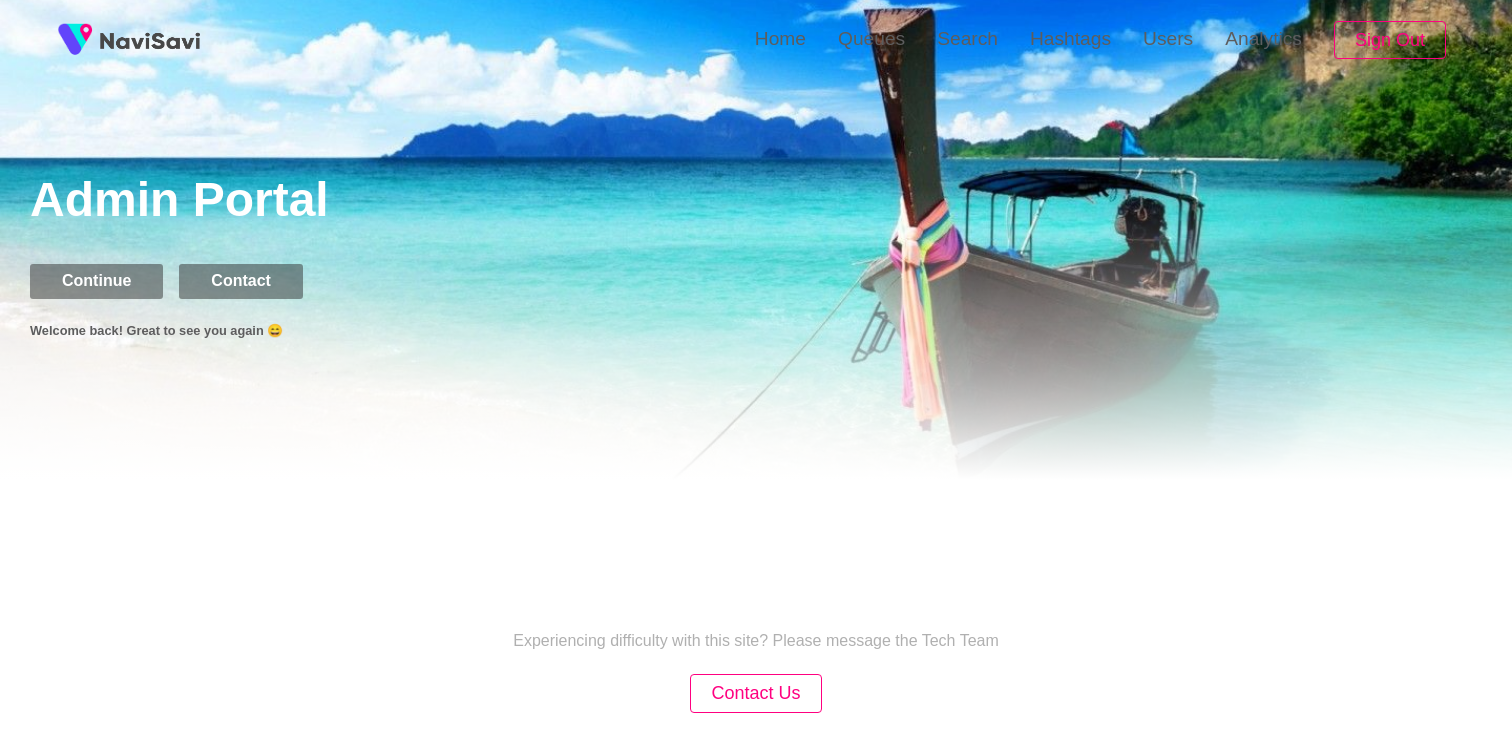 click at bounding box center (756, 335) 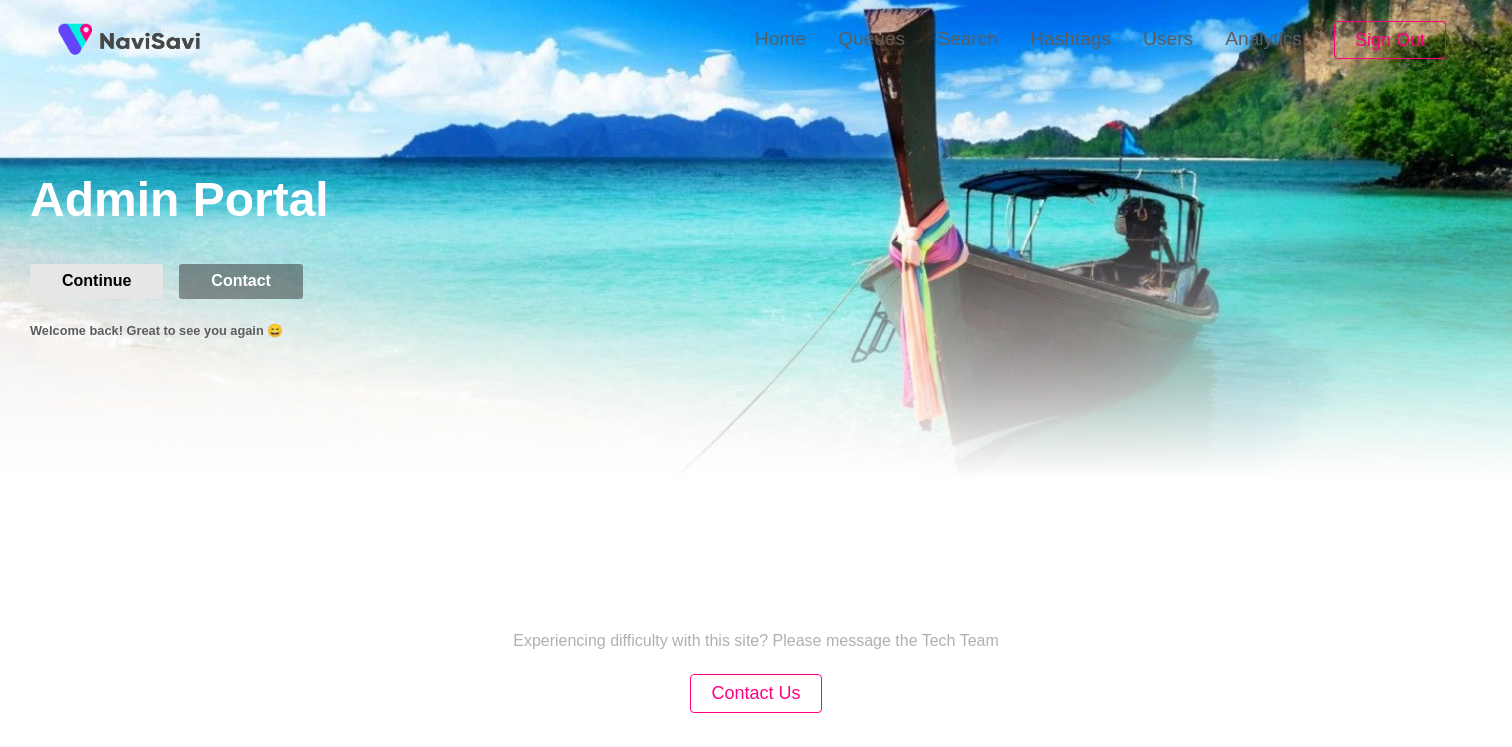 click on "Continue" at bounding box center [96, 281] 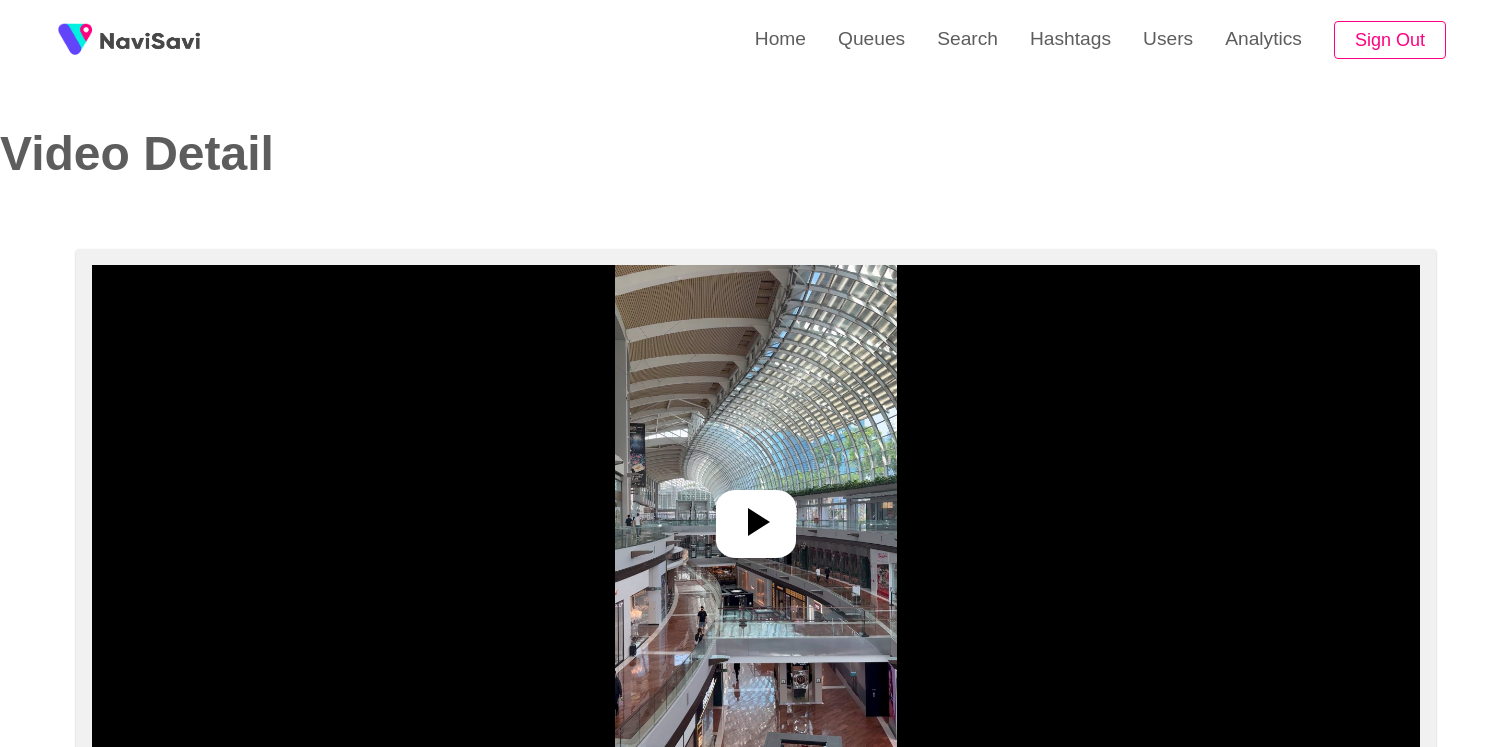 select on "**********" 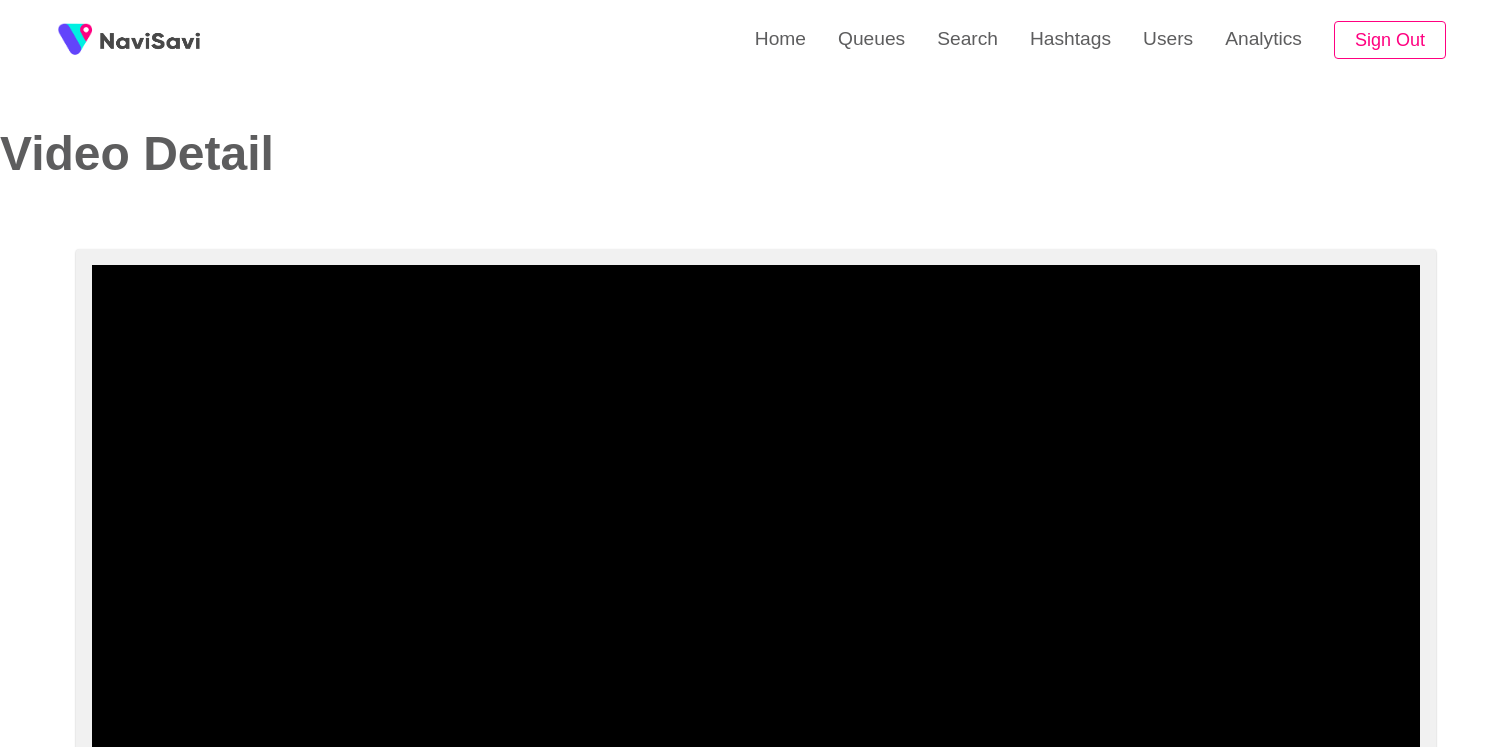 click at bounding box center (756, 515) 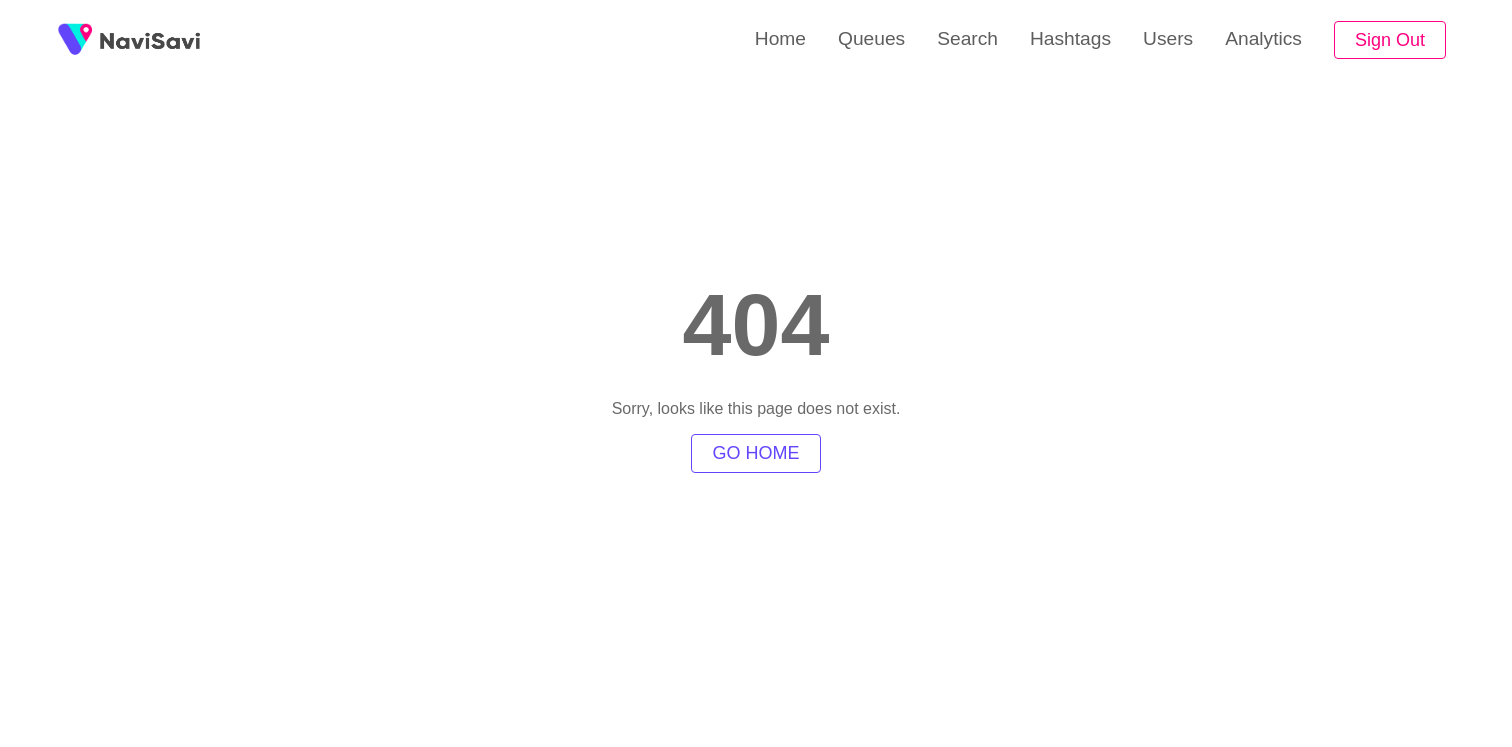 scroll, scrollTop: 0, scrollLeft: 0, axis: both 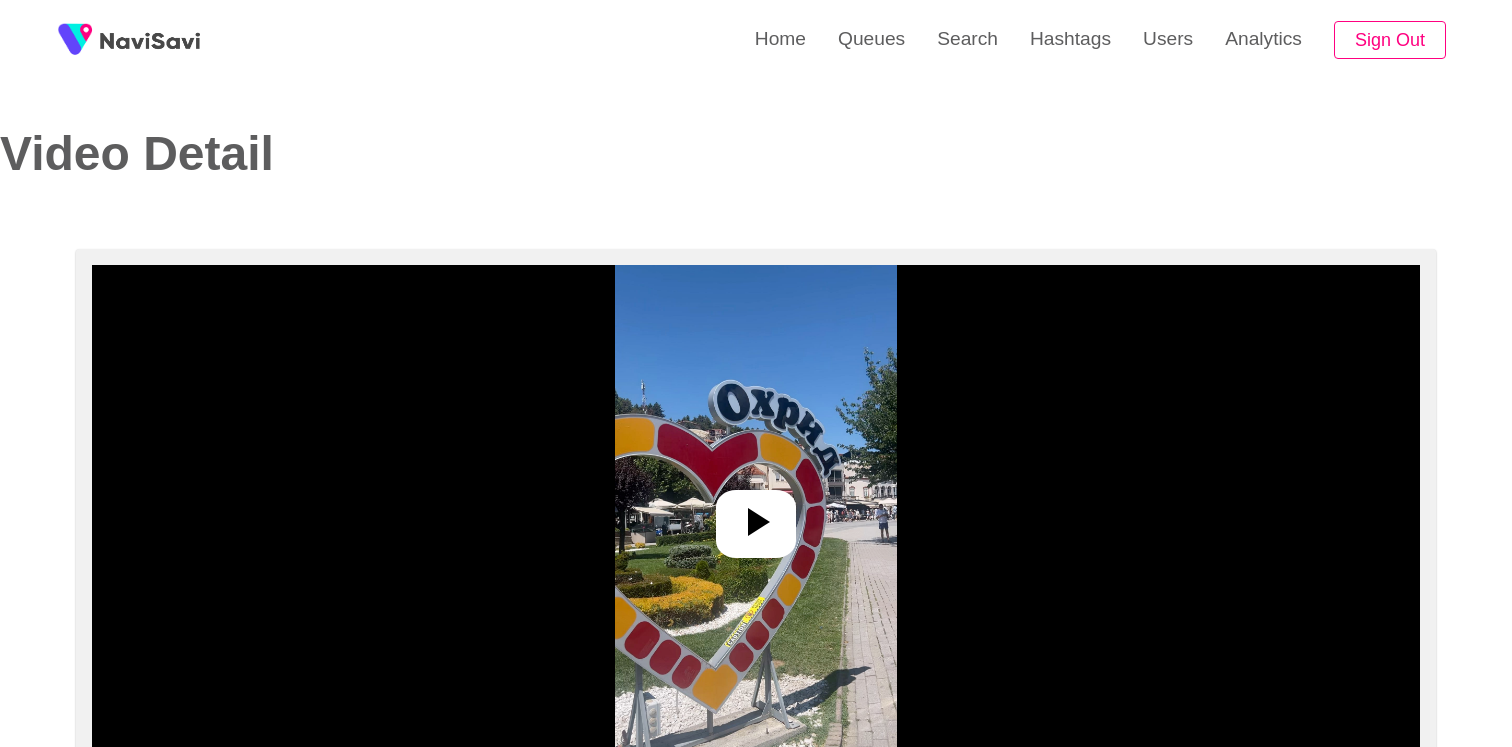 select on "****" 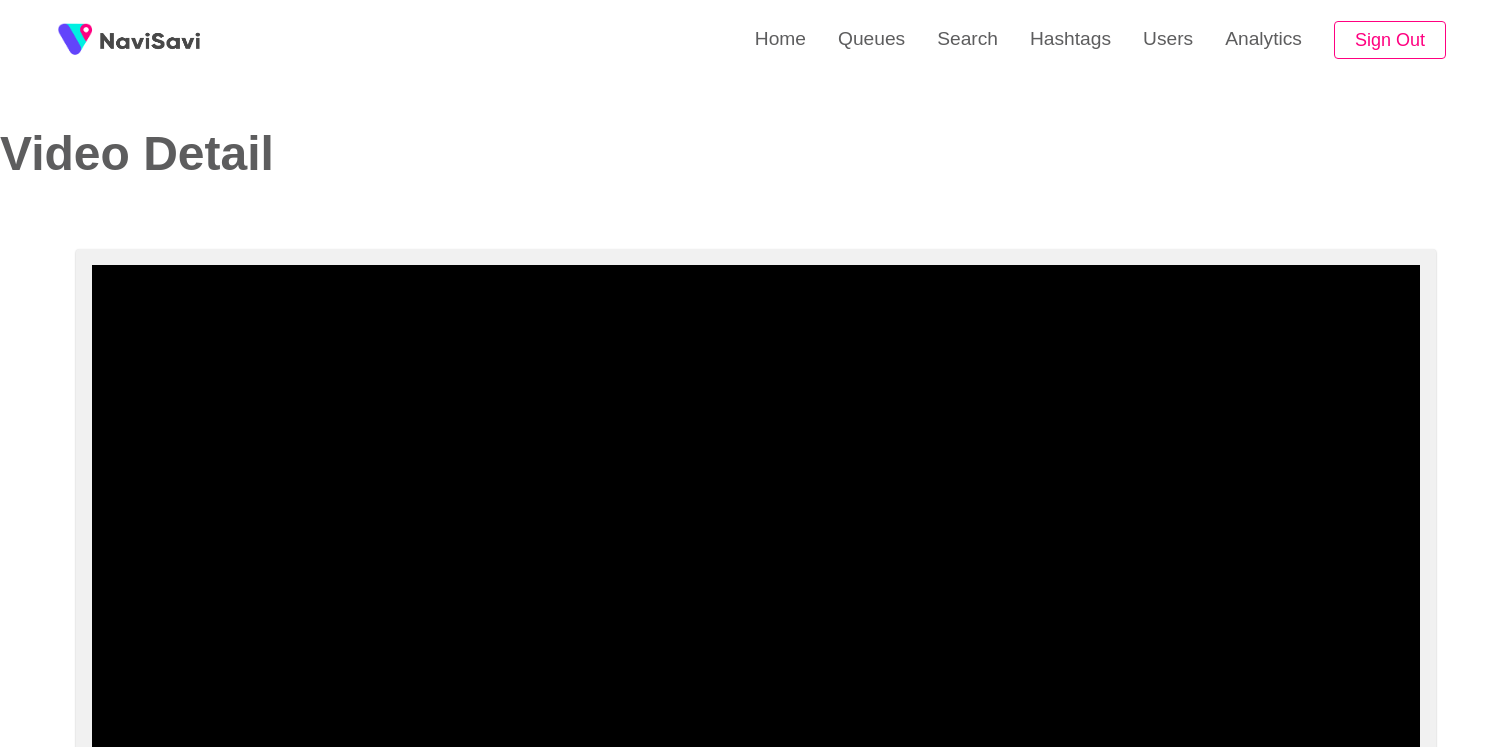 click at bounding box center [756, 515] 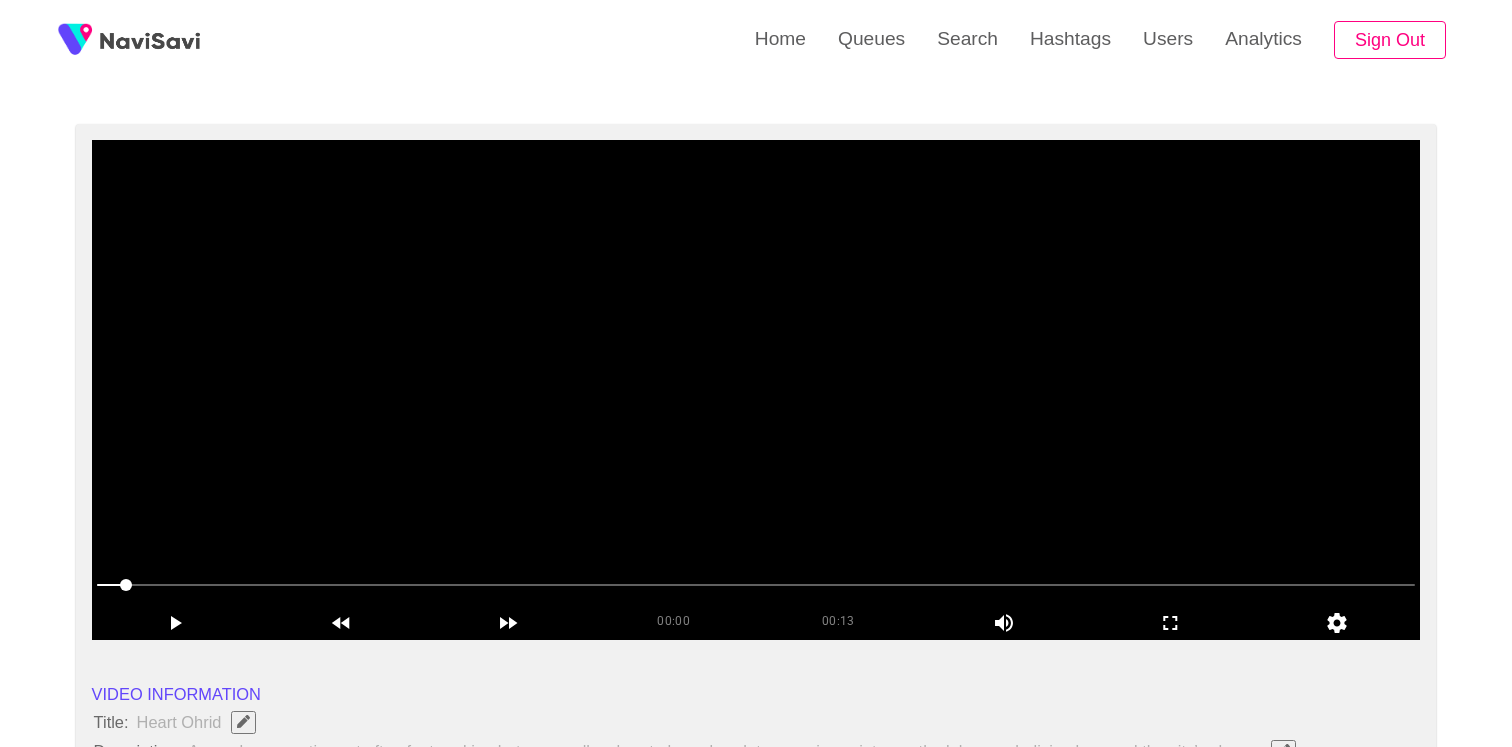 scroll, scrollTop: 129, scrollLeft: 0, axis: vertical 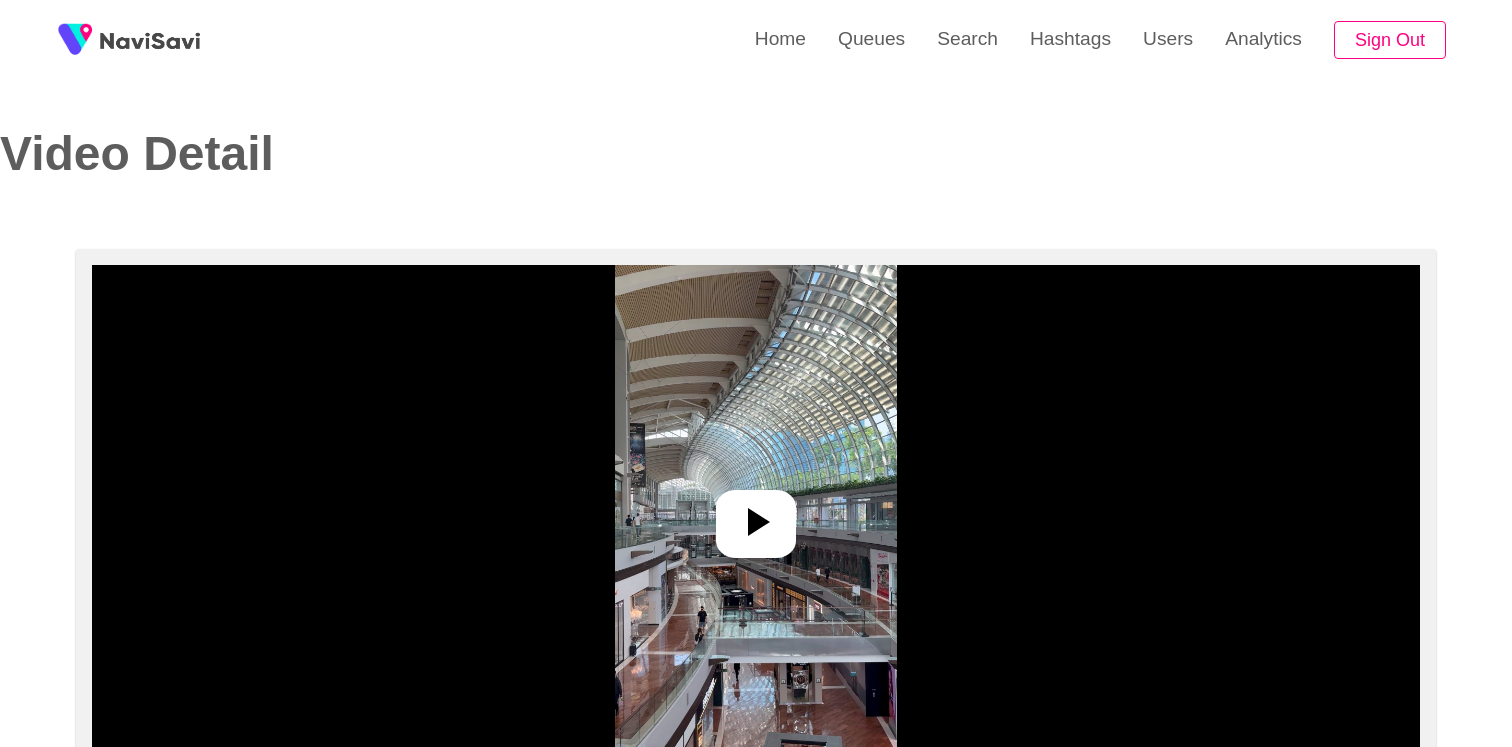select on "**********" 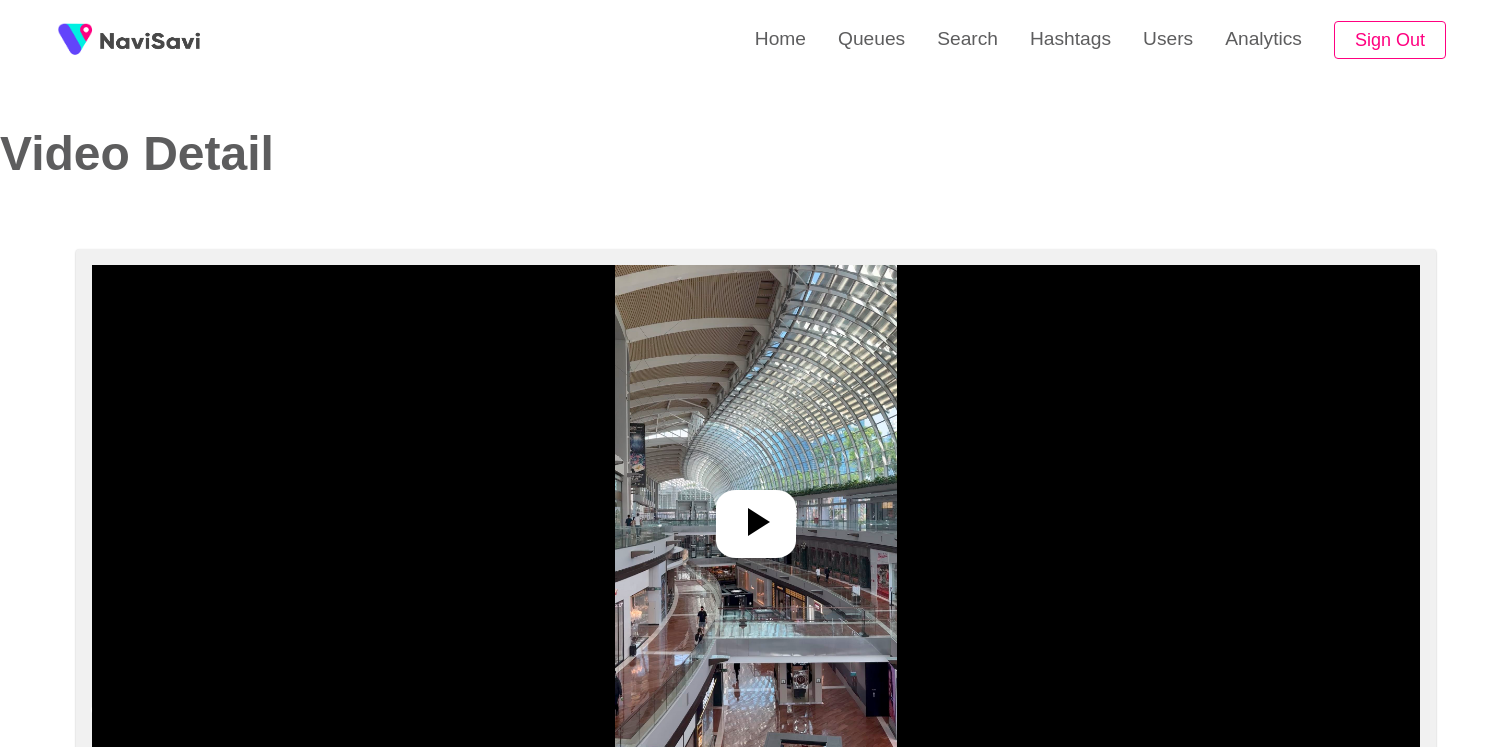 click at bounding box center (755, 515) 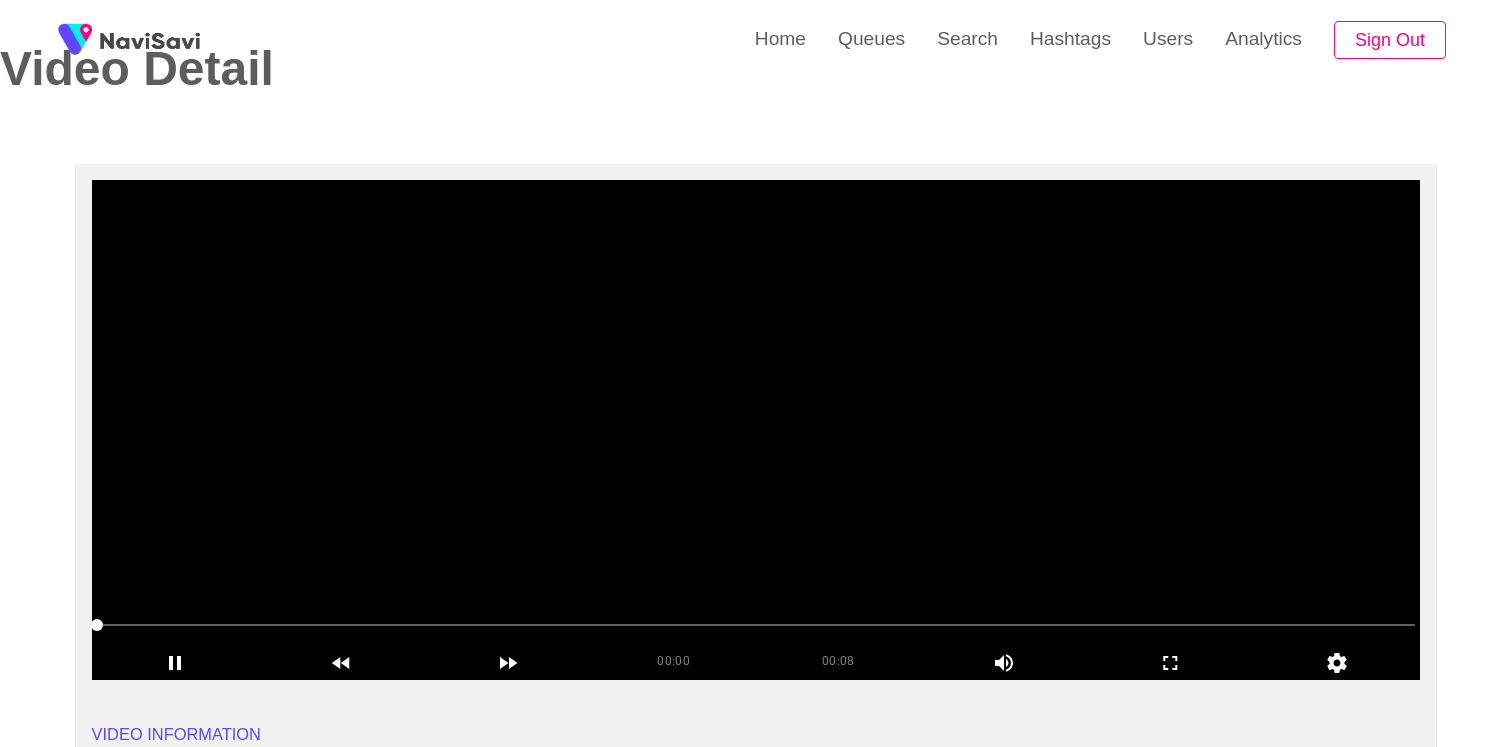 scroll, scrollTop: 153, scrollLeft: 0, axis: vertical 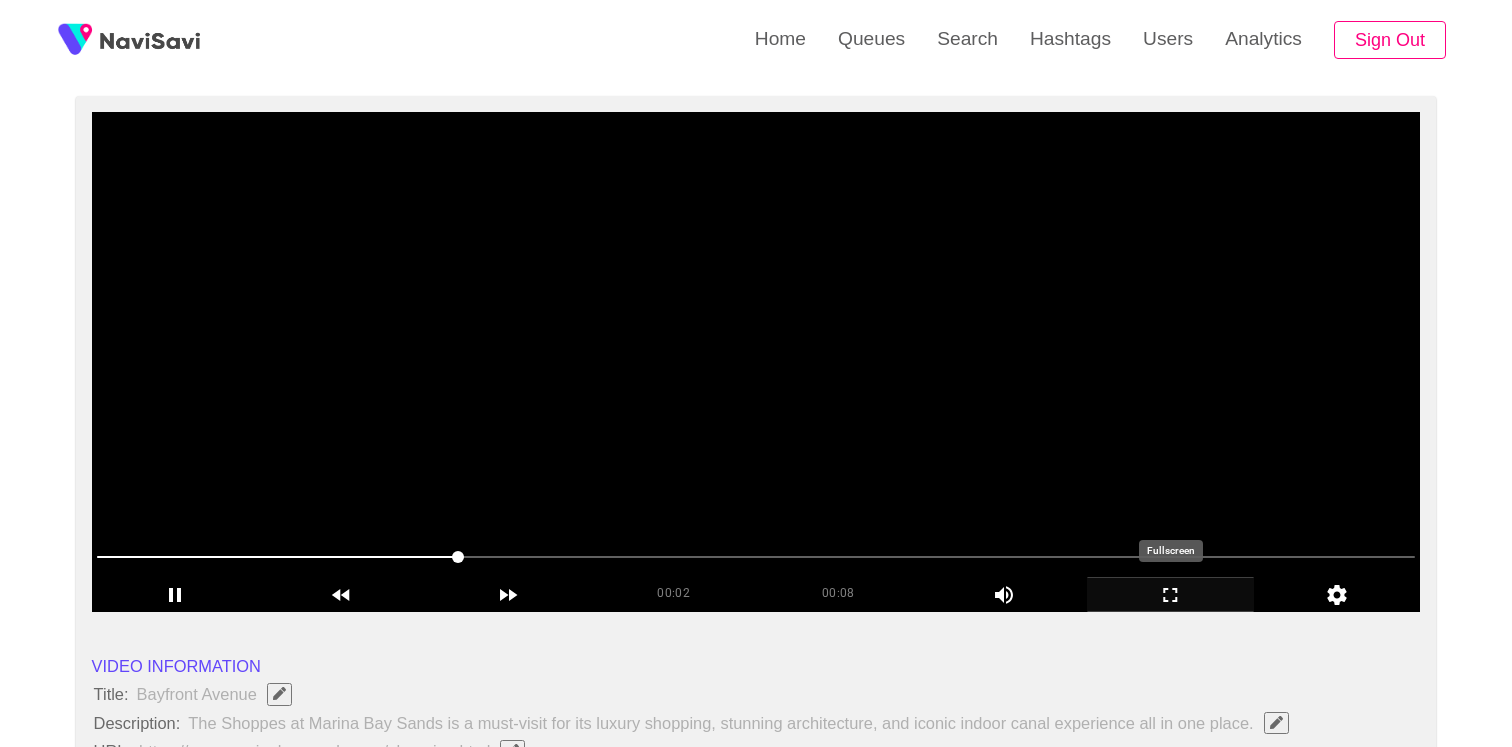 click 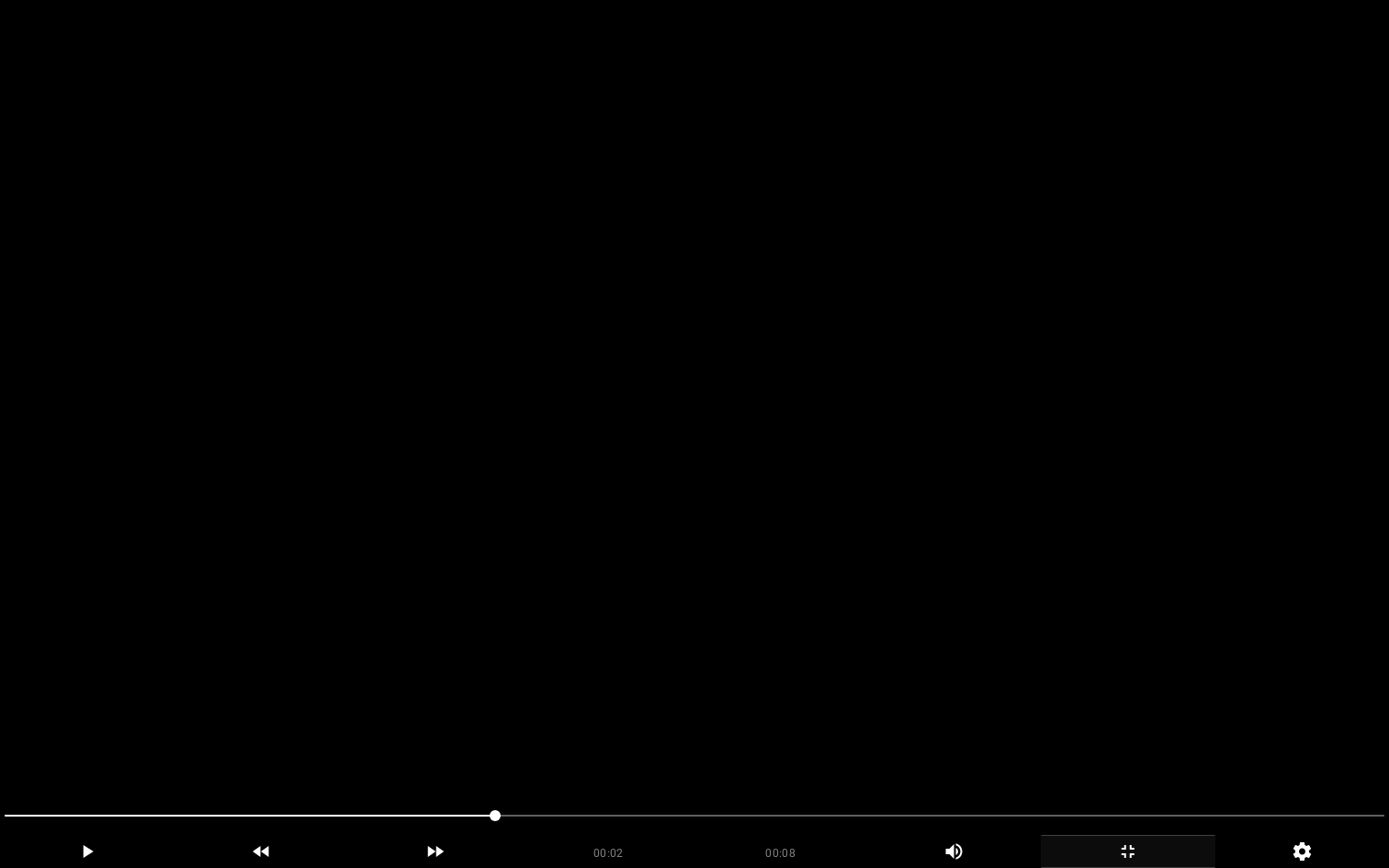 click at bounding box center (694, 434) 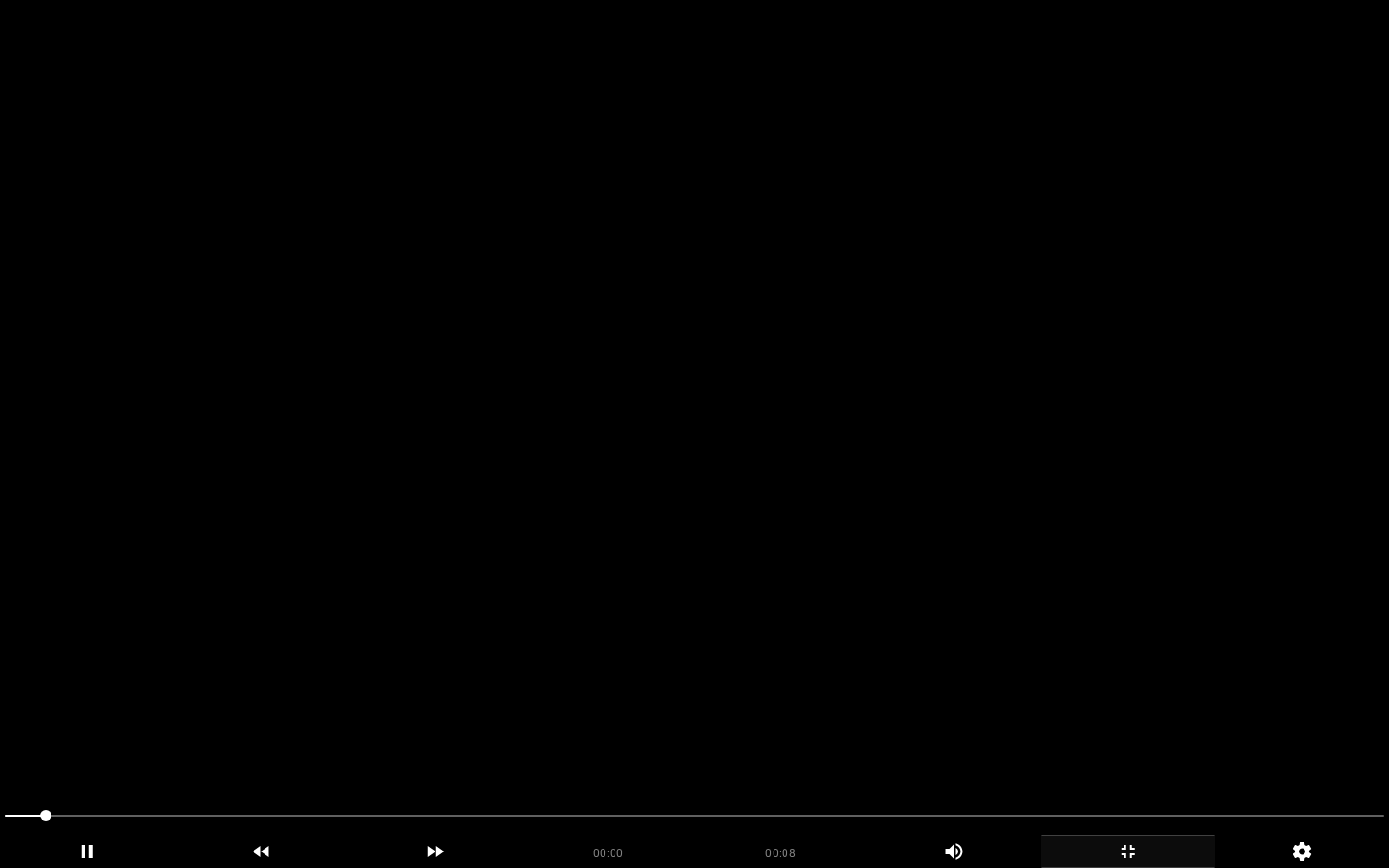 click at bounding box center (694, 434) 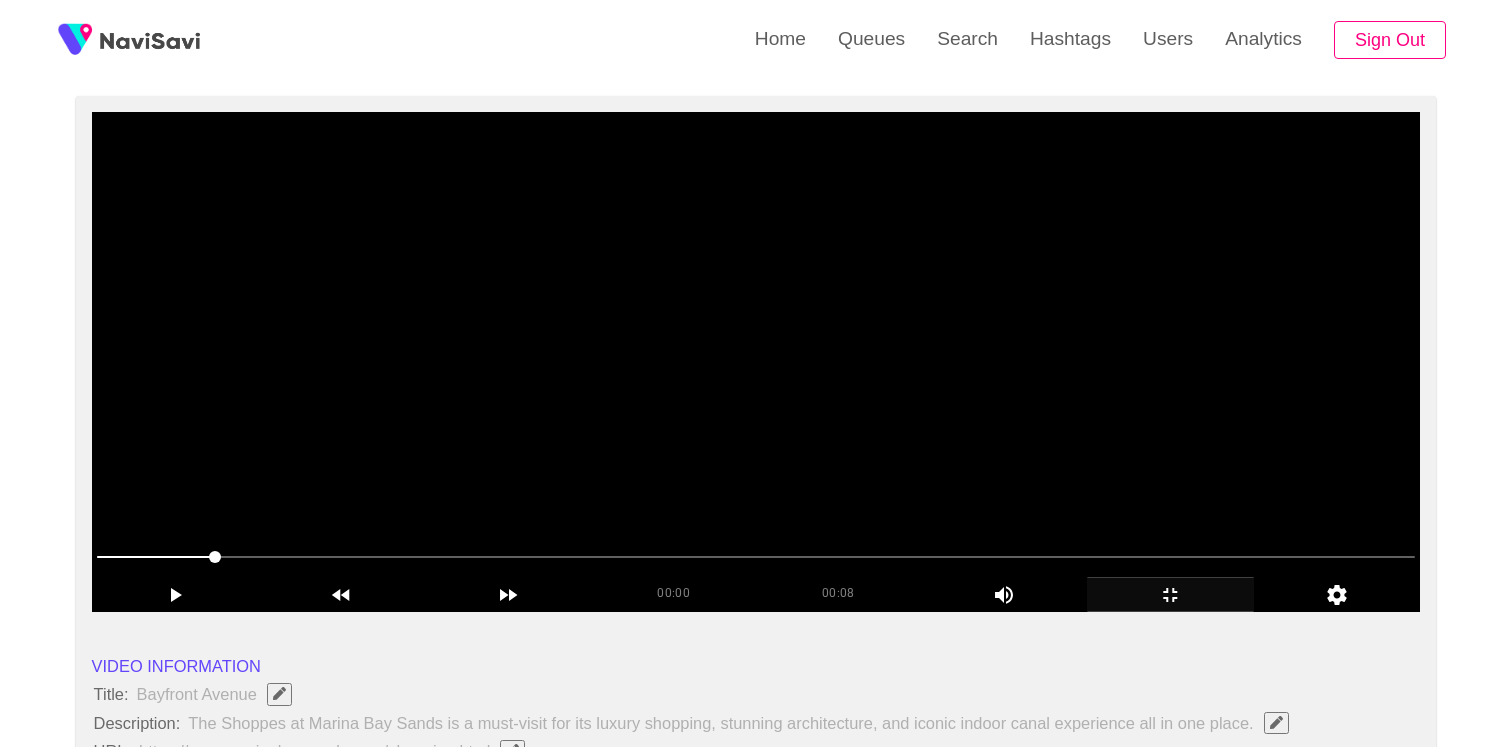 click at bounding box center [756, 362] 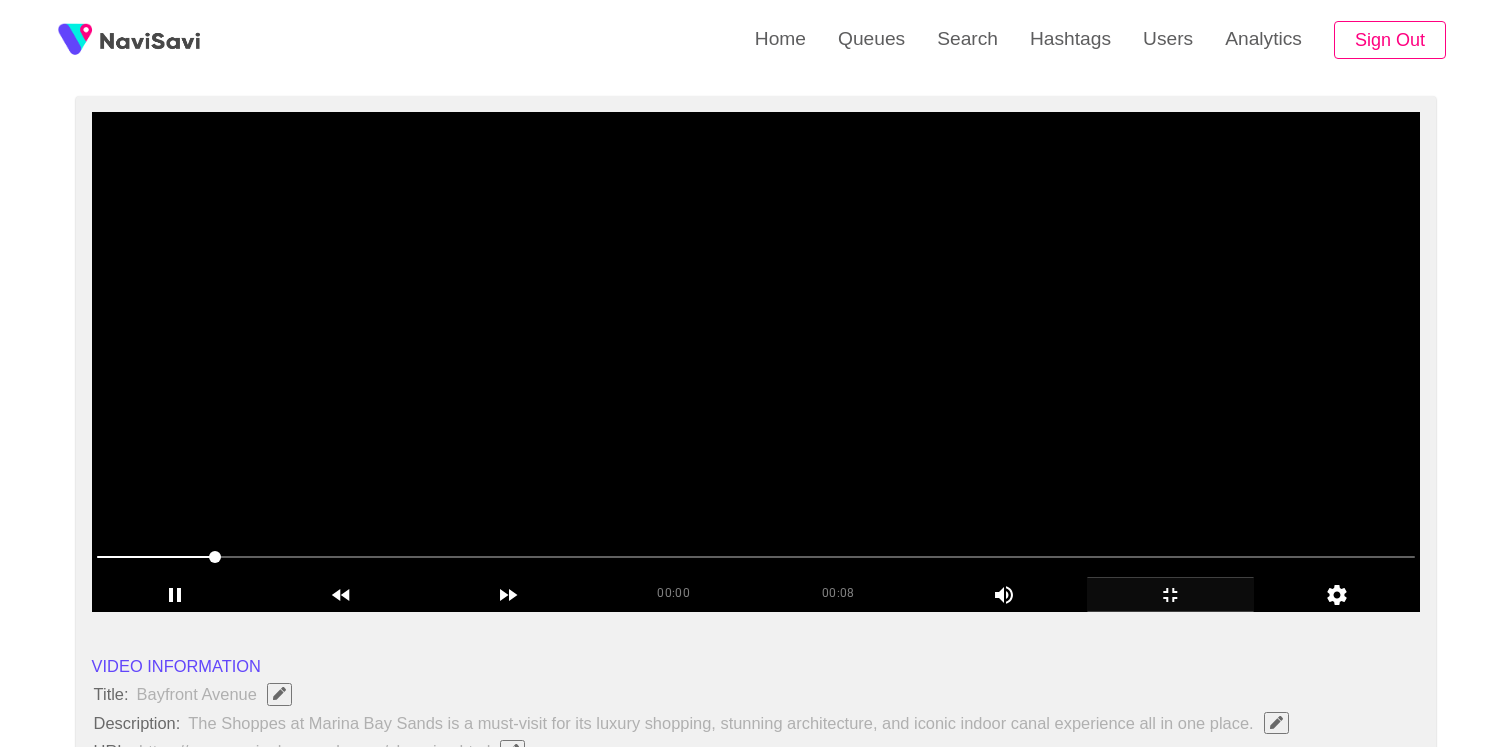 click at bounding box center [756, 362] 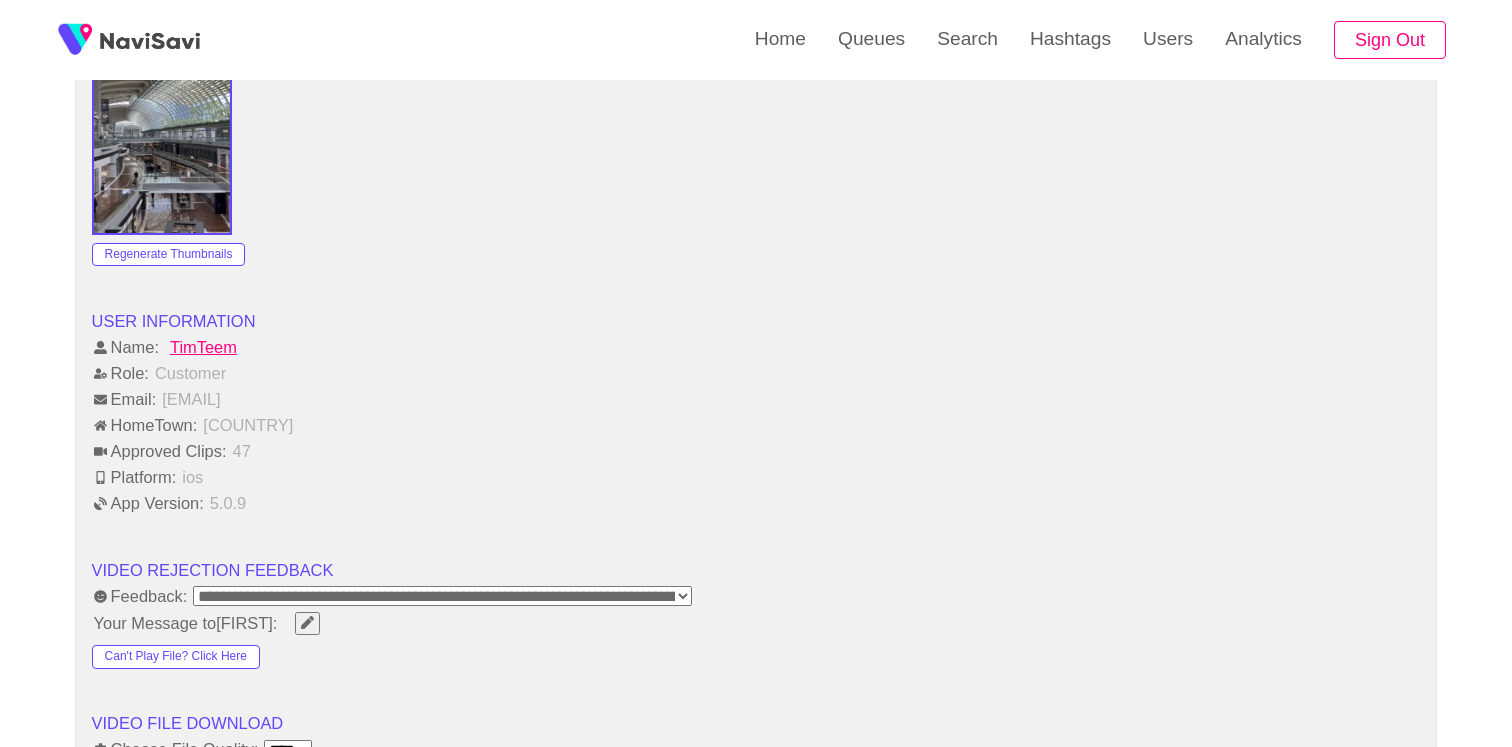 scroll, scrollTop: 2241, scrollLeft: 0, axis: vertical 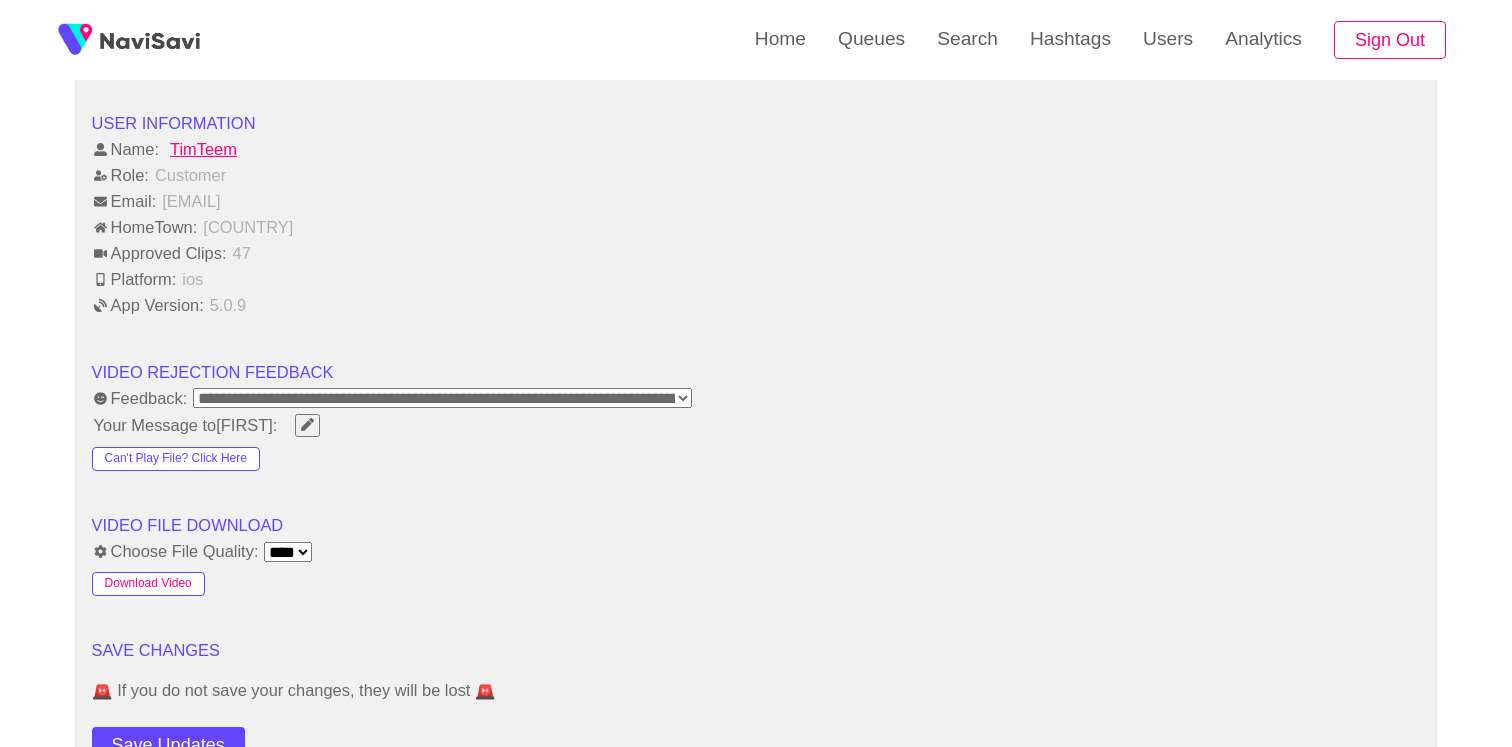 click on "Download Video" at bounding box center (148, 584) 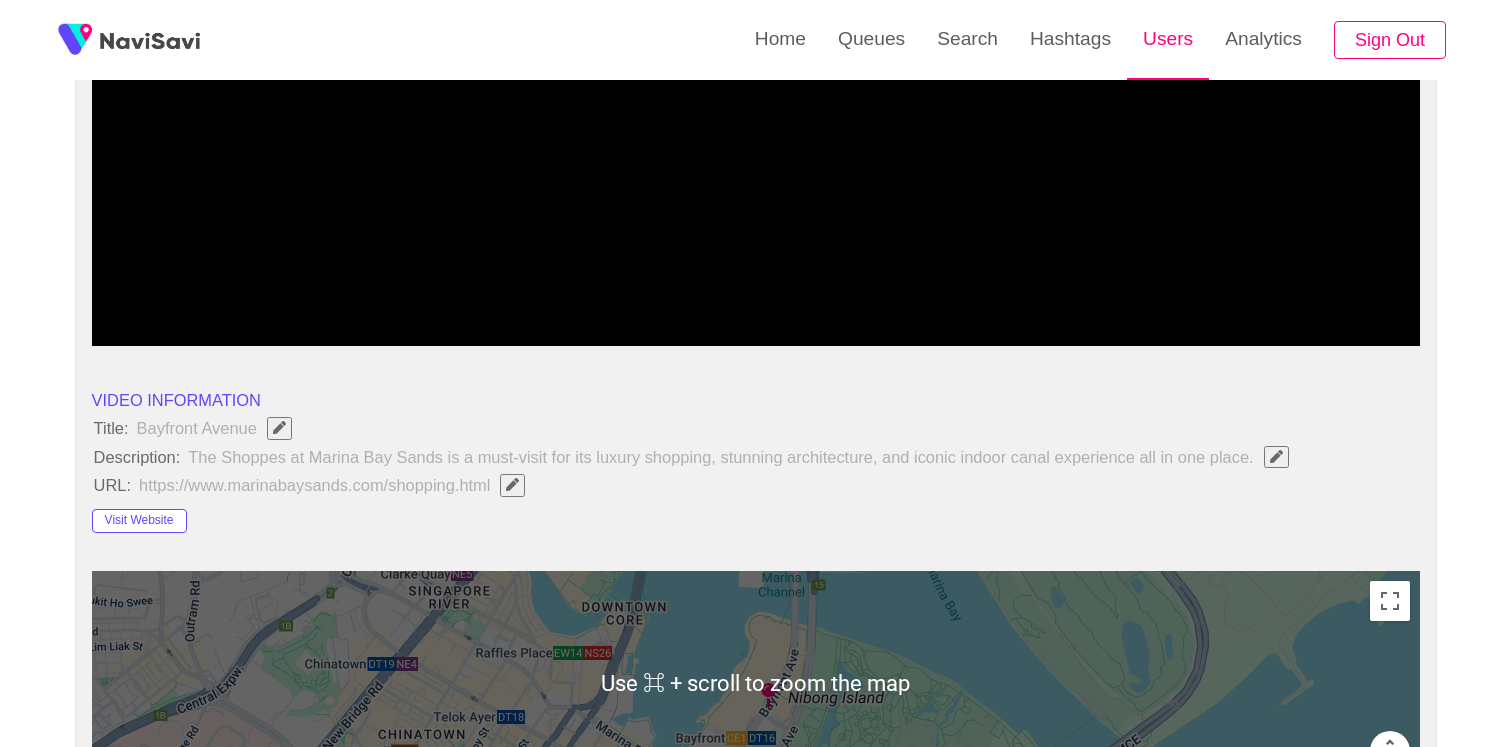 scroll, scrollTop: 0, scrollLeft: 0, axis: both 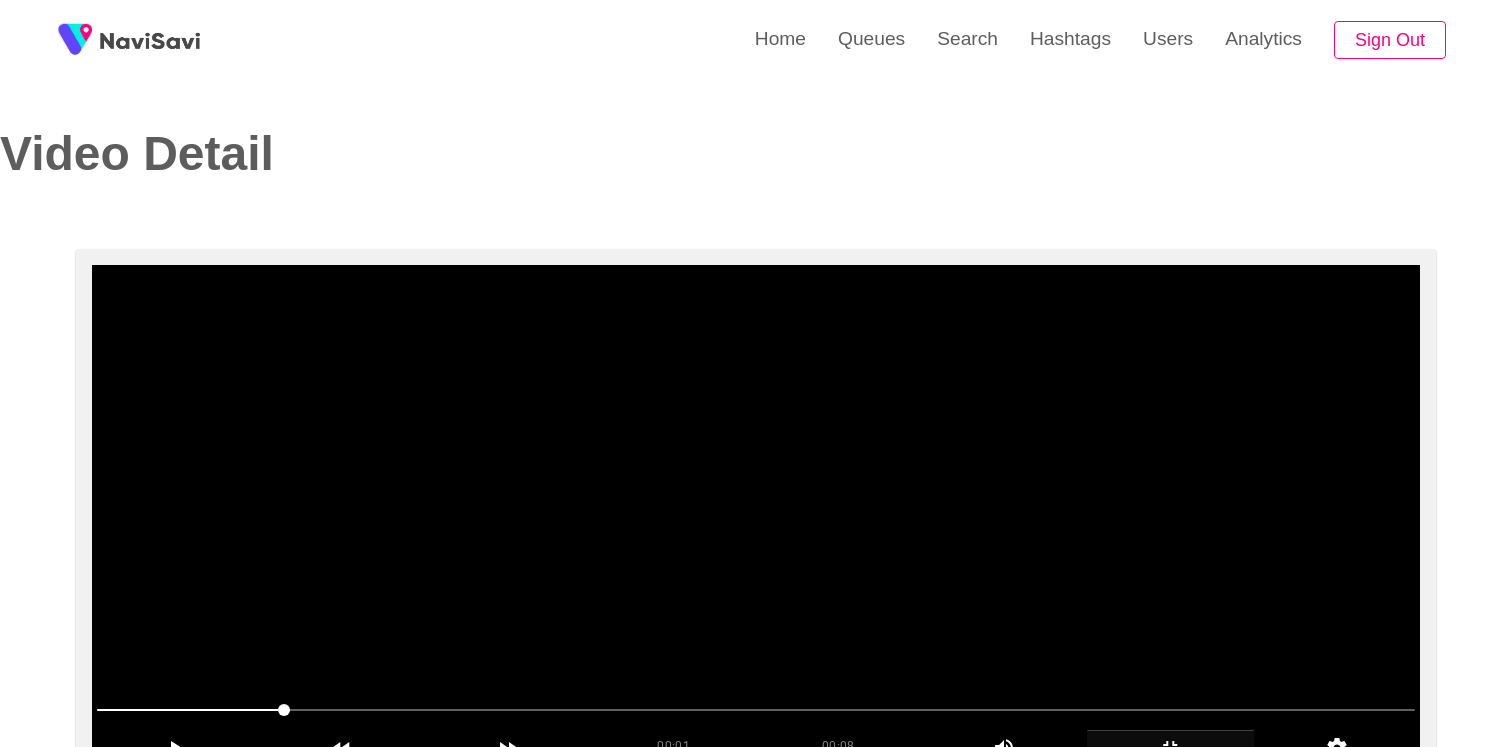 click at bounding box center (756, 515) 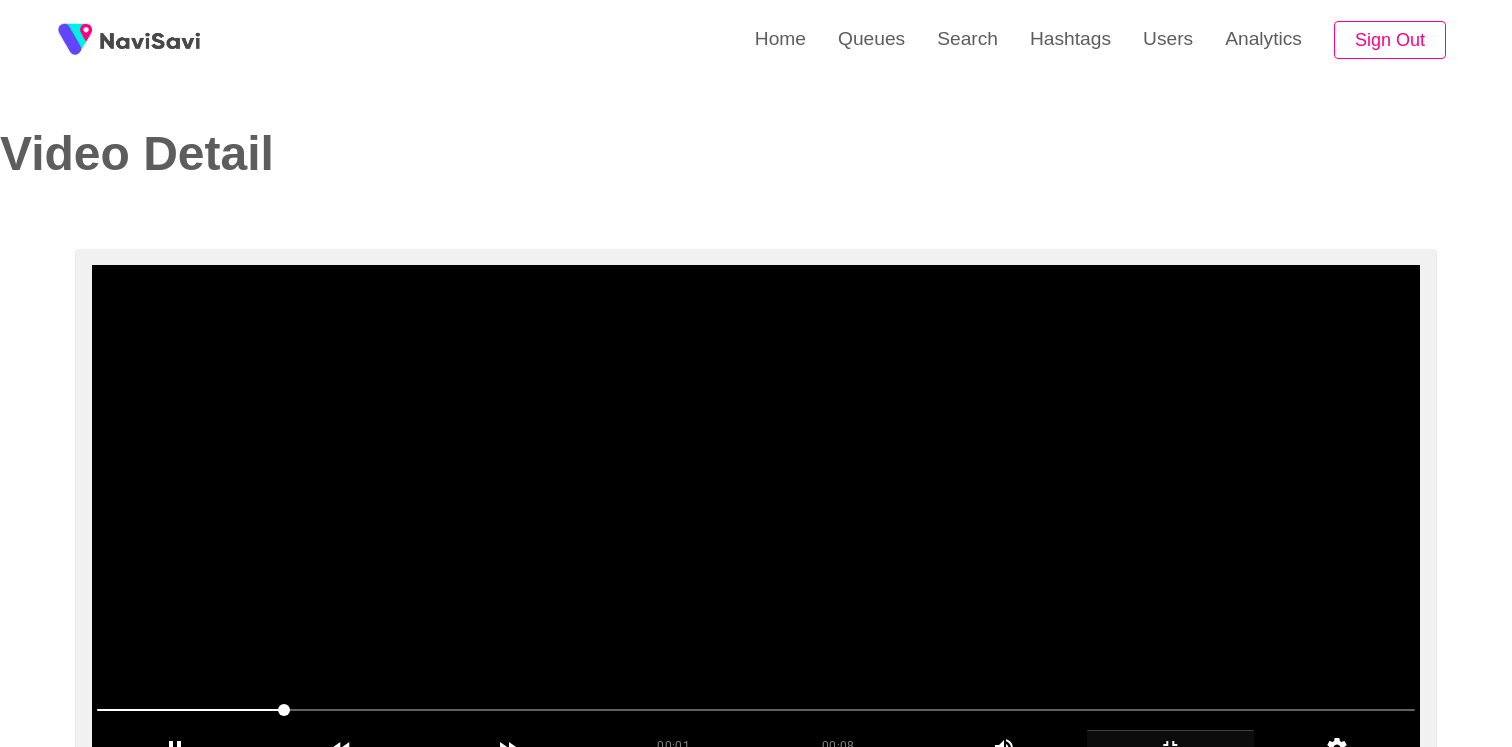 click at bounding box center [756, 515] 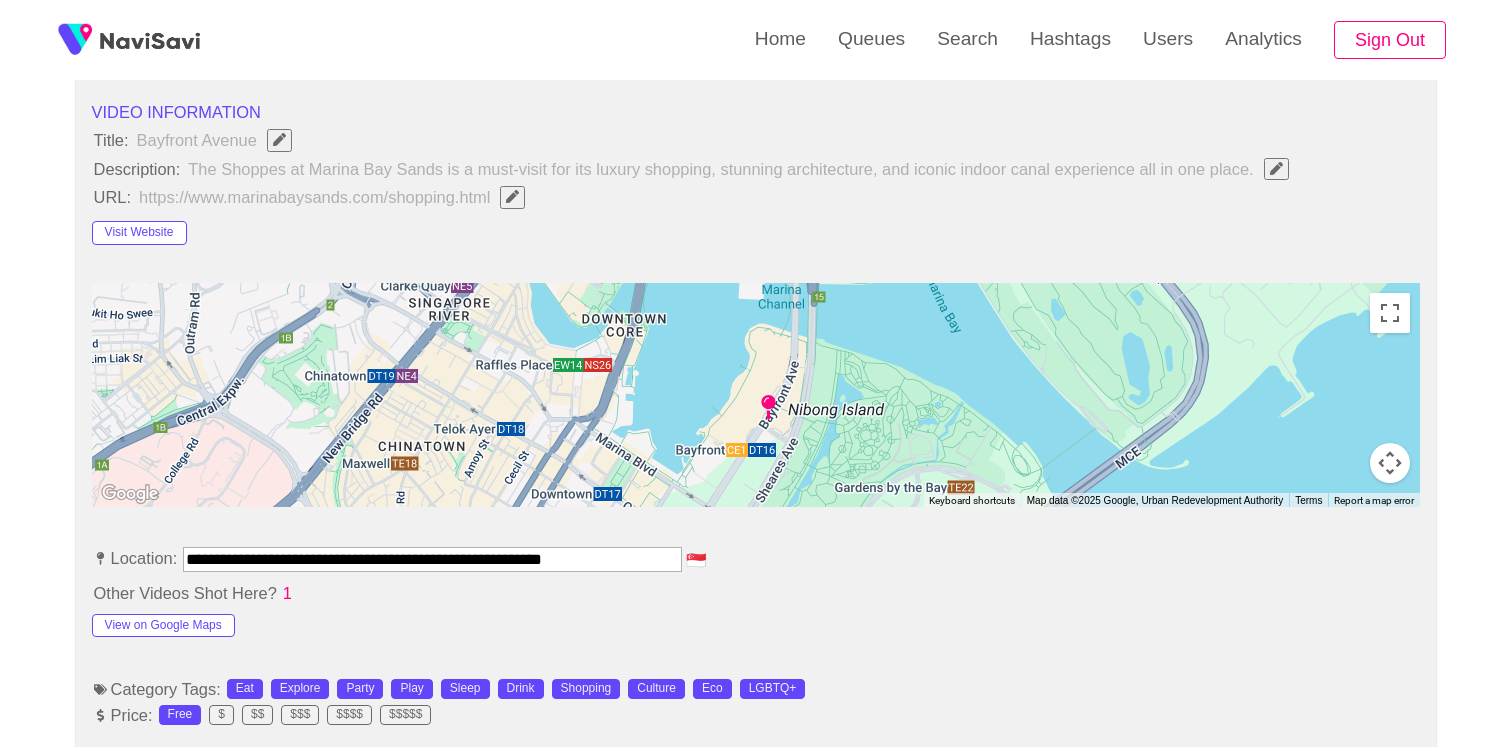 scroll, scrollTop: 208, scrollLeft: 0, axis: vertical 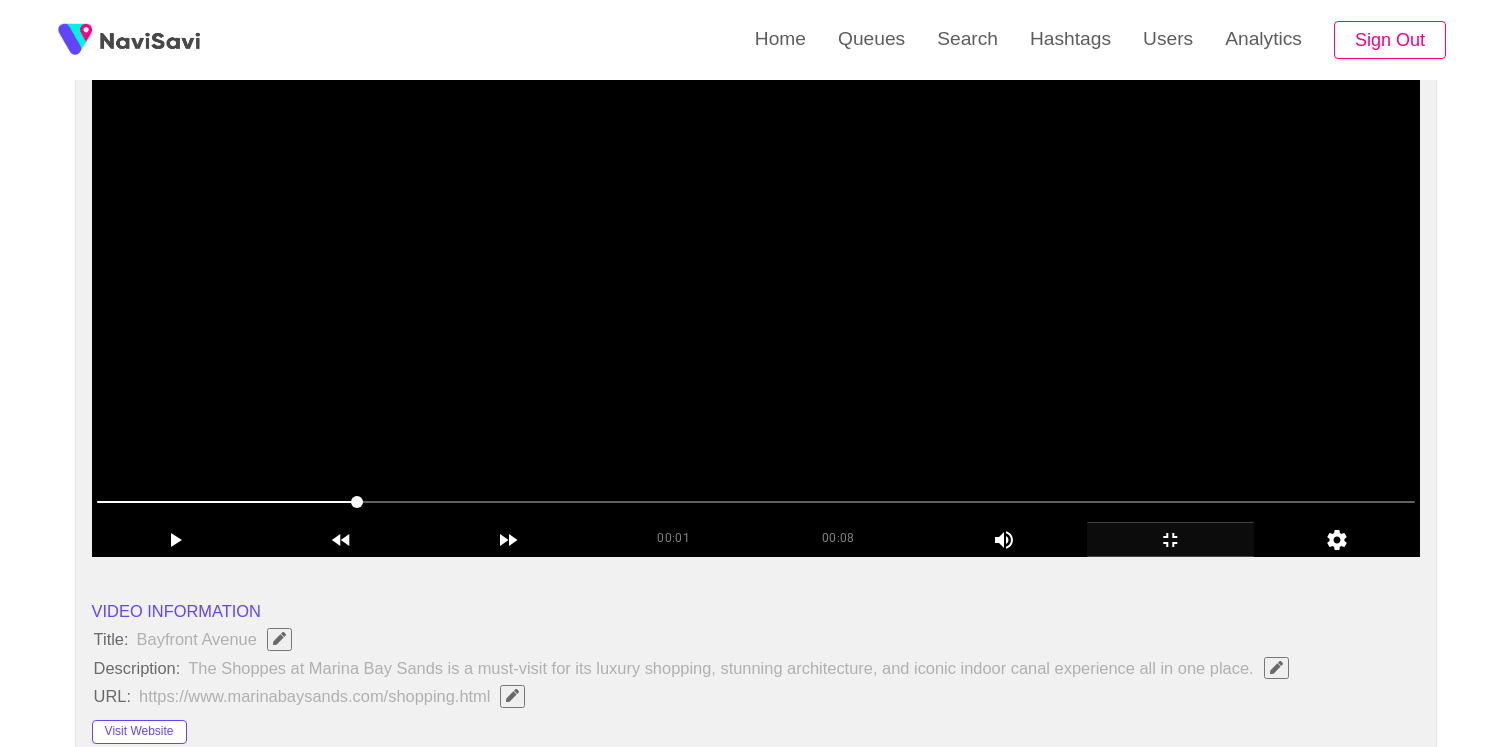 click at bounding box center (756, 307) 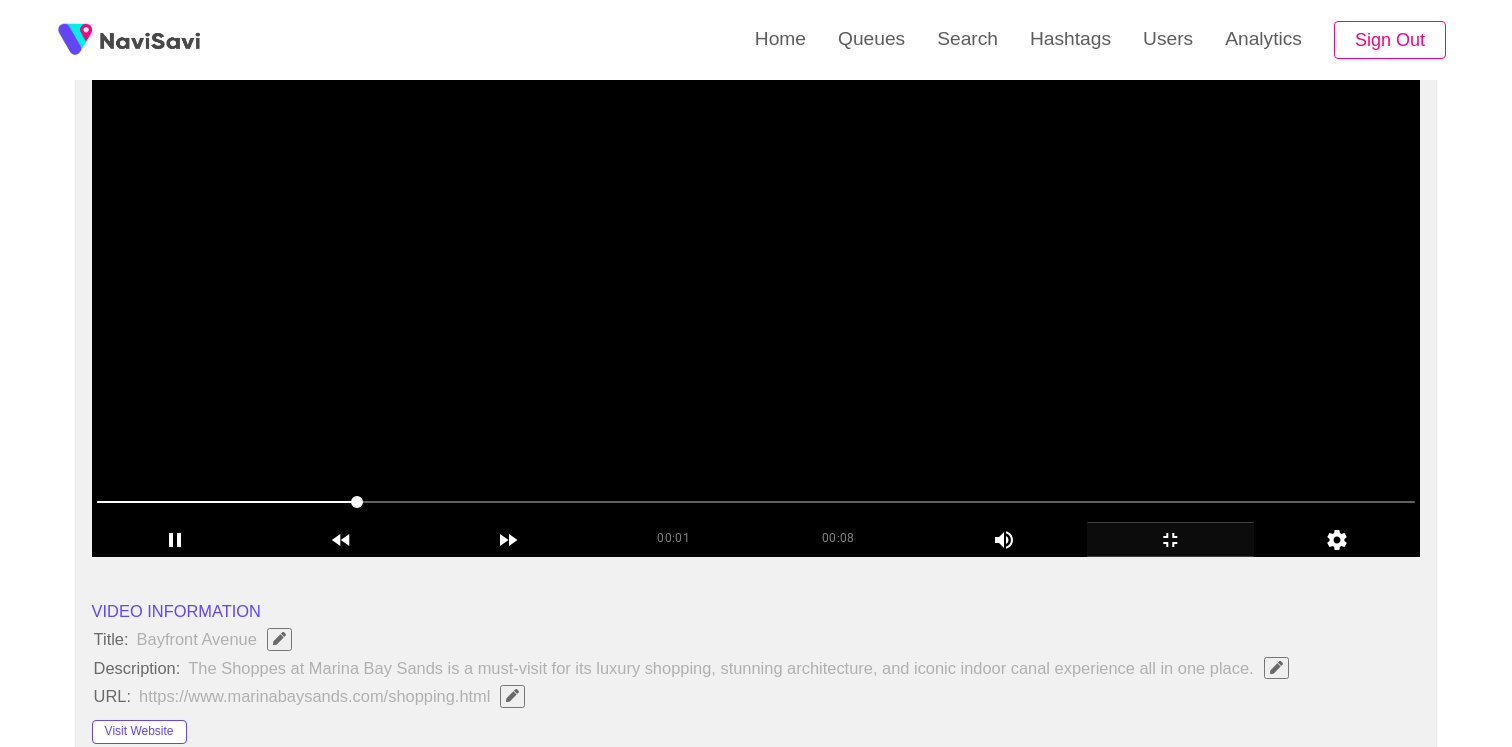 click at bounding box center (756, 307) 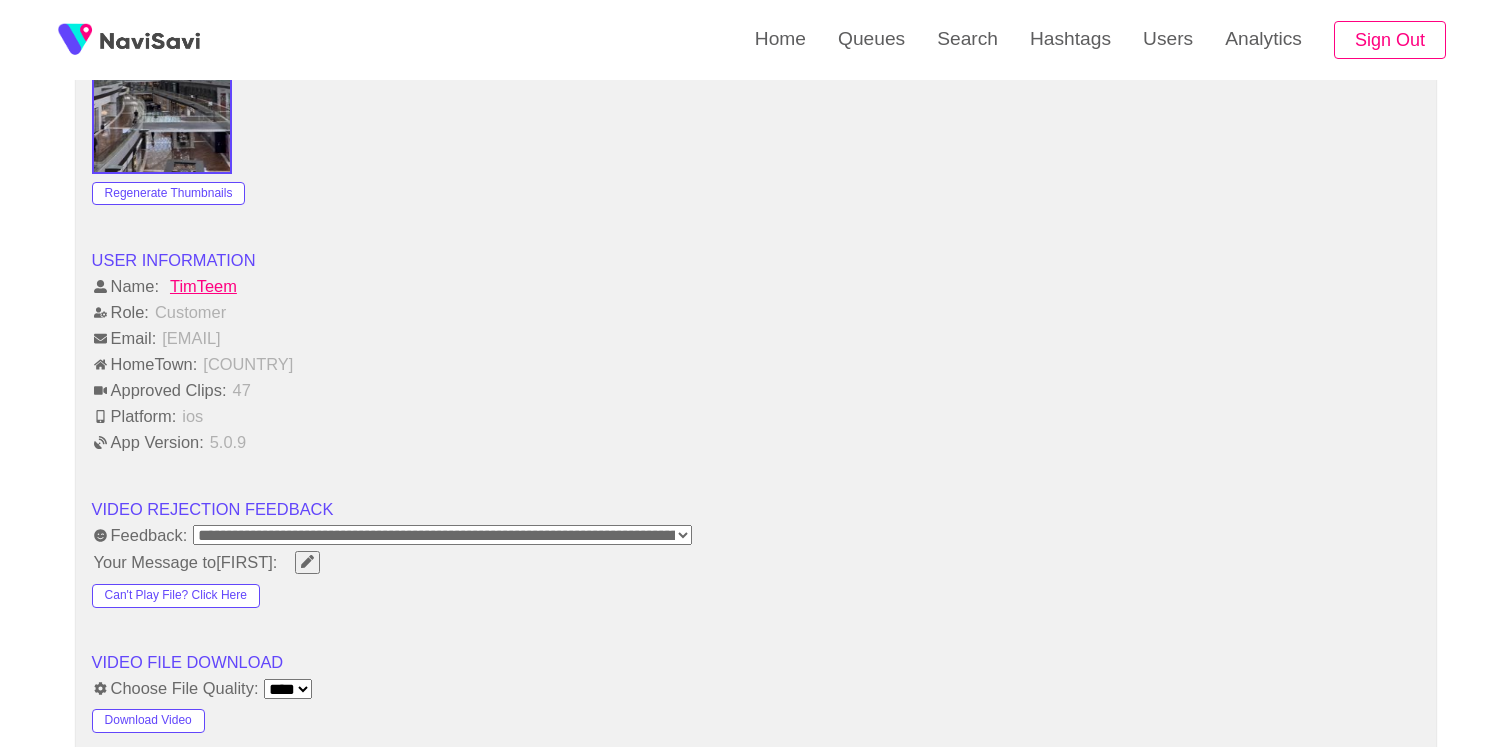 scroll, scrollTop: 2348, scrollLeft: 0, axis: vertical 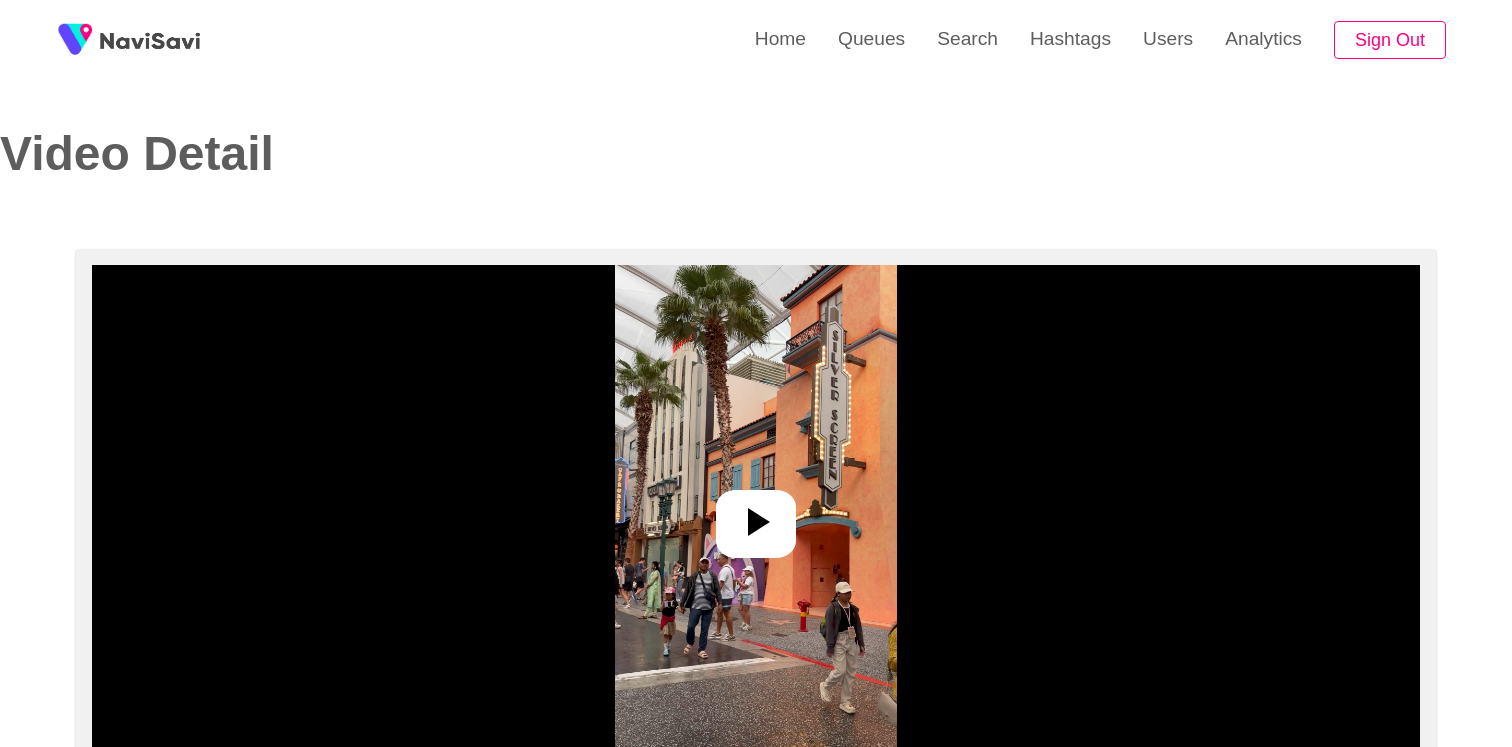 select on "**********" 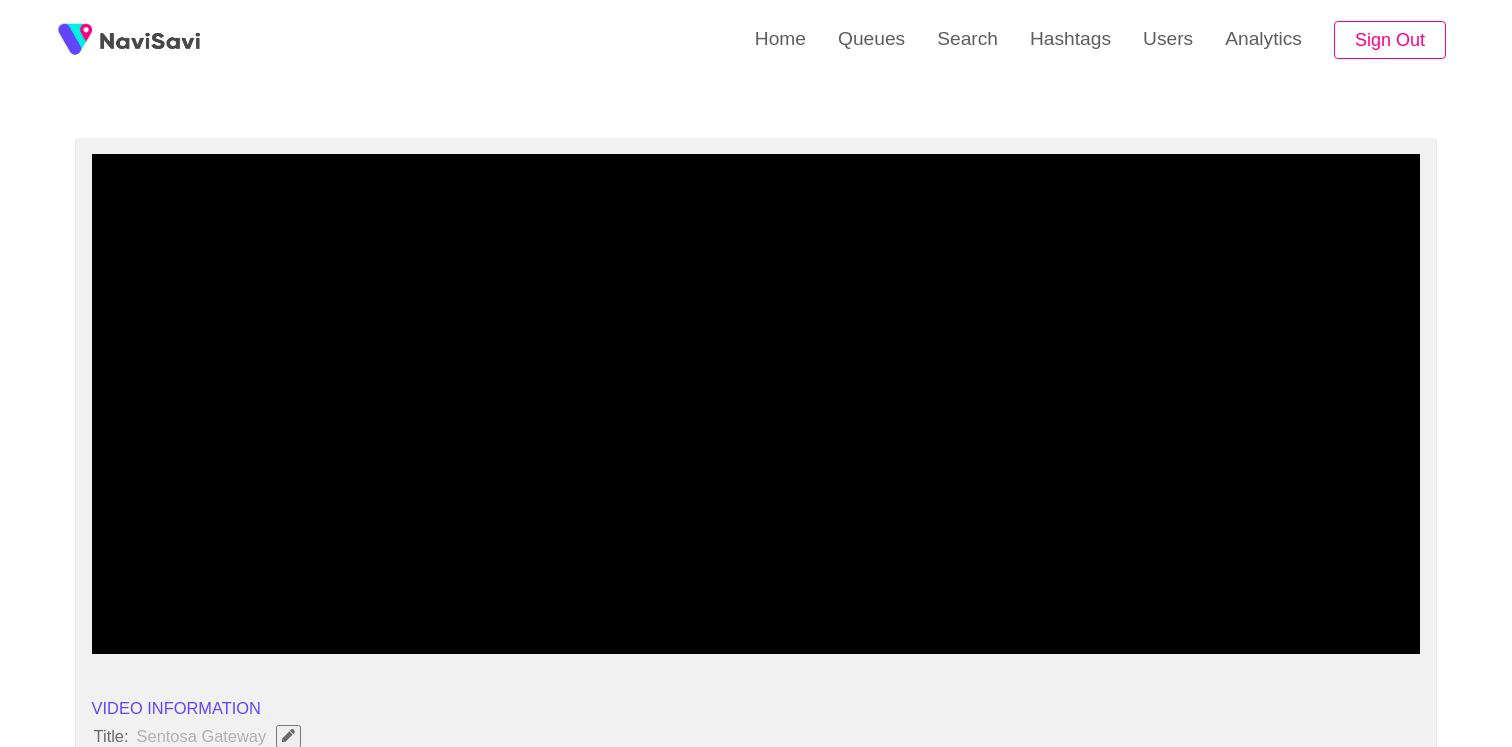 scroll, scrollTop: 170, scrollLeft: 0, axis: vertical 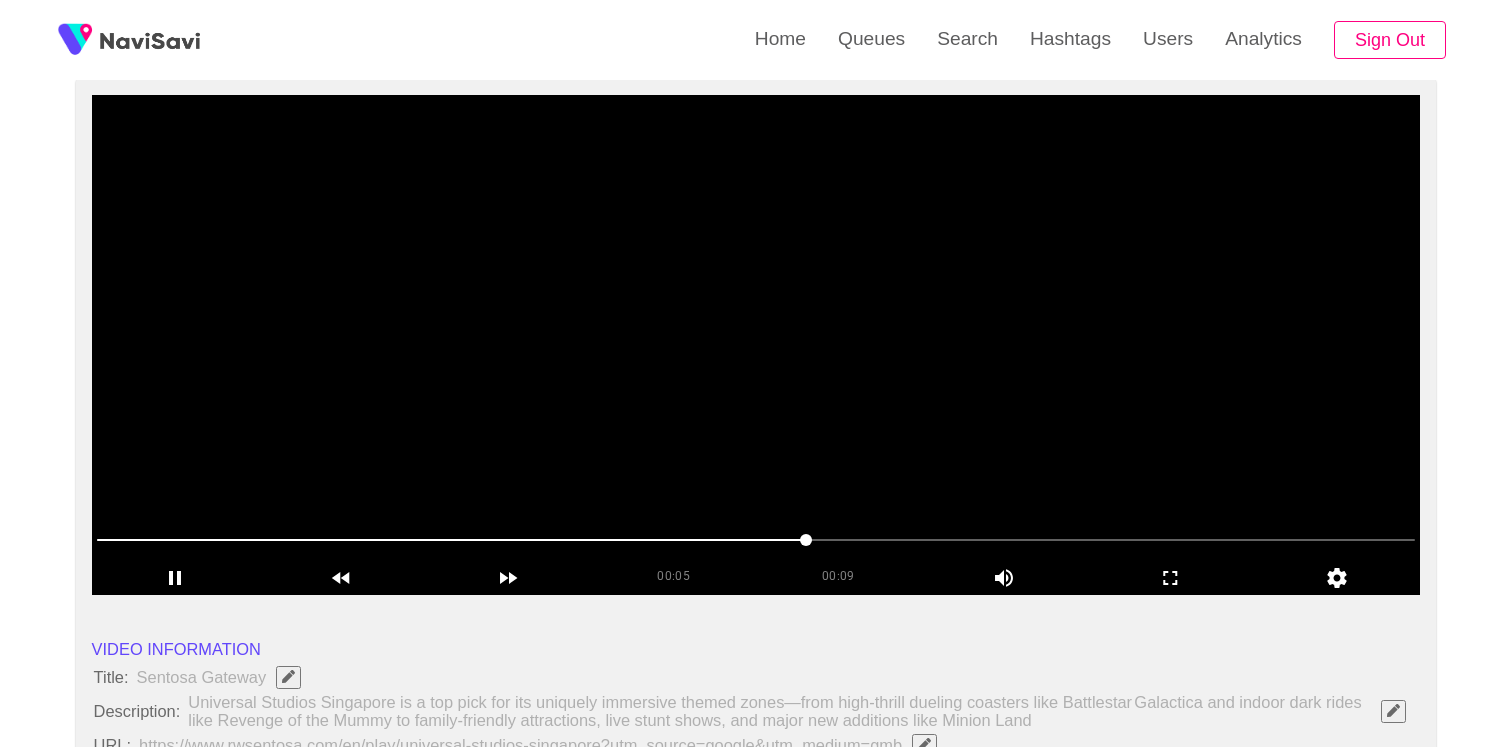 click at bounding box center [756, 542] 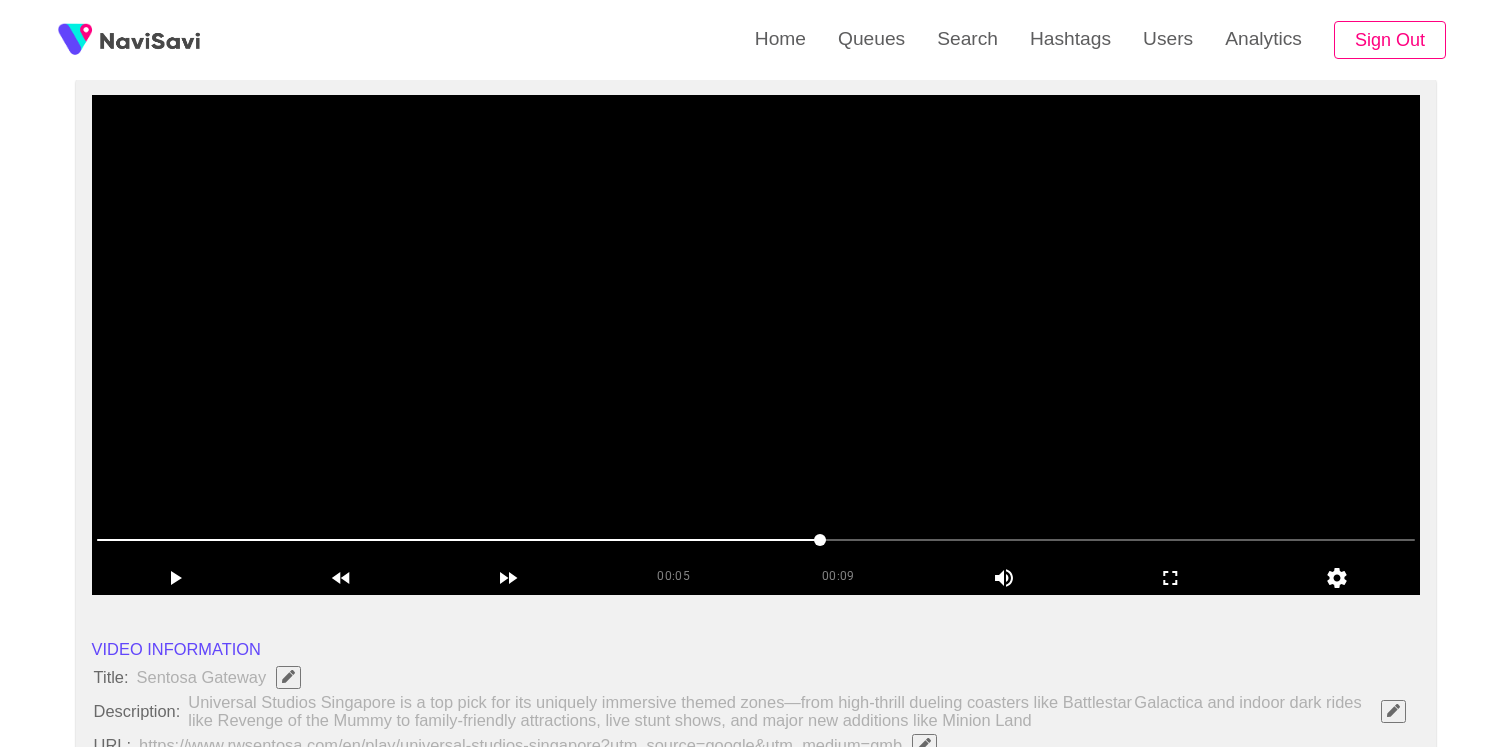 click at bounding box center [756, 345] 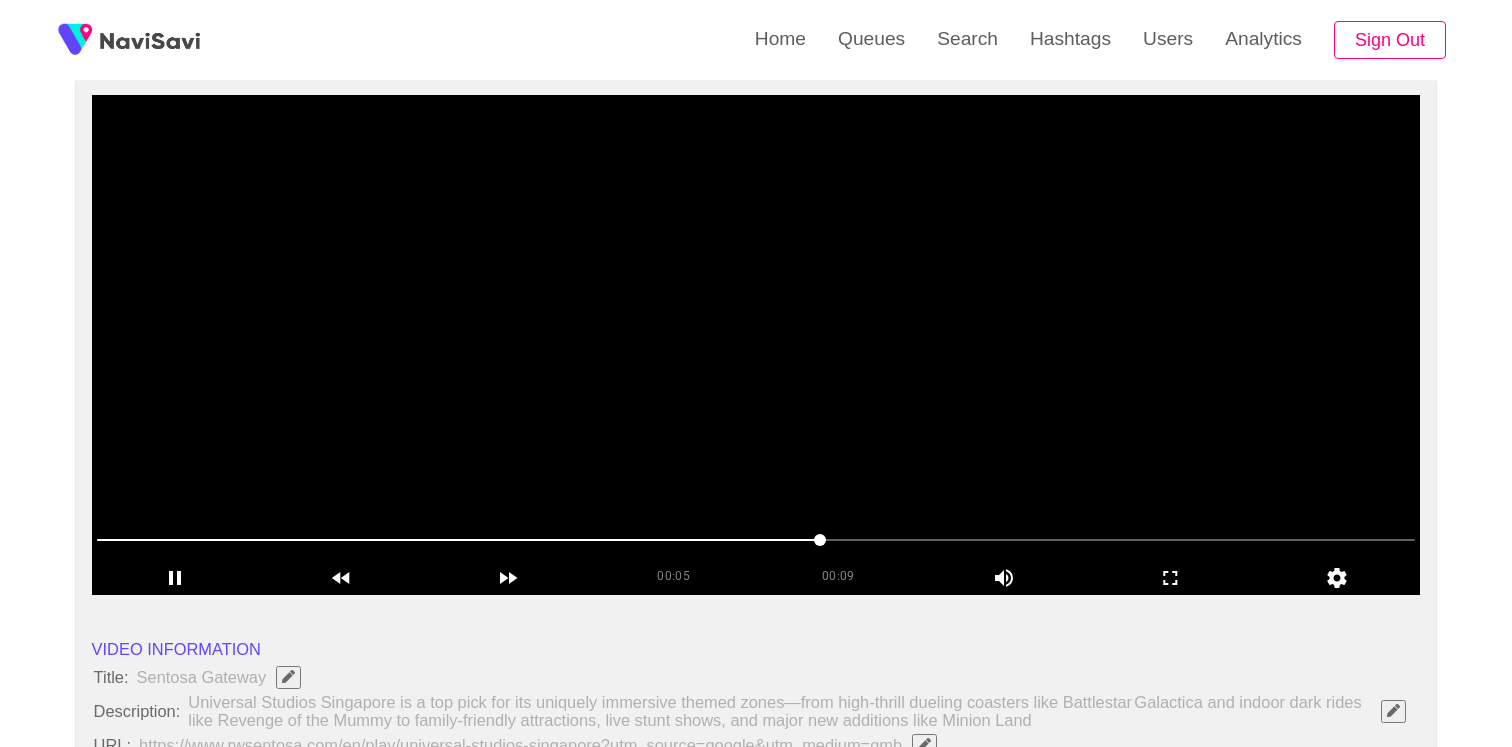 click at bounding box center (756, 345) 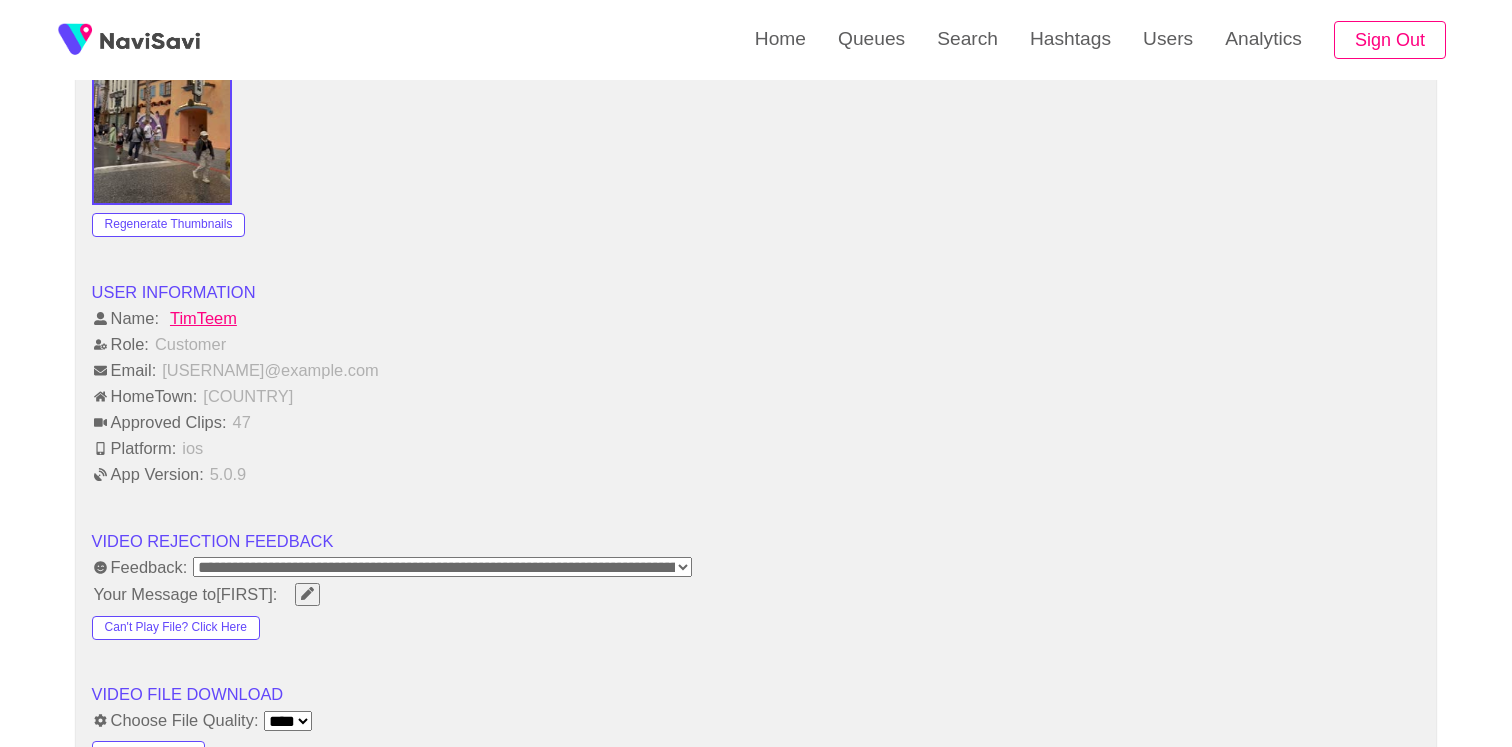 scroll, scrollTop: 2169, scrollLeft: 0, axis: vertical 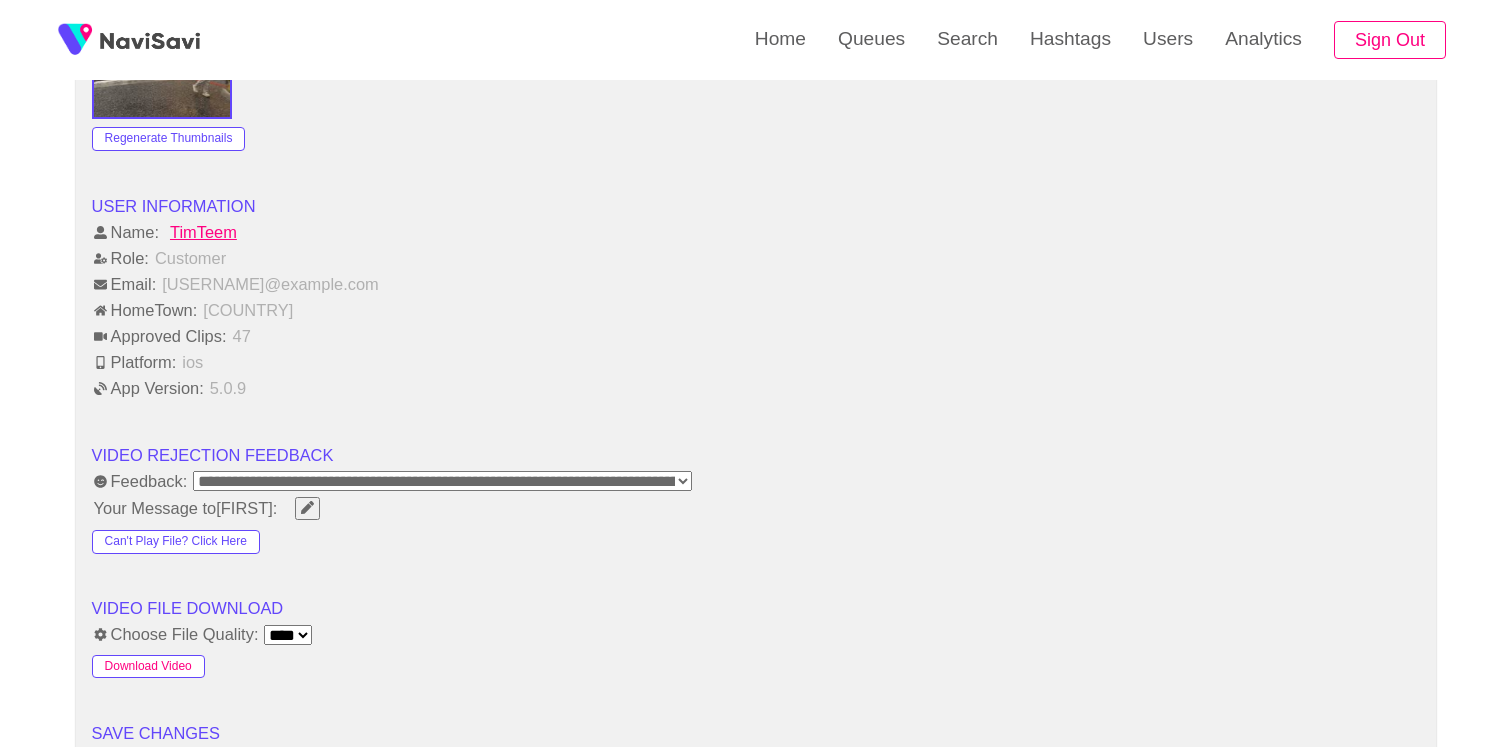 click on "Download Video" at bounding box center (148, 667) 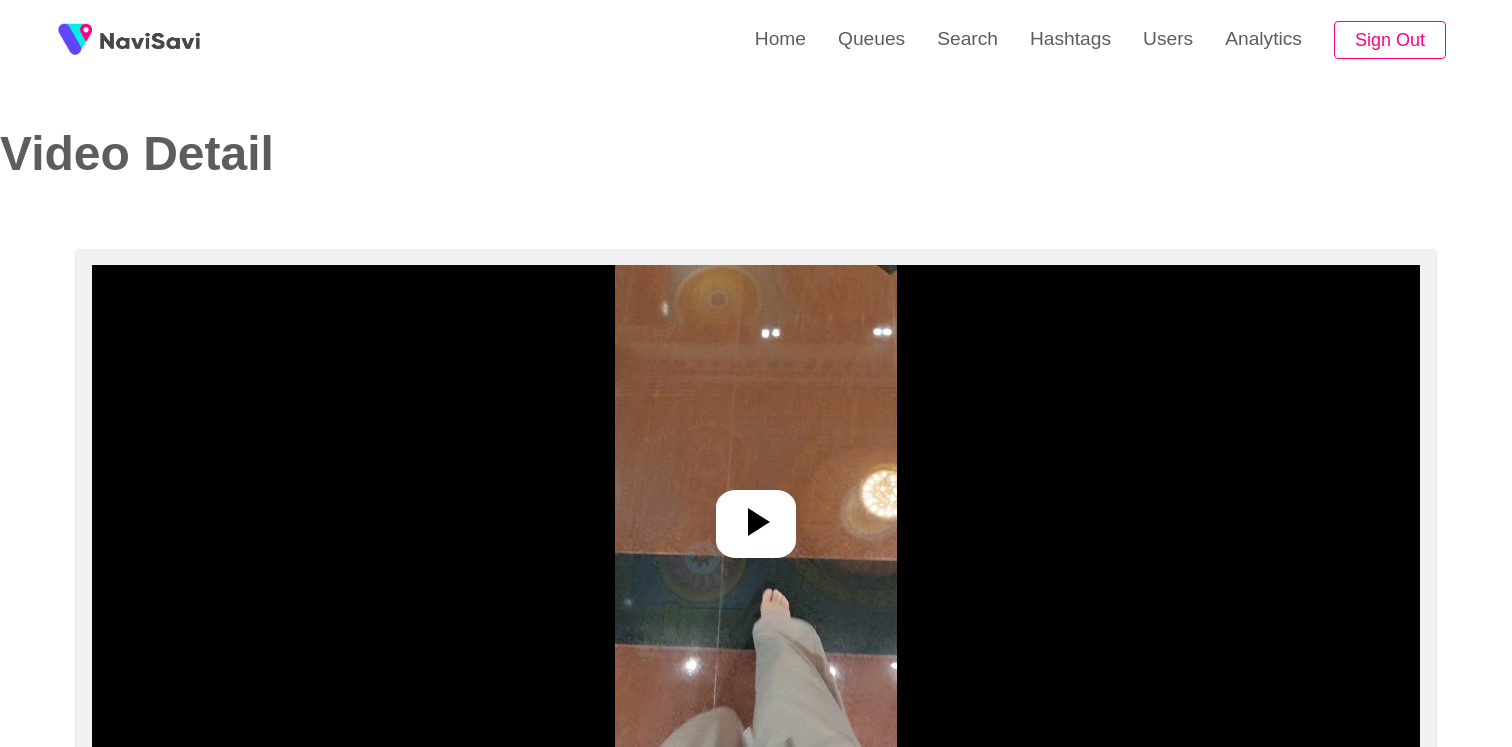 select on "**********" 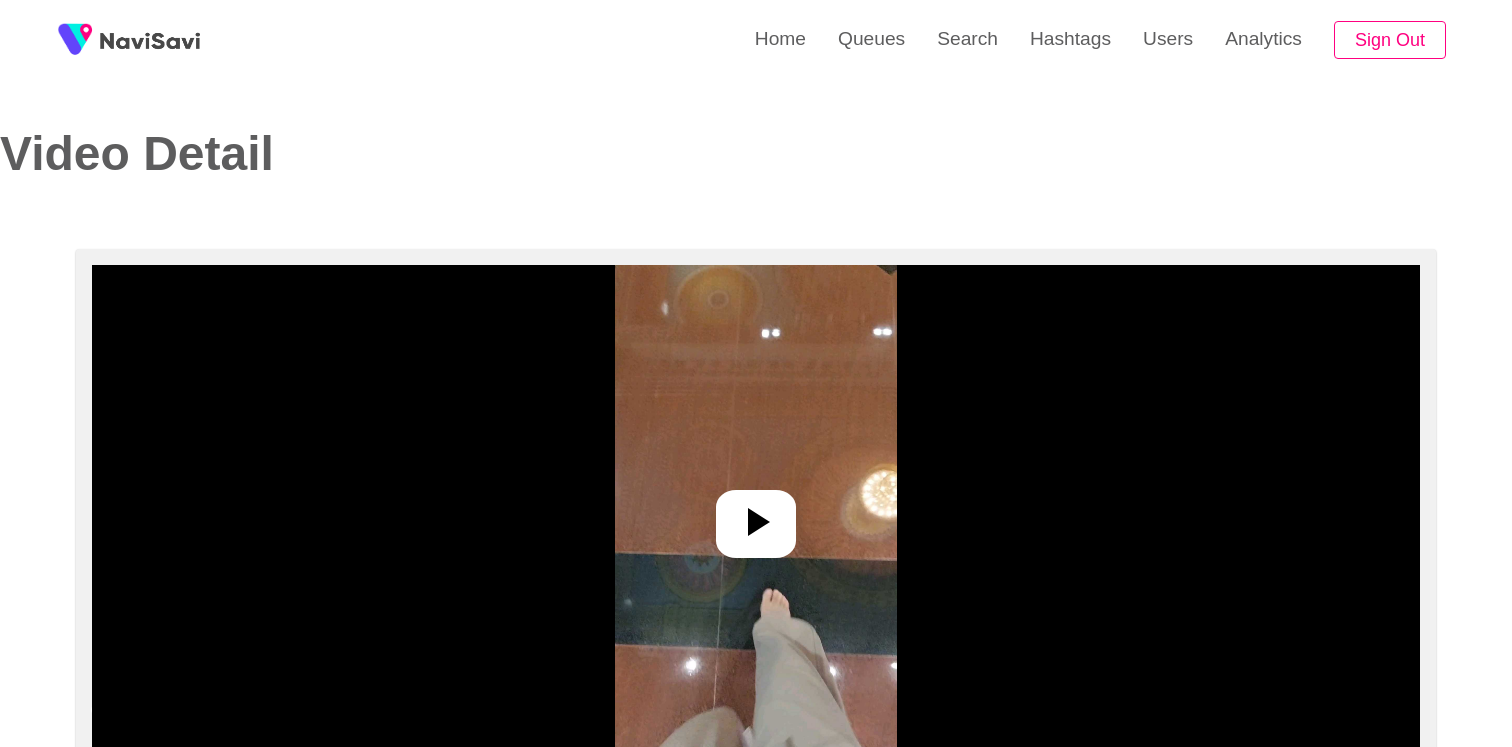 scroll, scrollTop: 0, scrollLeft: 0, axis: both 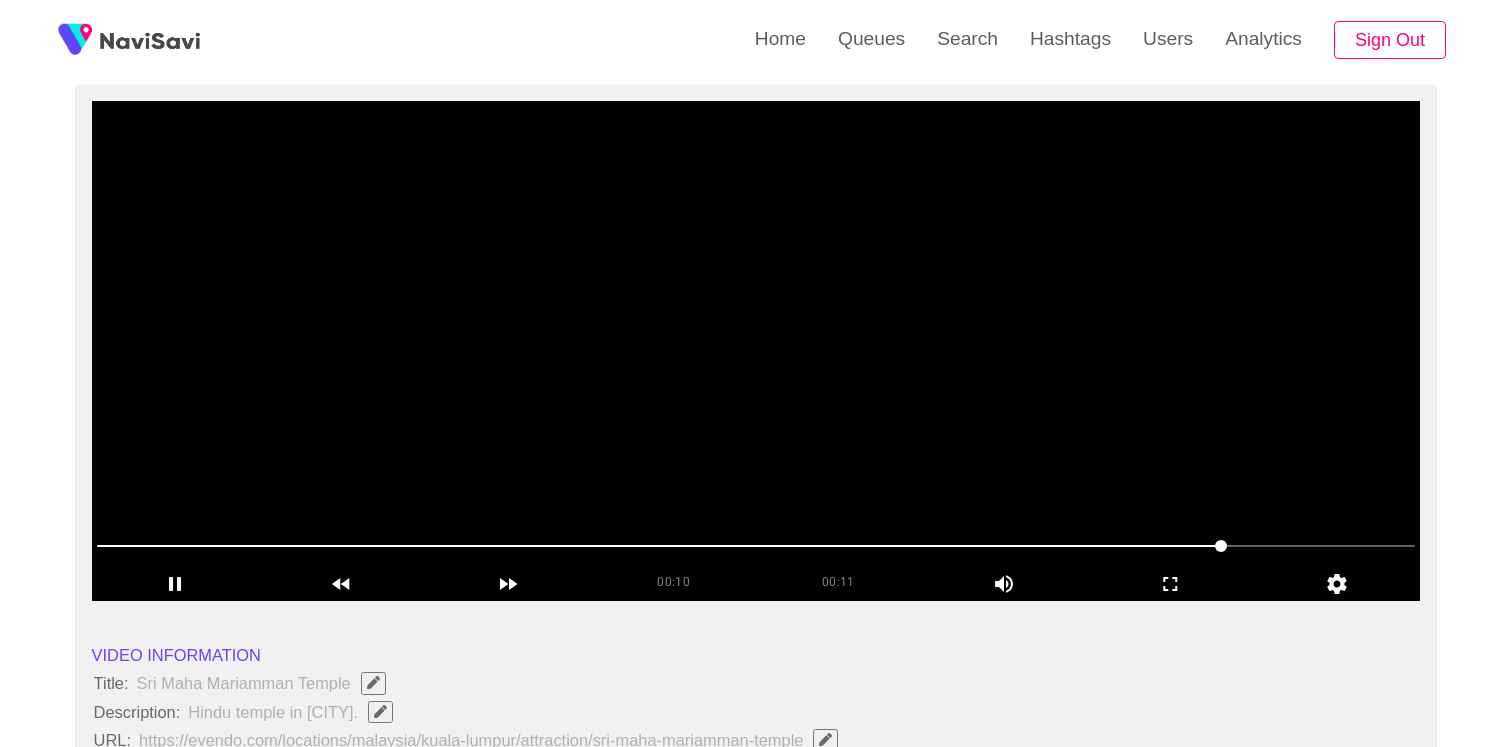 click at bounding box center (756, 351) 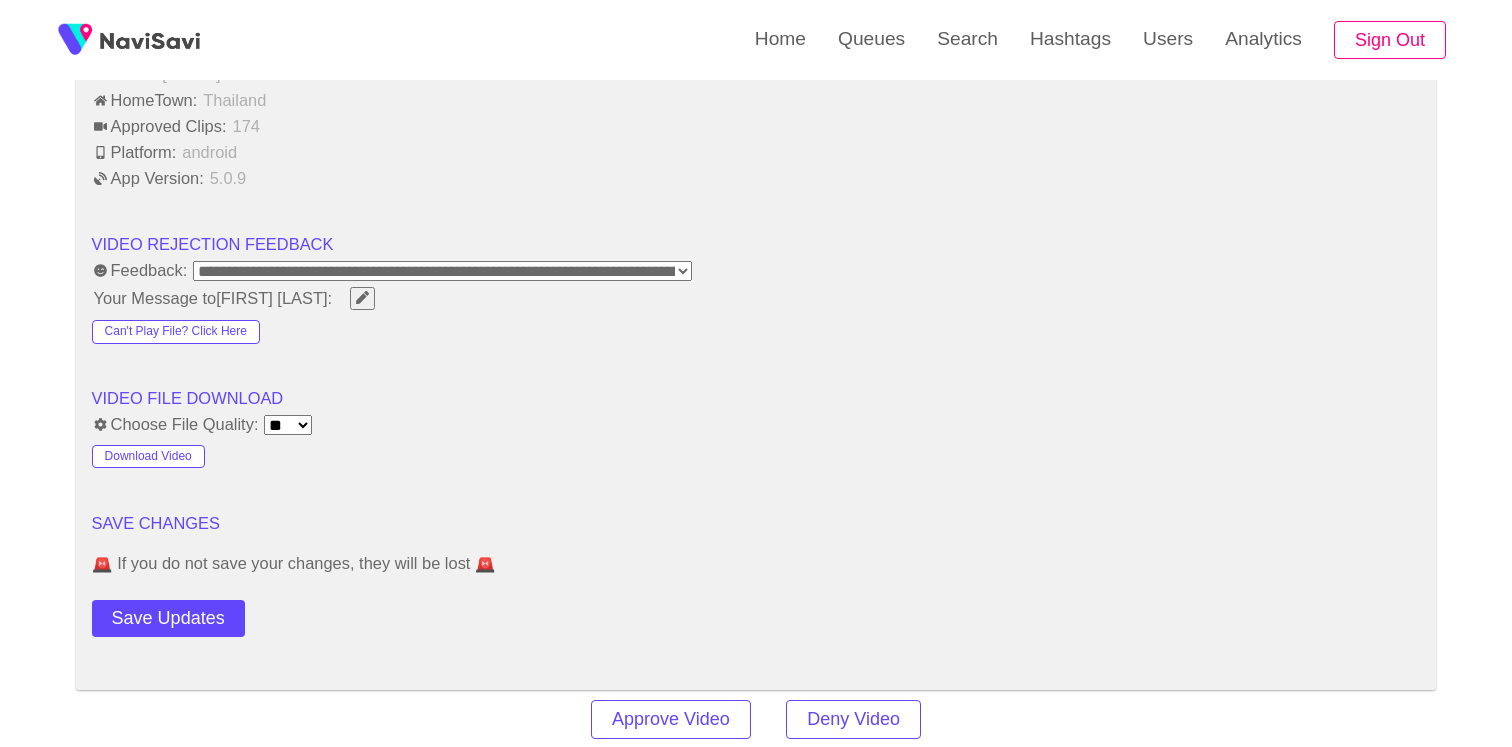 scroll, scrollTop: 2607, scrollLeft: 0, axis: vertical 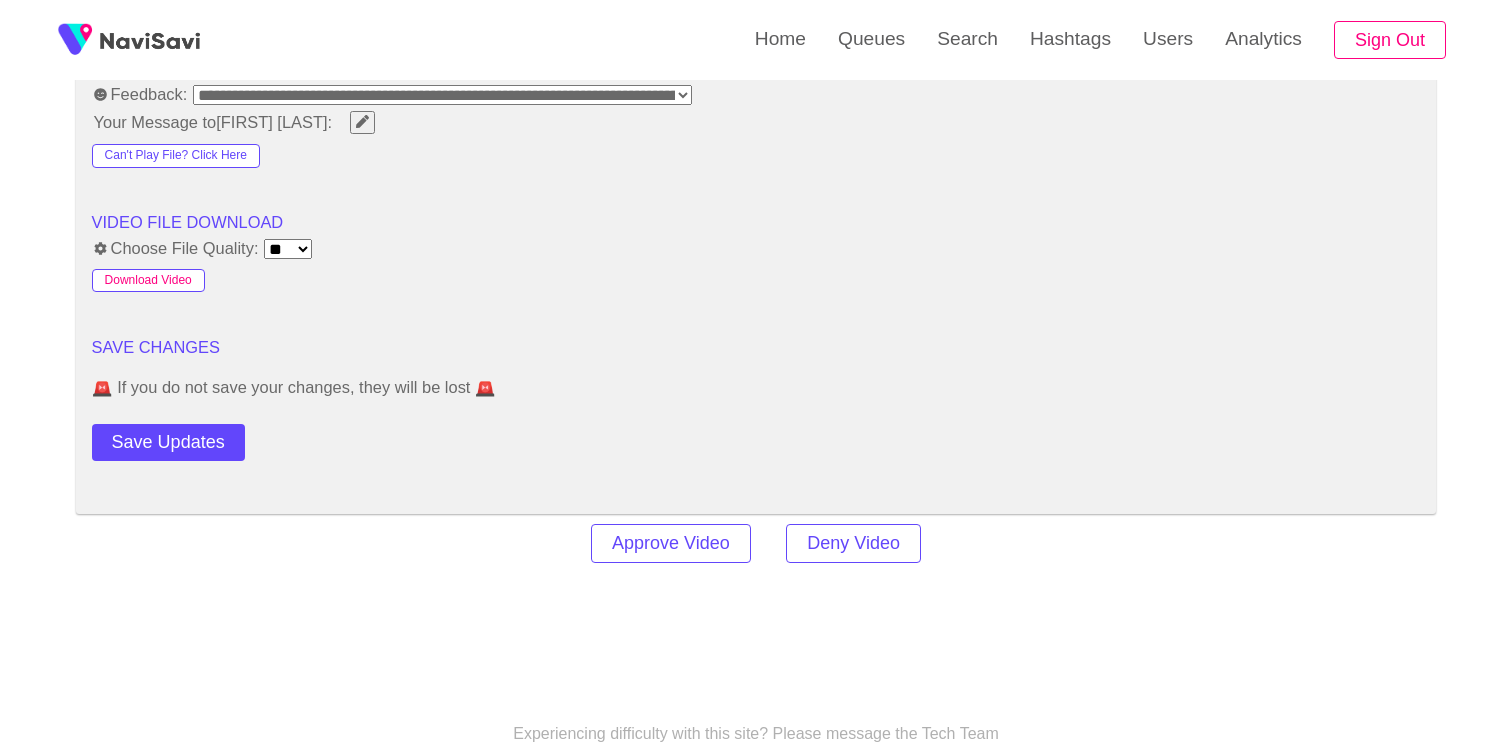 click on "Download Video" at bounding box center (148, 281) 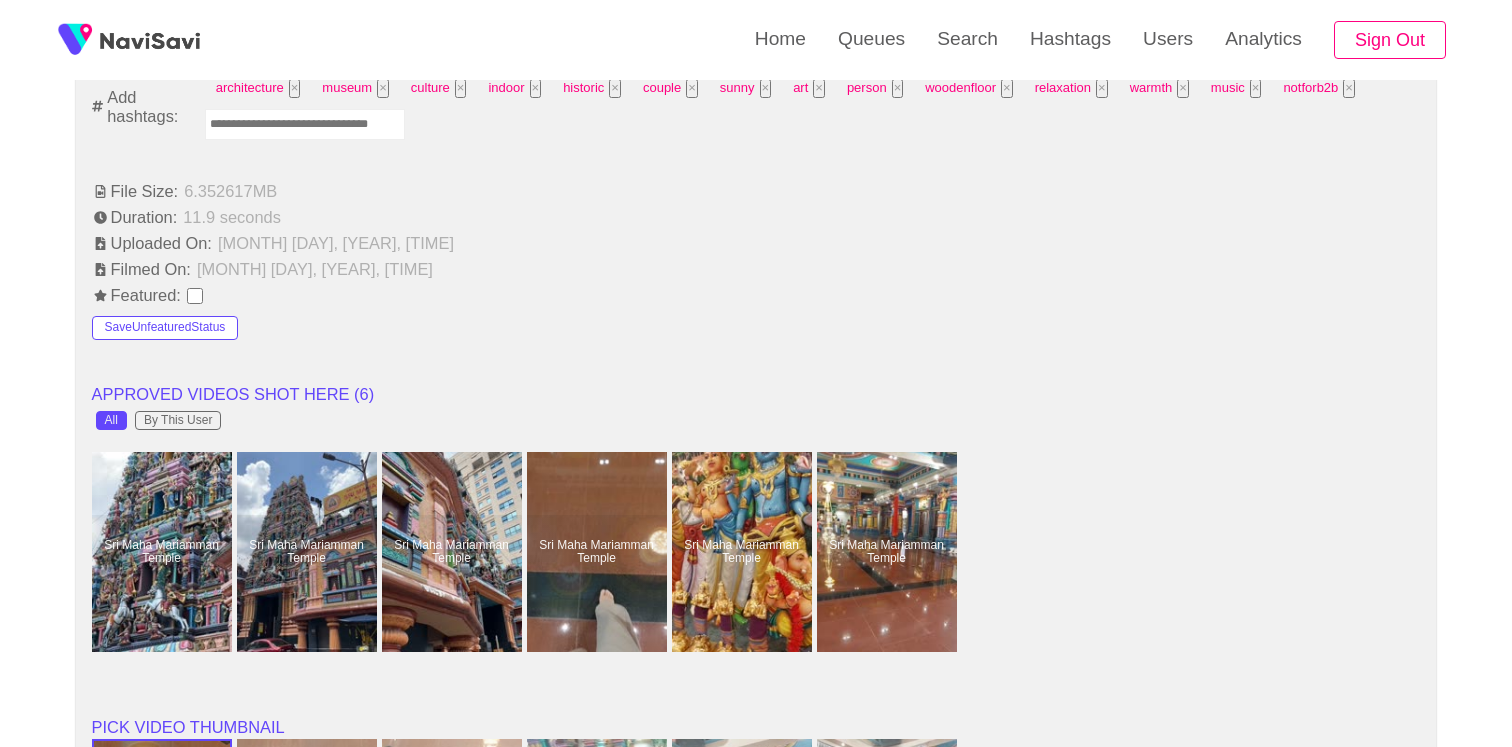 scroll, scrollTop: 1393, scrollLeft: 0, axis: vertical 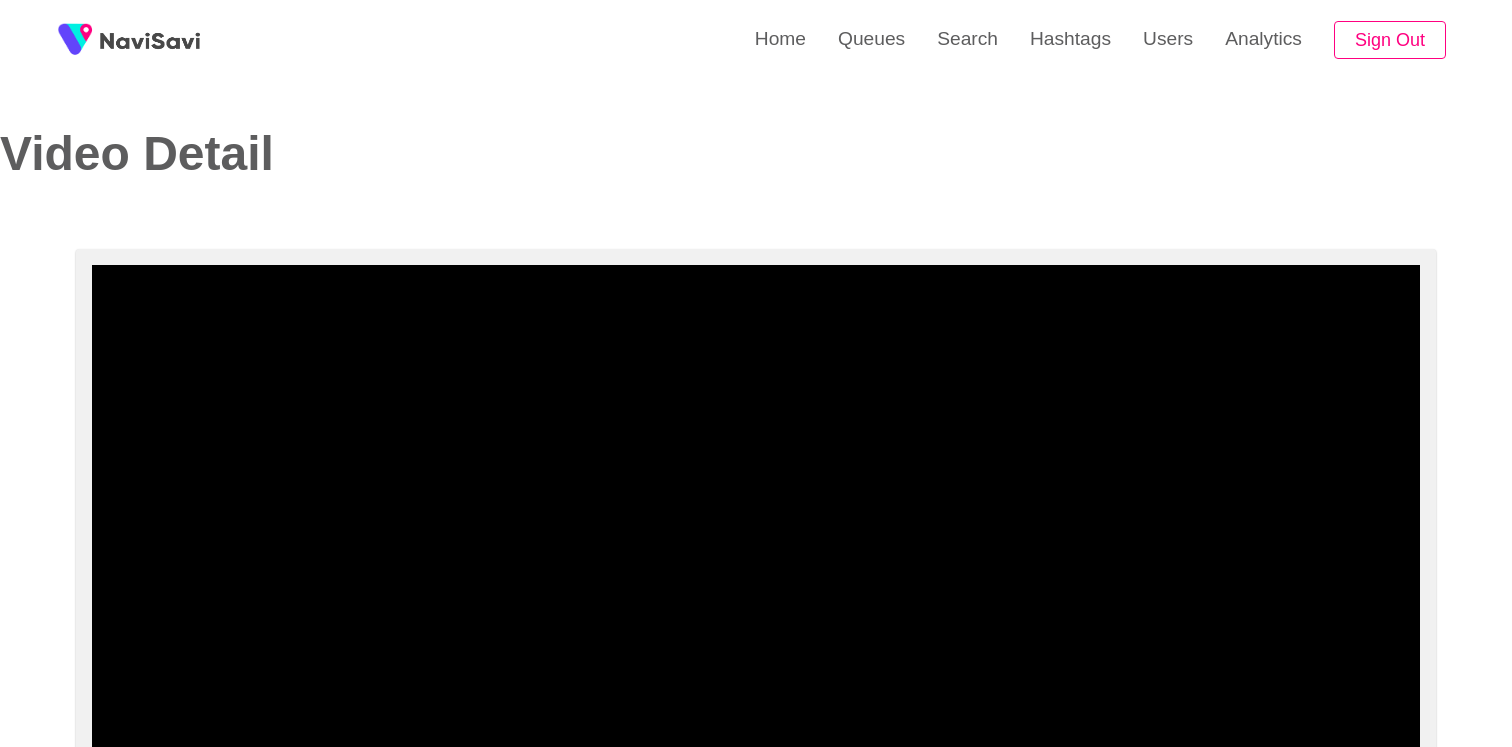 select on "**********" 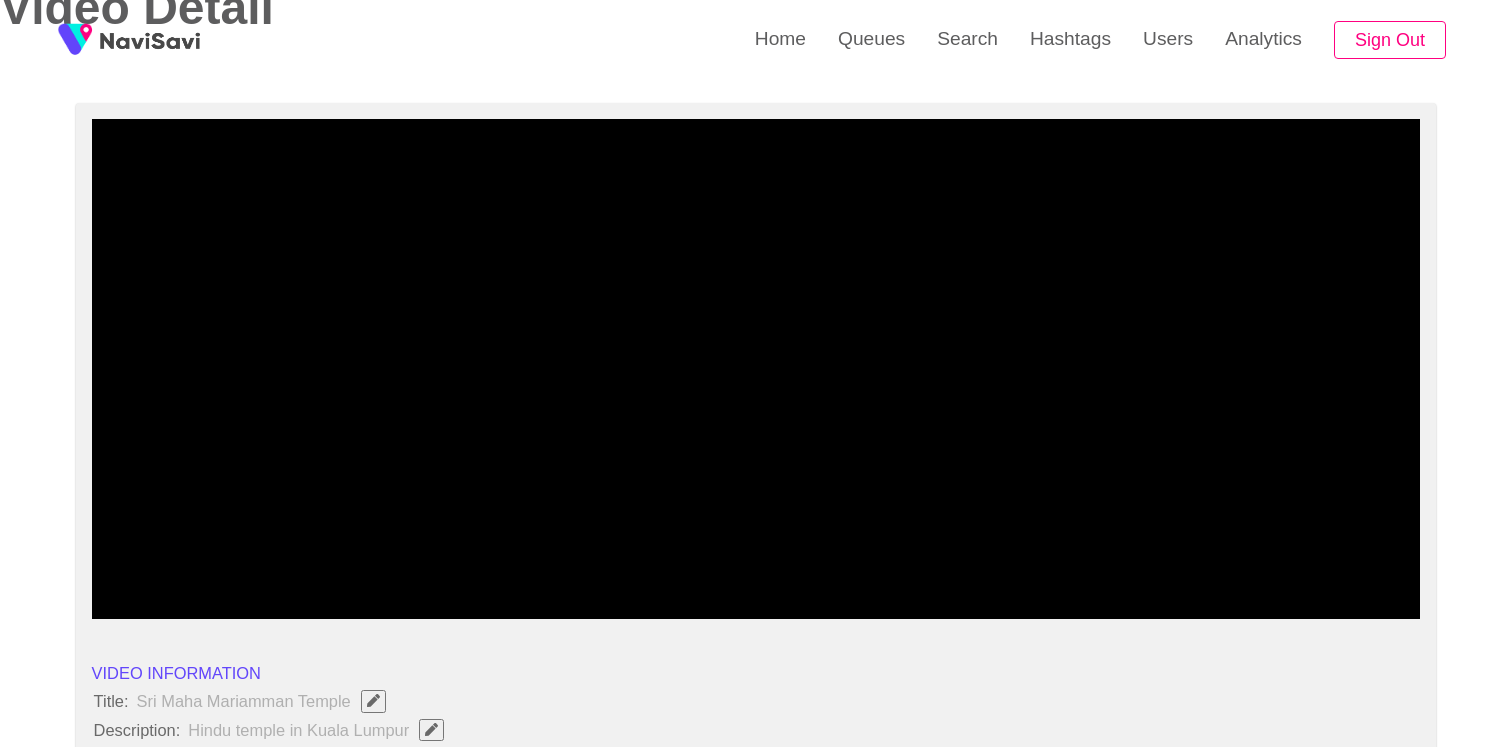 scroll, scrollTop: 150, scrollLeft: 0, axis: vertical 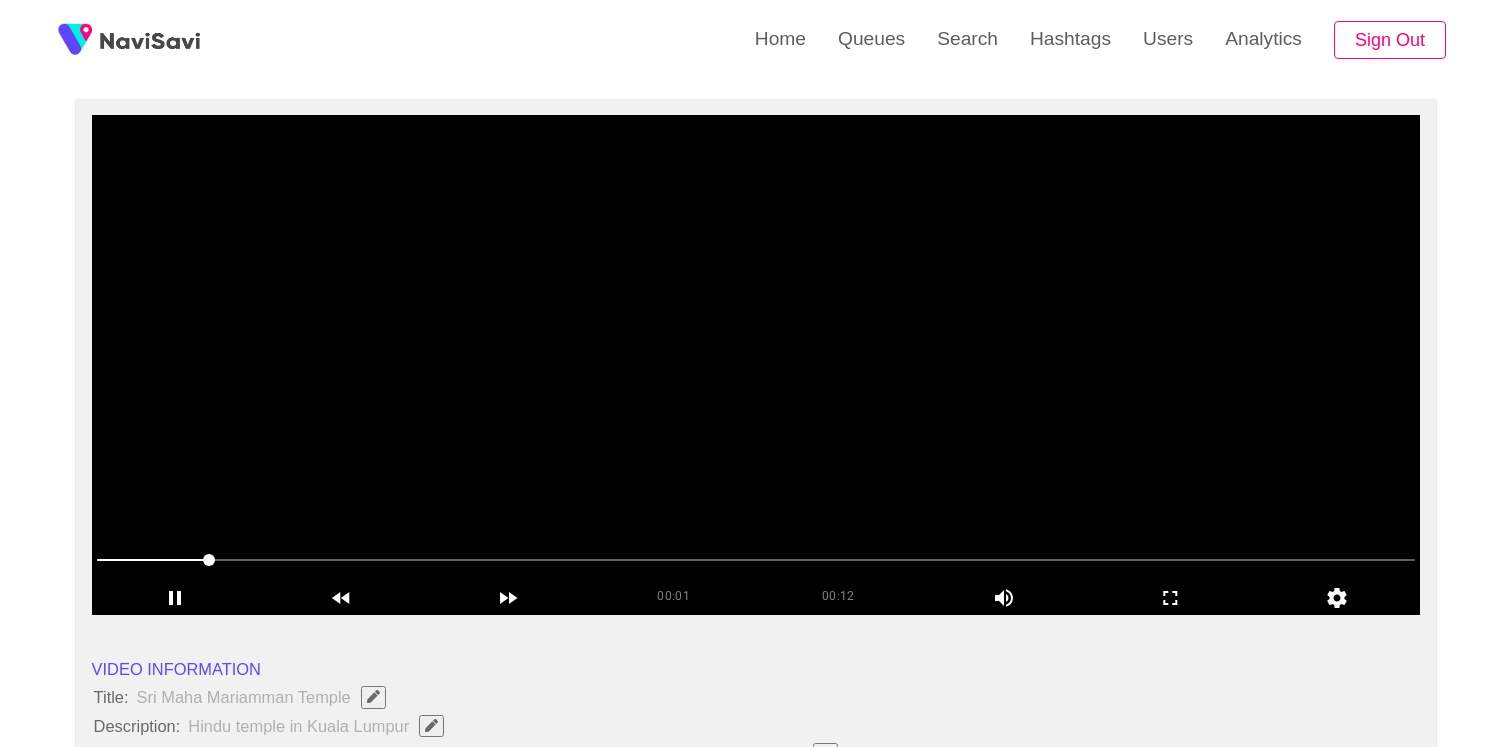 click at bounding box center (756, 365) 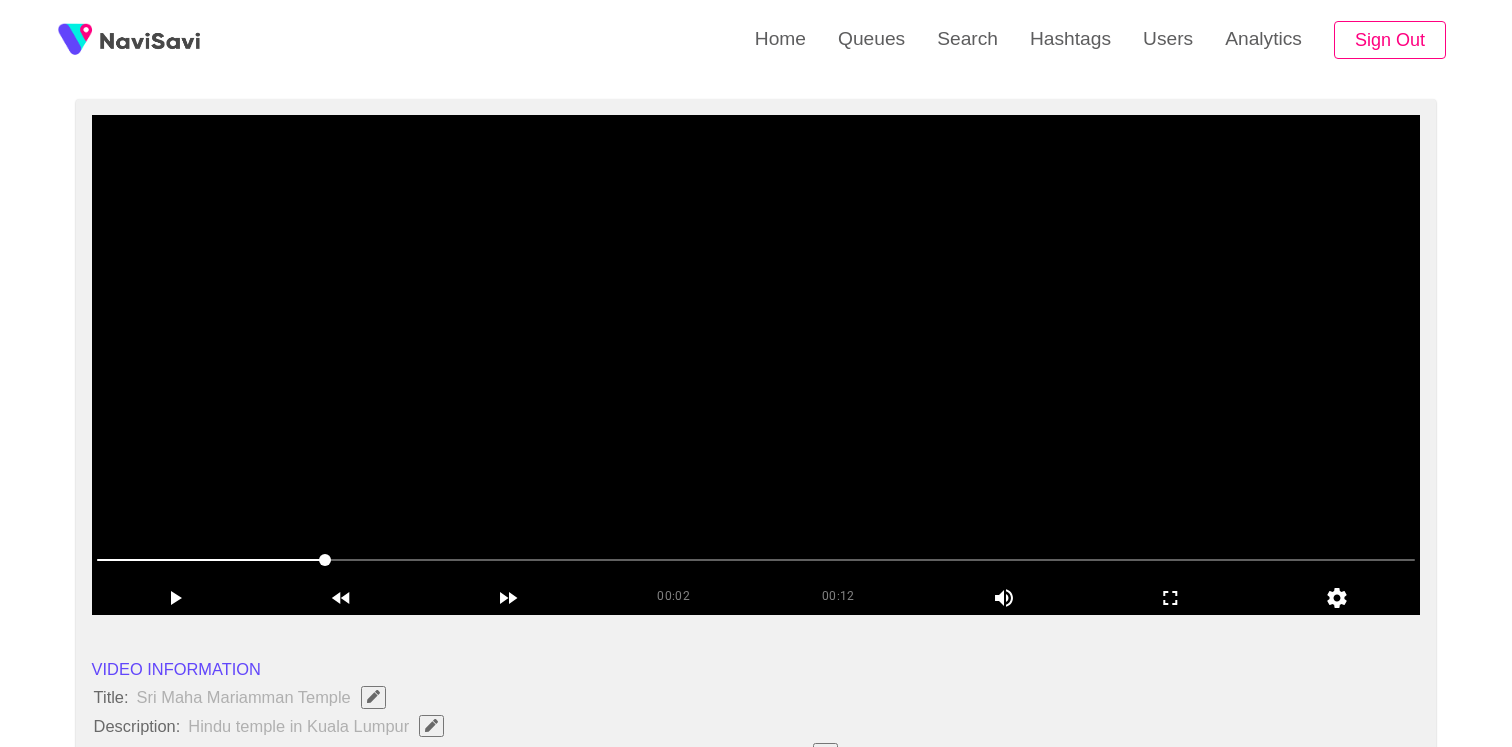 click at bounding box center [756, 365] 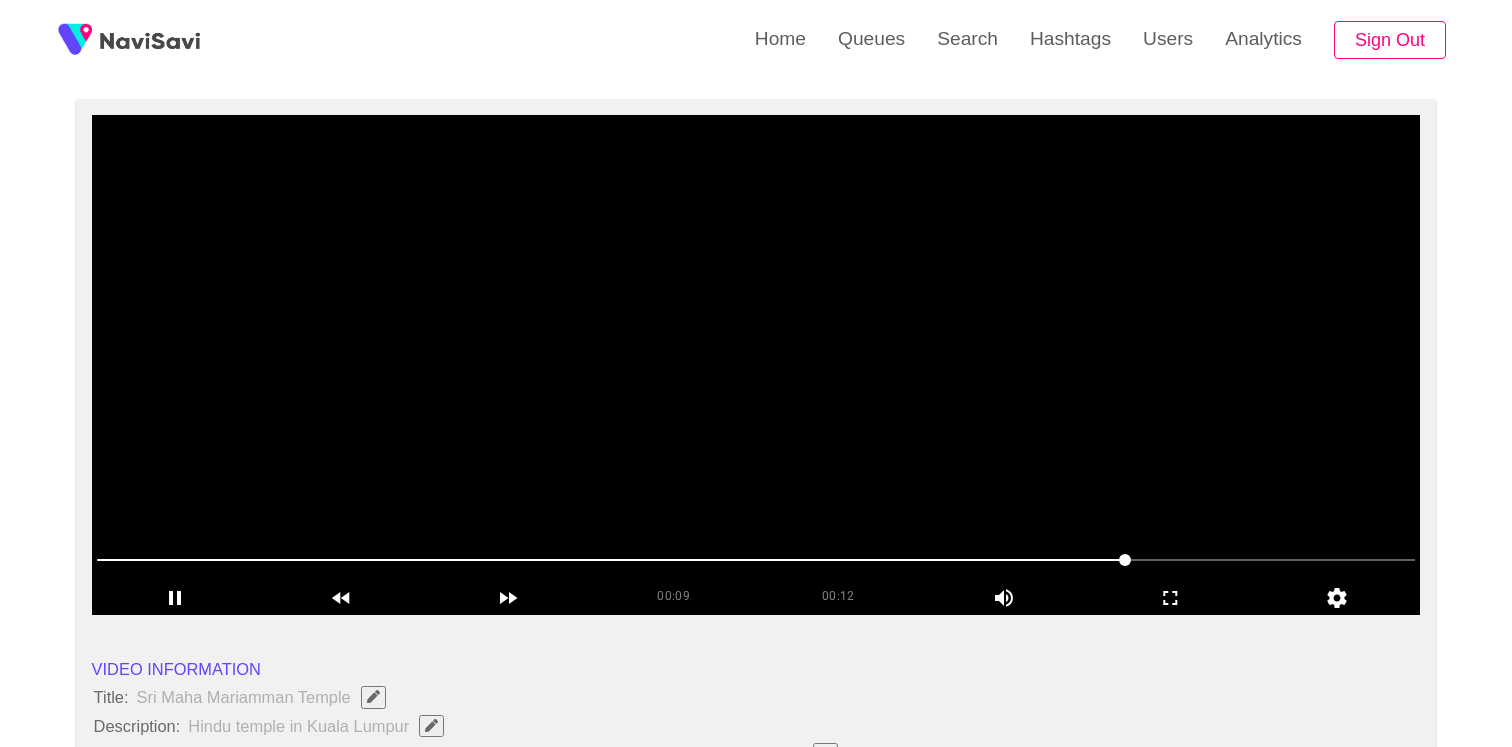 click at bounding box center (756, 365) 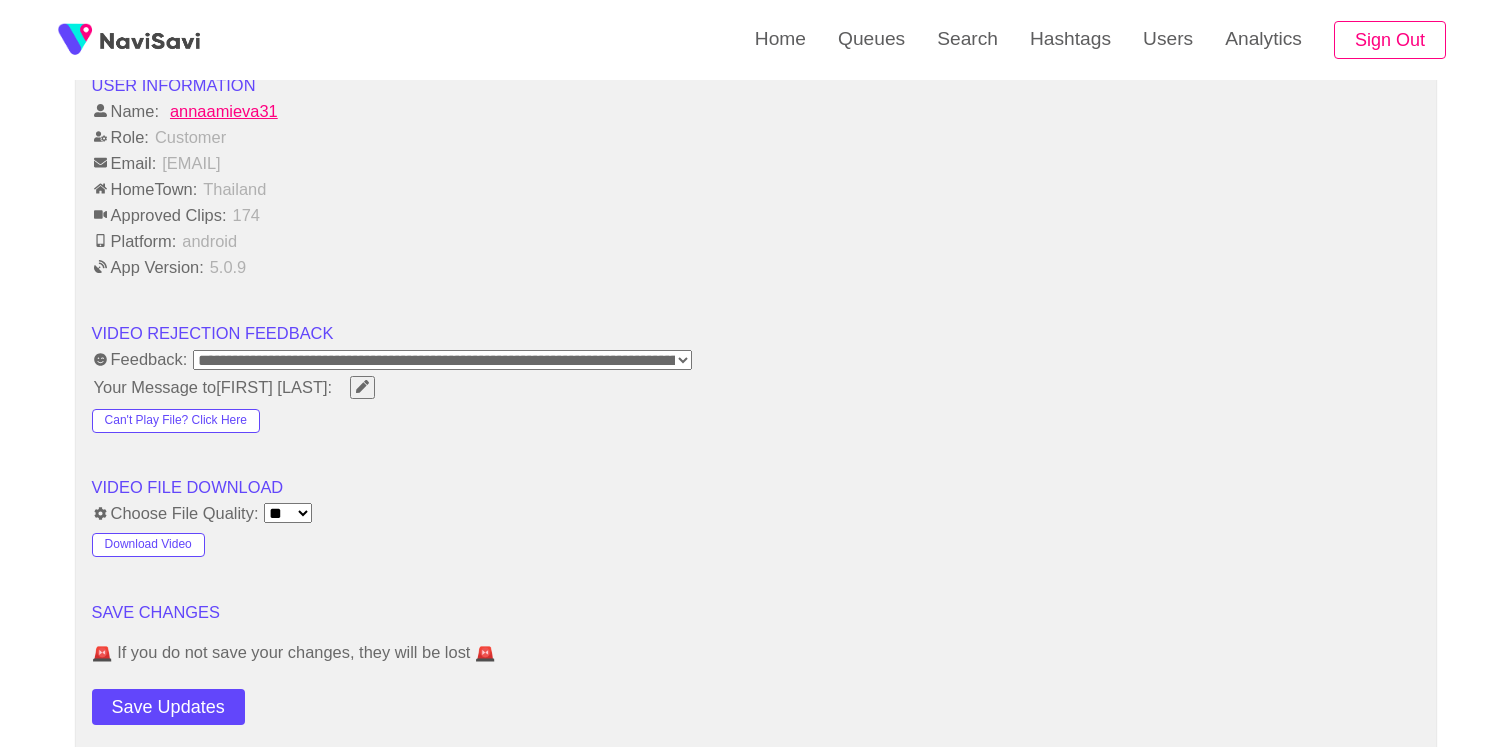 scroll, scrollTop: 2529, scrollLeft: 0, axis: vertical 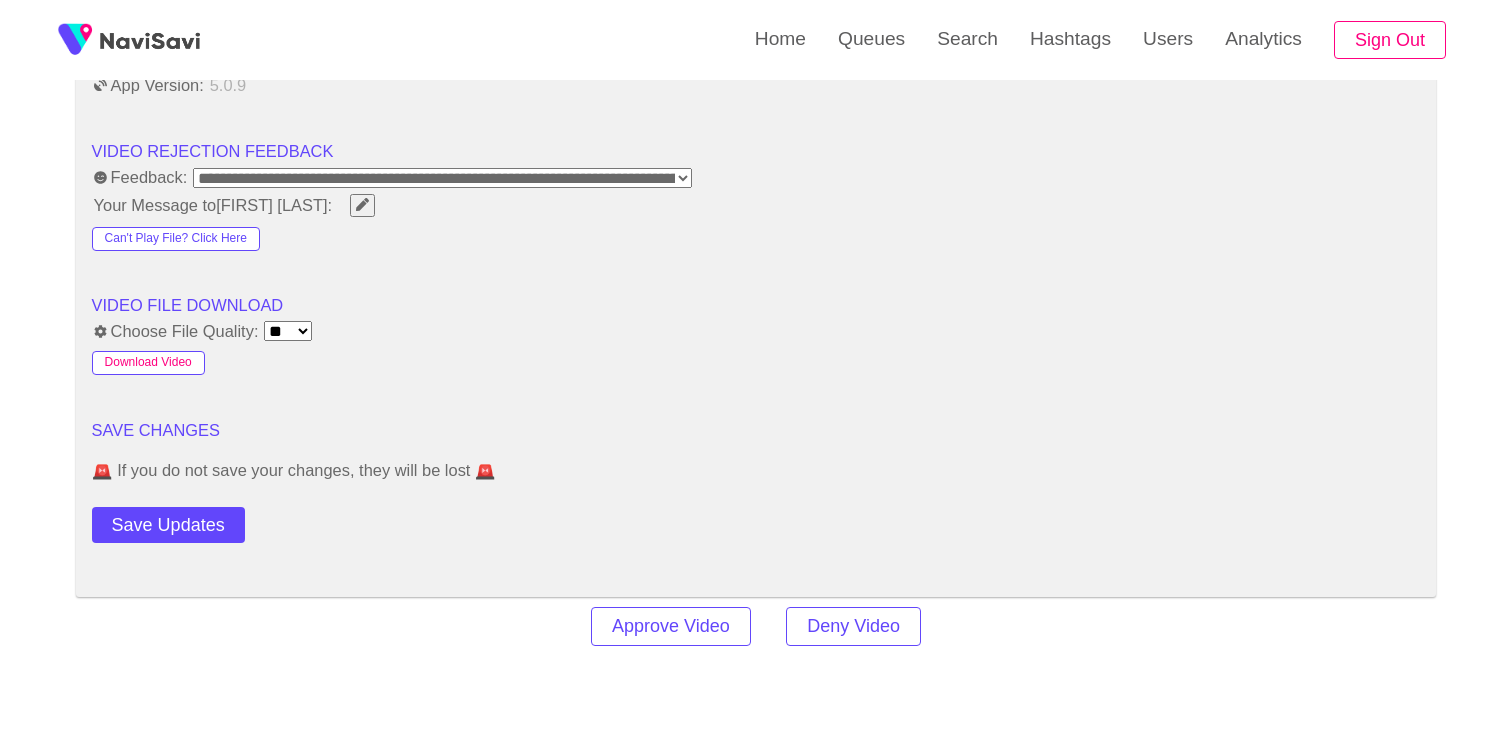 click on "Download Video" at bounding box center [148, 363] 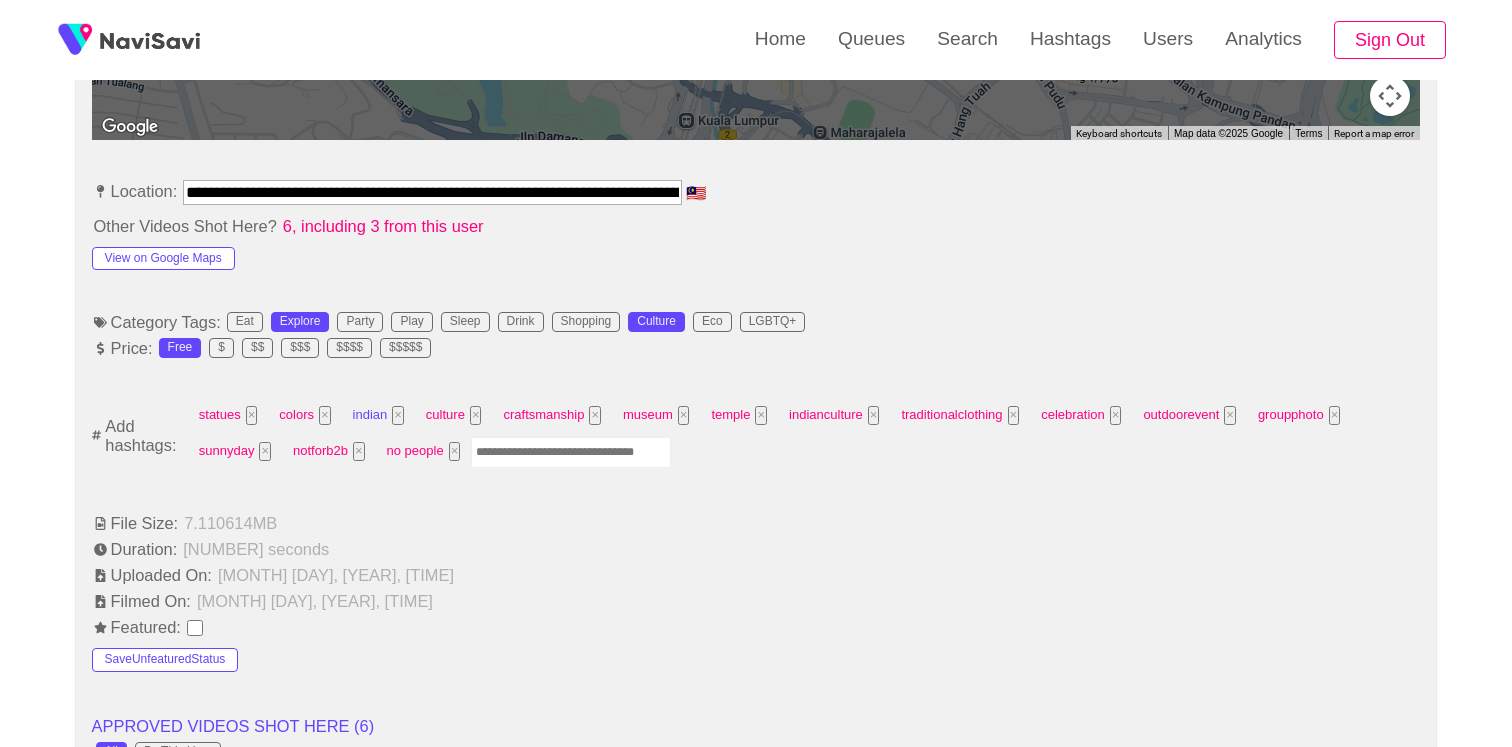 scroll, scrollTop: 1131, scrollLeft: 0, axis: vertical 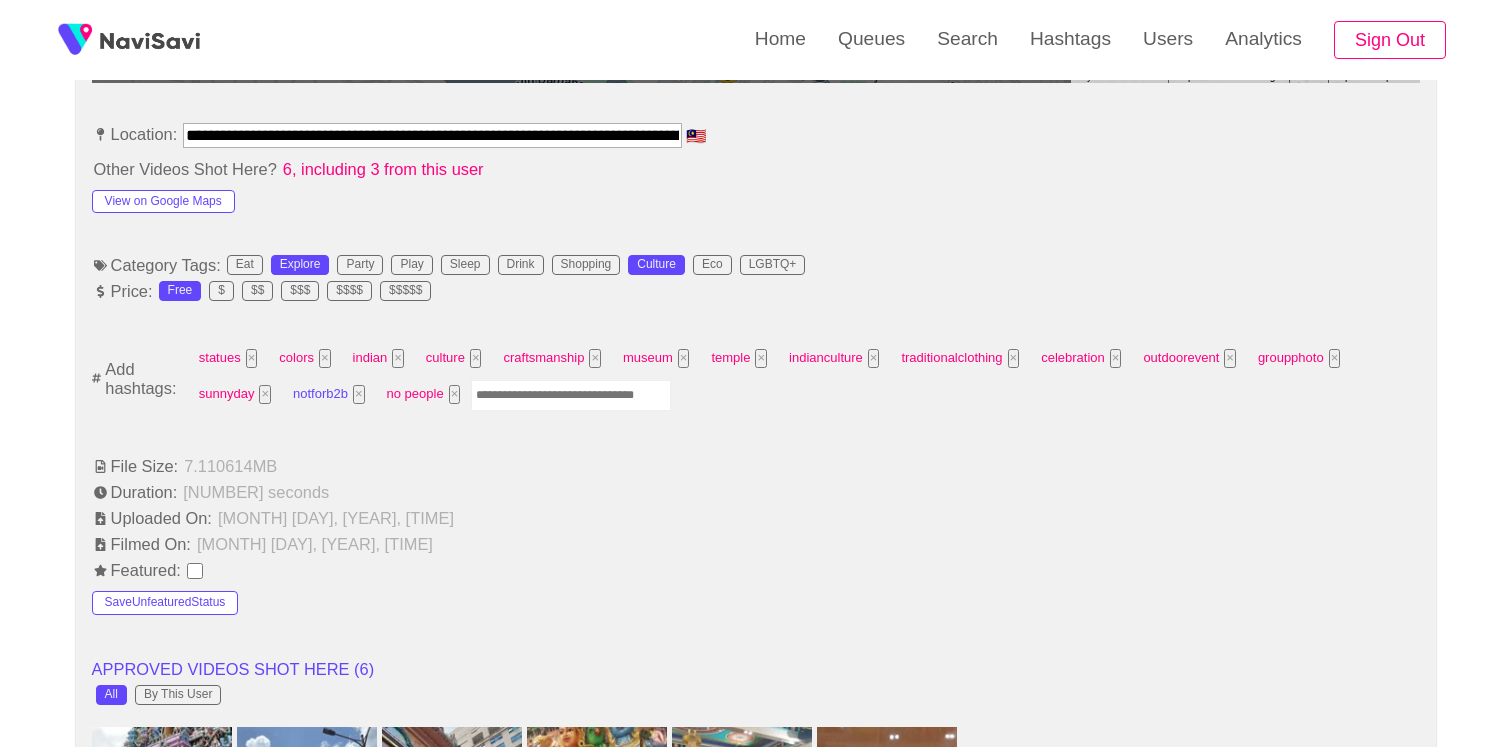 click on "×" at bounding box center [359, 394] 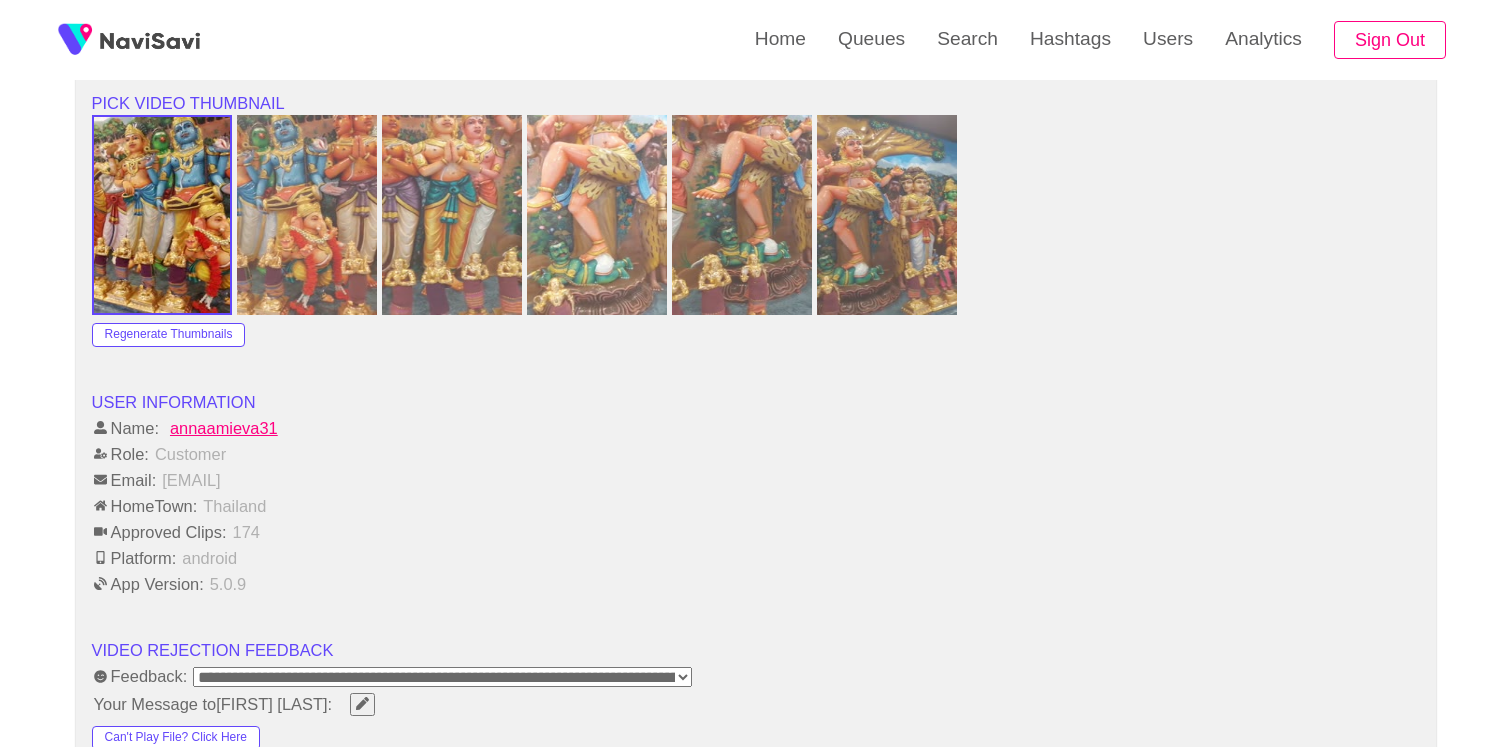 scroll, scrollTop: 2524, scrollLeft: 0, axis: vertical 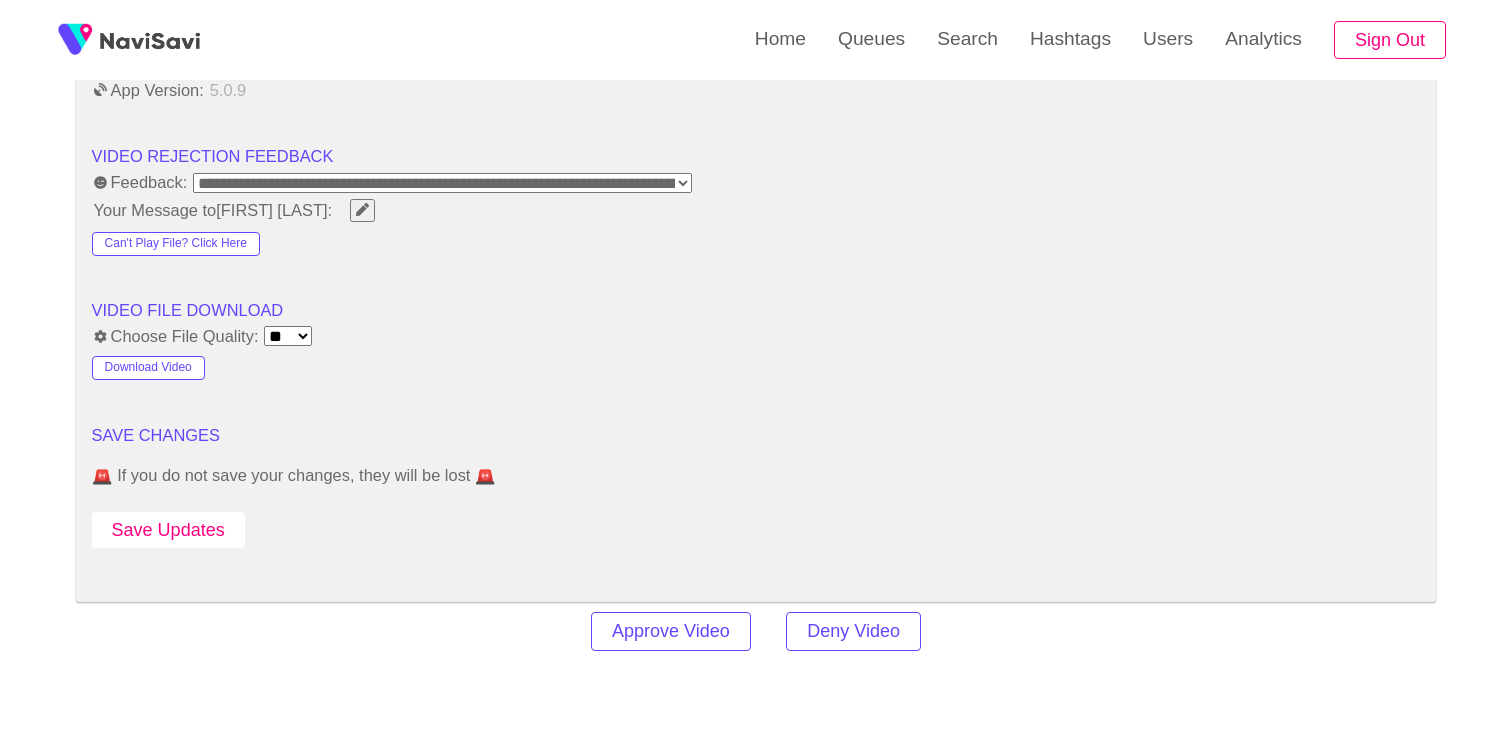 click on "Save Updates" at bounding box center (168, 530) 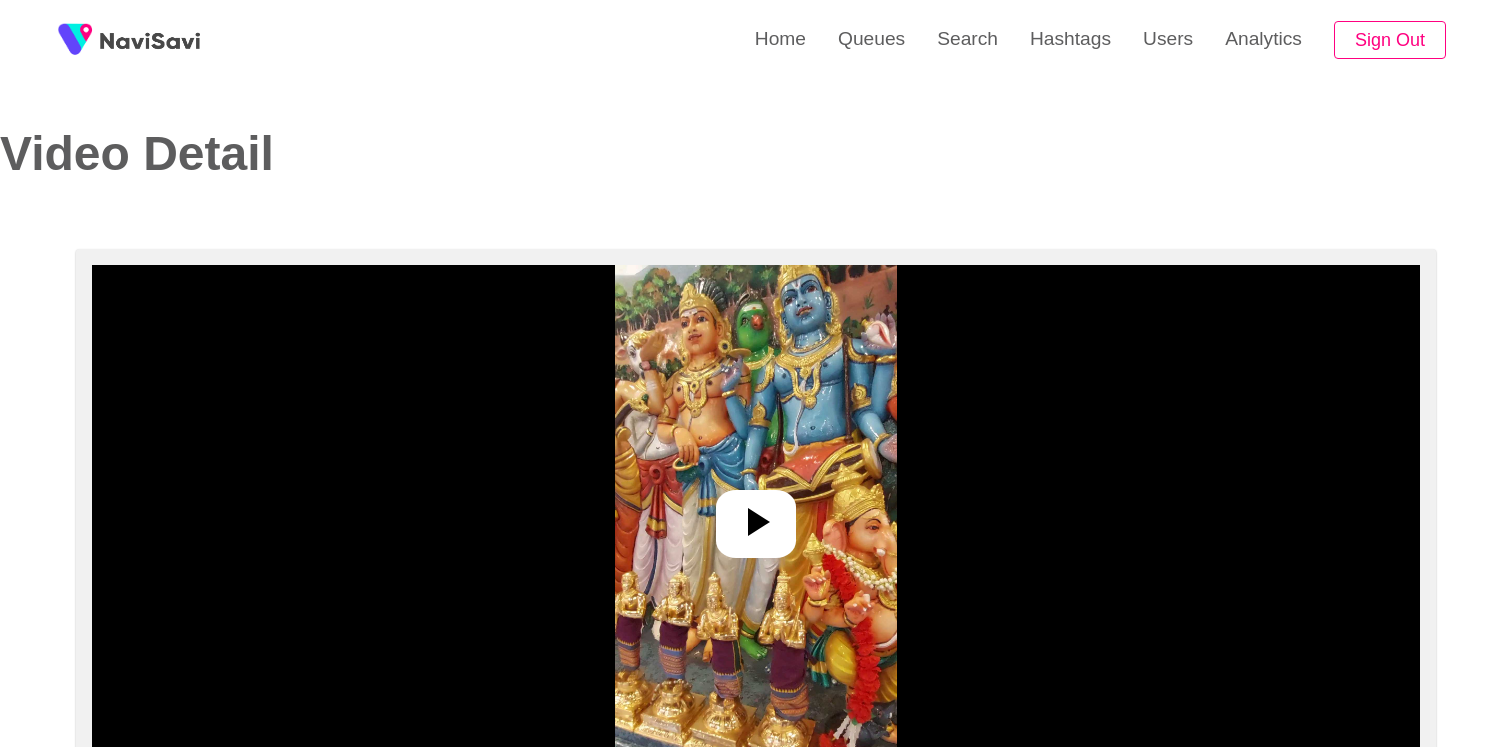 select on "**********" 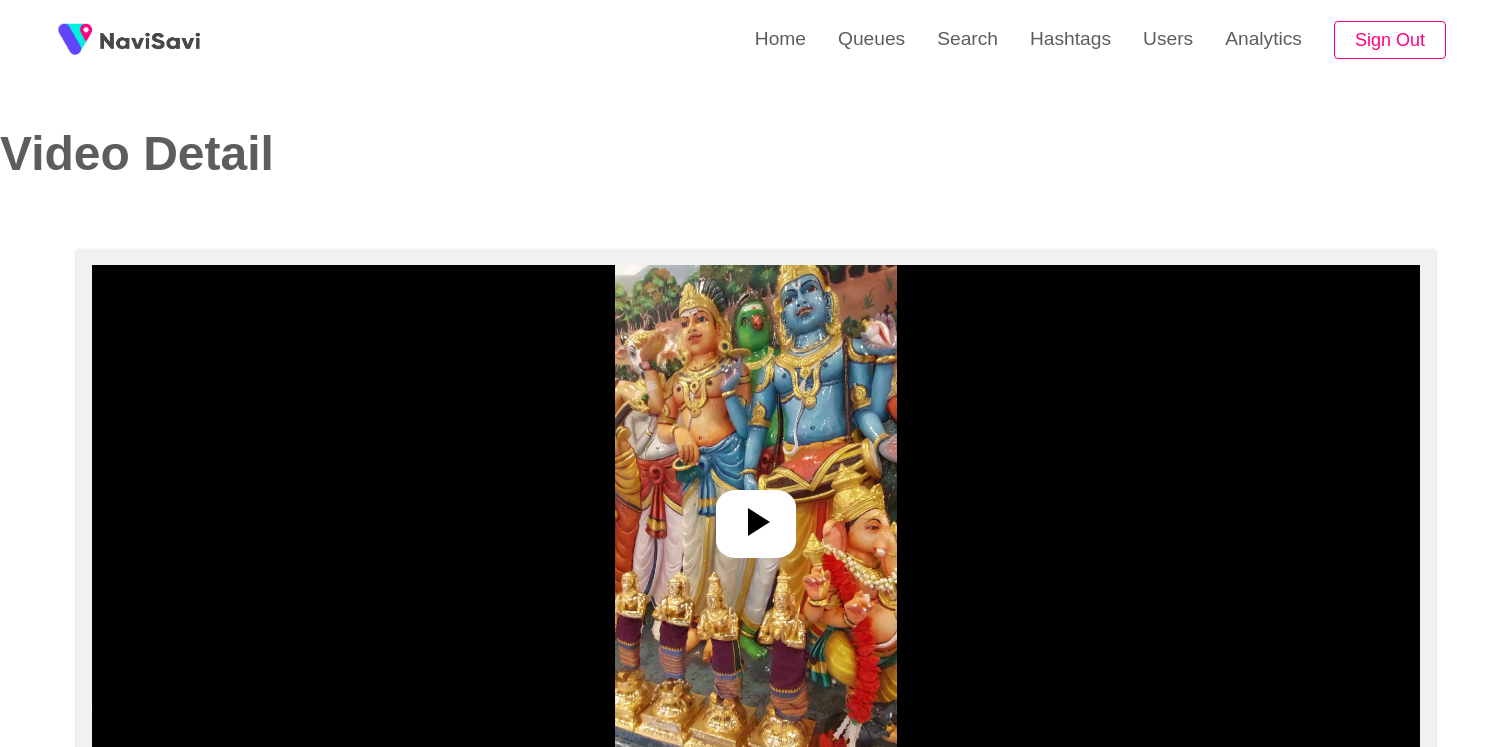 scroll, scrollTop: 0, scrollLeft: 0, axis: both 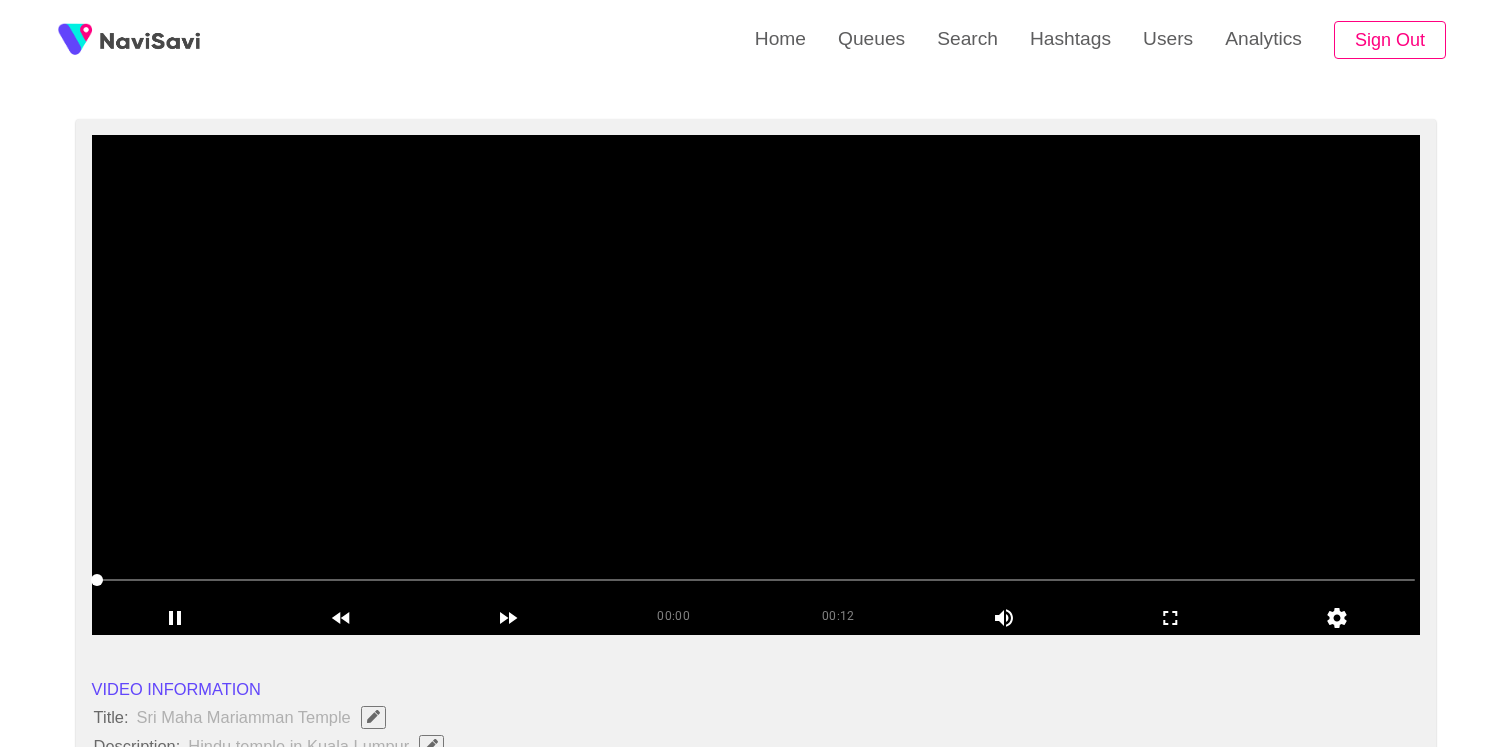 click at bounding box center (756, 385) 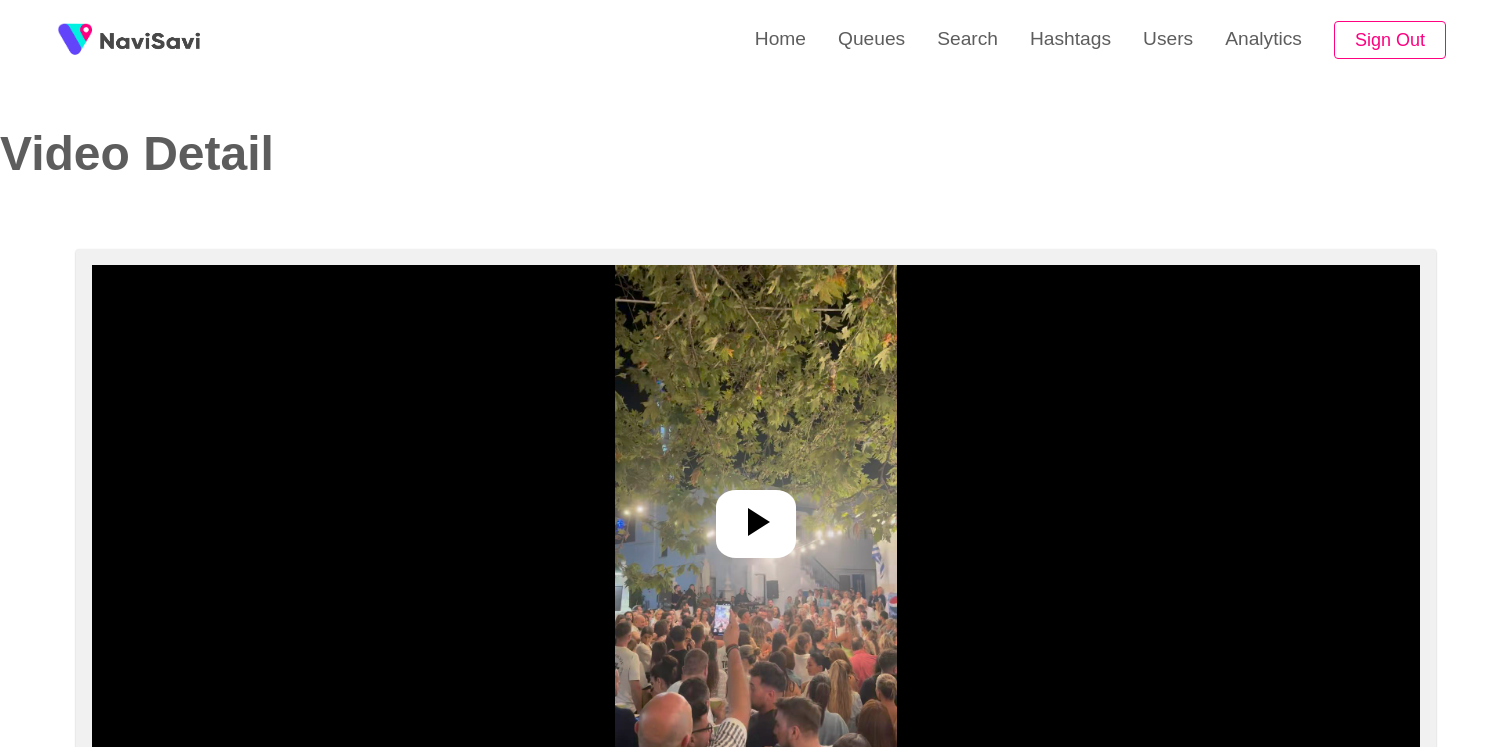 select on "**********" 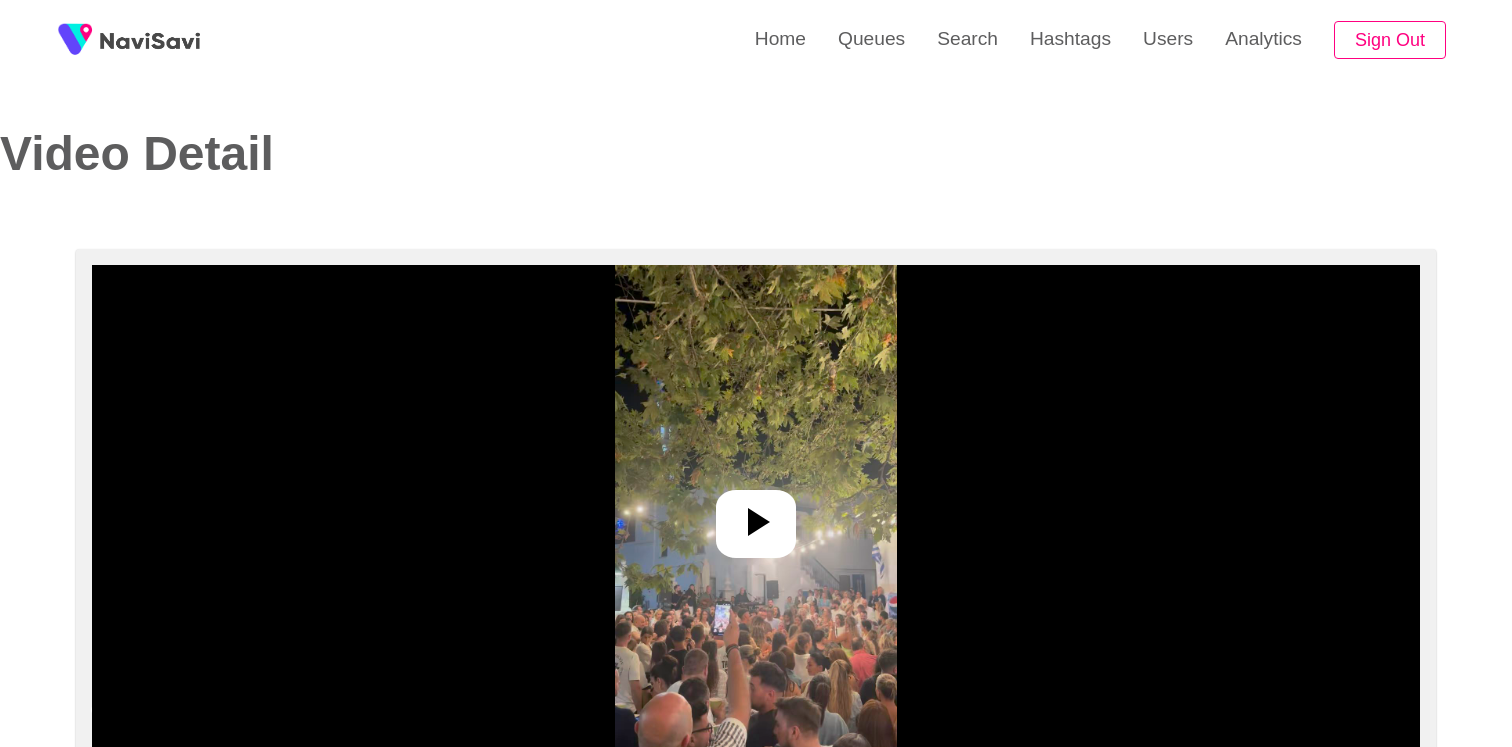 scroll, scrollTop: 0, scrollLeft: 0, axis: both 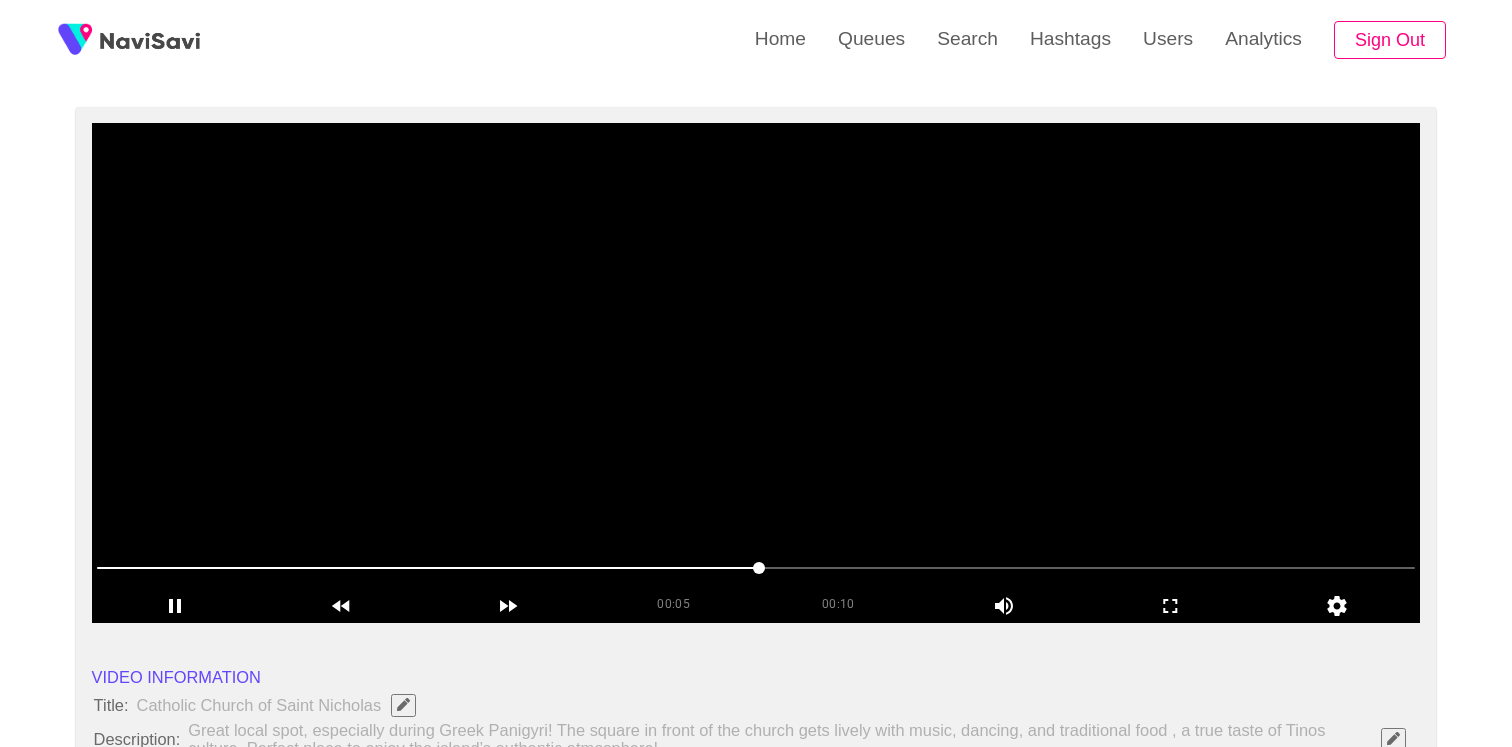 click at bounding box center [756, 373] 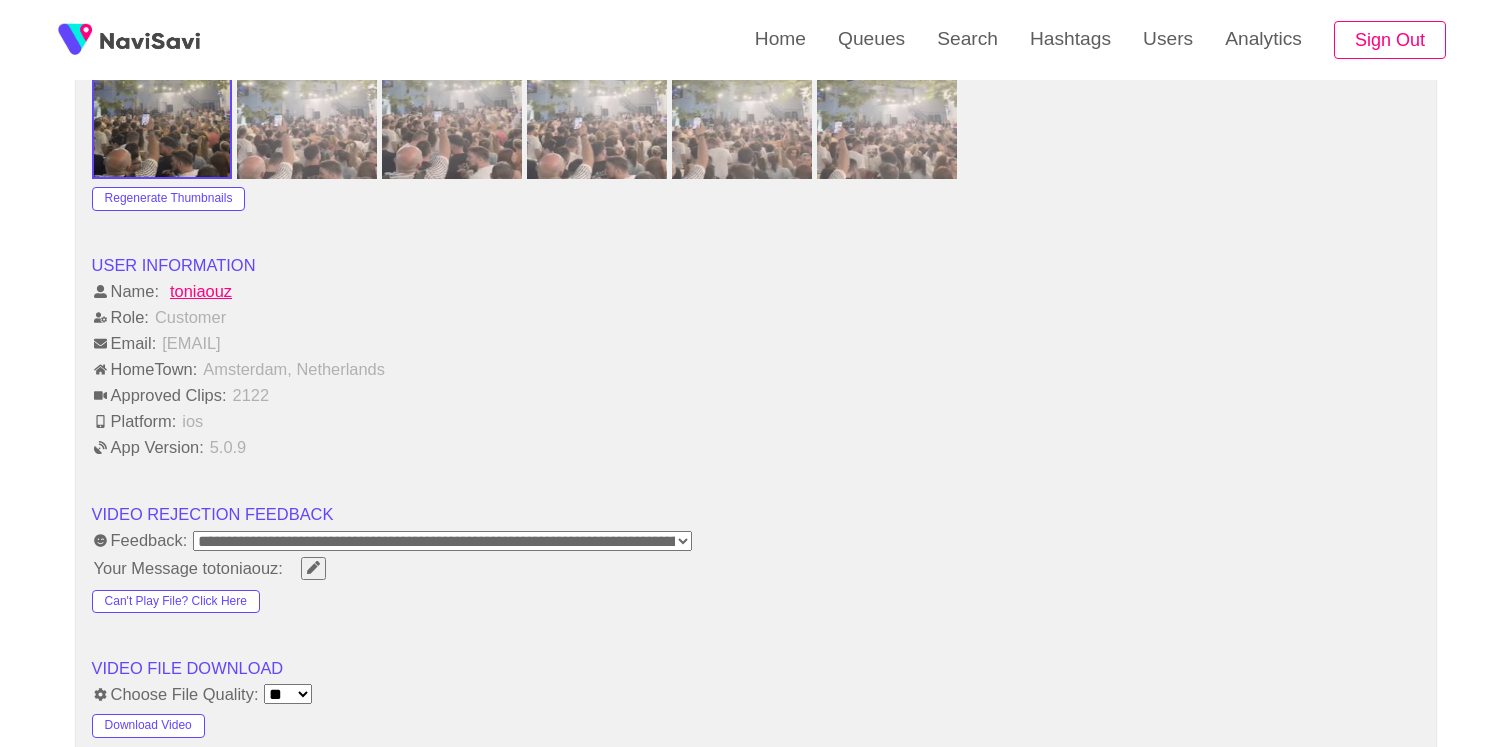 scroll, scrollTop: 2329, scrollLeft: 0, axis: vertical 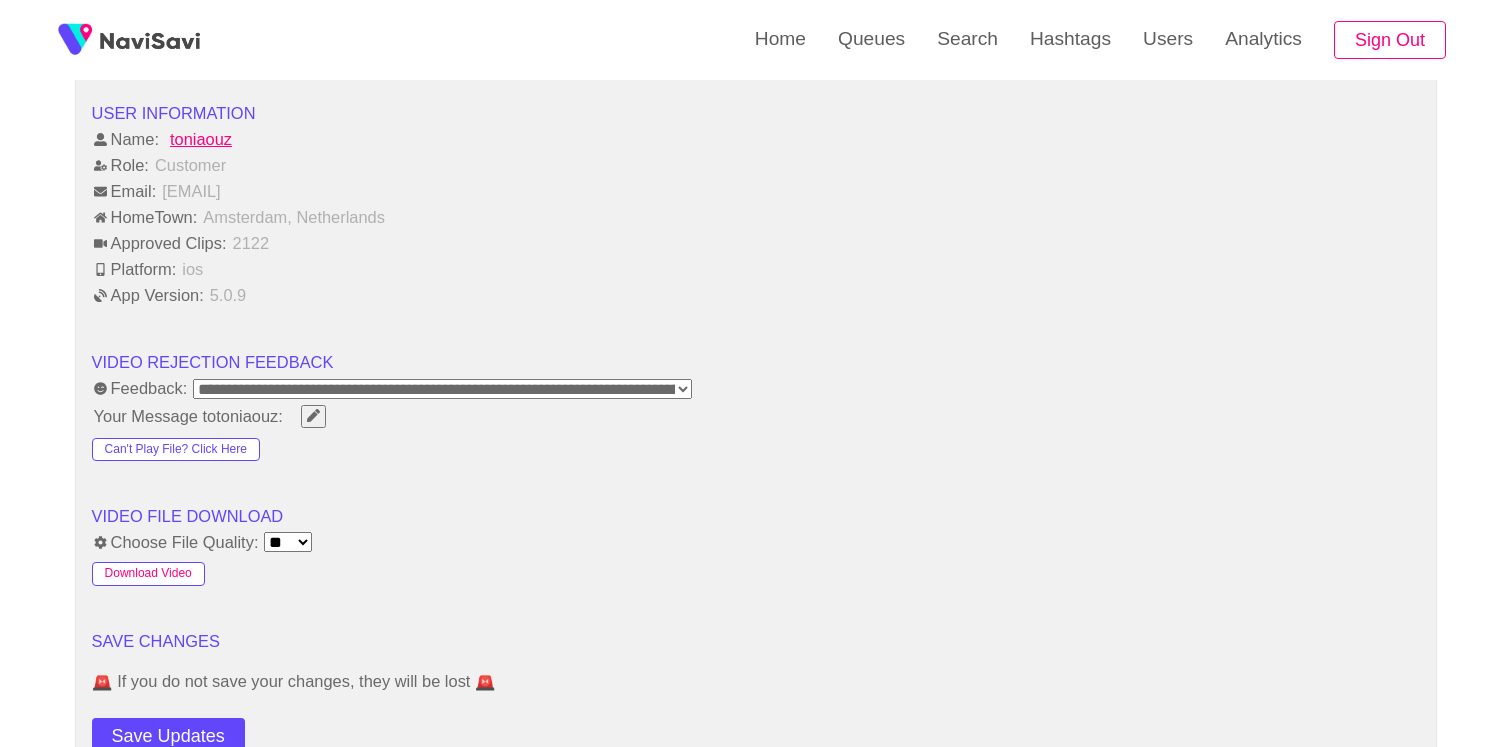 click on "Download Video" at bounding box center (148, 574) 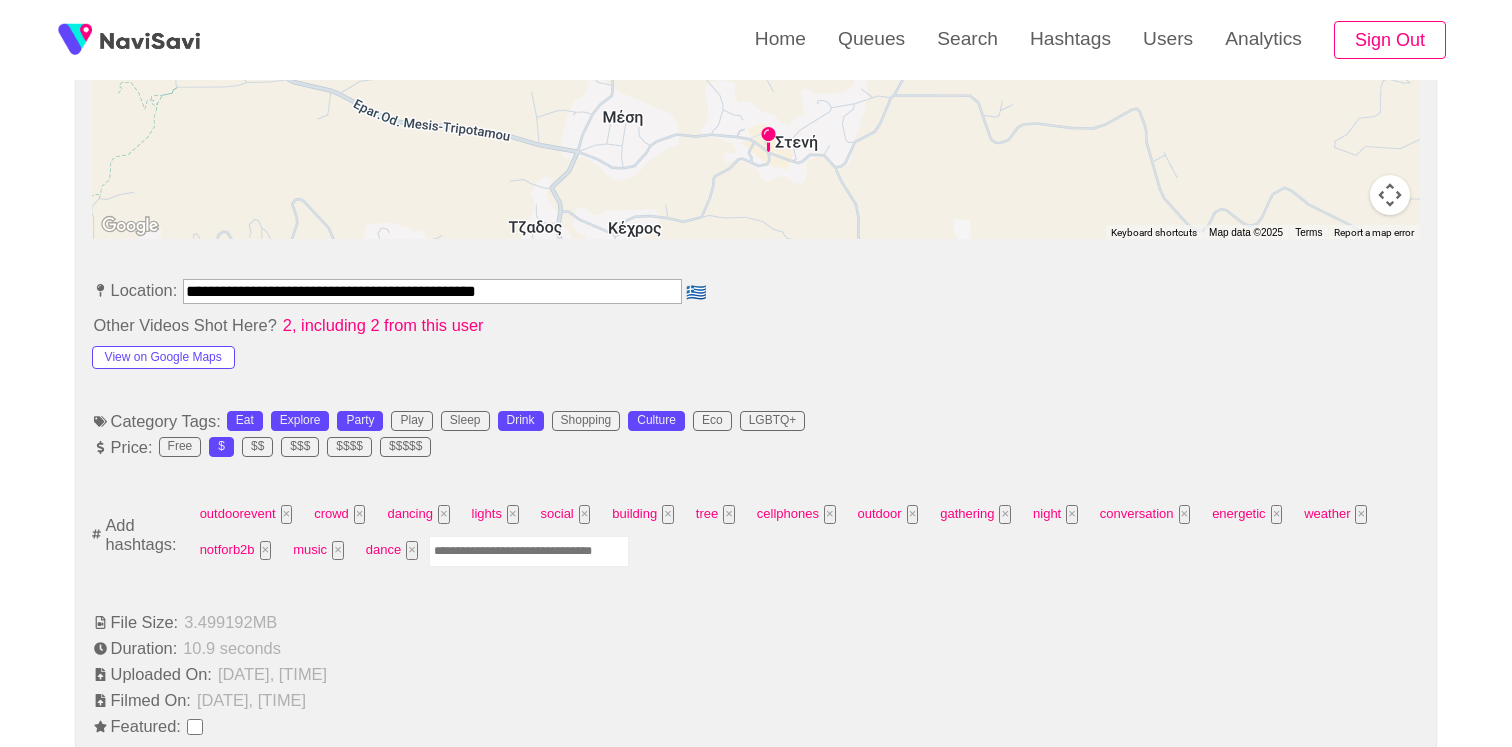 scroll, scrollTop: 1165, scrollLeft: 0, axis: vertical 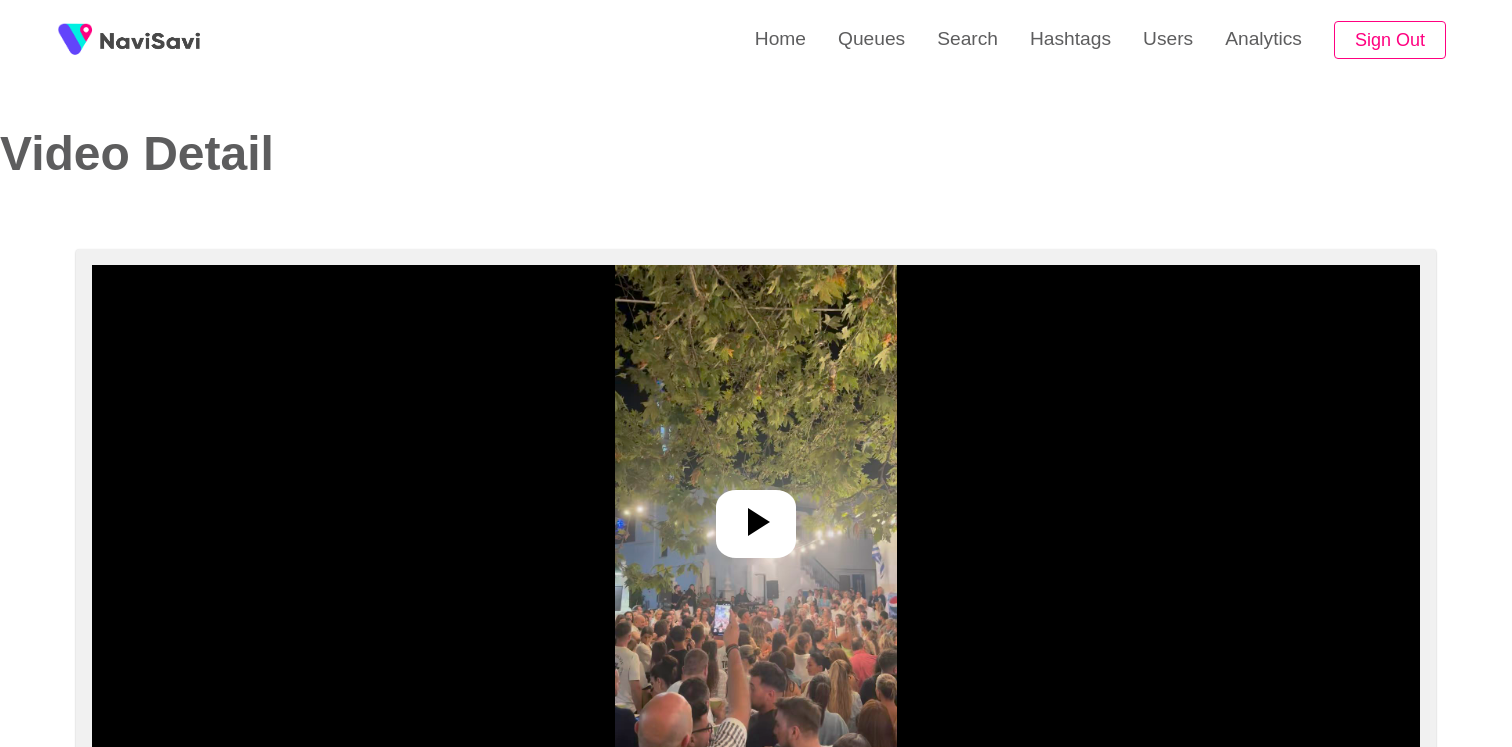 select on "**********" 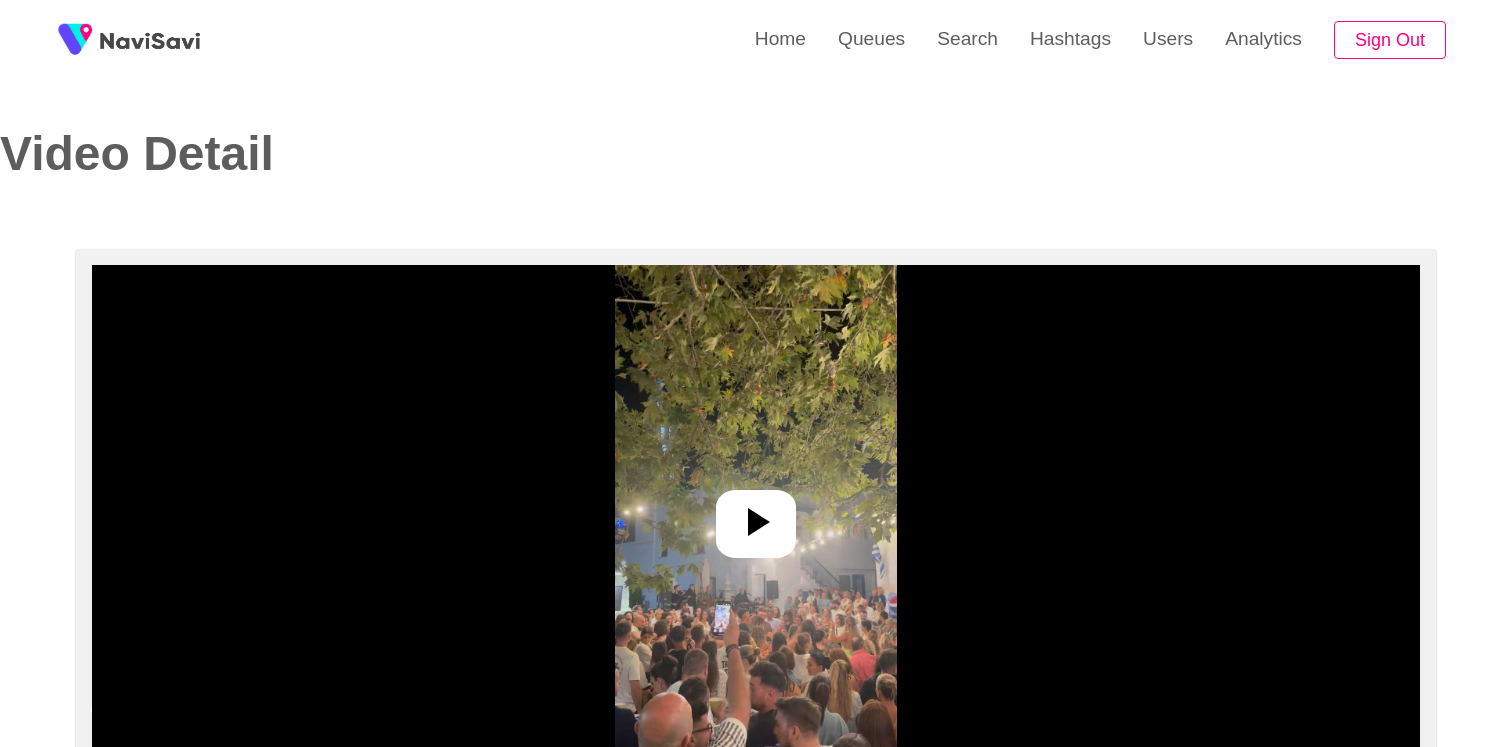 scroll, scrollTop: 0, scrollLeft: 0, axis: both 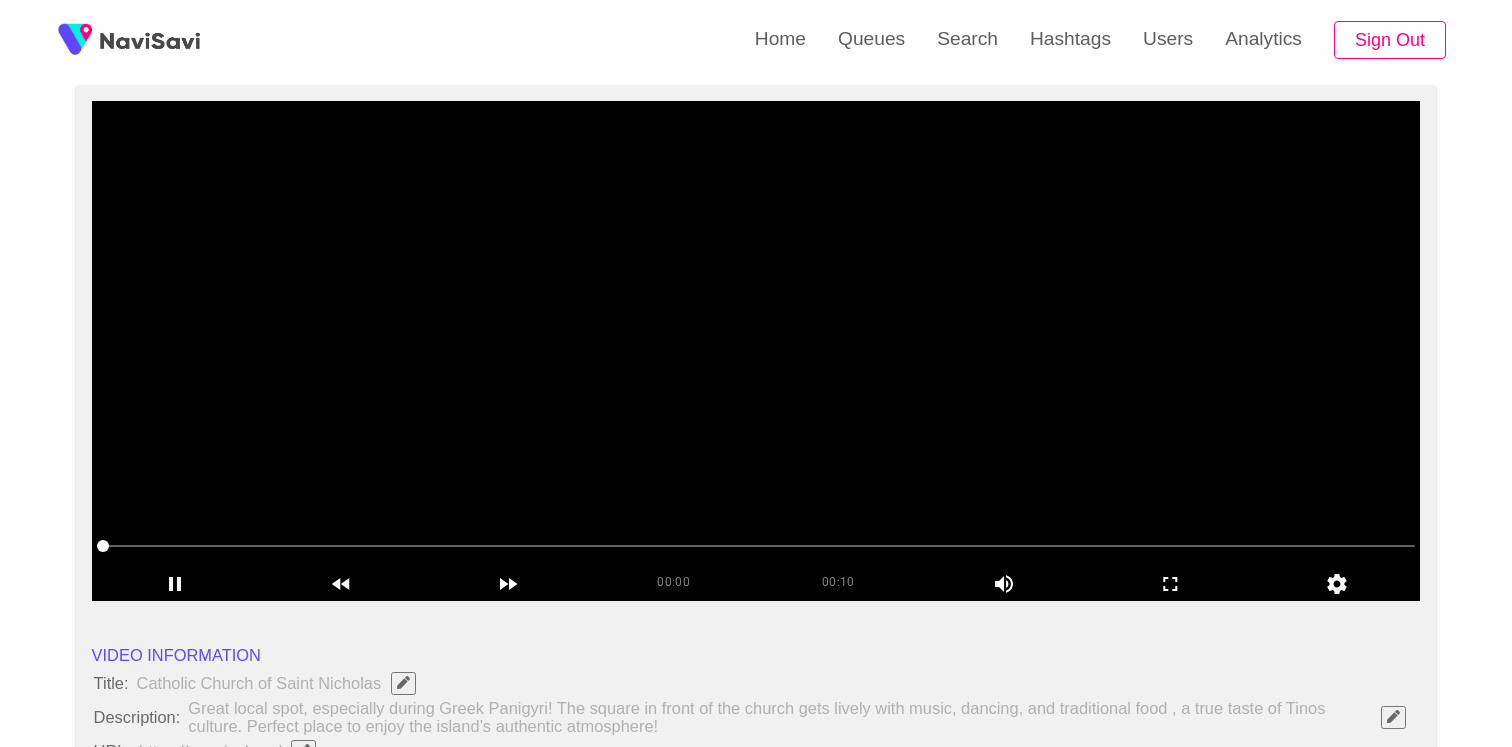 click at bounding box center [756, 351] 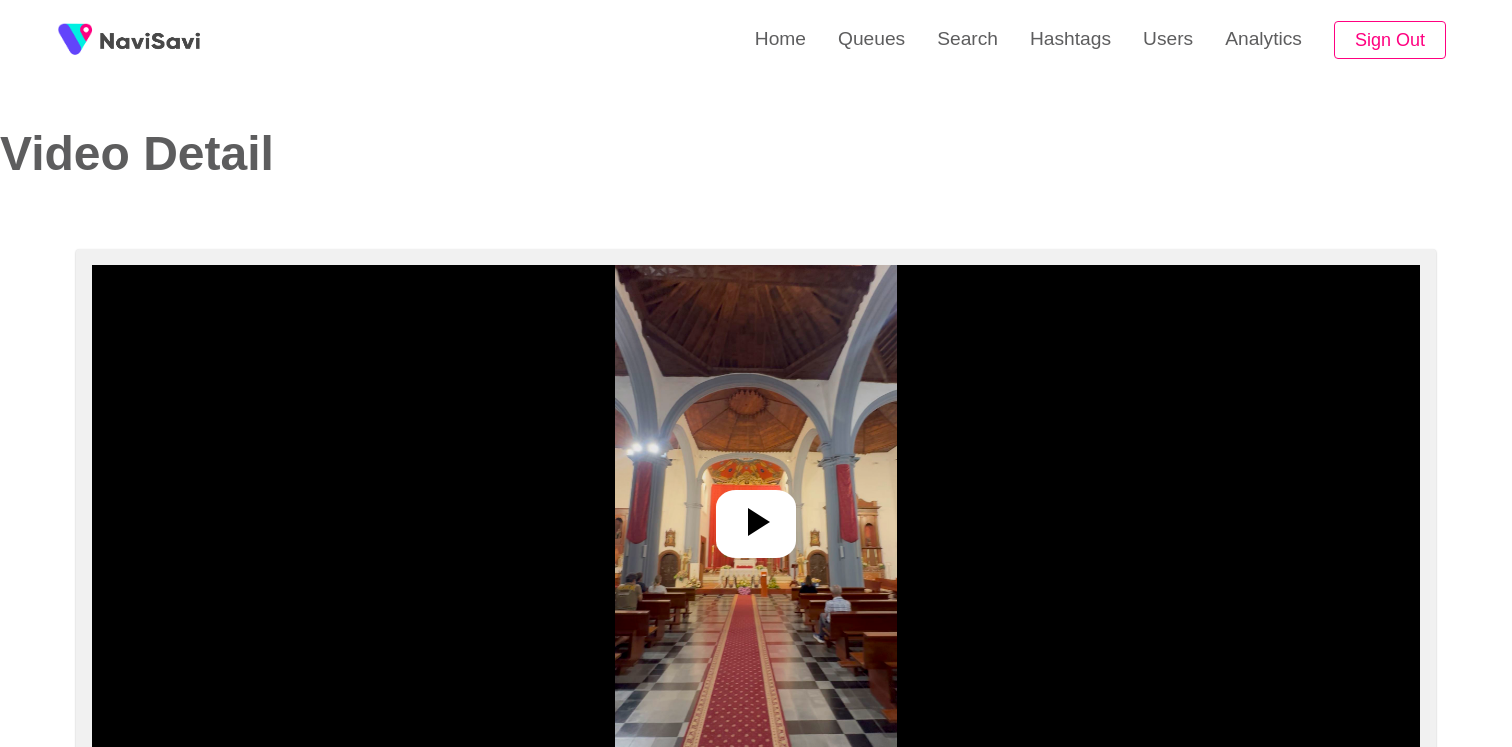 select on "**********" 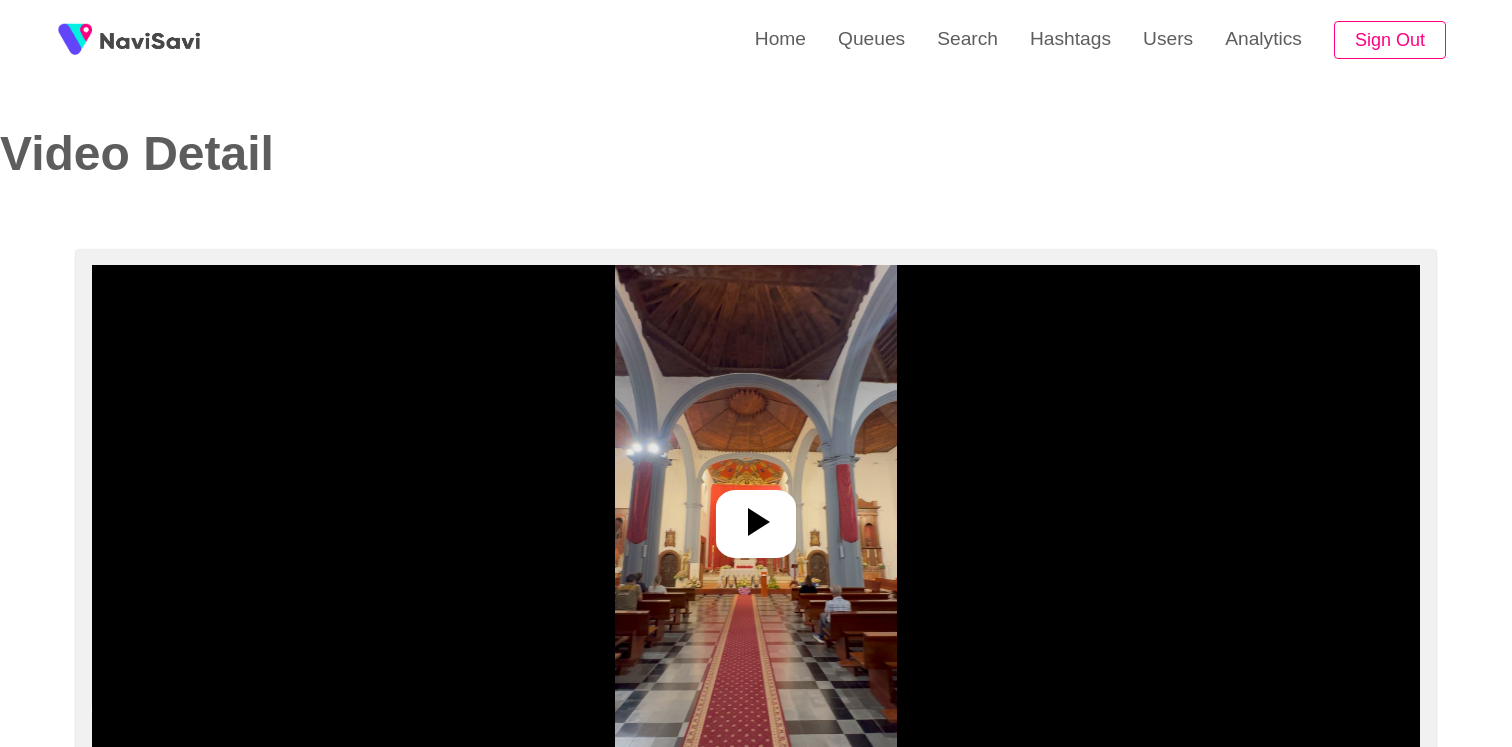 scroll, scrollTop: 0, scrollLeft: 0, axis: both 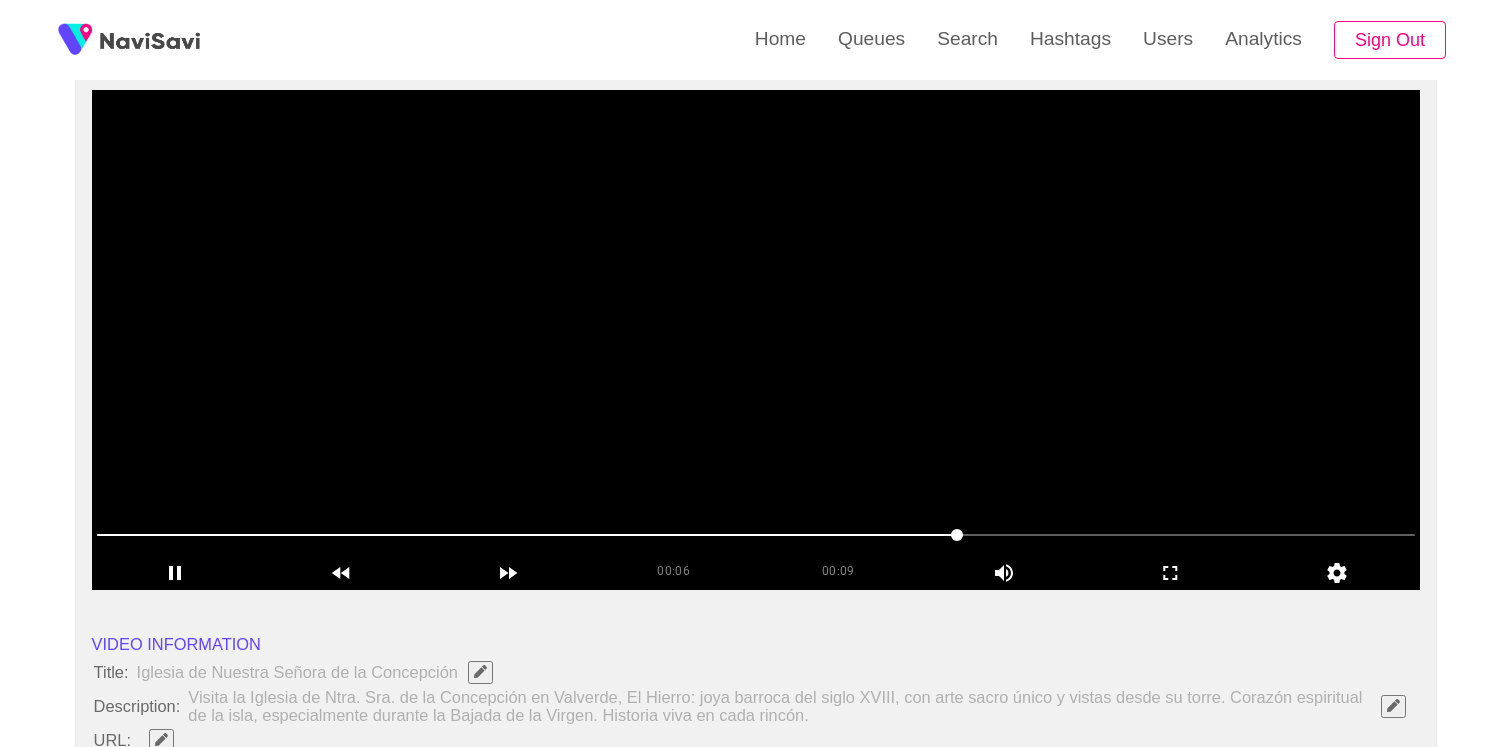 click at bounding box center [756, 340] 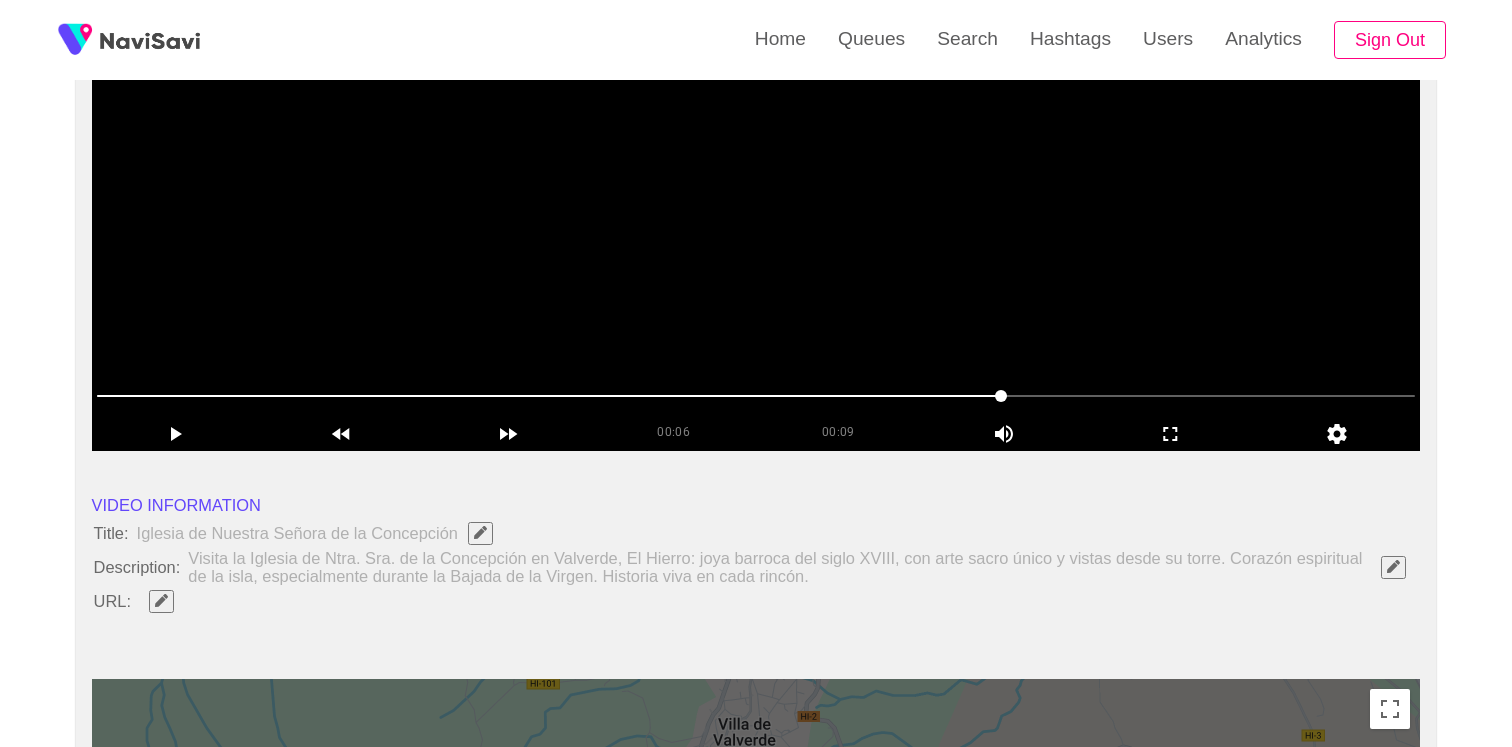 scroll, scrollTop: 242, scrollLeft: 0, axis: vertical 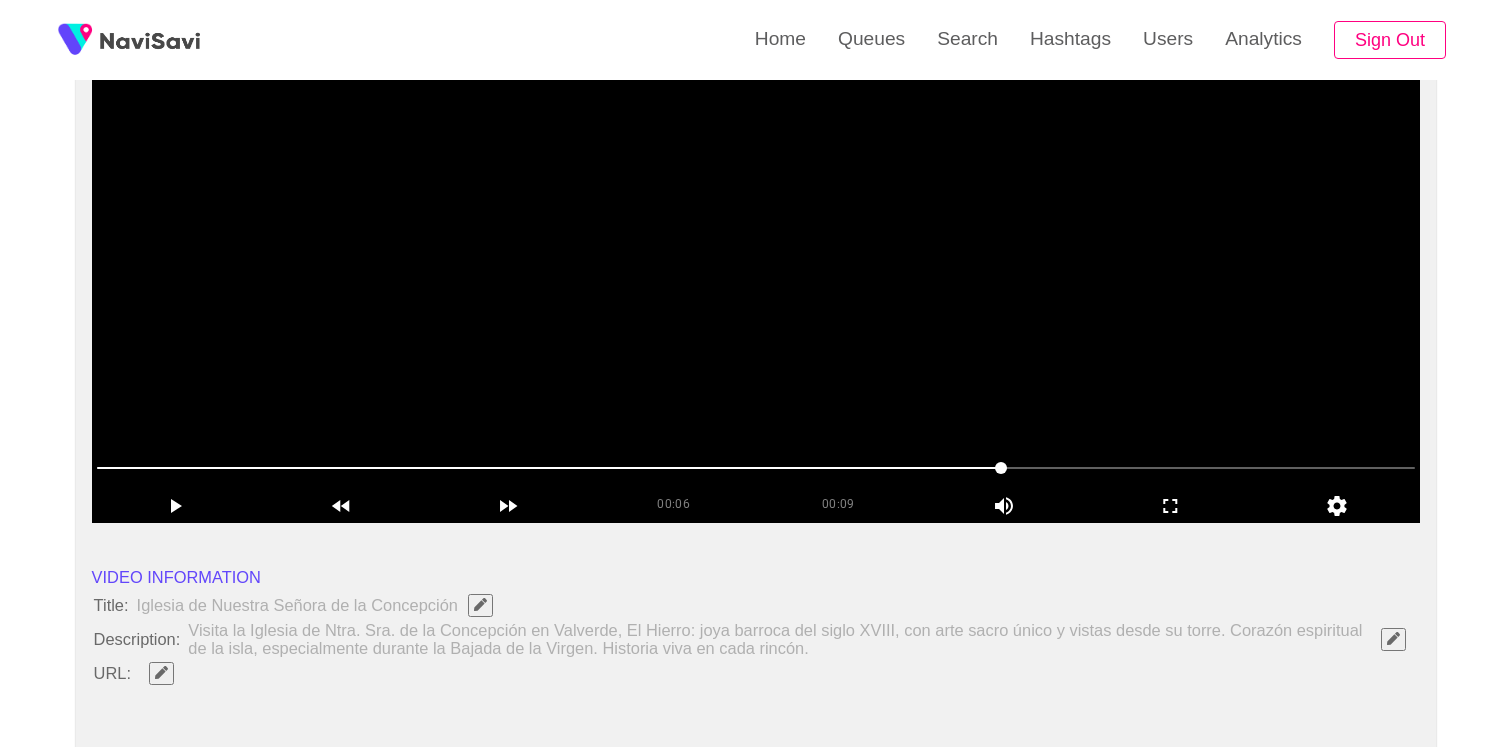 click at bounding box center (756, 273) 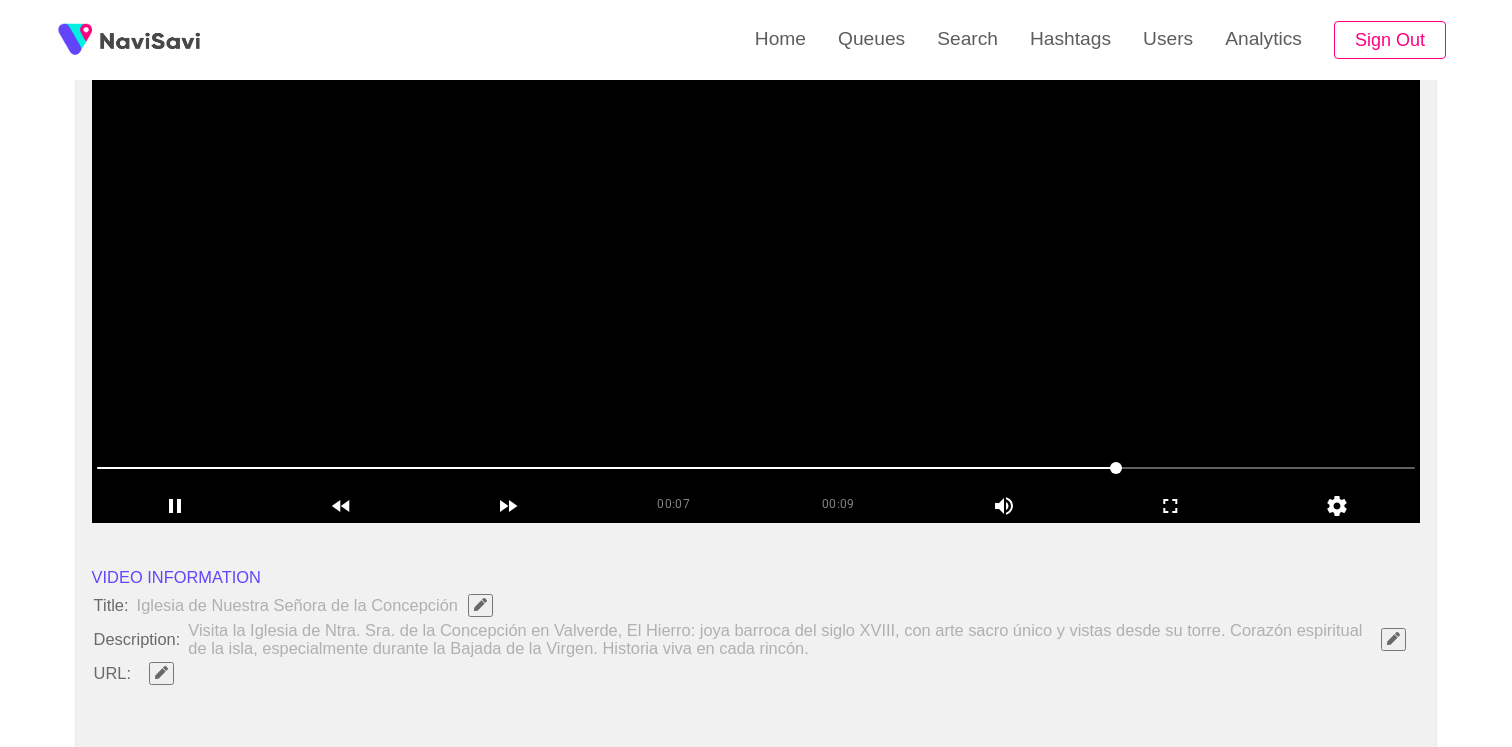 click at bounding box center (756, 273) 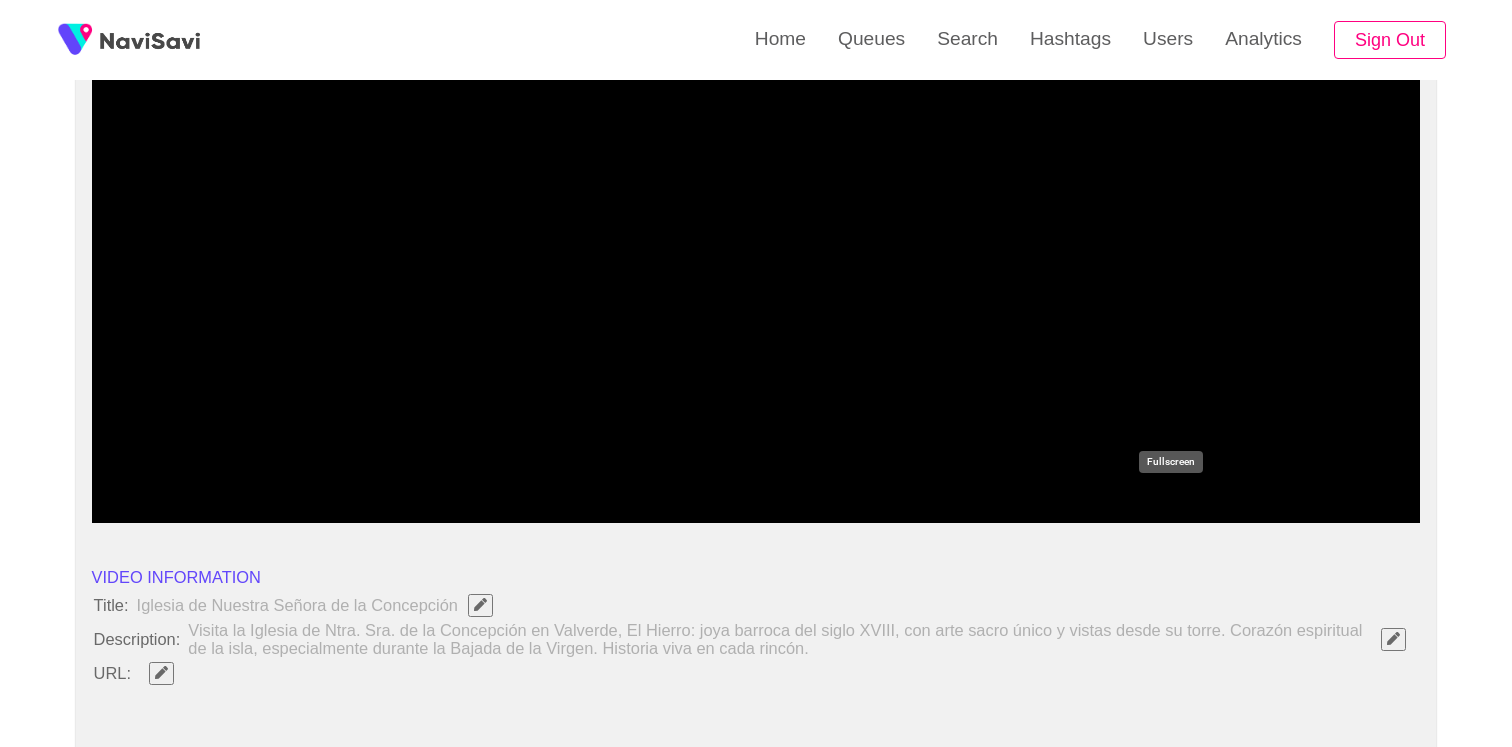click 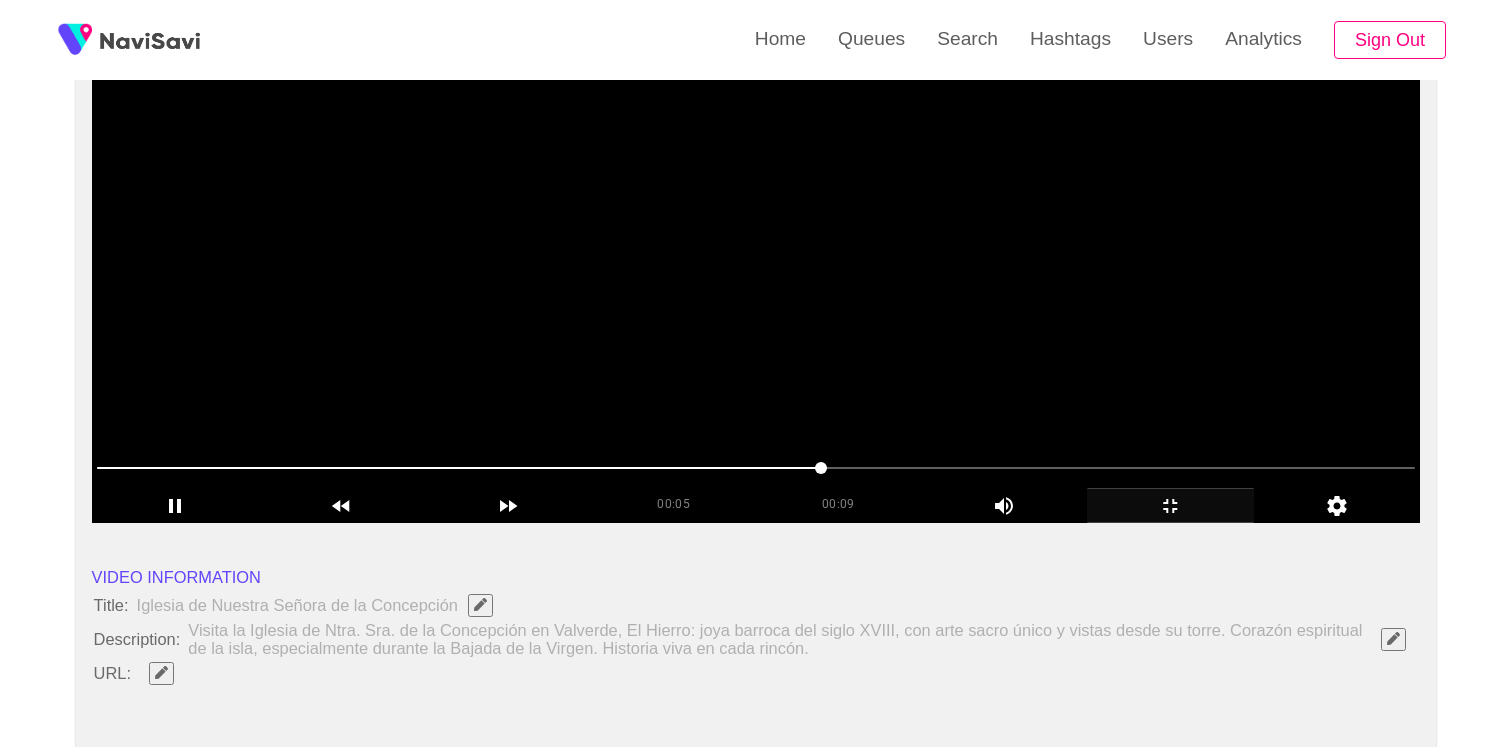 click at bounding box center [756, 273] 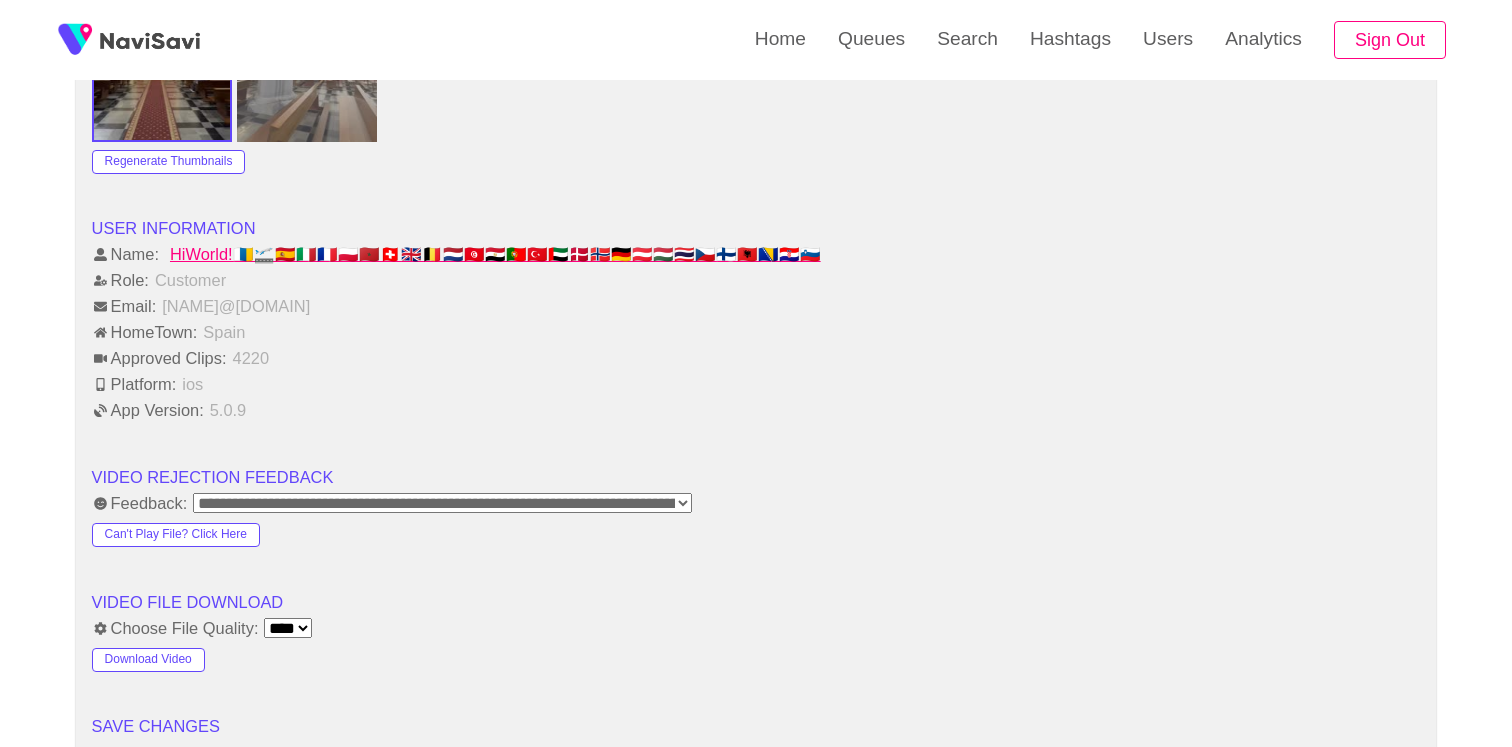 scroll, scrollTop: 2024, scrollLeft: 0, axis: vertical 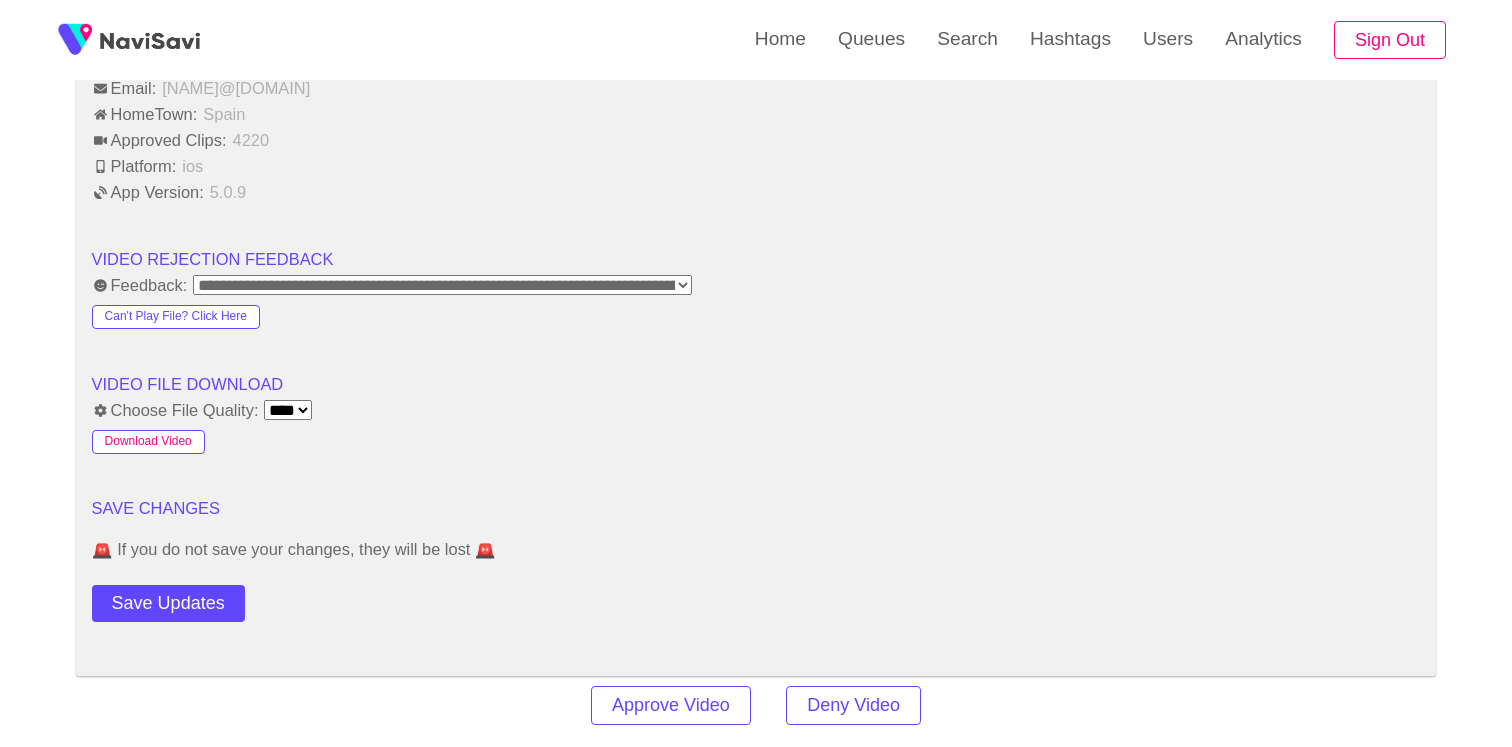 click on "Download Video" at bounding box center [148, 442] 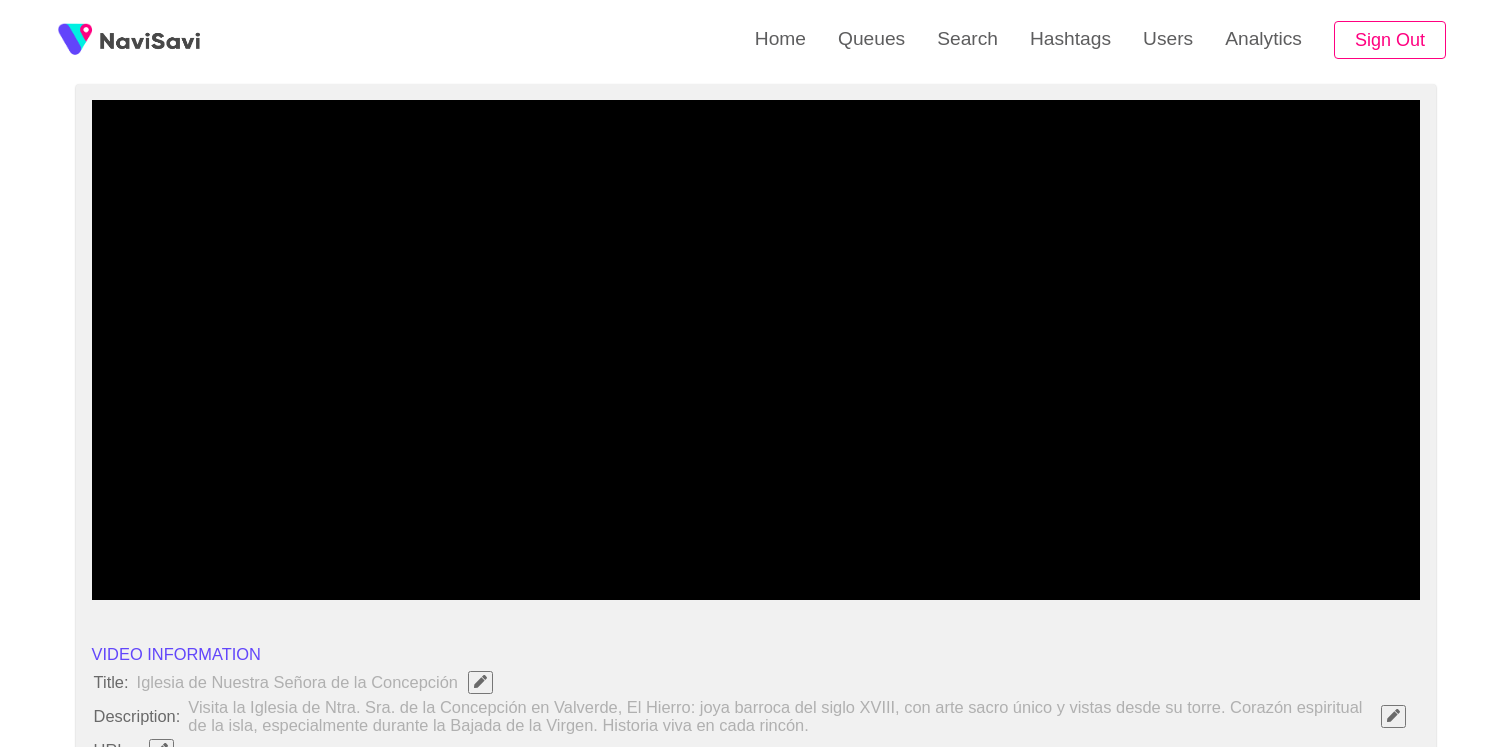 scroll, scrollTop: 166, scrollLeft: 0, axis: vertical 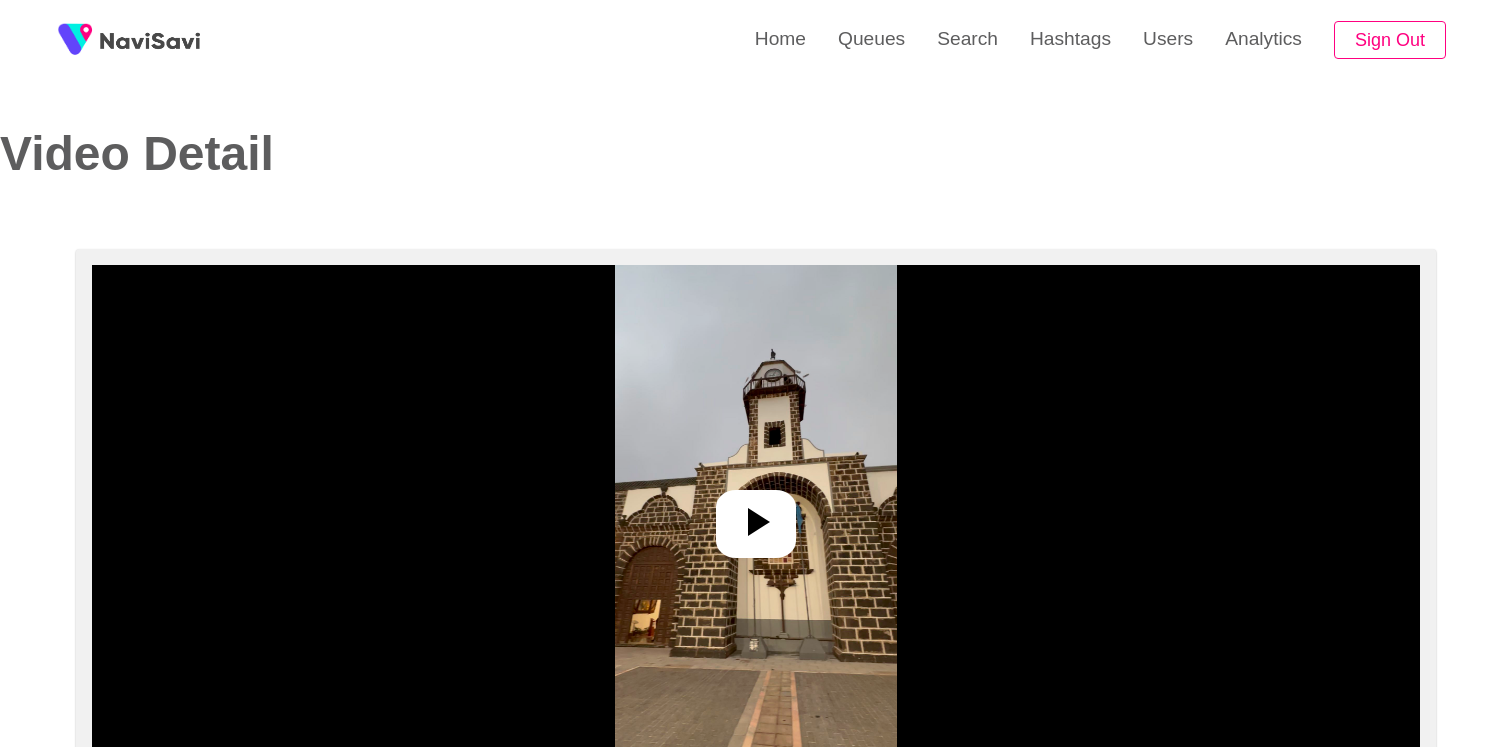 select on "**********" 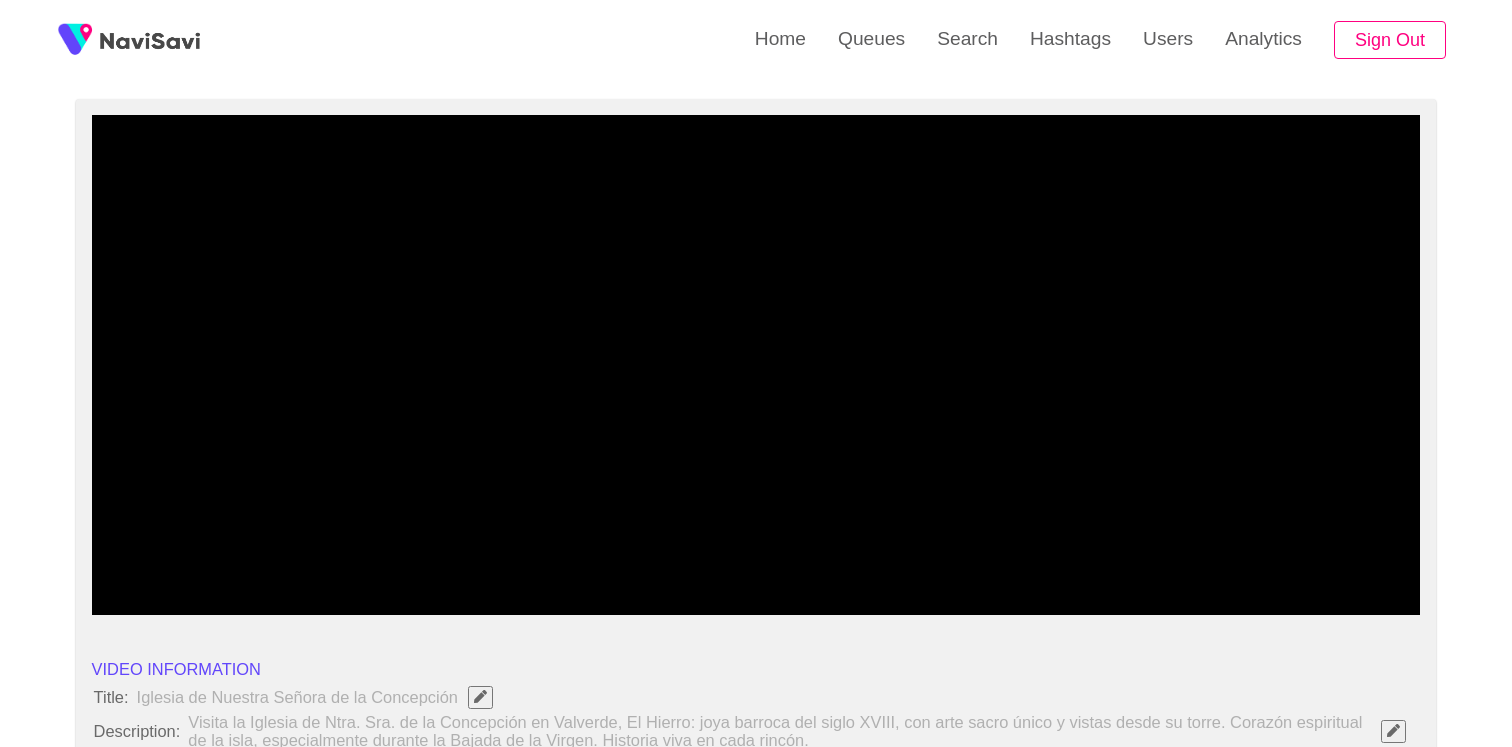 scroll, scrollTop: 152, scrollLeft: 0, axis: vertical 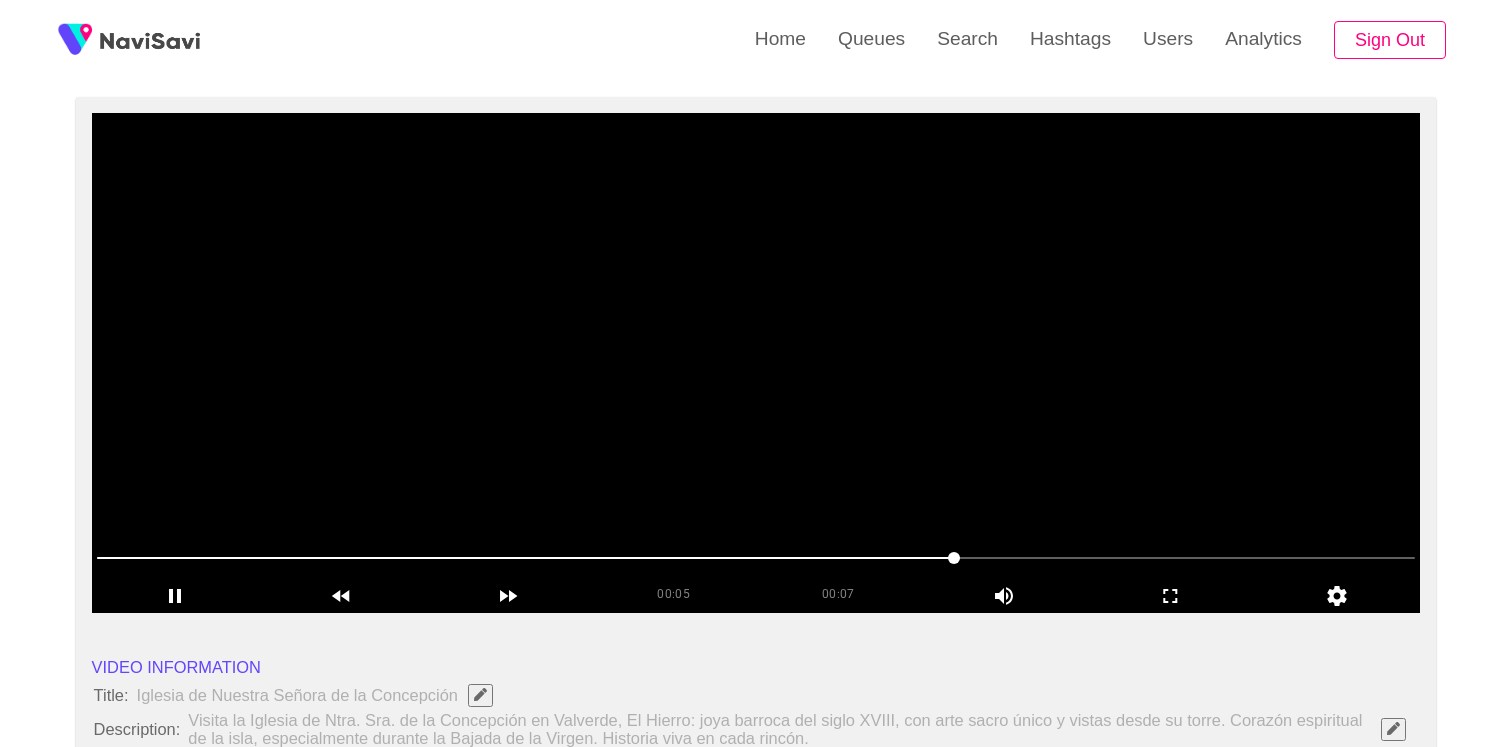 click at bounding box center (756, 363) 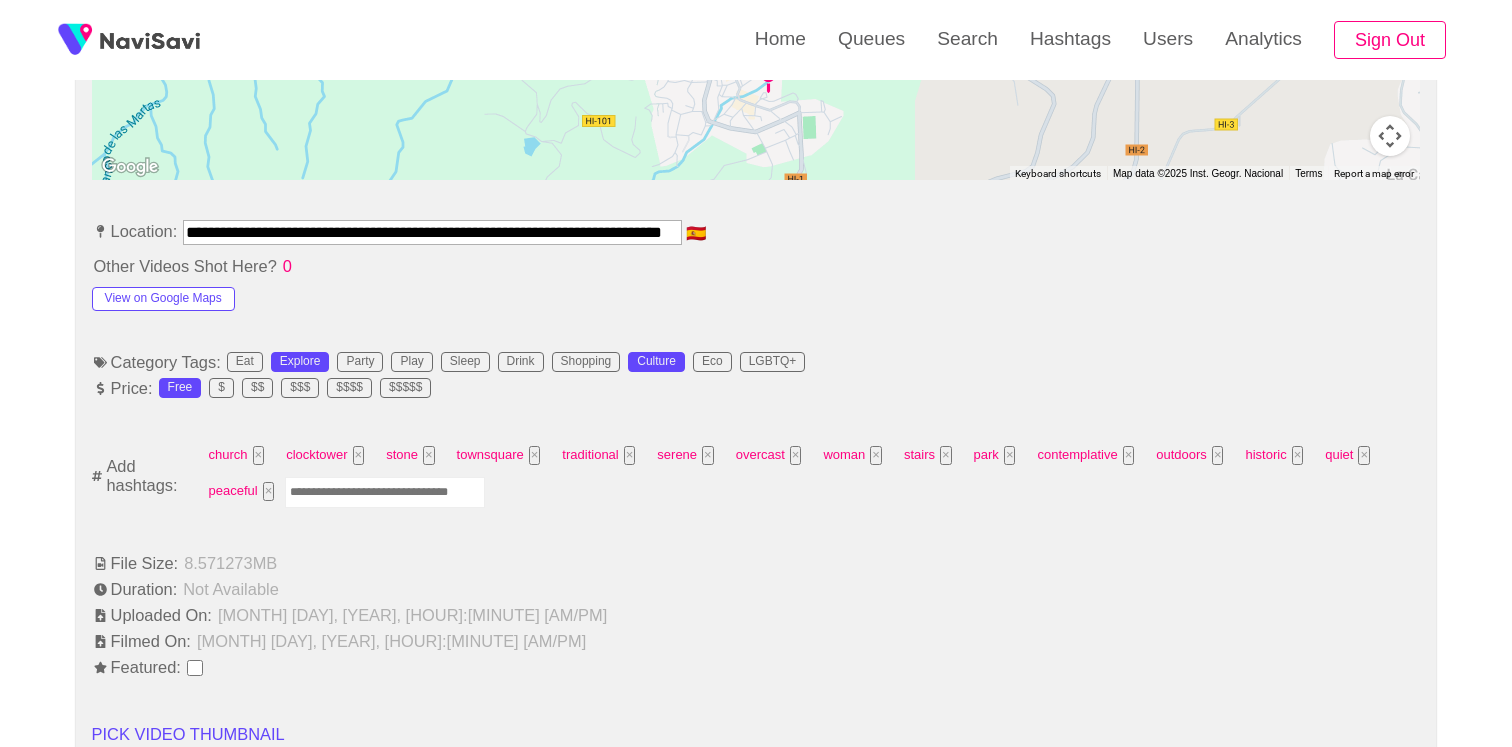 scroll, scrollTop: 1034, scrollLeft: 0, axis: vertical 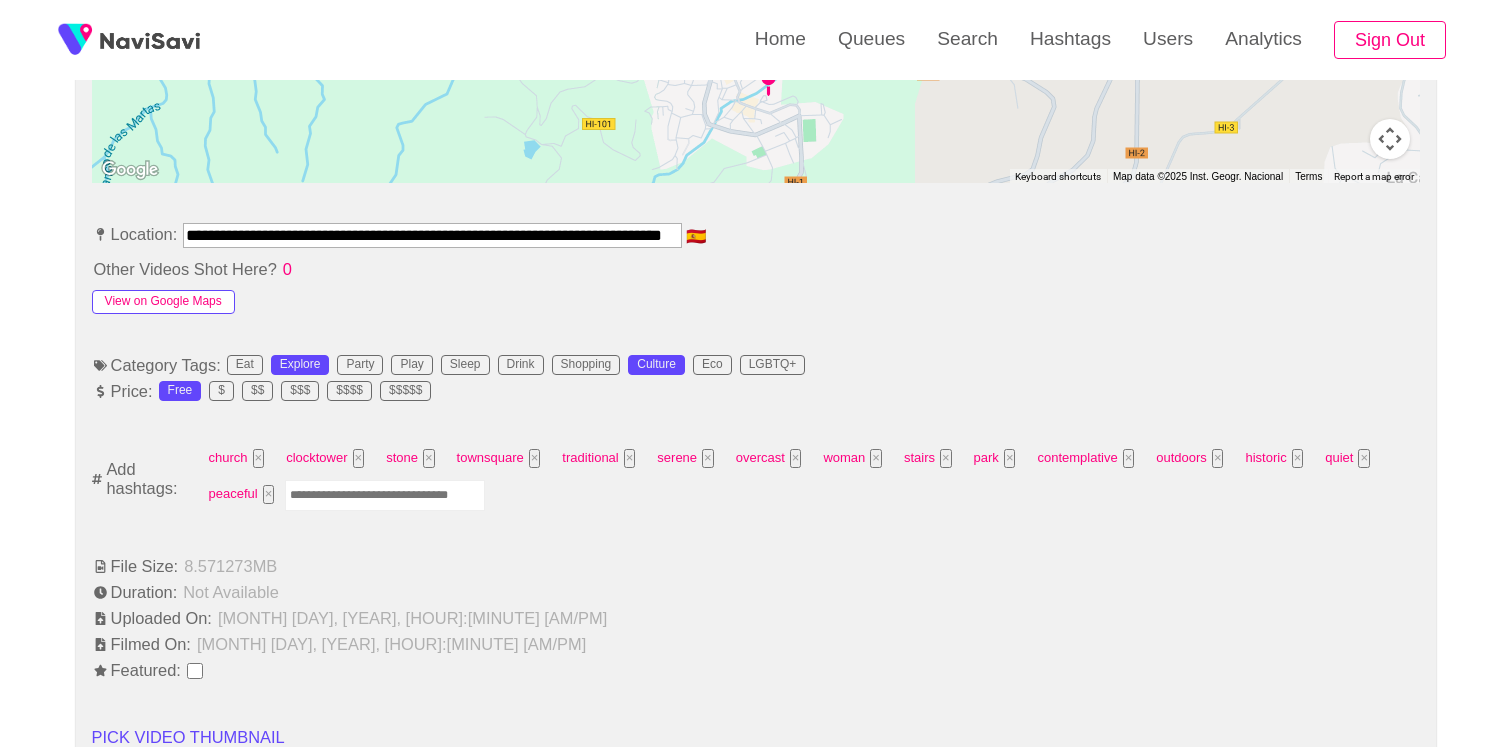 click on "View on Google Maps" at bounding box center (163, 302) 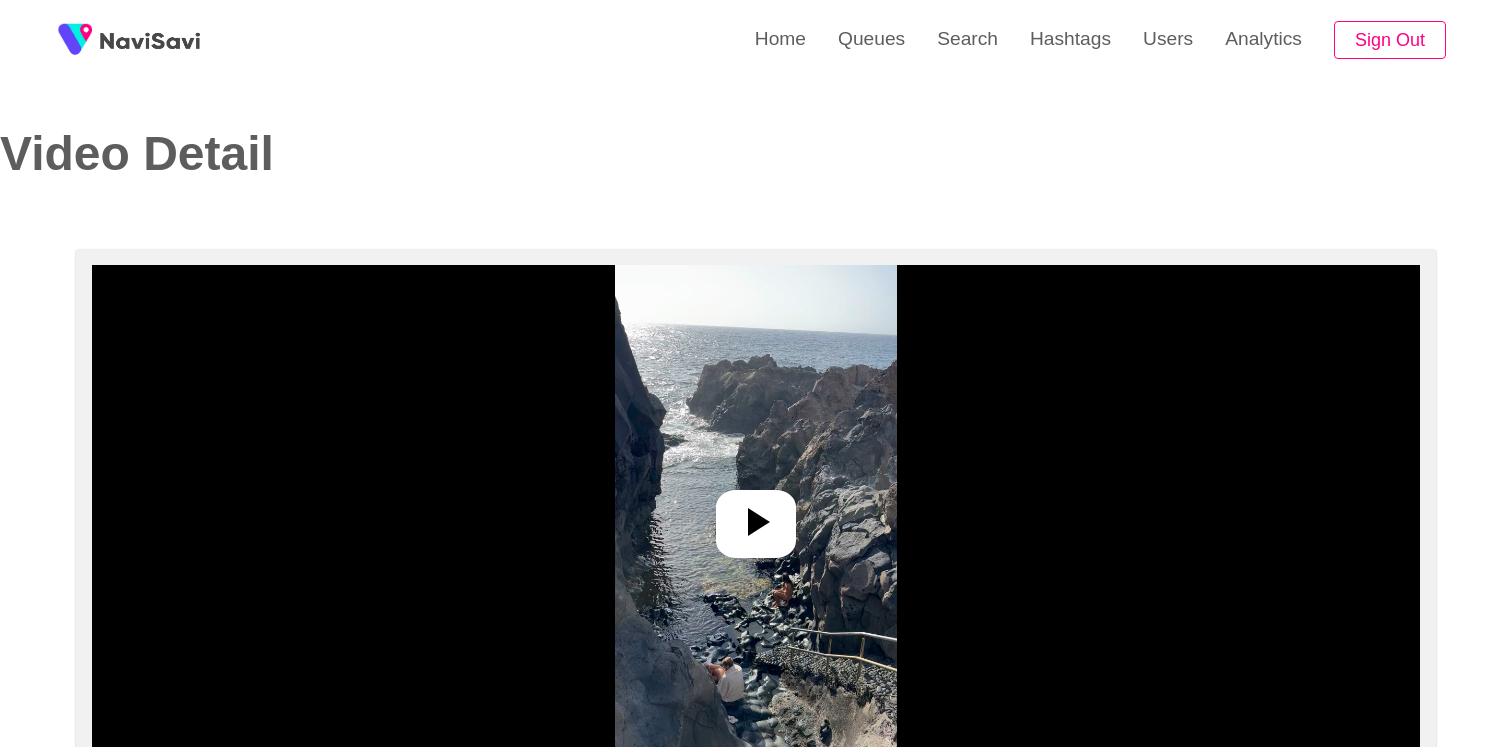 select on "**********" 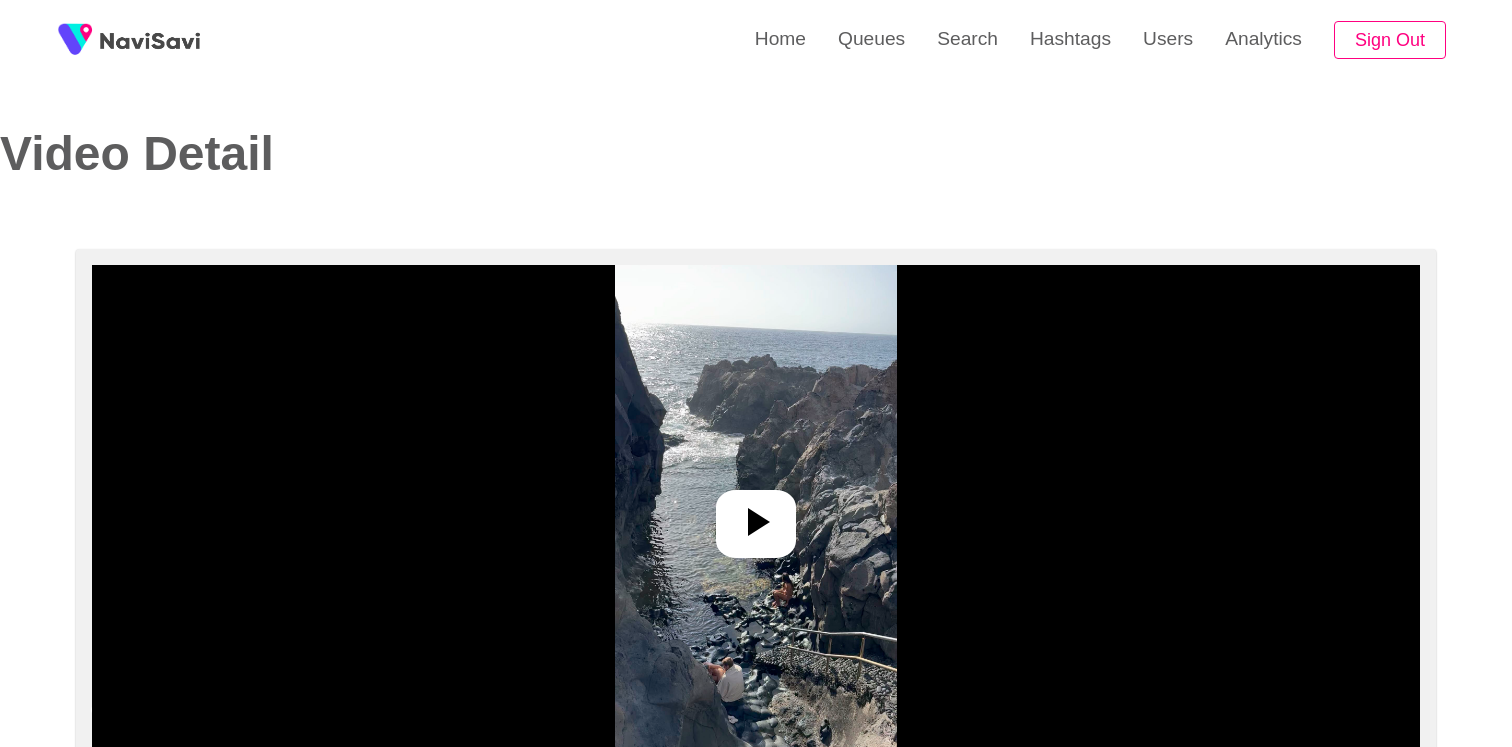 scroll, scrollTop: 0, scrollLeft: 0, axis: both 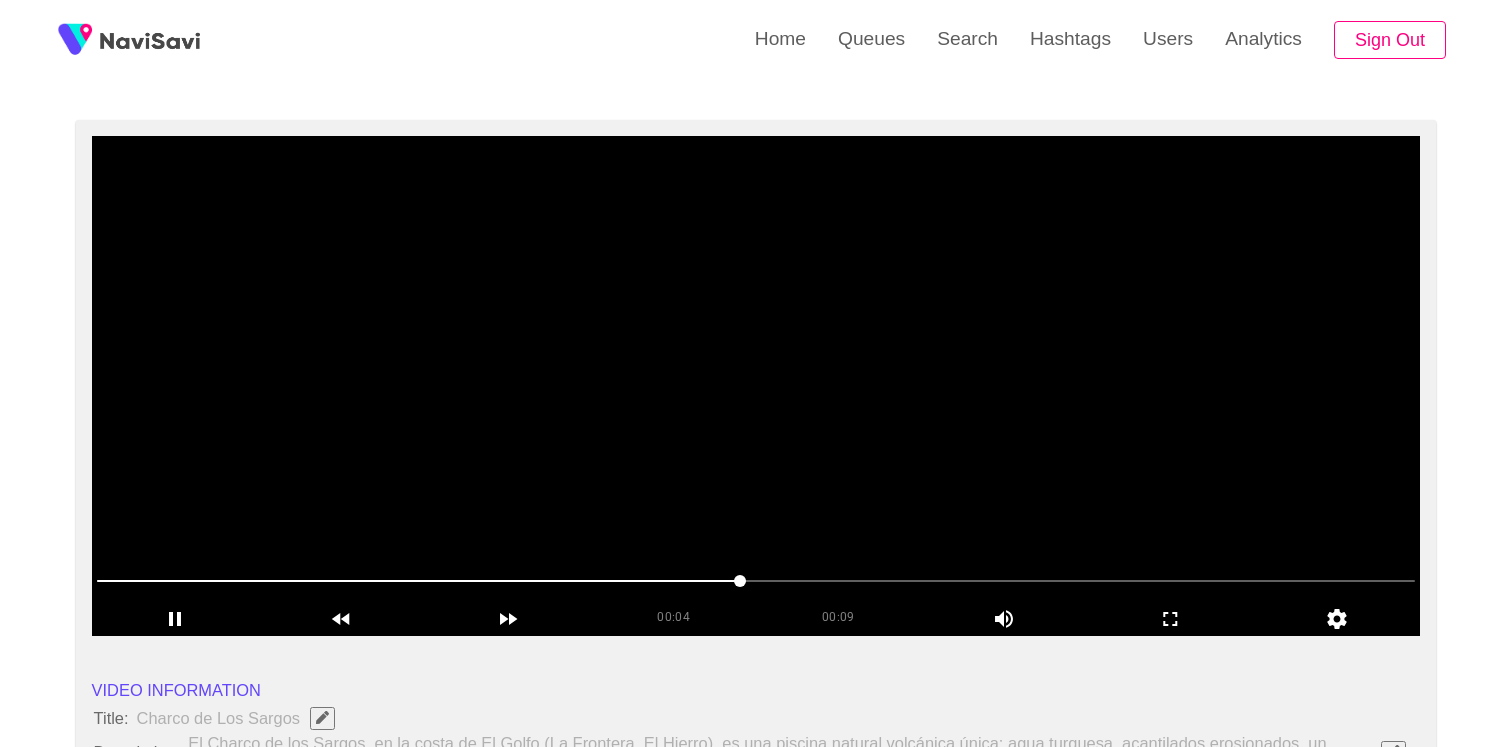 click at bounding box center [756, 386] 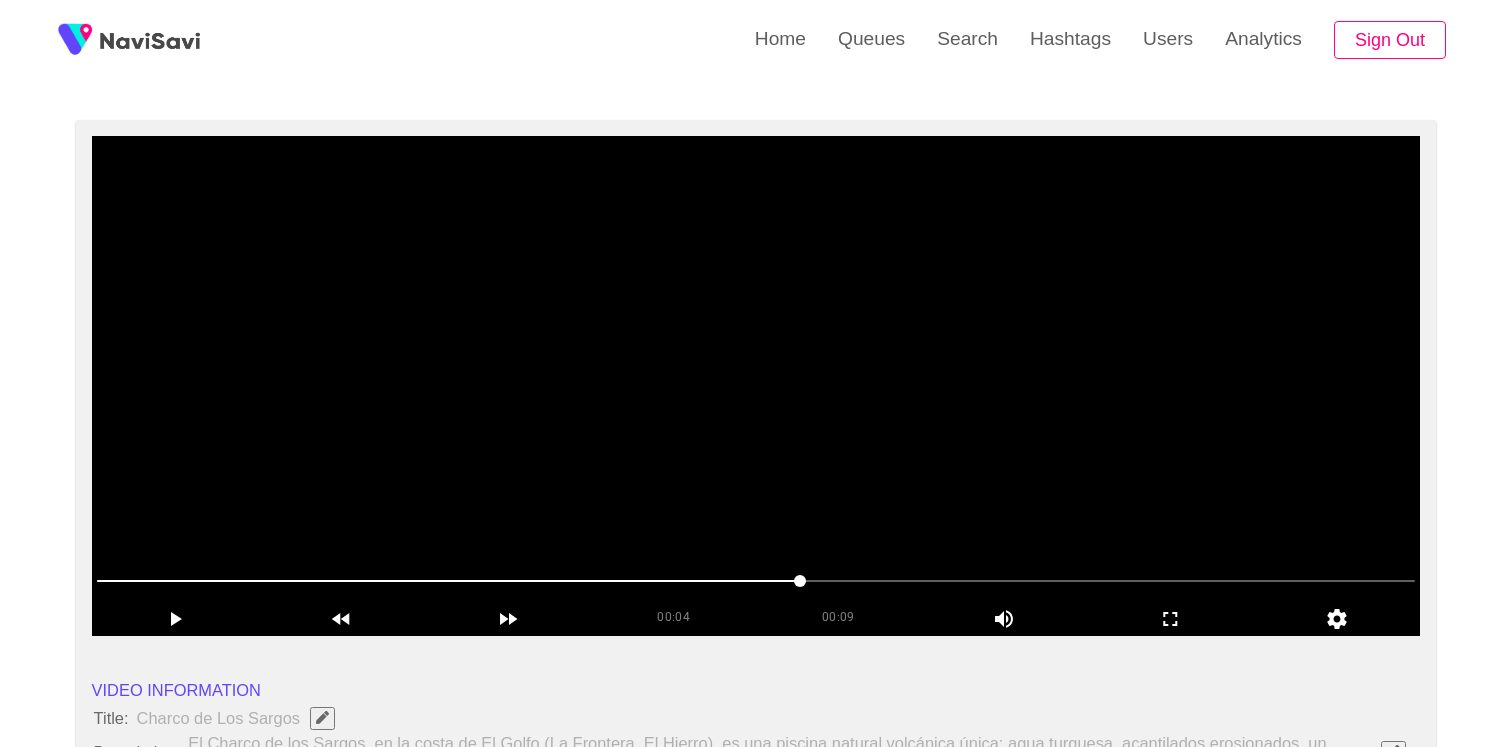 click at bounding box center [756, 386] 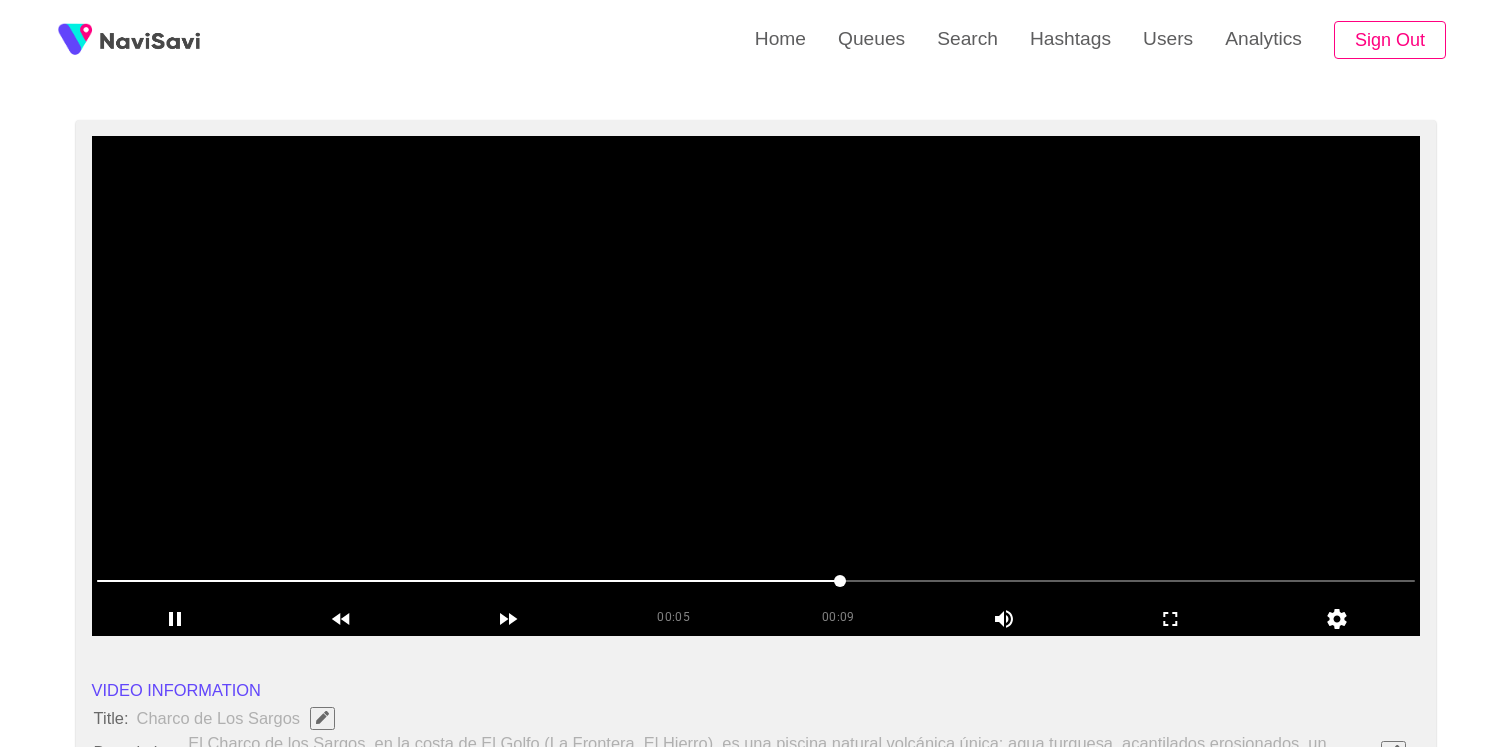 click at bounding box center [756, 386] 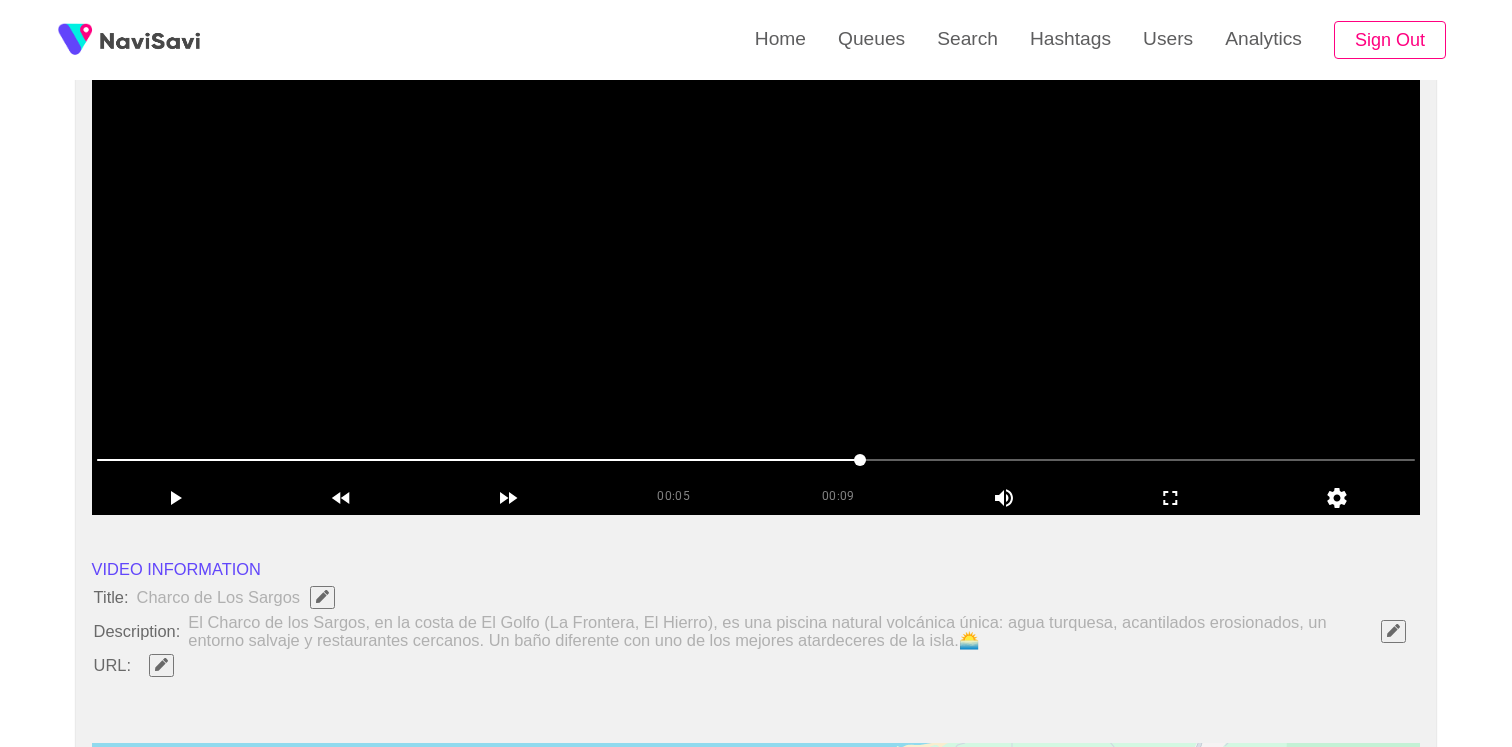 scroll, scrollTop: 260, scrollLeft: 0, axis: vertical 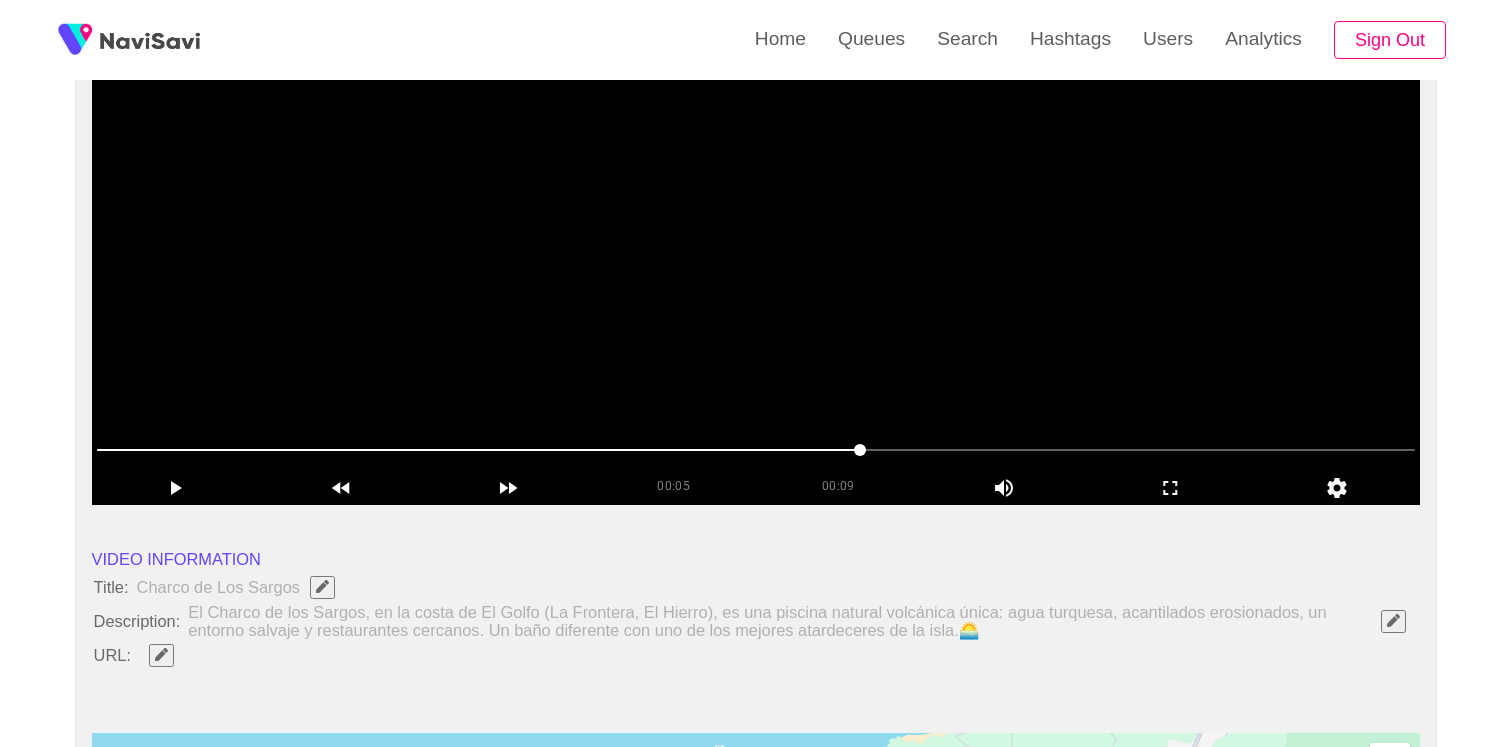 click at bounding box center [756, 255] 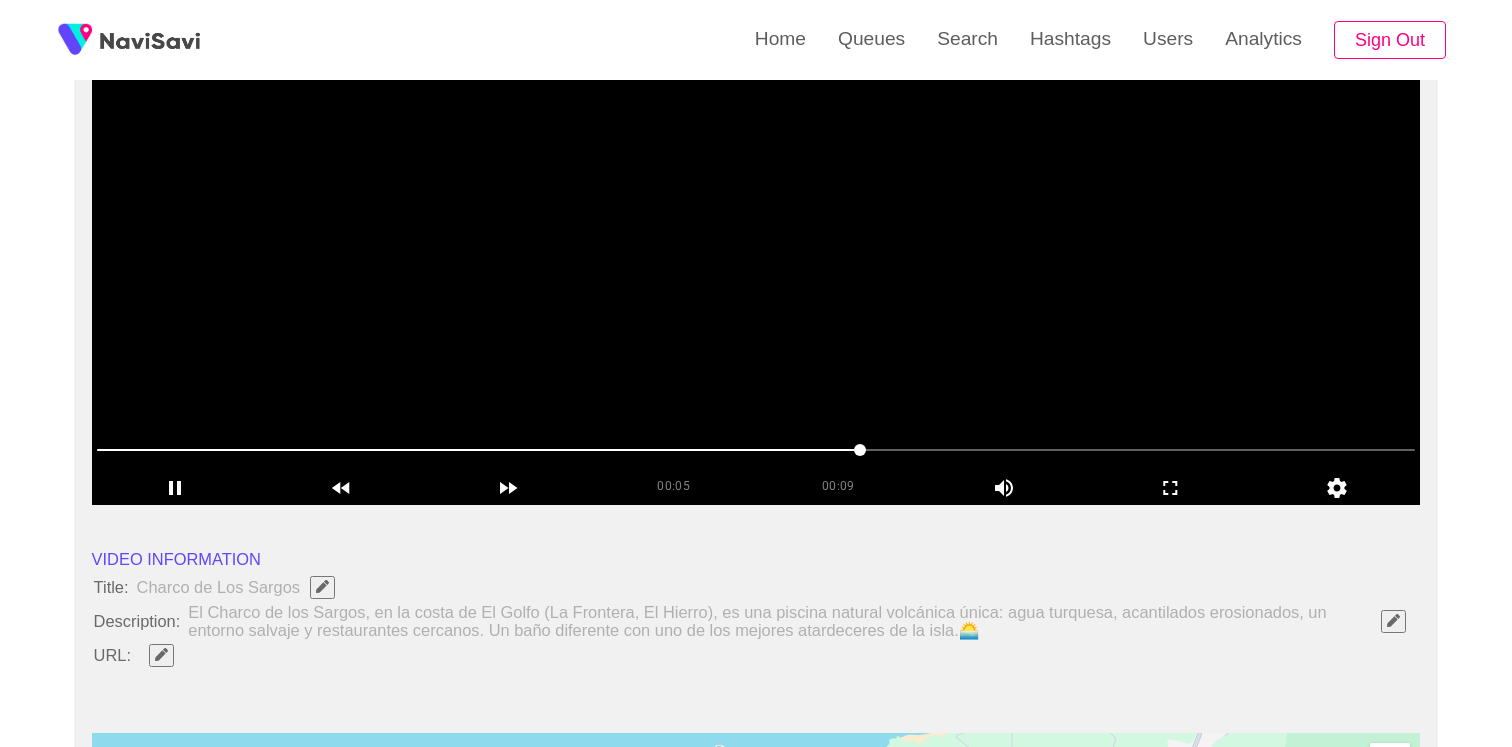 click at bounding box center [756, 255] 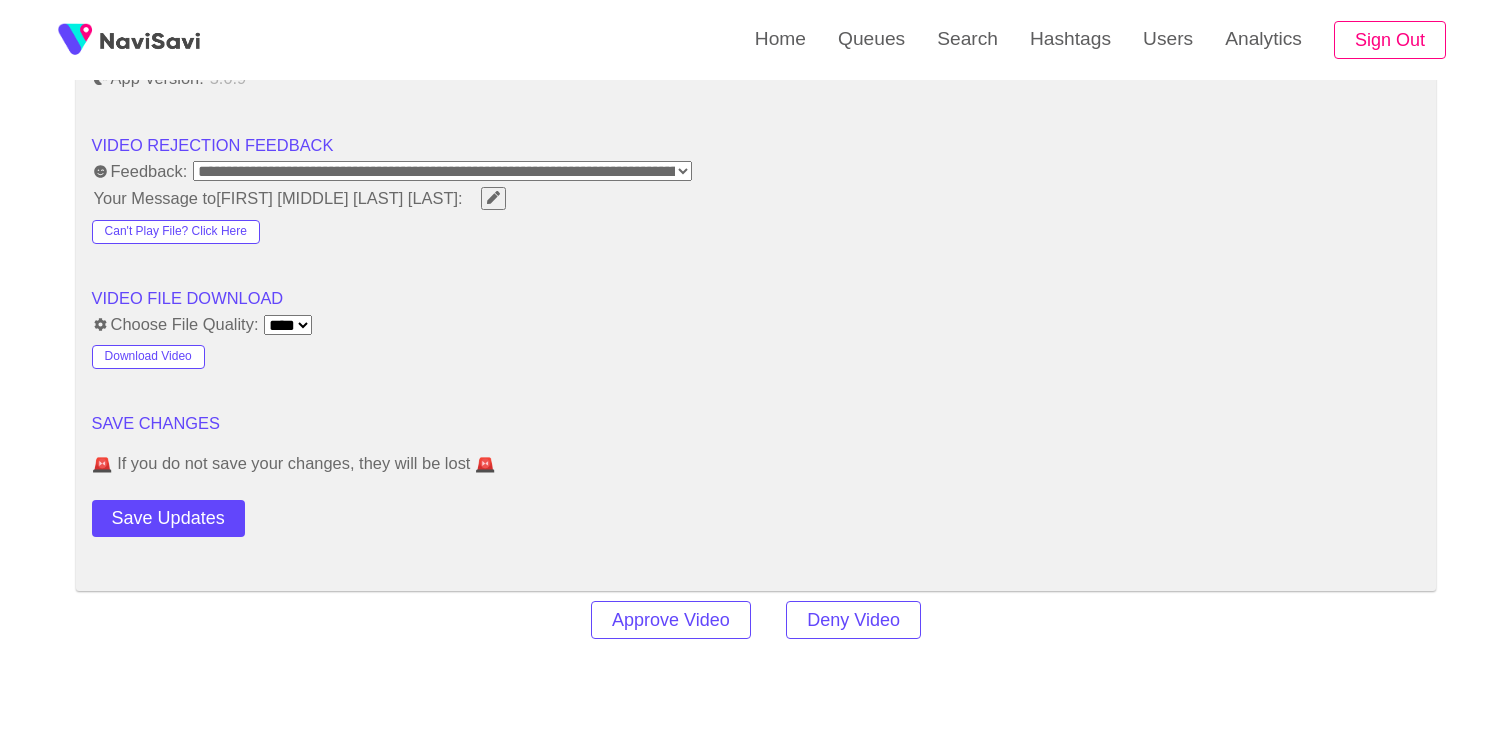 scroll, scrollTop: 2229, scrollLeft: 0, axis: vertical 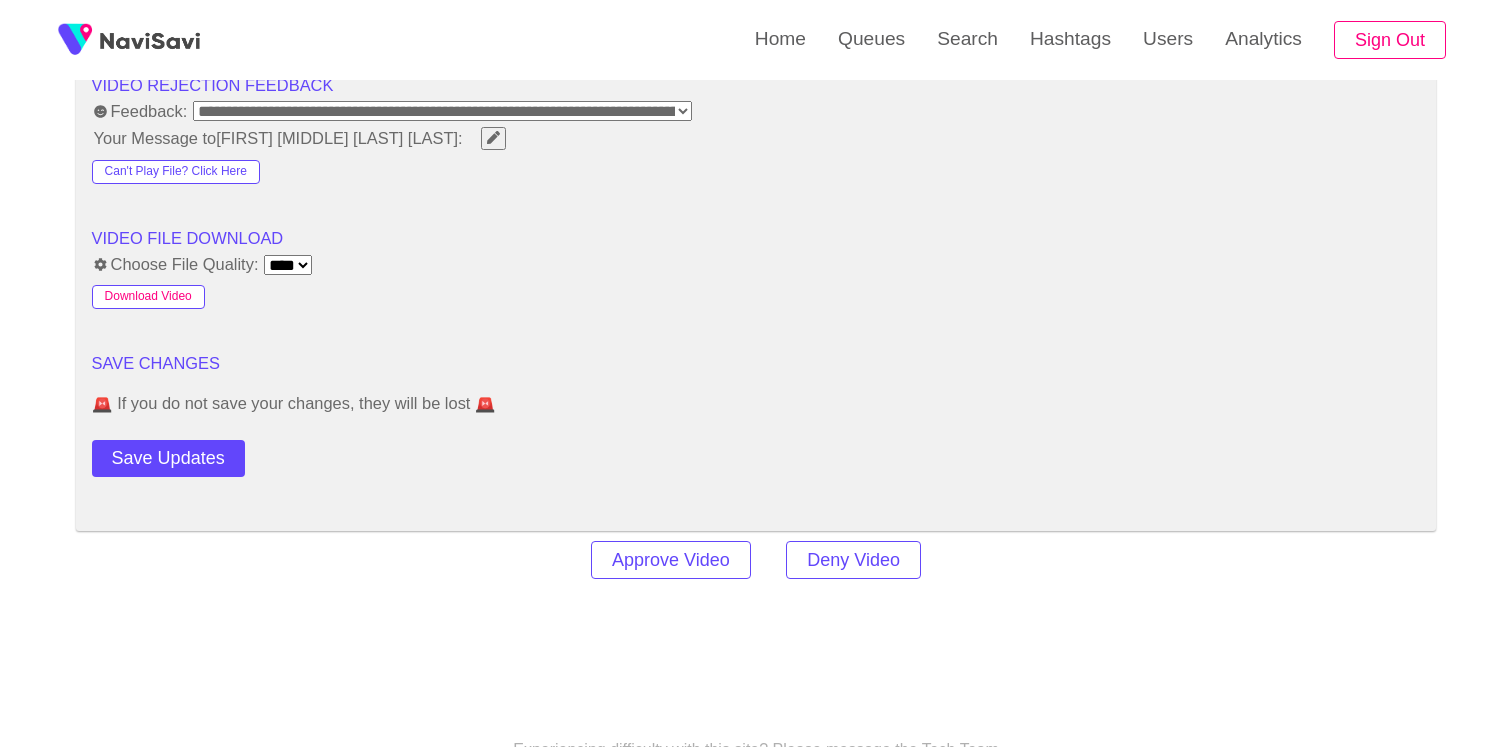 click on "Download Video" at bounding box center [148, 297] 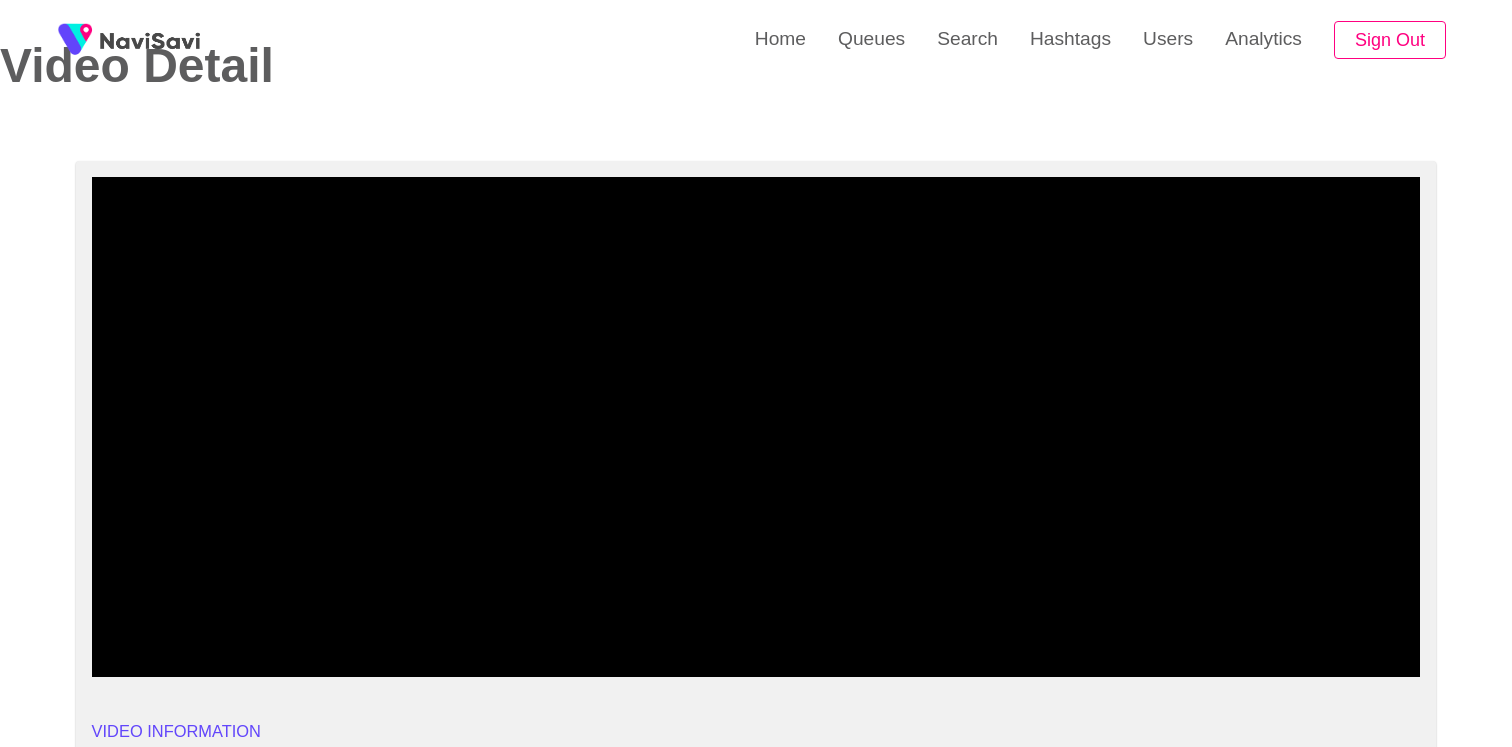scroll, scrollTop: 150, scrollLeft: 0, axis: vertical 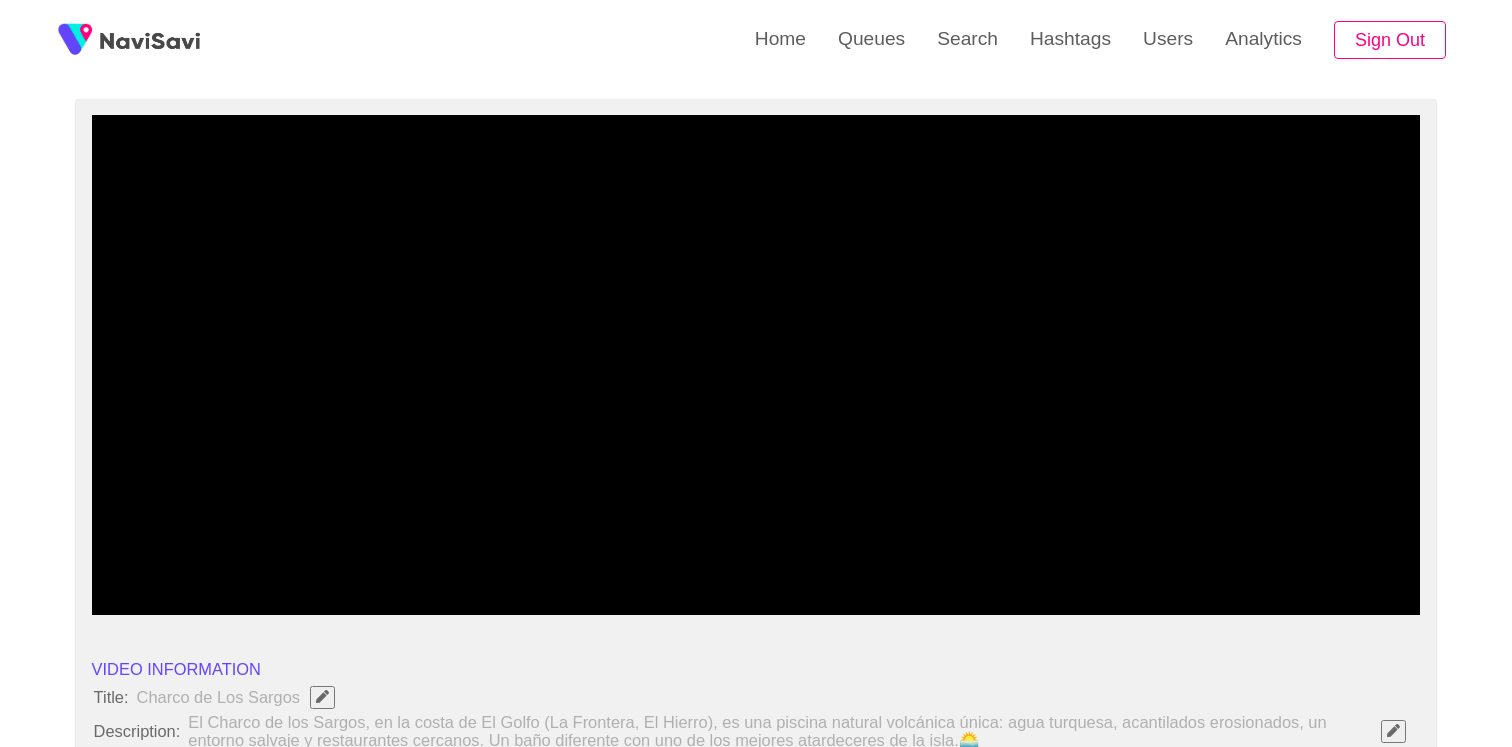 click at bounding box center (150, 40) 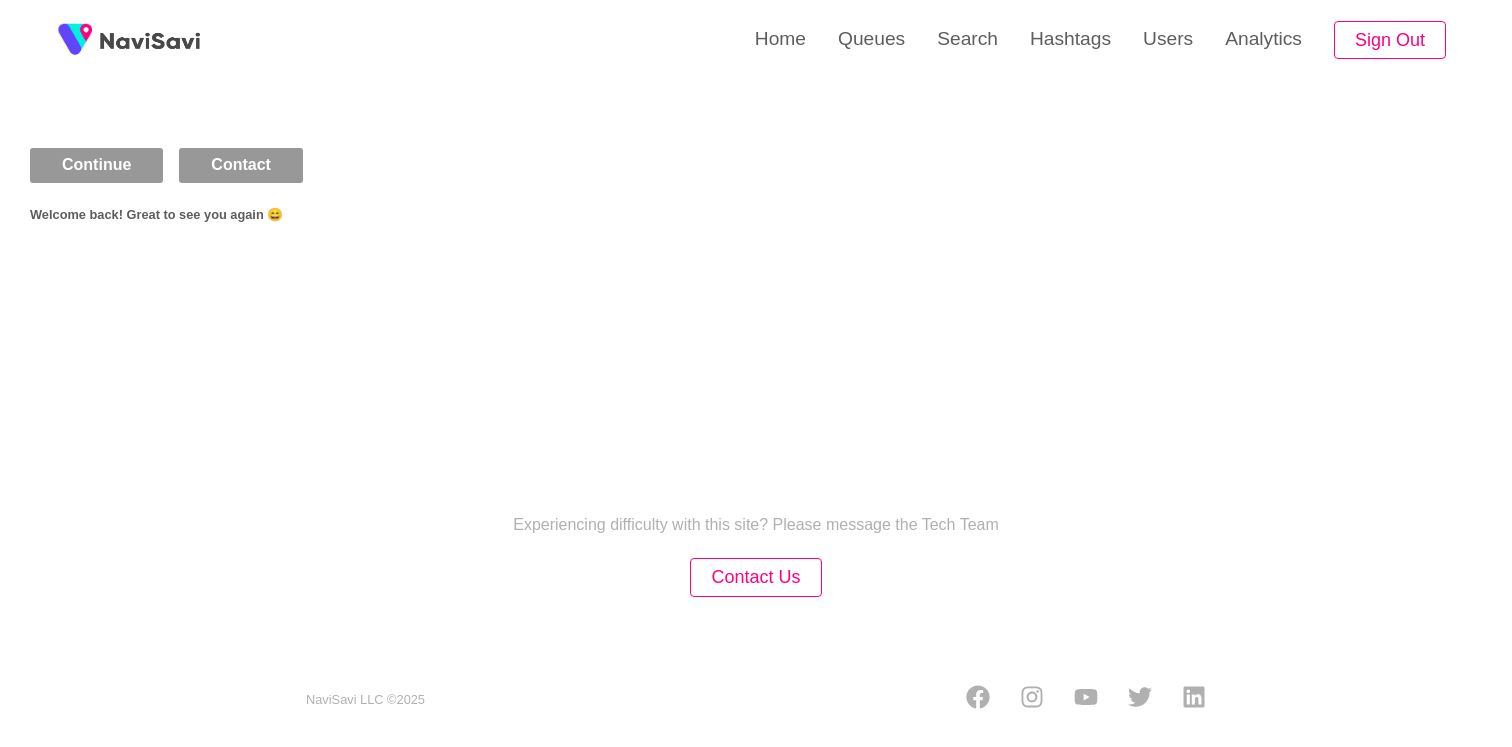 scroll, scrollTop: 0, scrollLeft: 0, axis: both 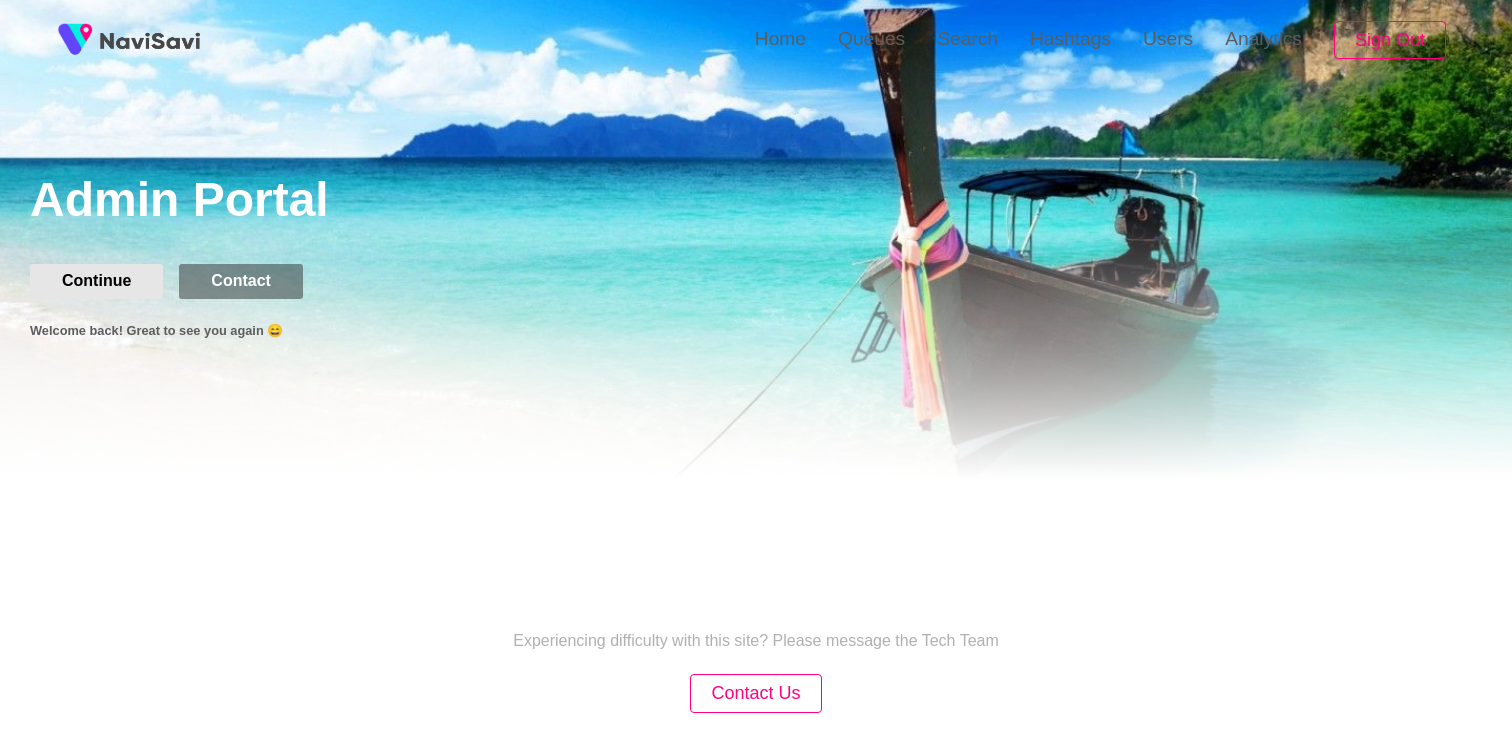click on "Continue" at bounding box center [96, 281] 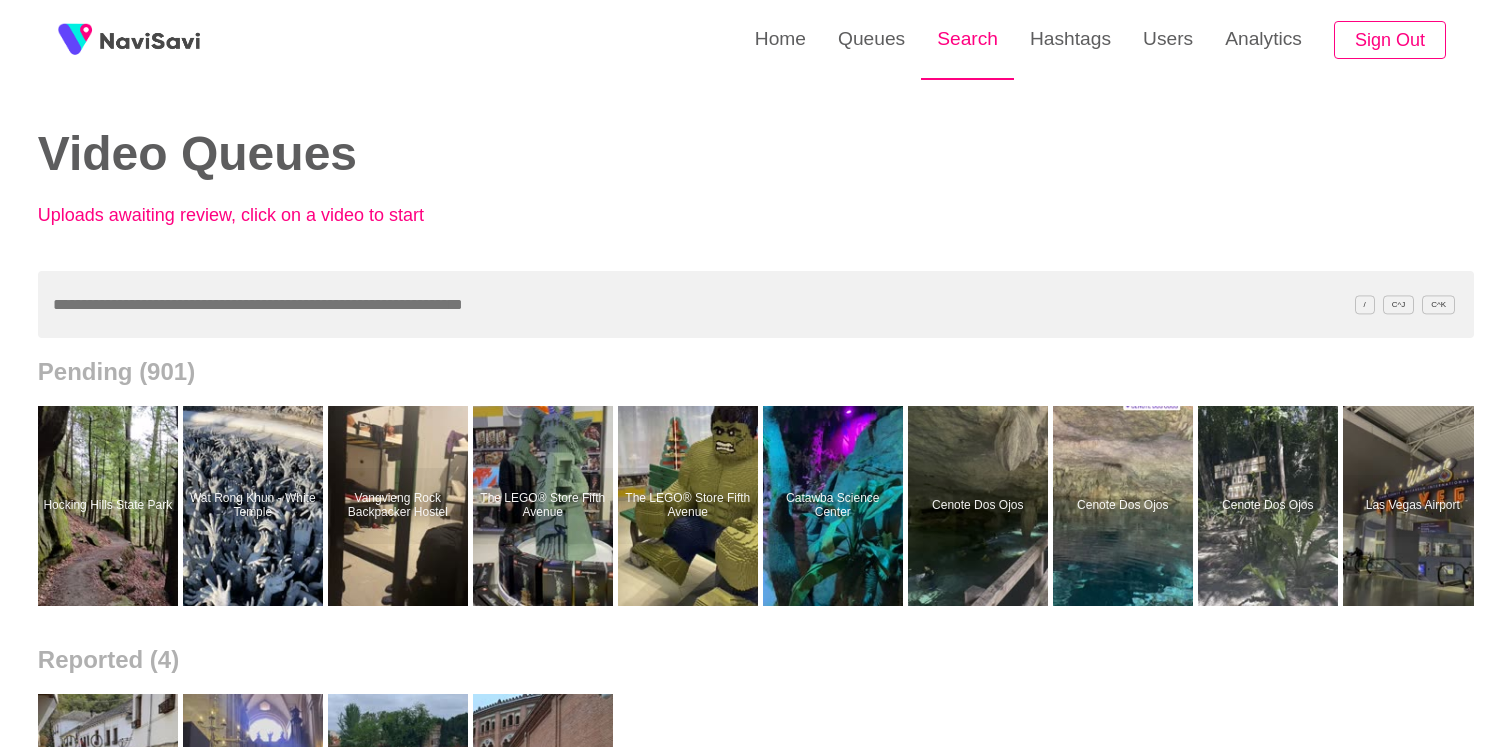 click on "Search" at bounding box center [967, 39] 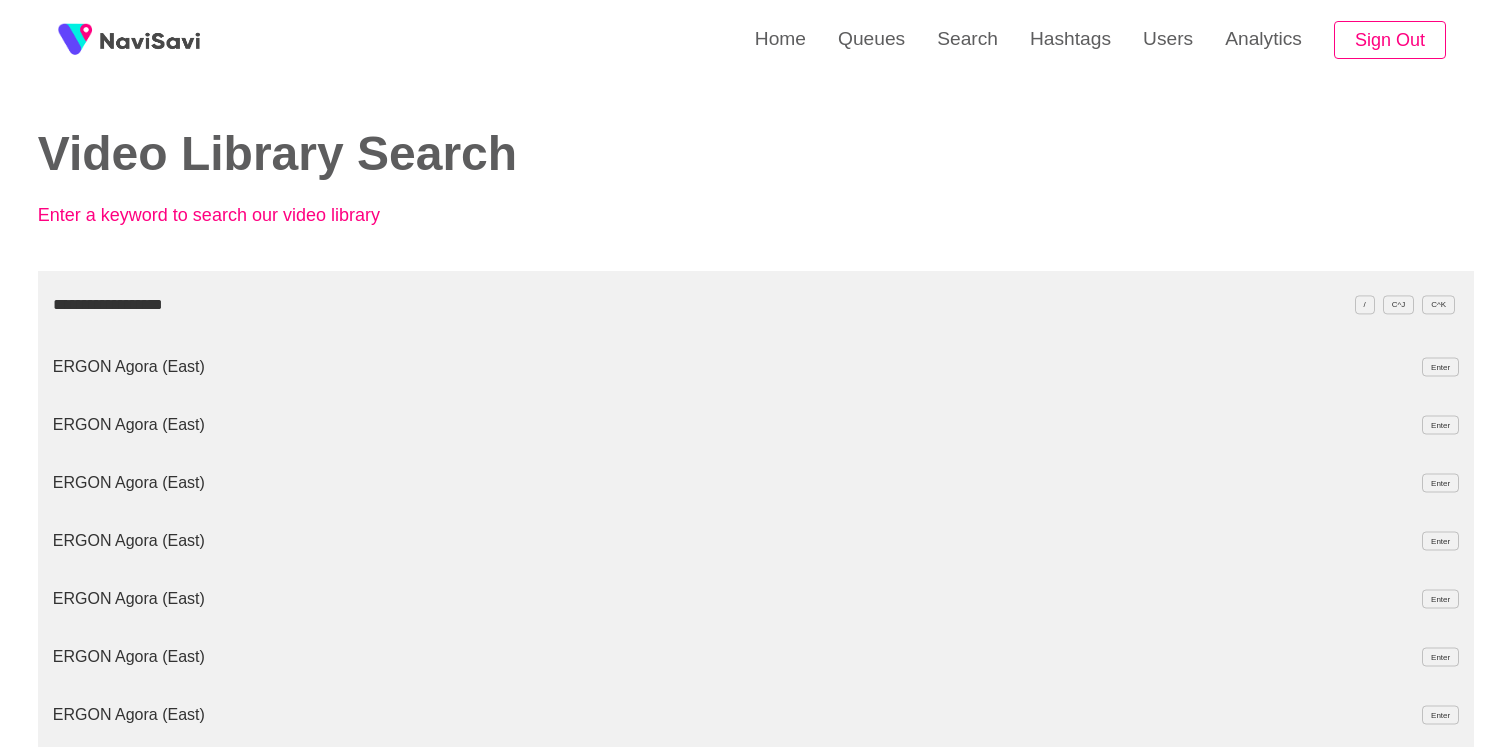 type on "**********" 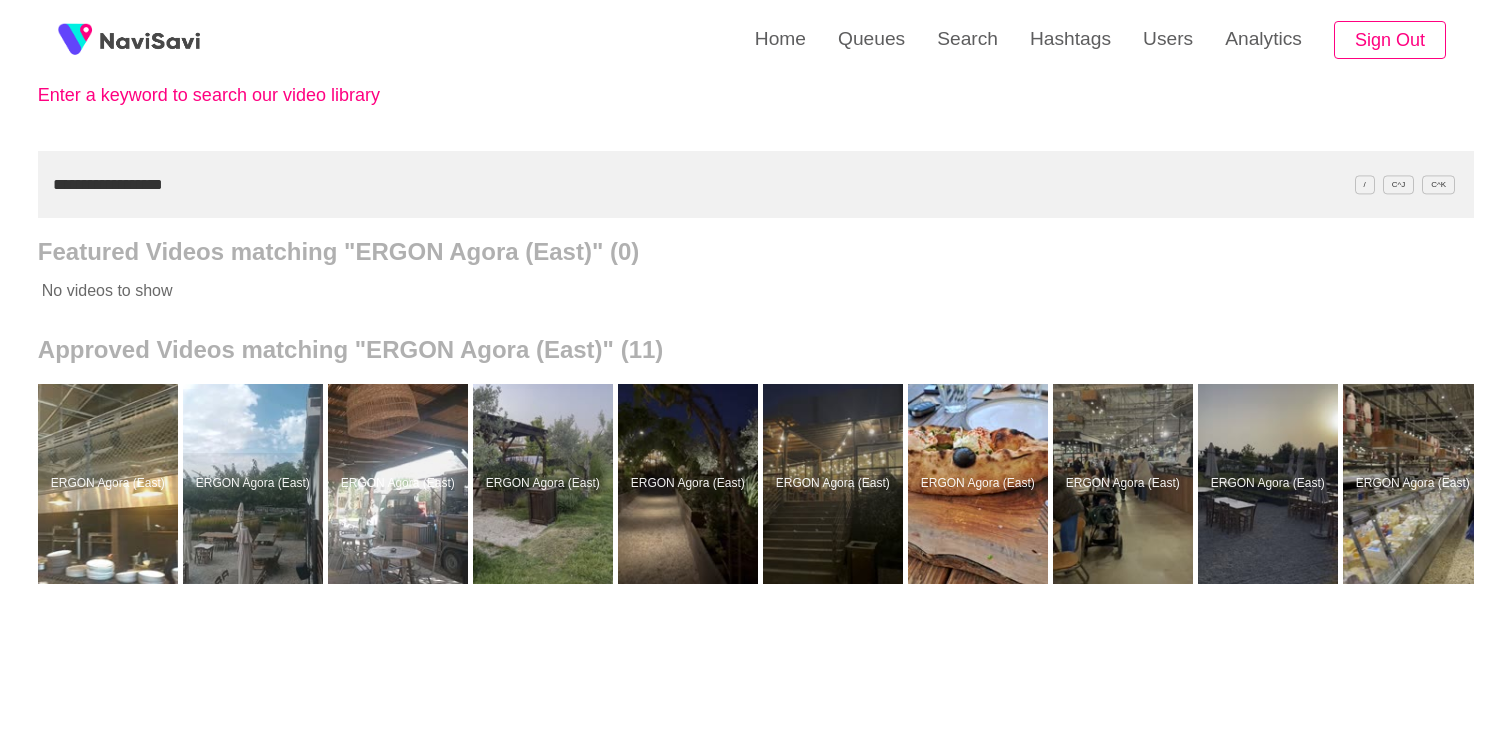 scroll, scrollTop: 361, scrollLeft: 0, axis: vertical 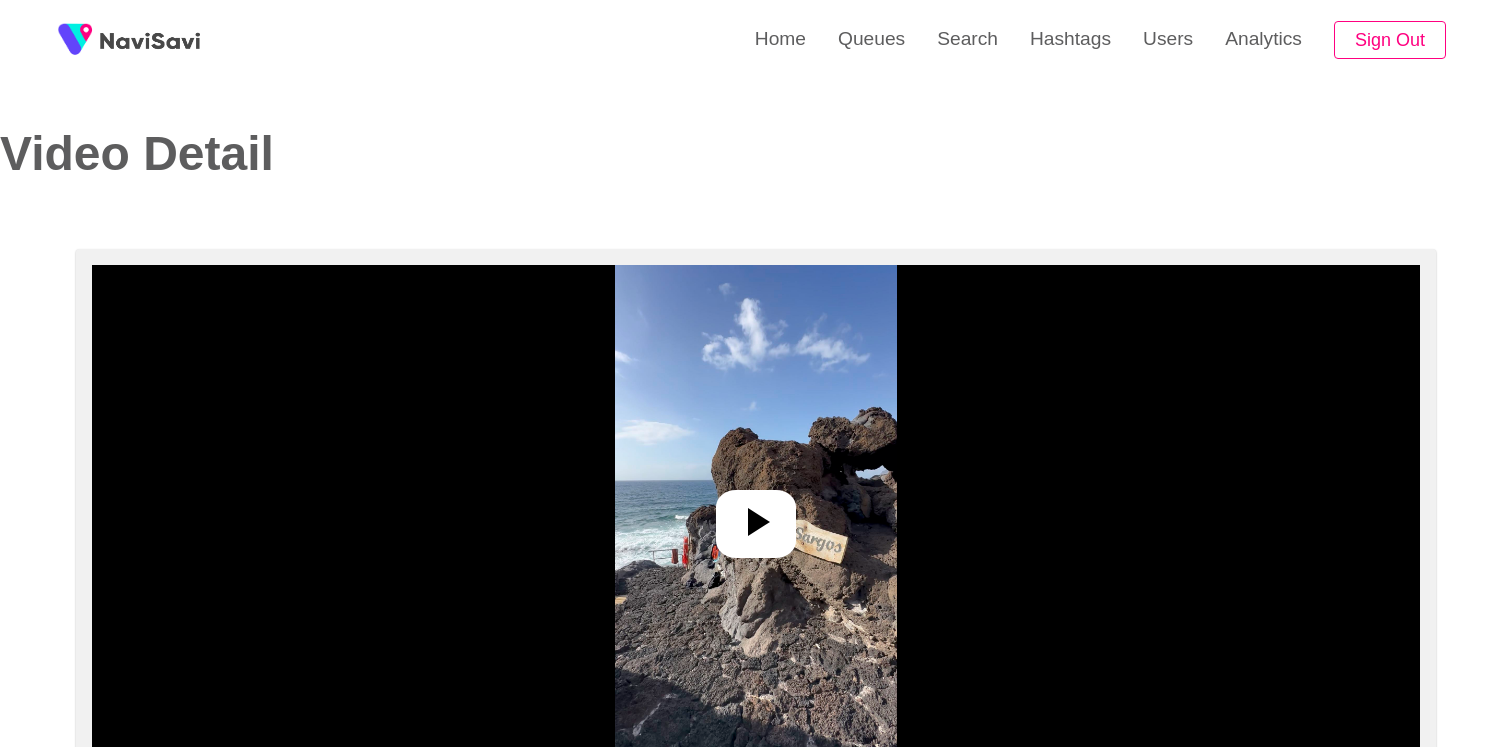 select on "**********" 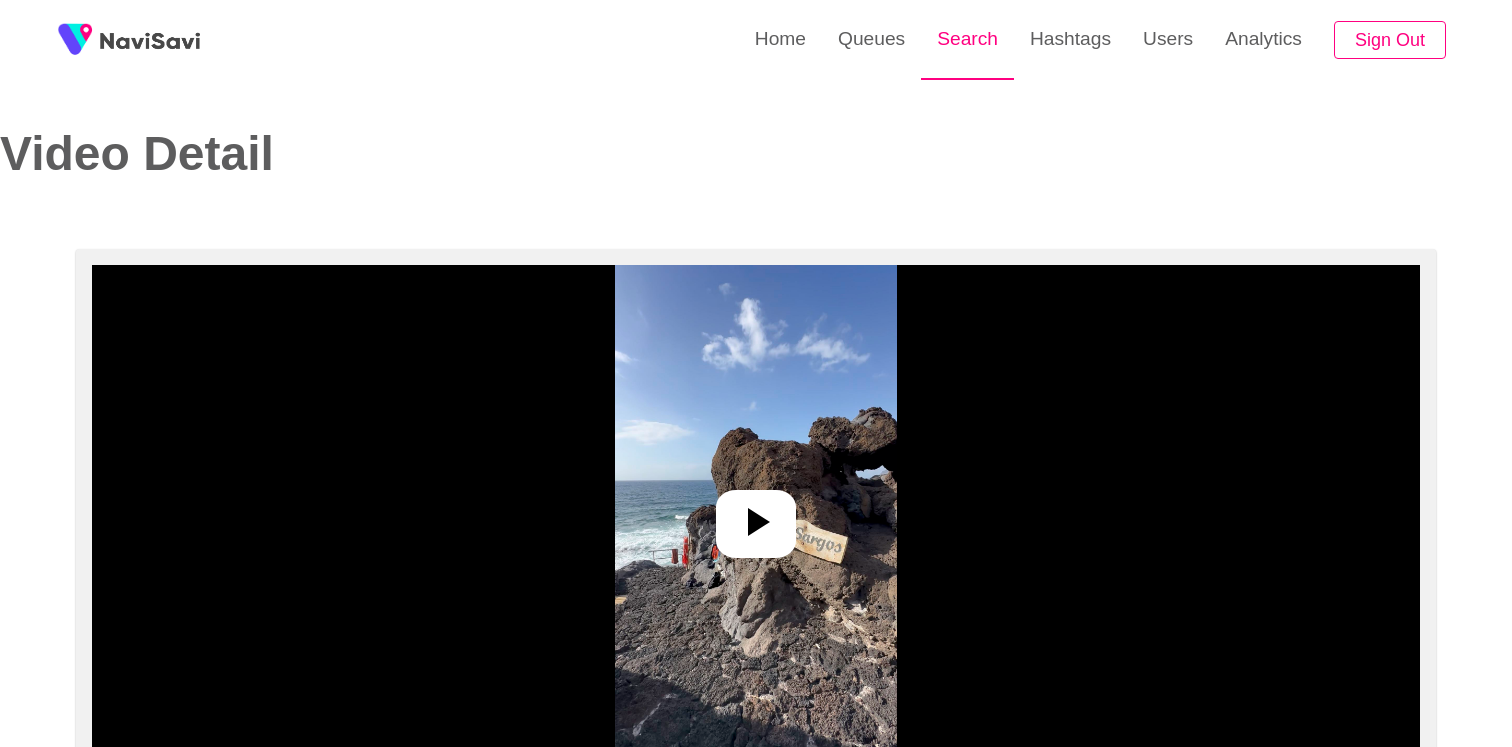 click on "Search" at bounding box center [967, 39] 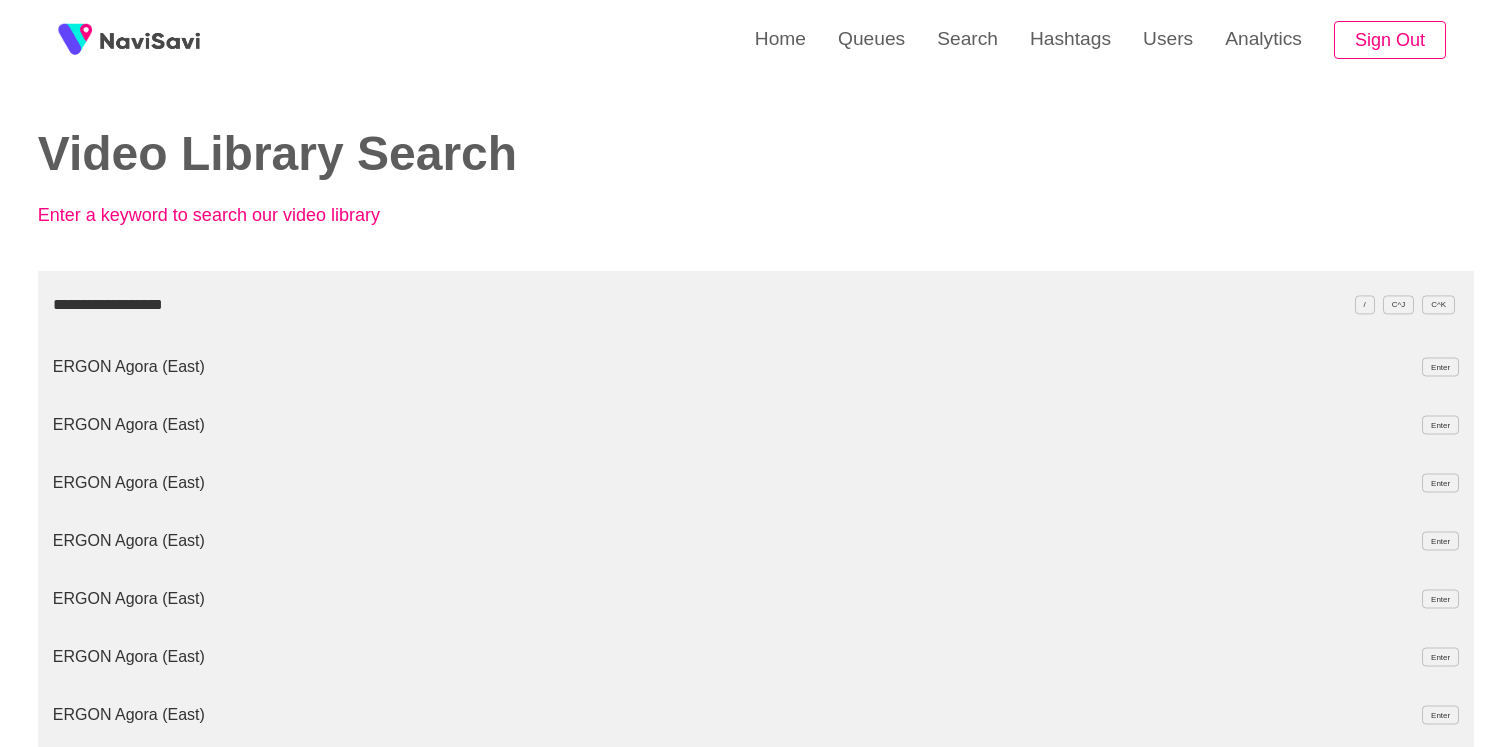 type on "**********" 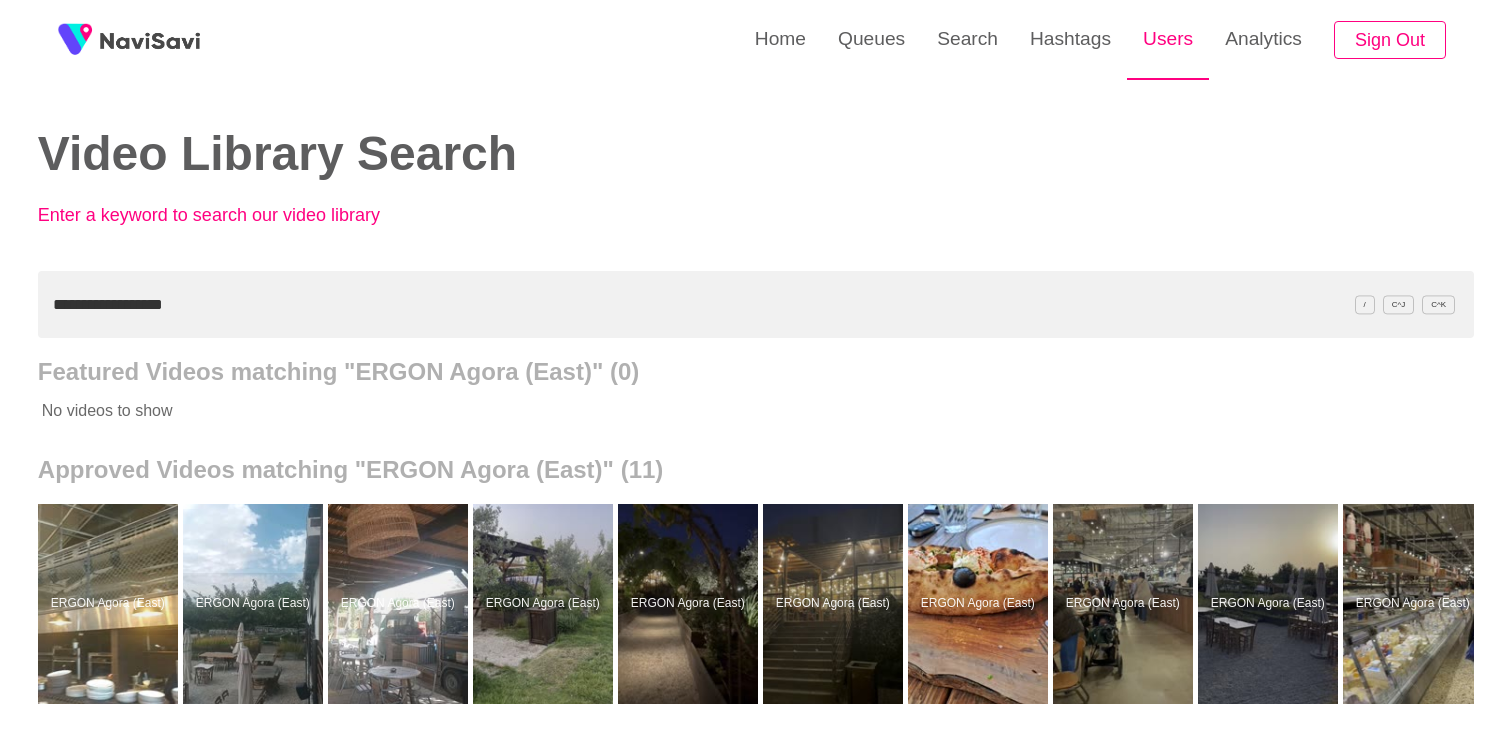 click on "Users" at bounding box center (1168, 39) 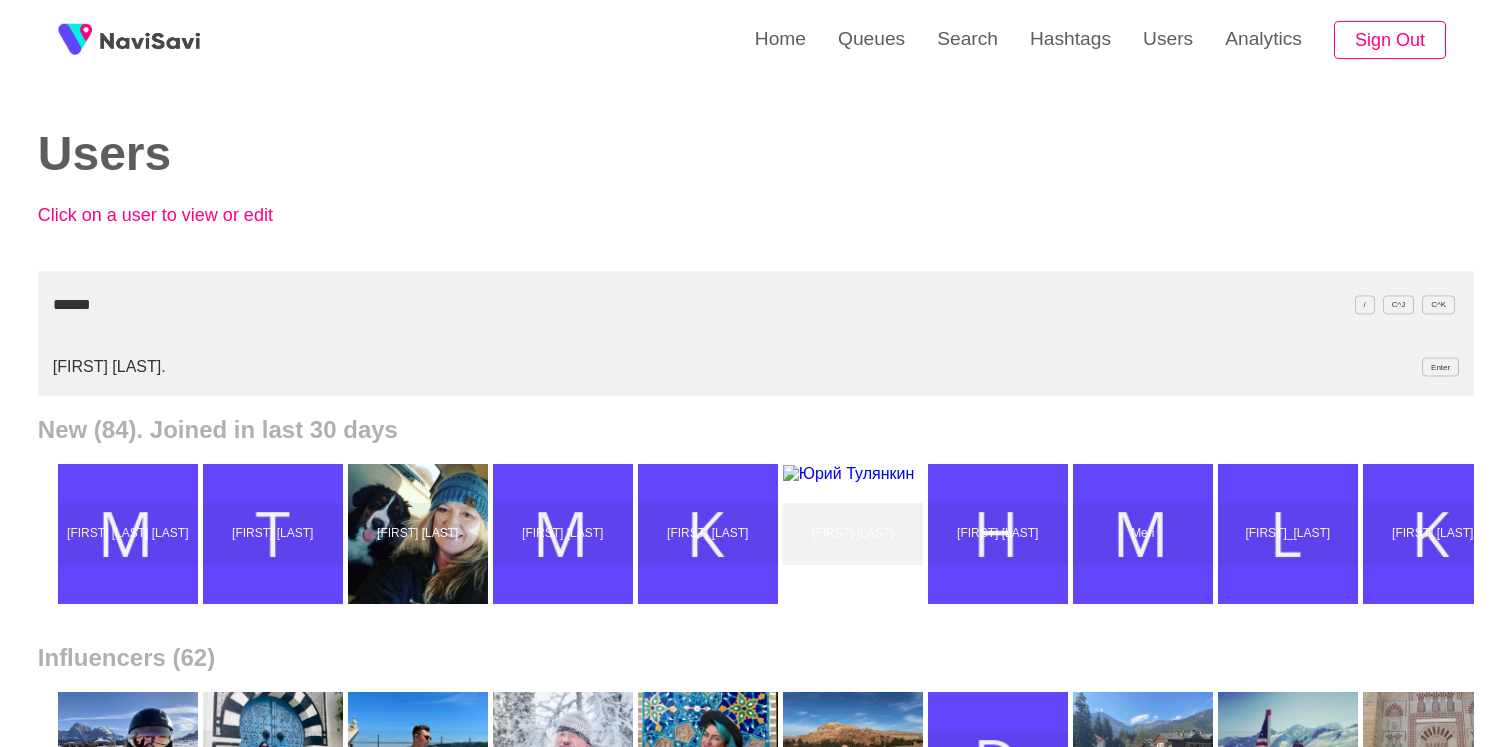 click on "Ana Celia. Enter" at bounding box center [756, 367] 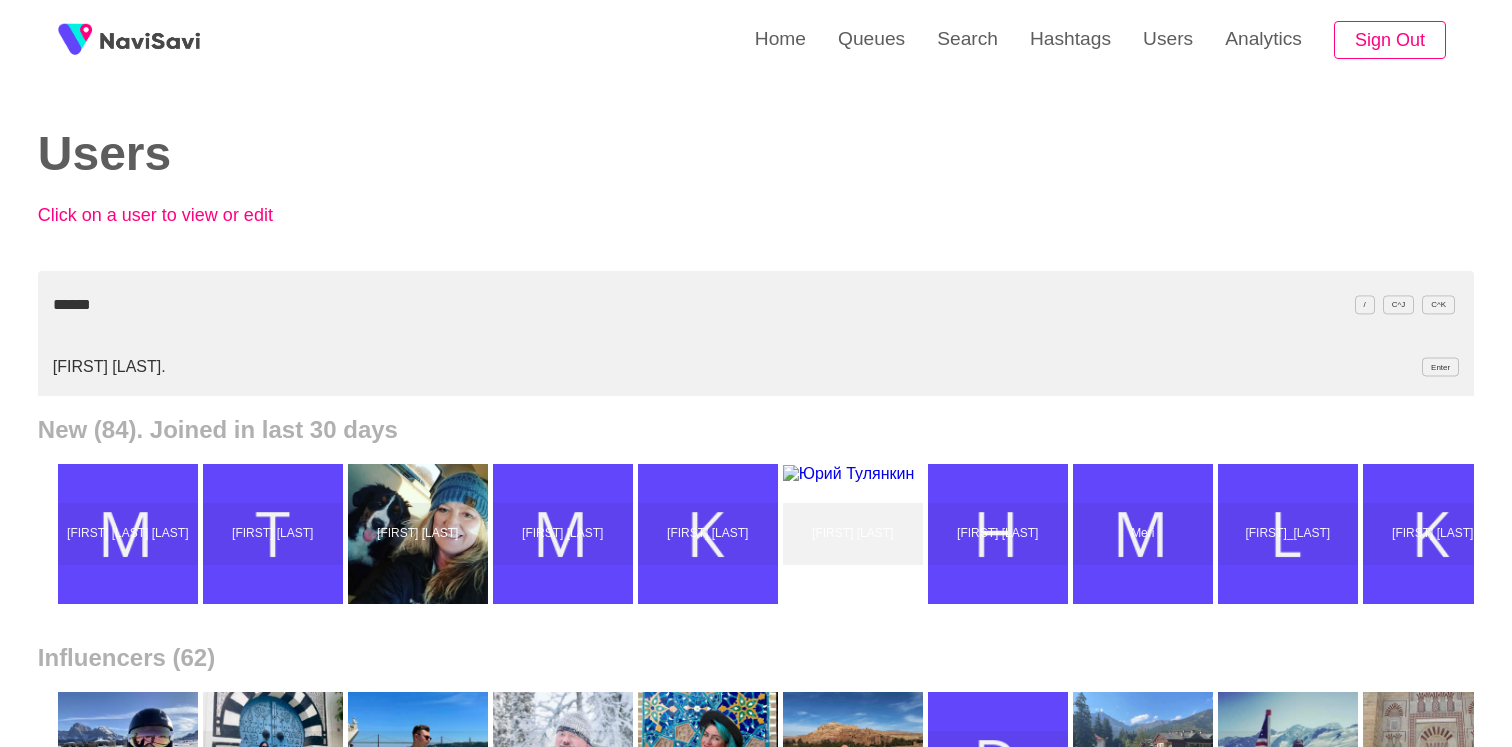 type on "******" 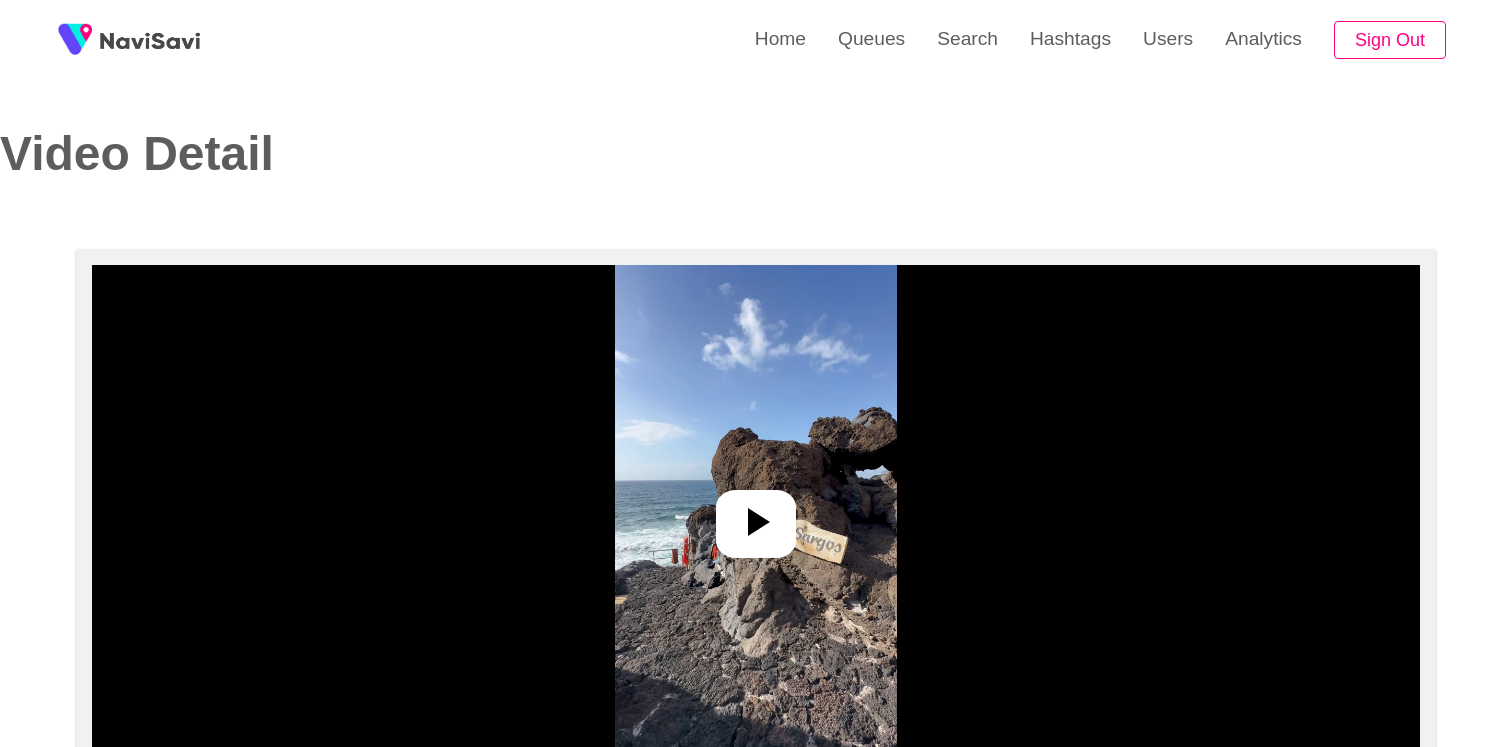select on "**********" 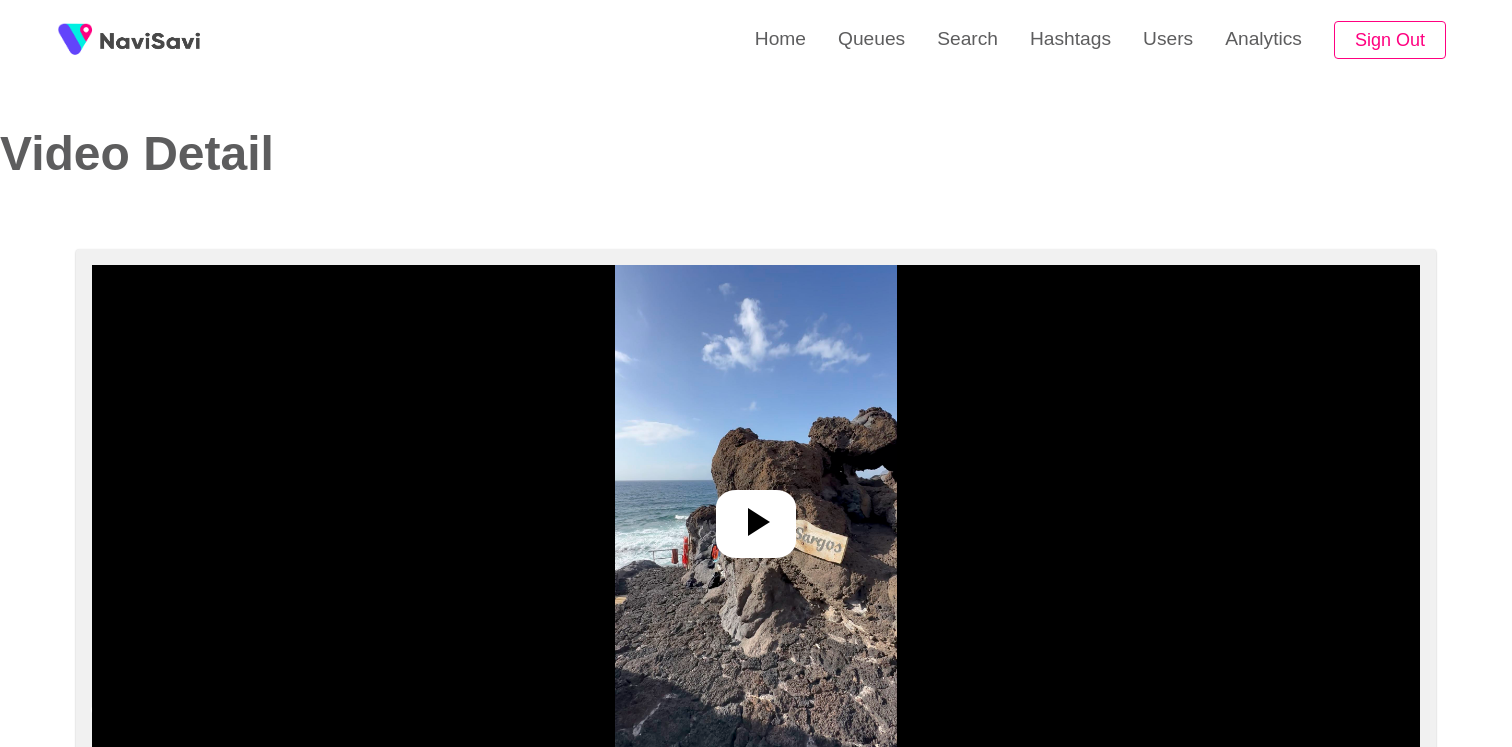 scroll, scrollTop: 0, scrollLeft: 0, axis: both 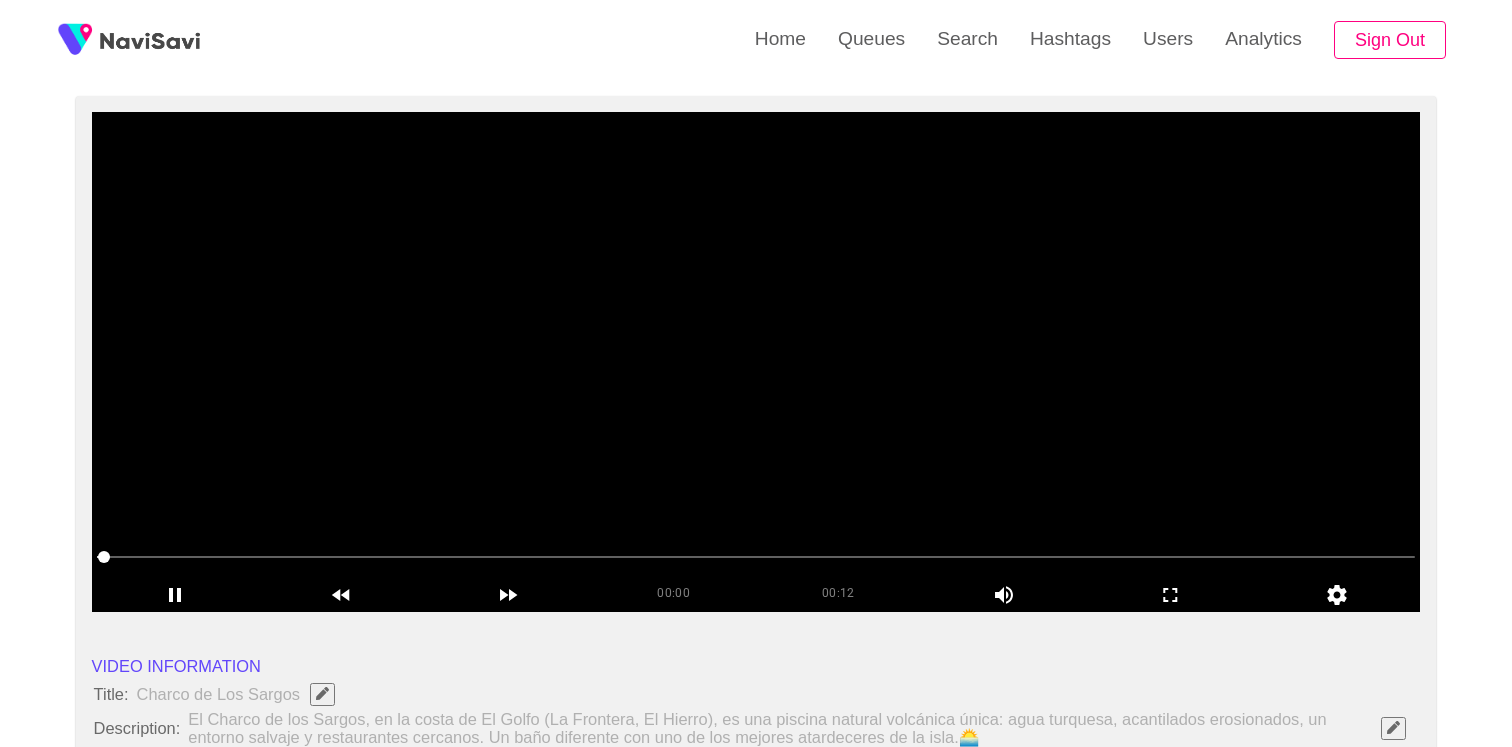 click at bounding box center [756, 362] 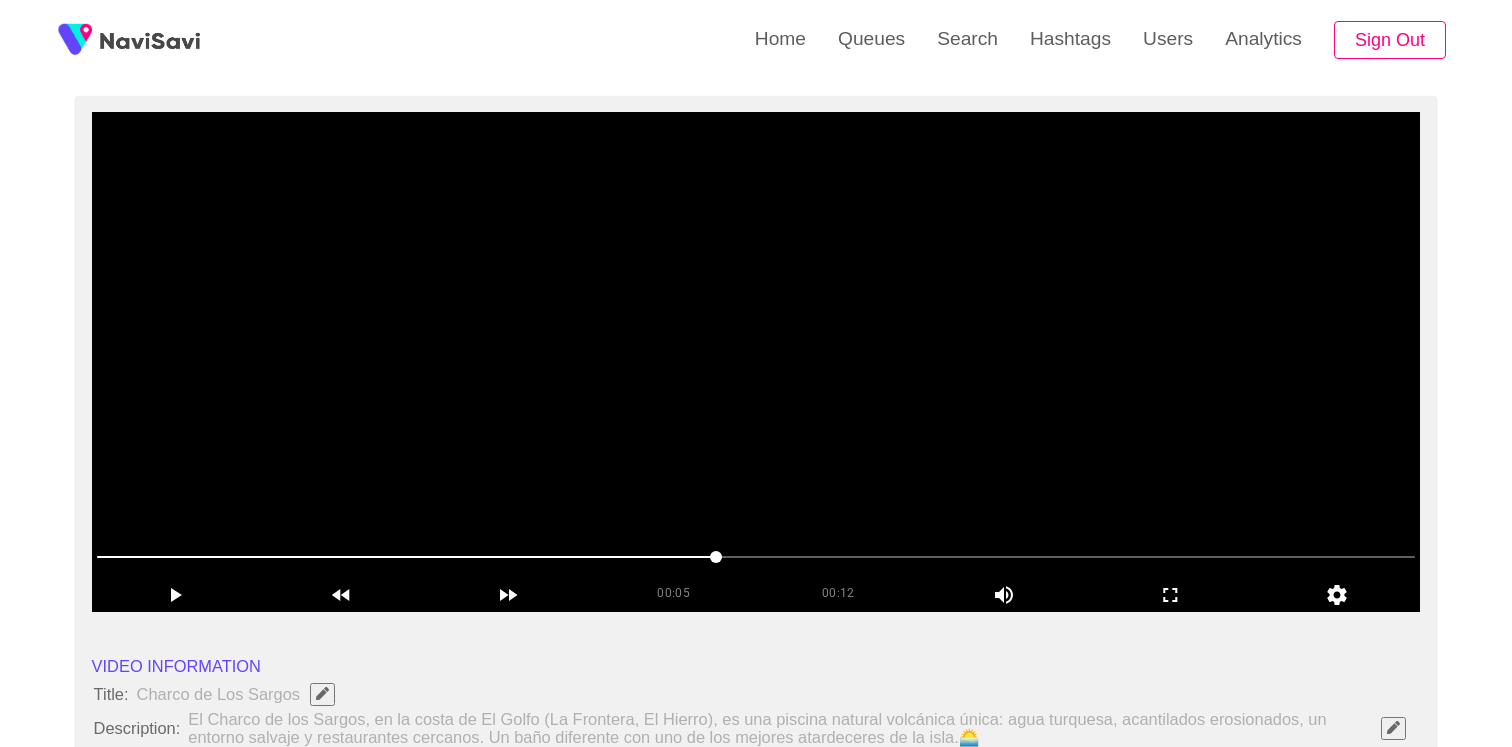 click at bounding box center (756, 362) 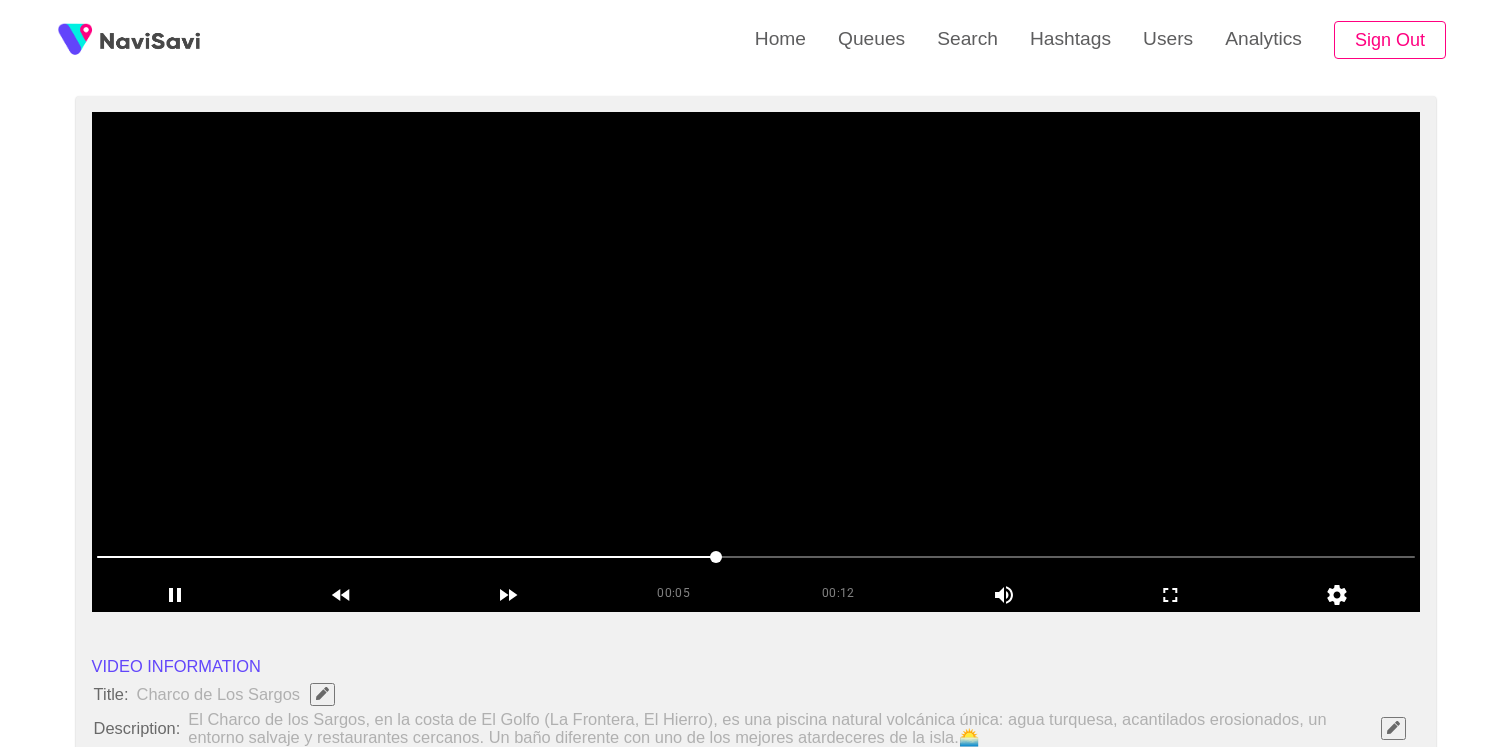 click at bounding box center [756, 362] 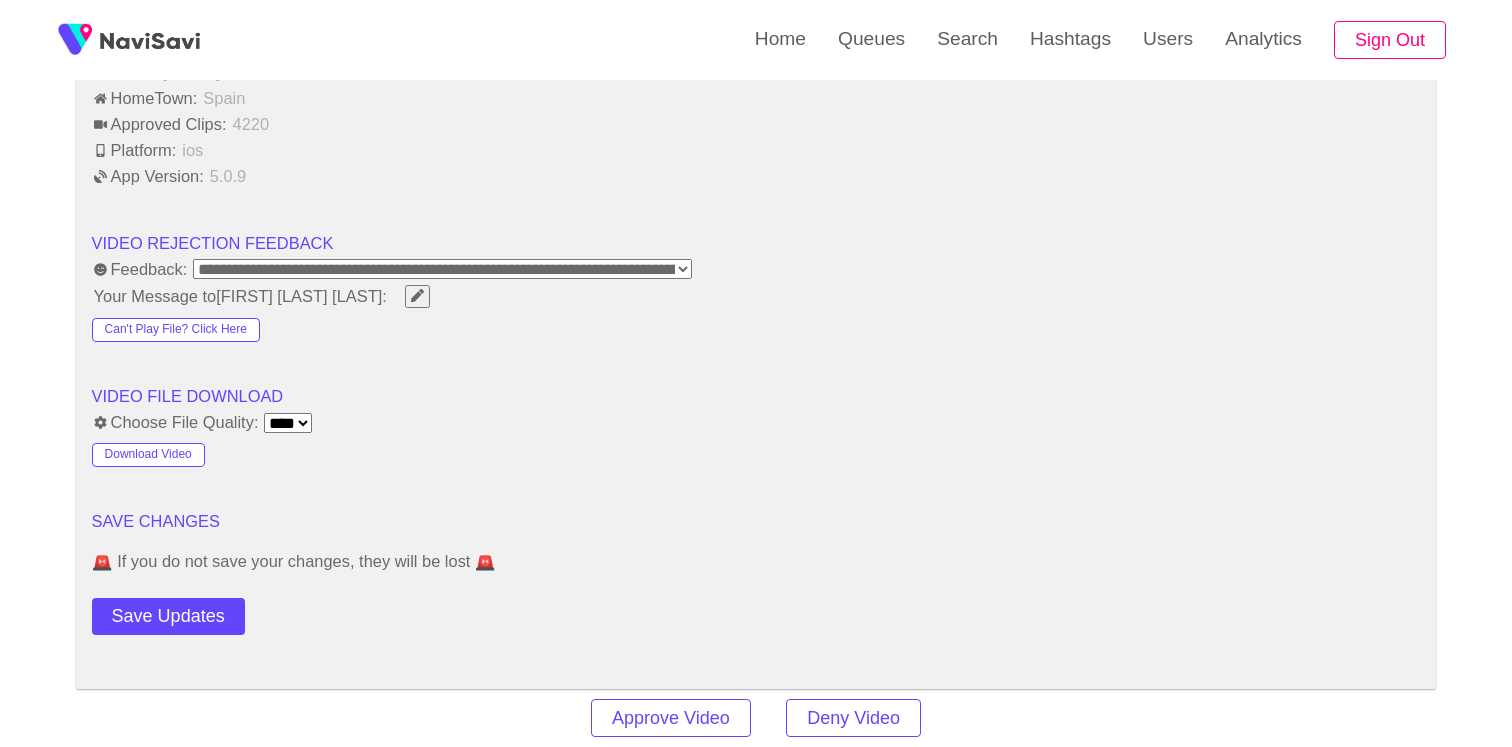 scroll, scrollTop: 2459, scrollLeft: 0, axis: vertical 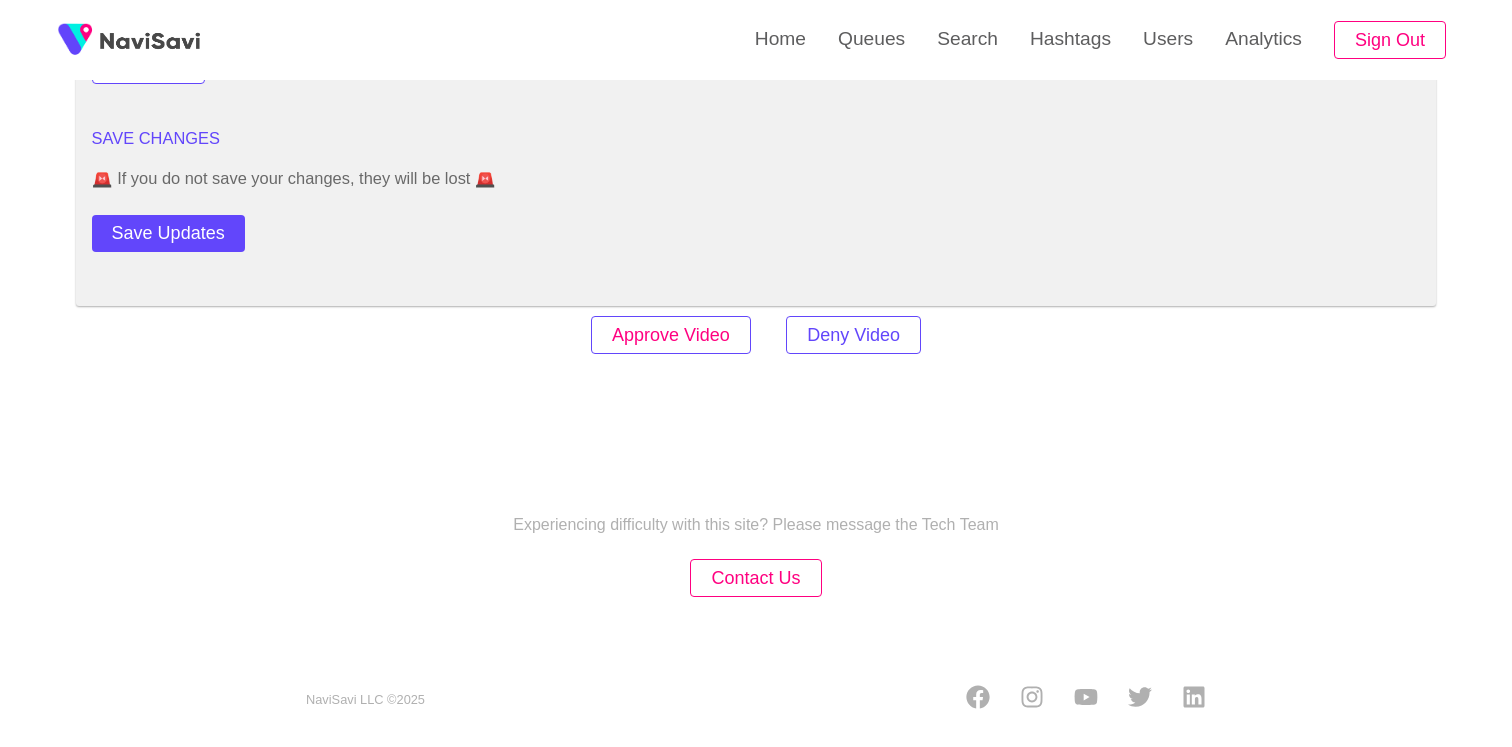 click on "Approve Video" at bounding box center (671, 335) 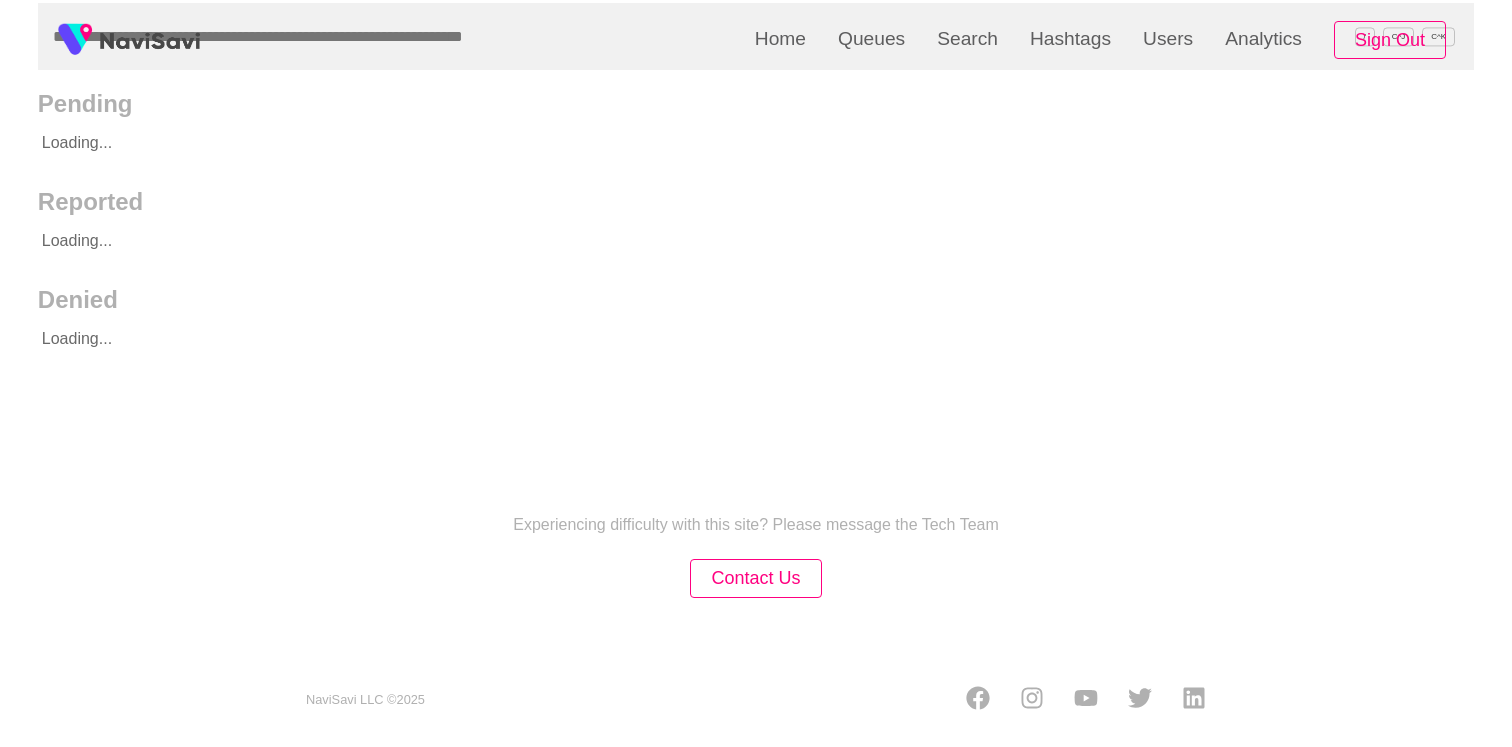scroll, scrollTop: 0, scrollLeft: 0, axis: both 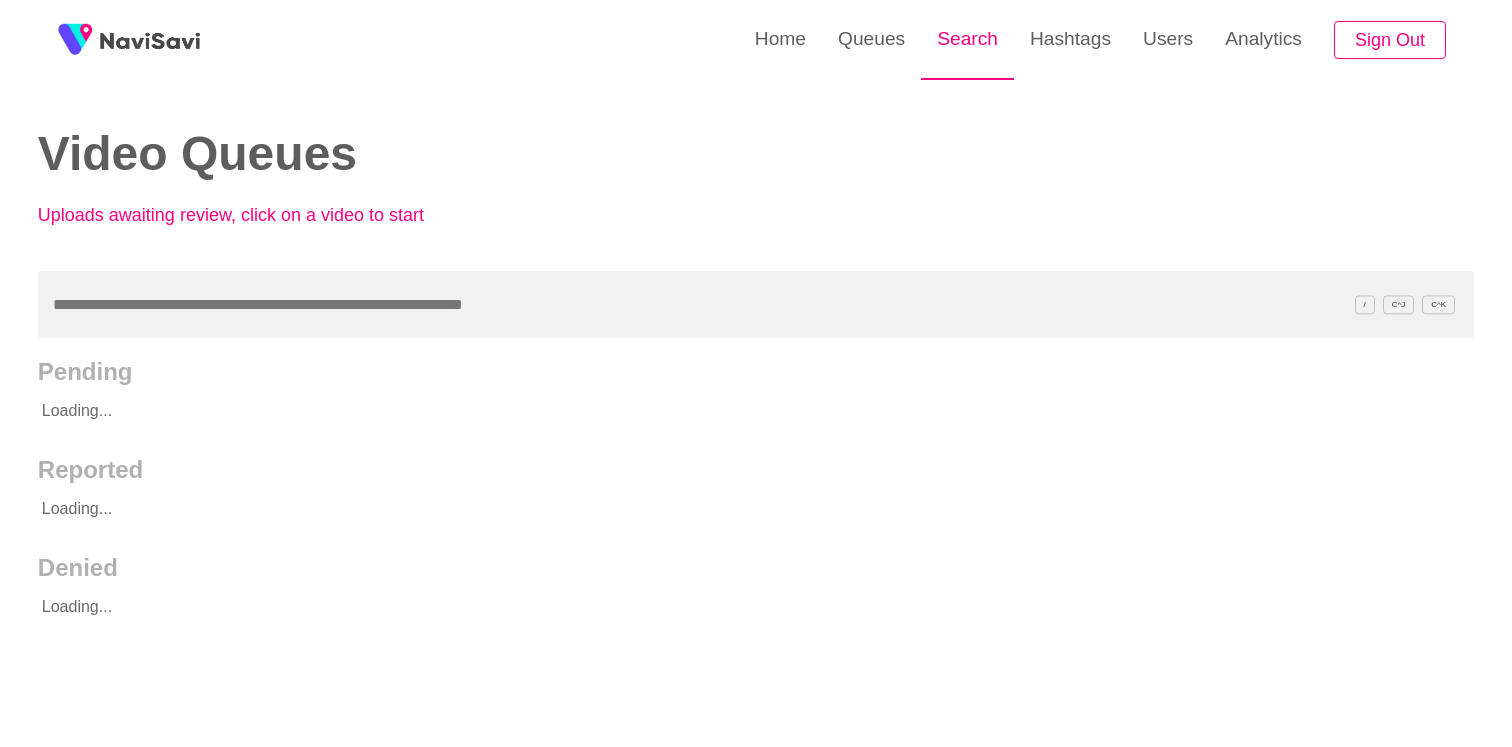click on "Search" at bounding box center (967, 39) 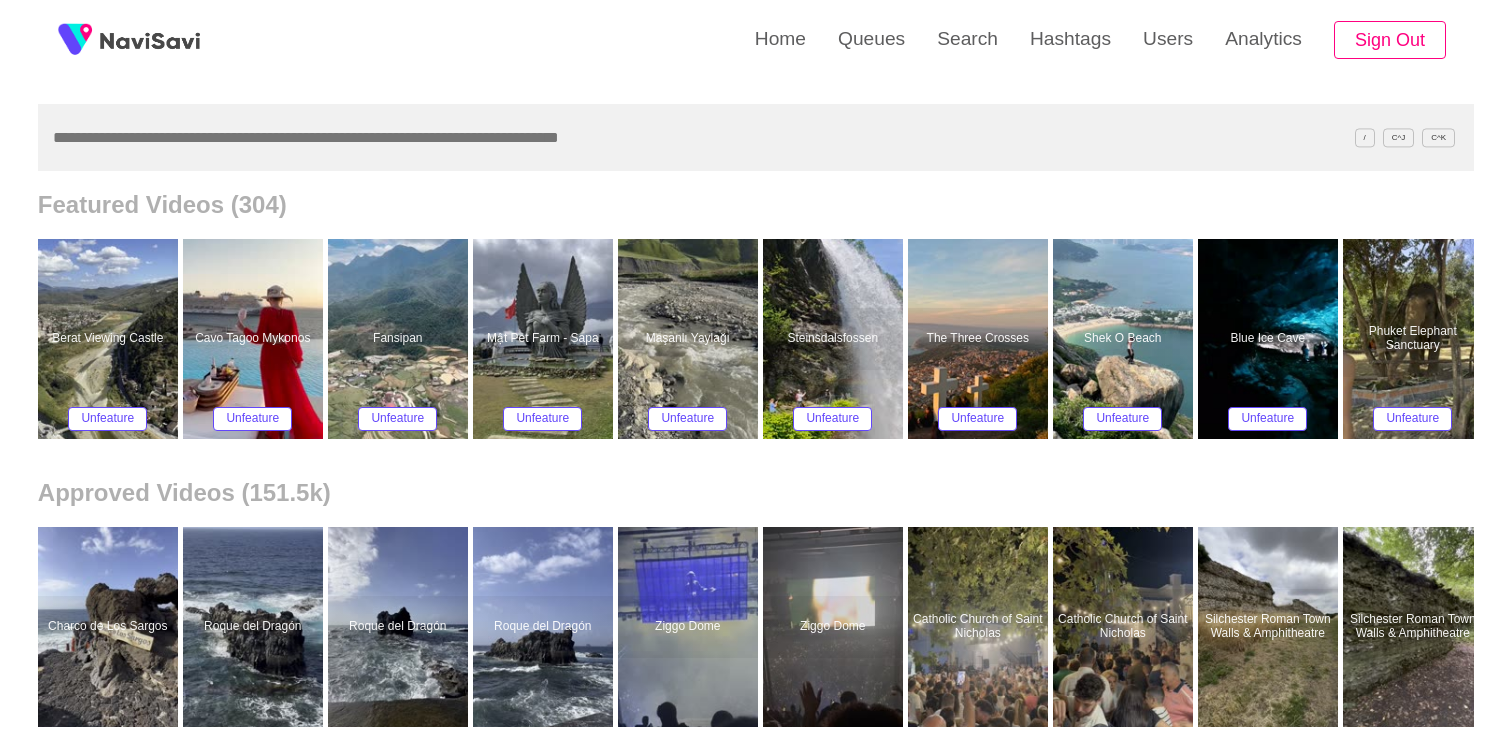 scroll, scrollTop: 248, scrollLeft: 0, axis: vertical 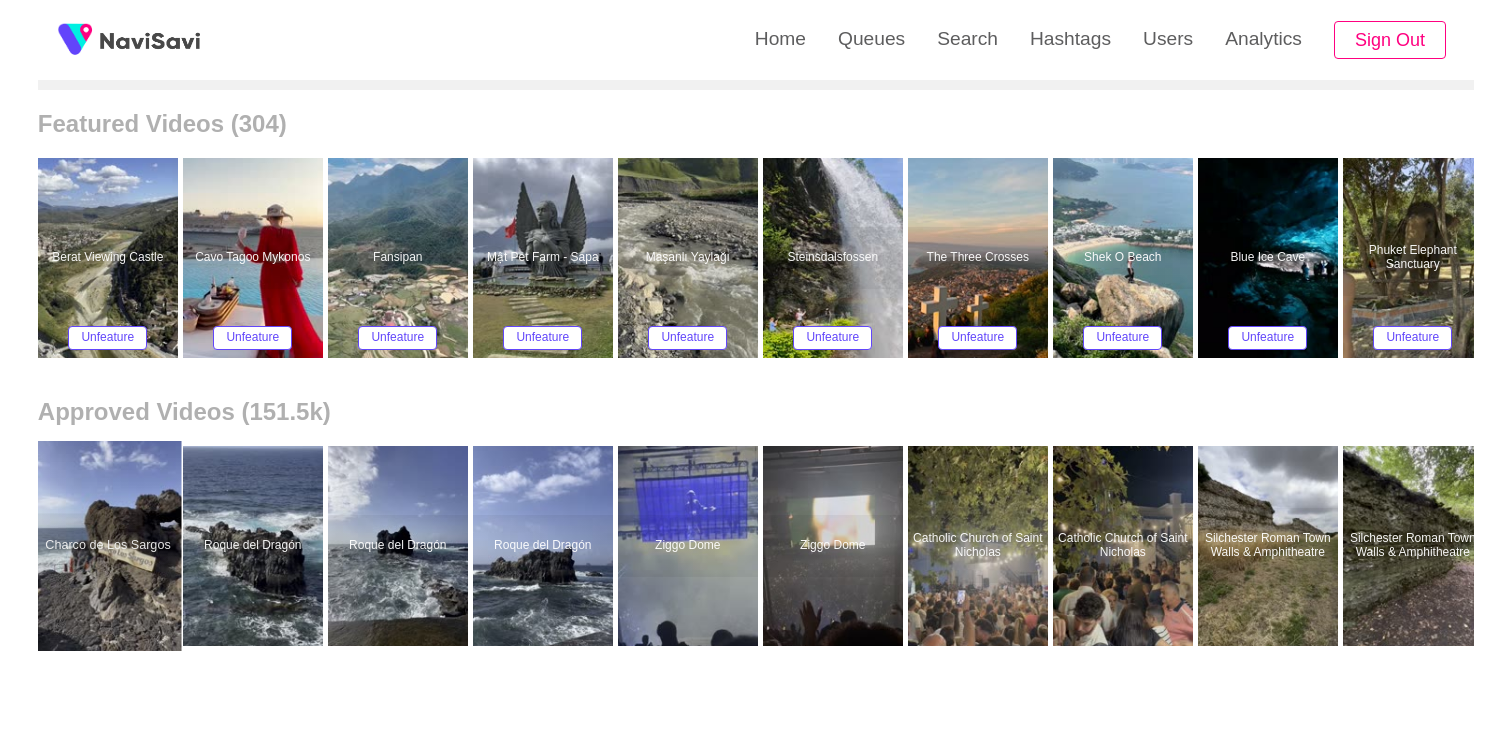 click at bounding box center (107, 546) 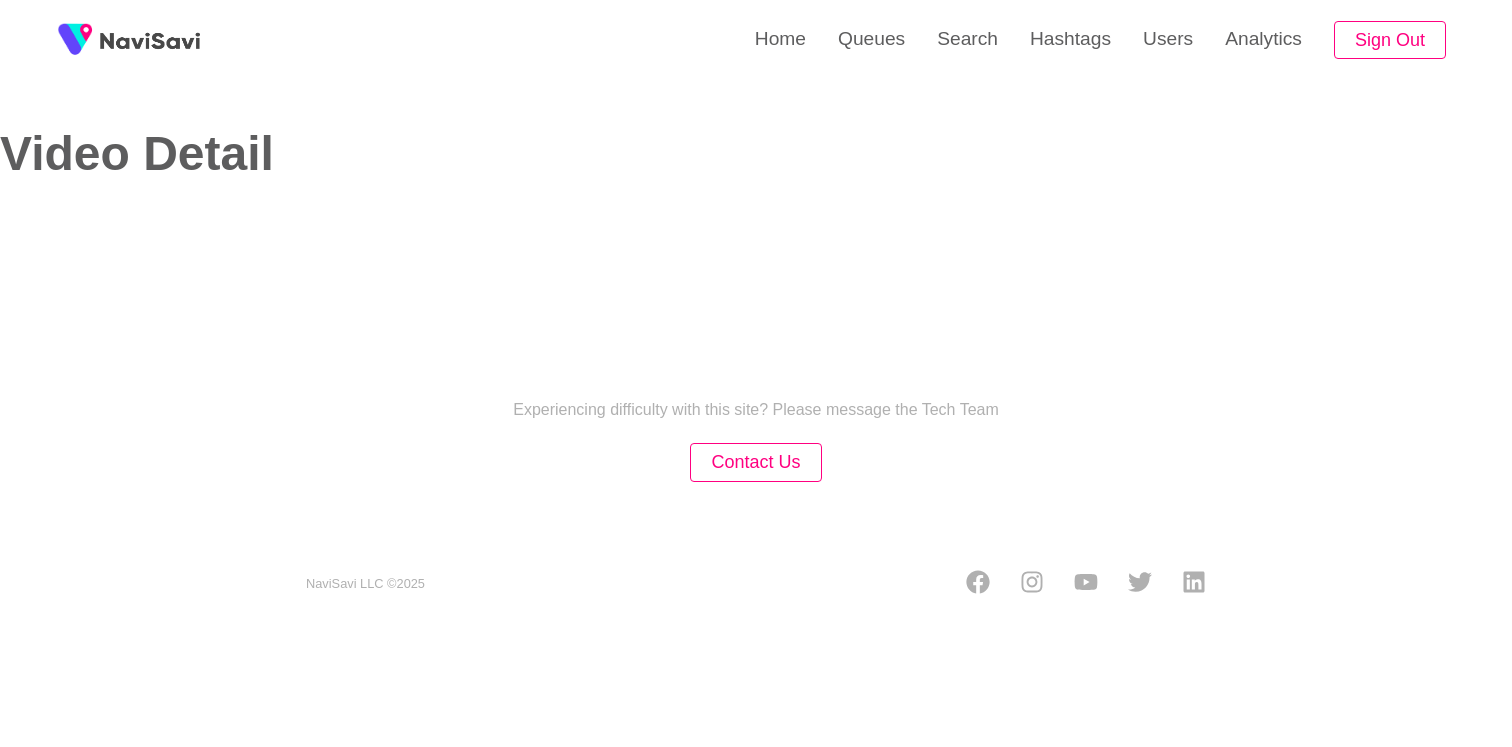 scroll, scrollTop: 0, scrollLeft: 0, axis: both 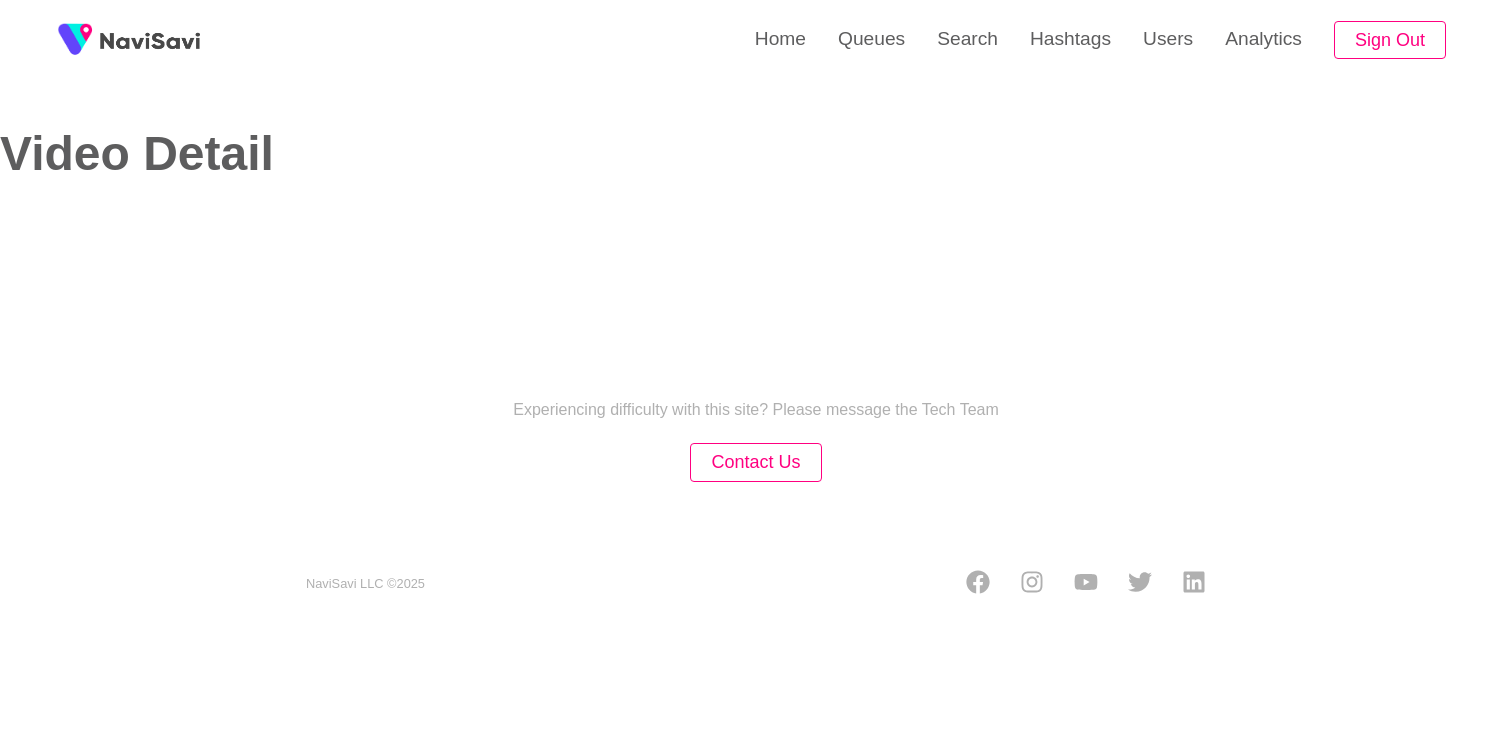 select on "**********" 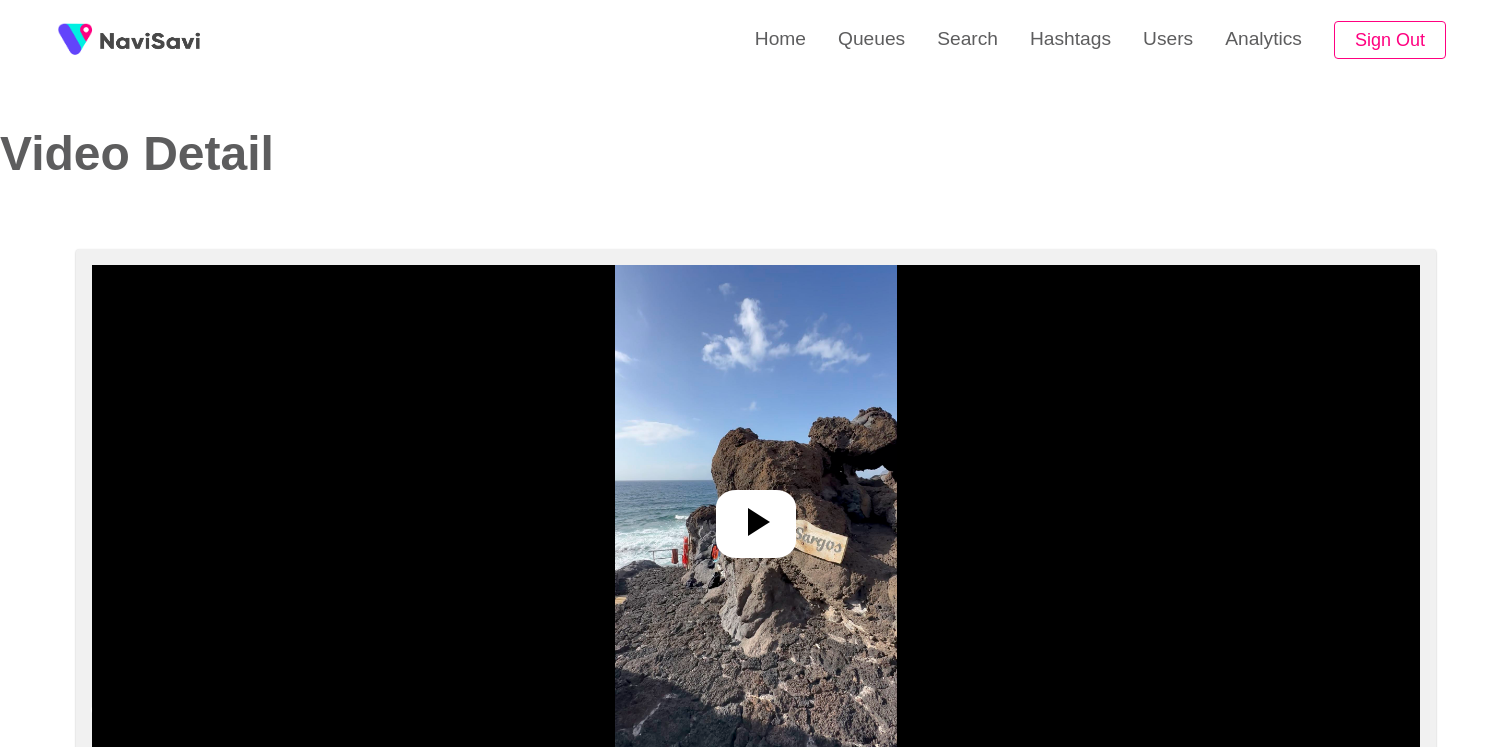 click at bounding box center [755, 515] 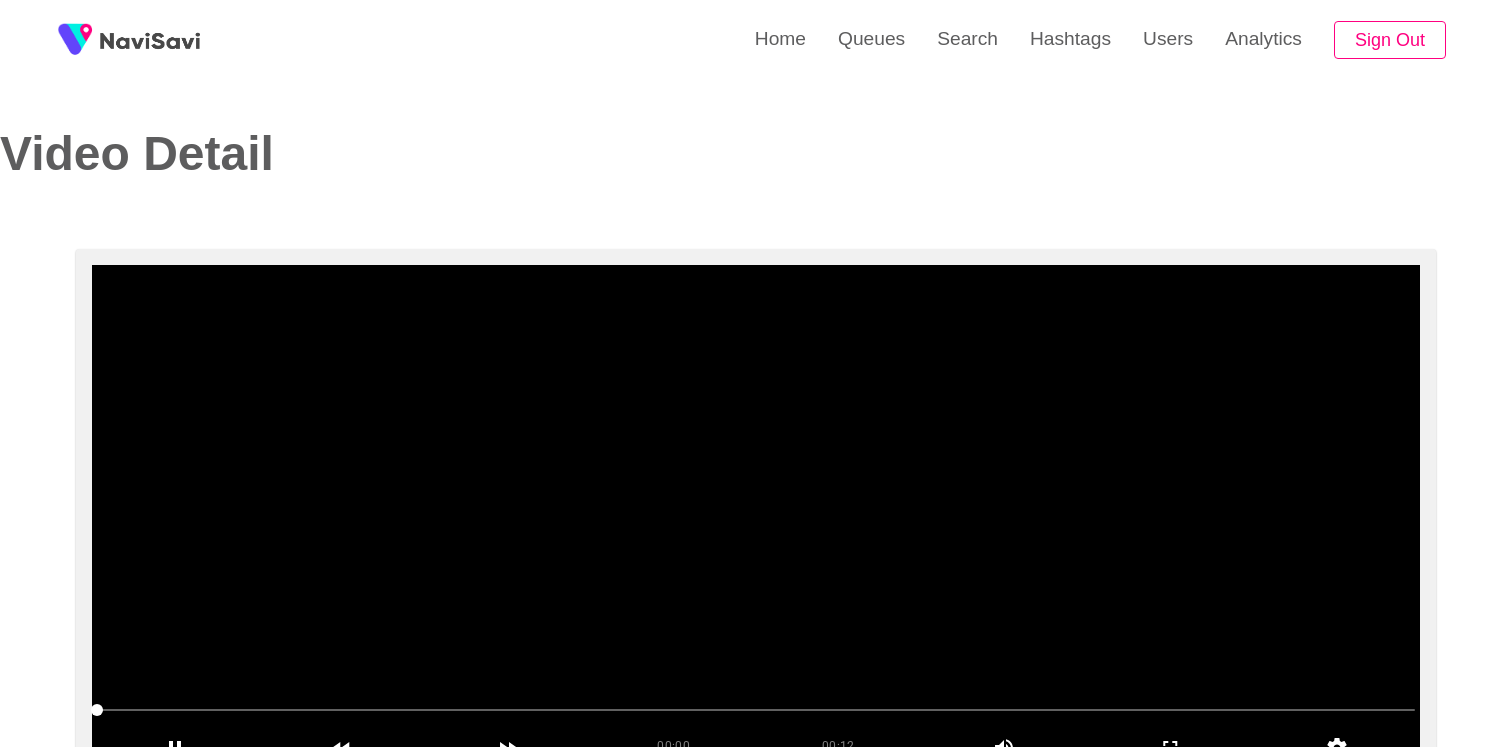 click at bounding box center (756, 515) 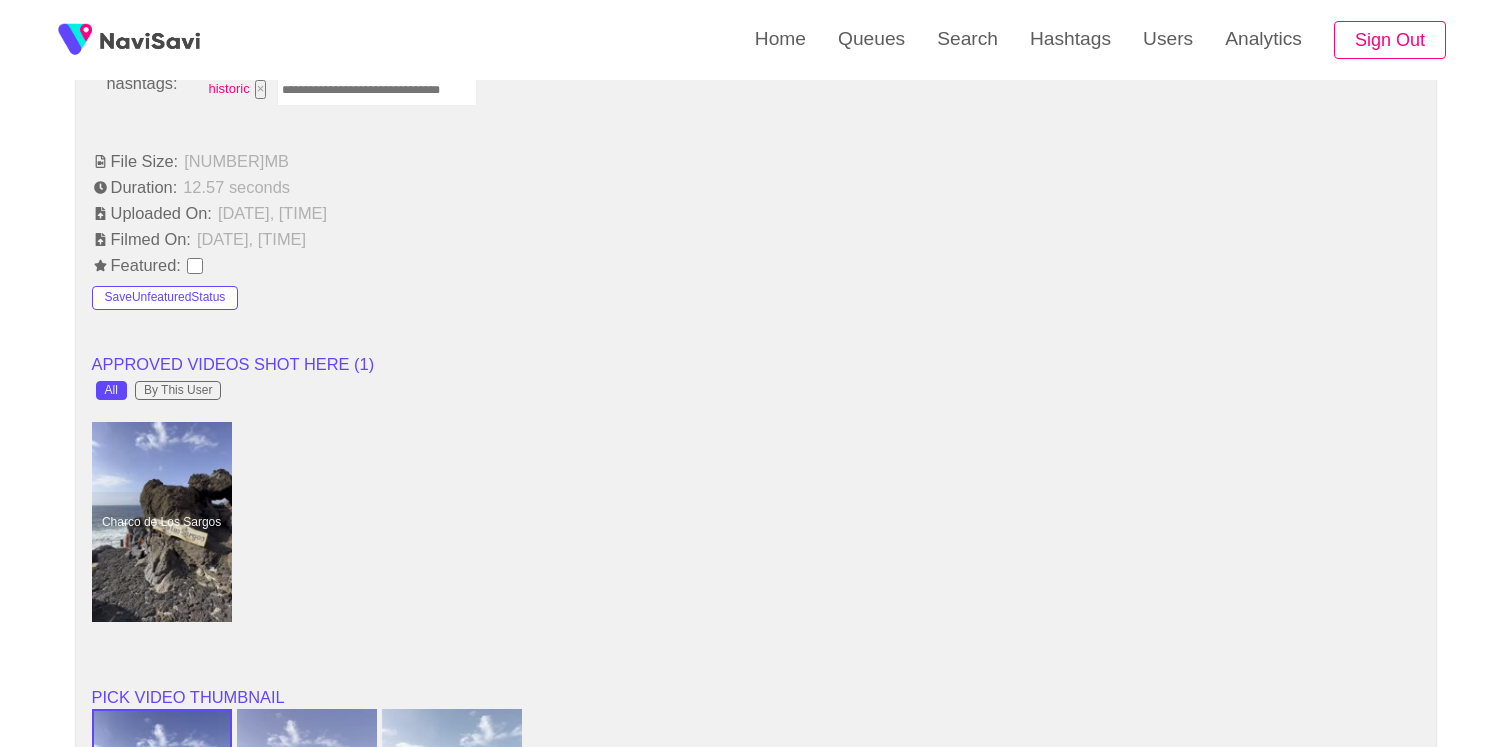 scroll, scrollTop: 2339, scrollLeft: 0, axis: vertical 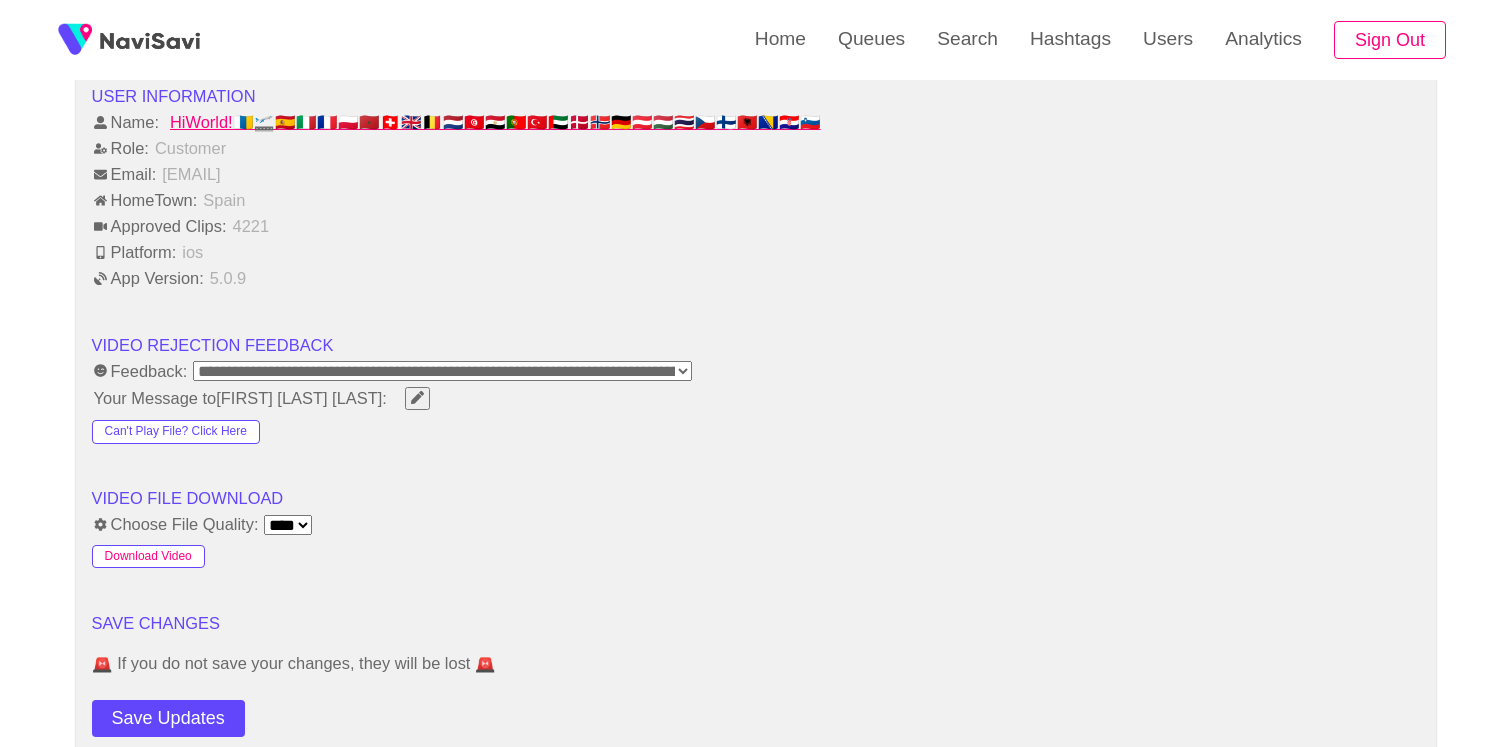 click on "Download Video" at bounding box center [148, 557] 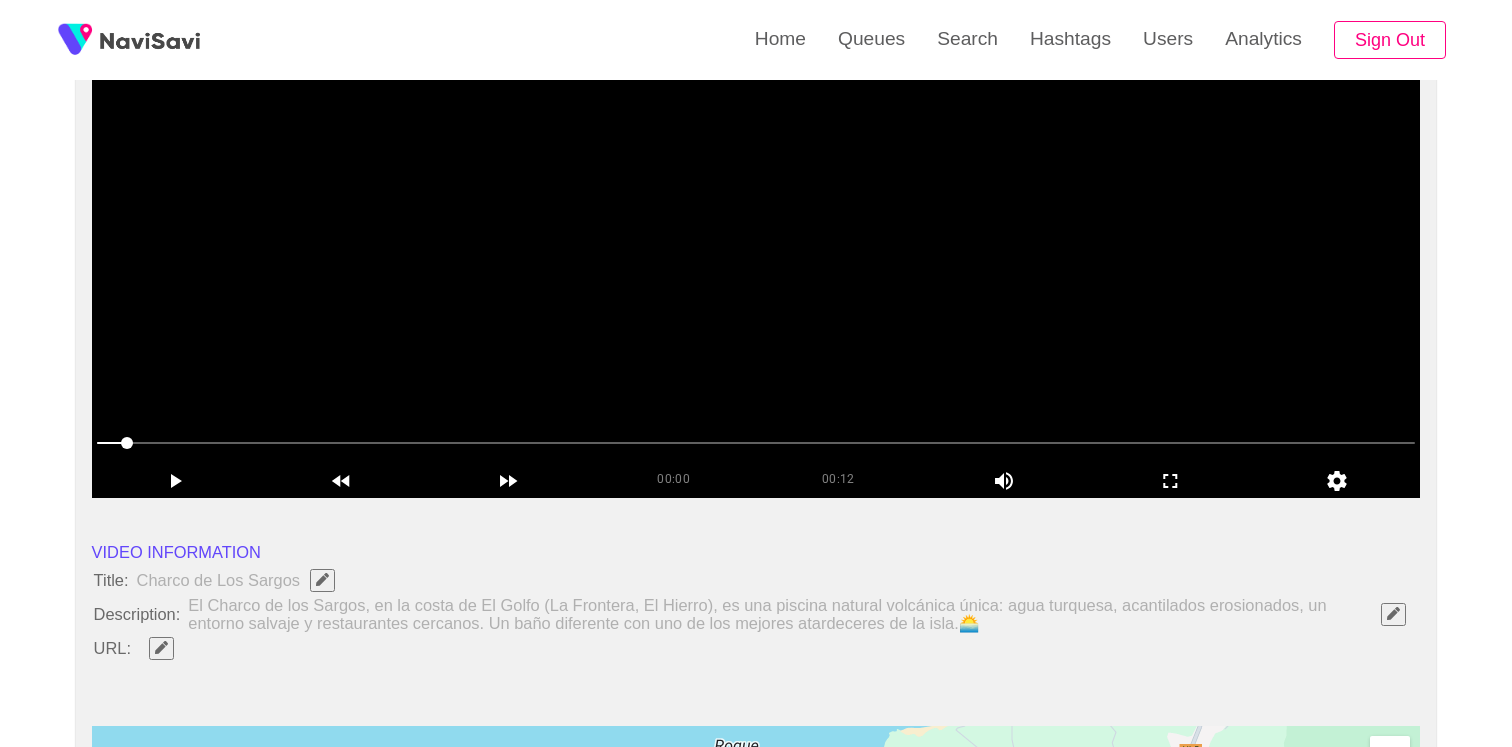 scroll, scrollTop: 210, scrollLeft: 0, axis: vertical 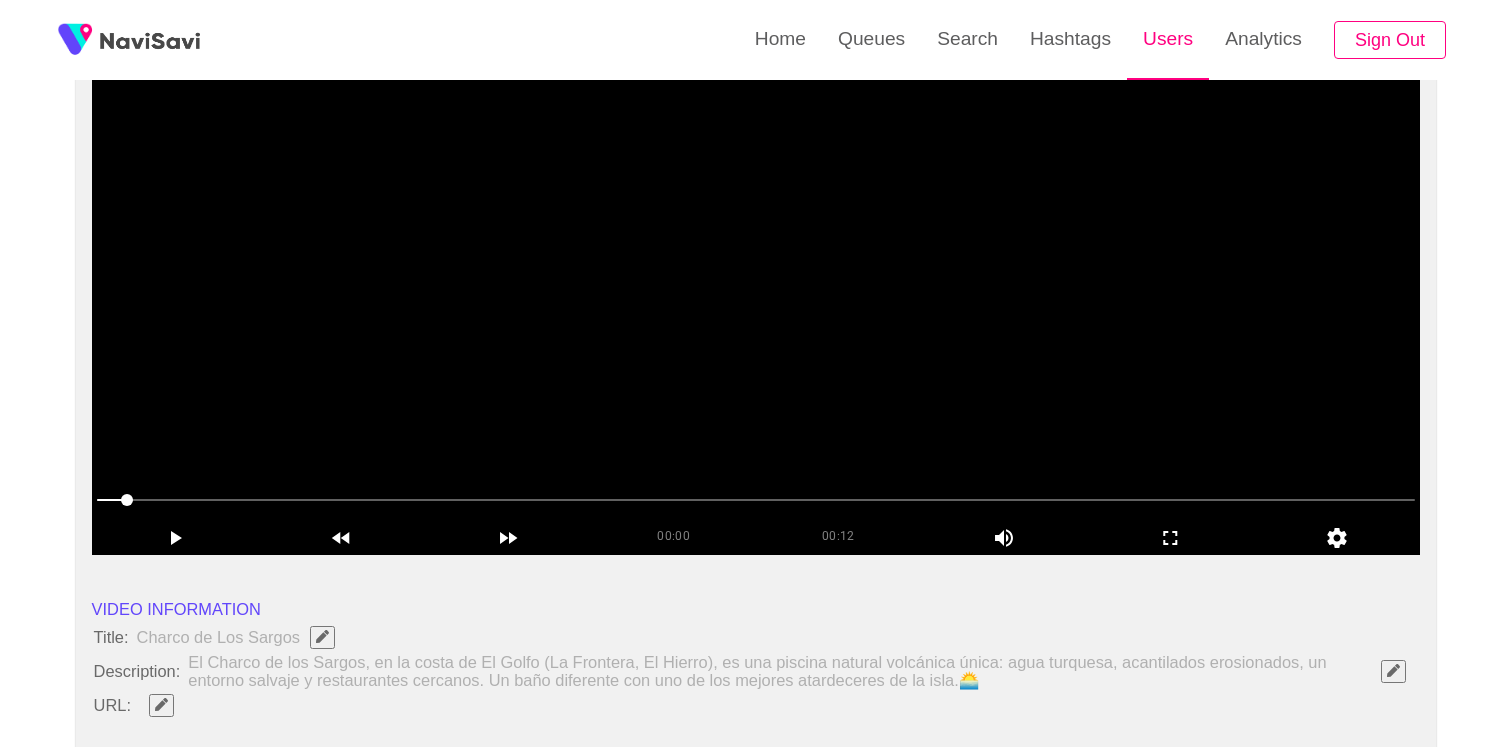 click on "Users" at bounding box center (1168, 39) 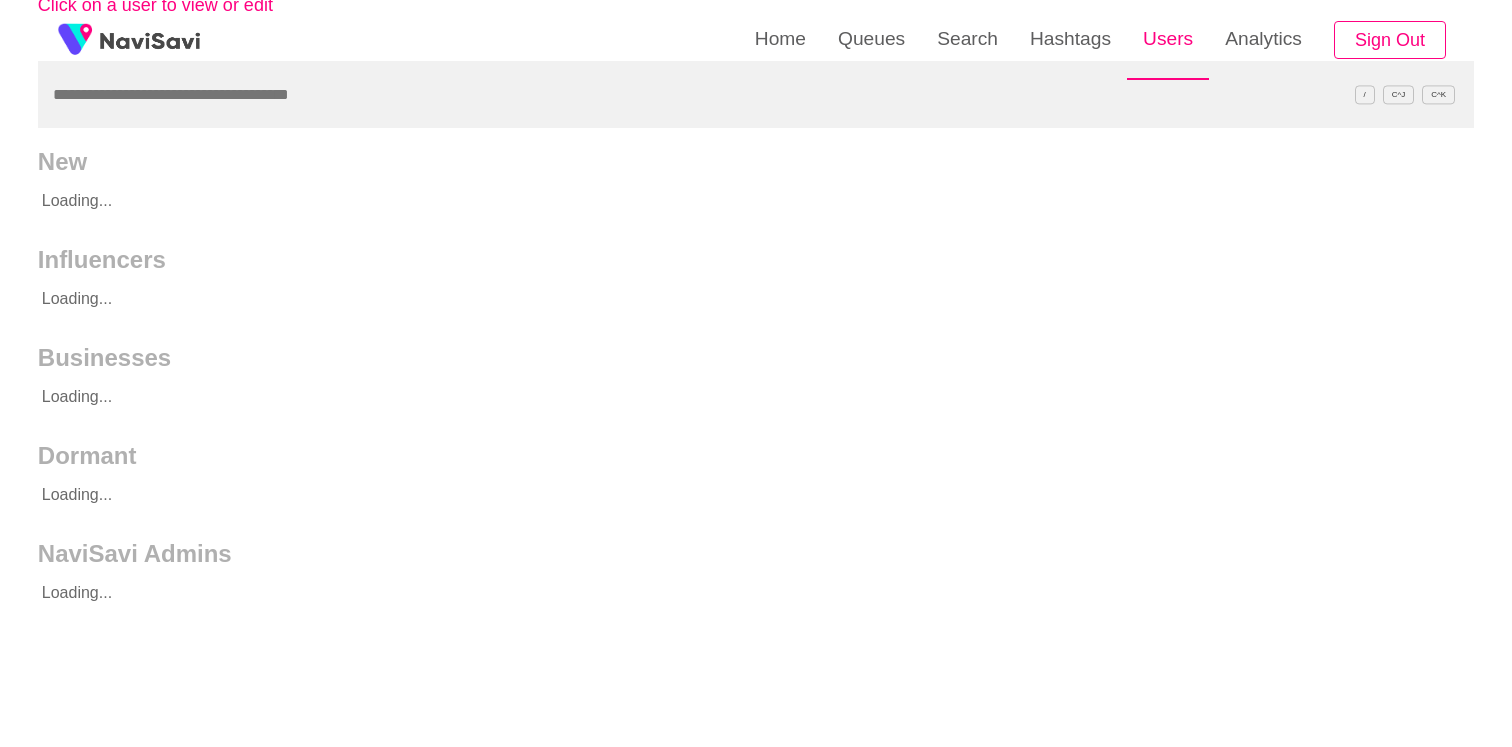 scroll, scrollTop: 0, scrollLeft: 0, axis: both 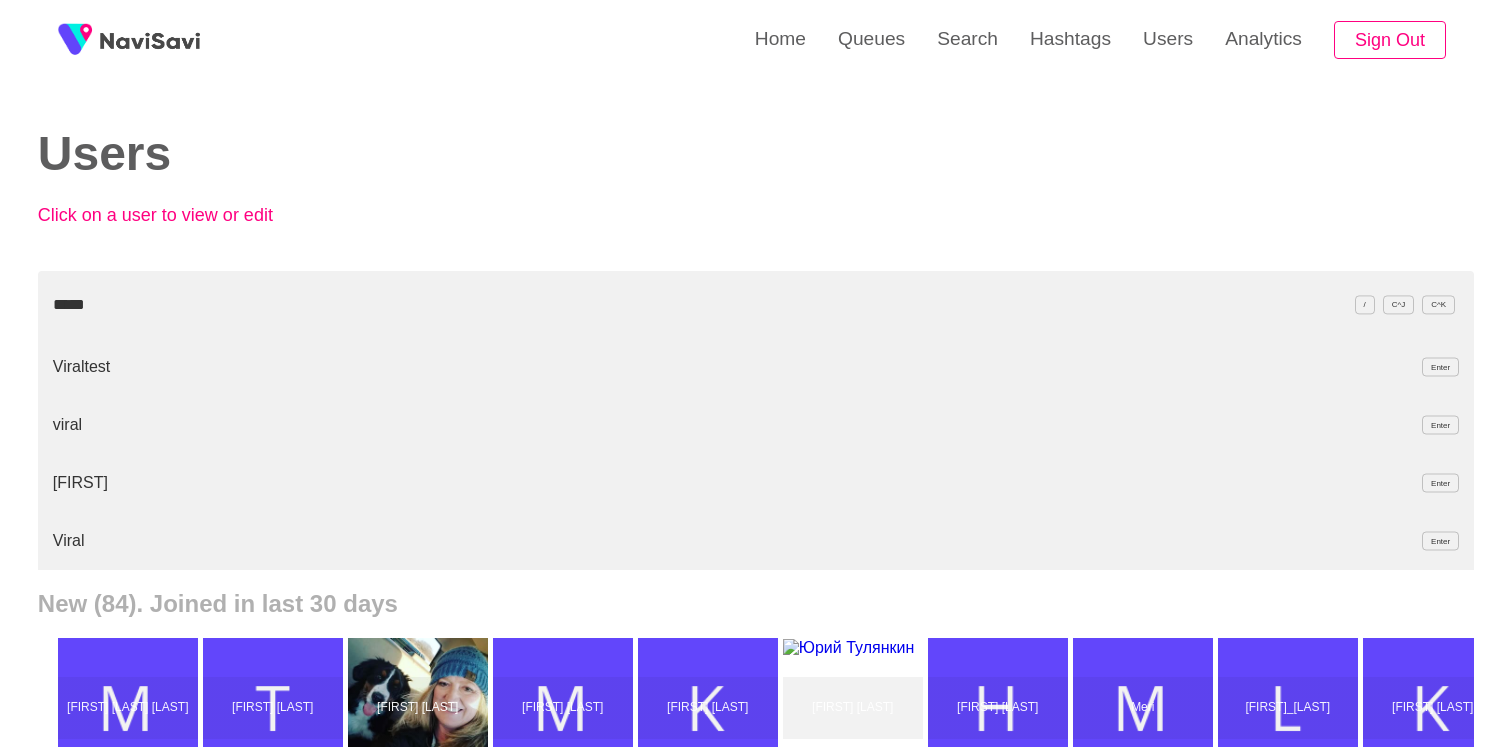 click on "Viral Enter" at bounding box center (756, 541) 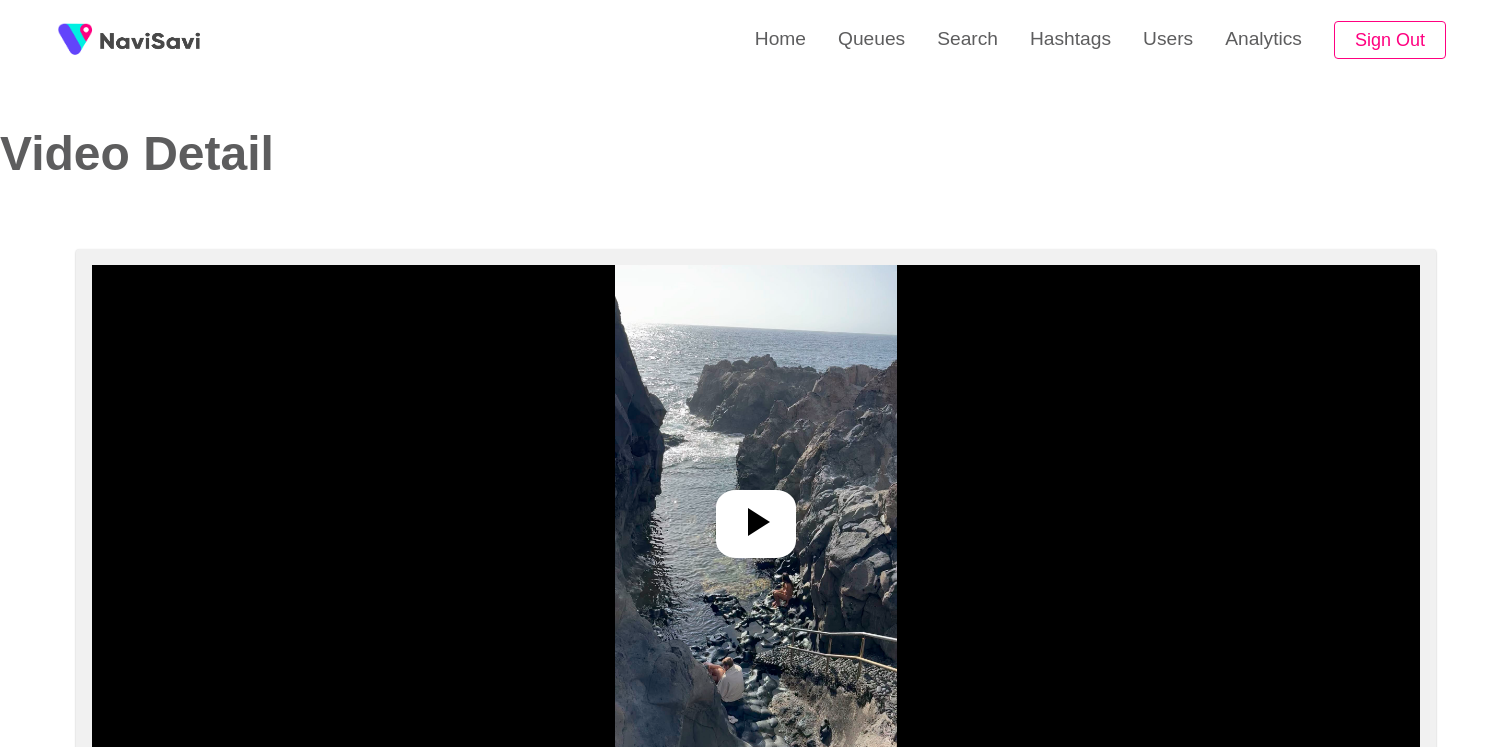 select on "**********" 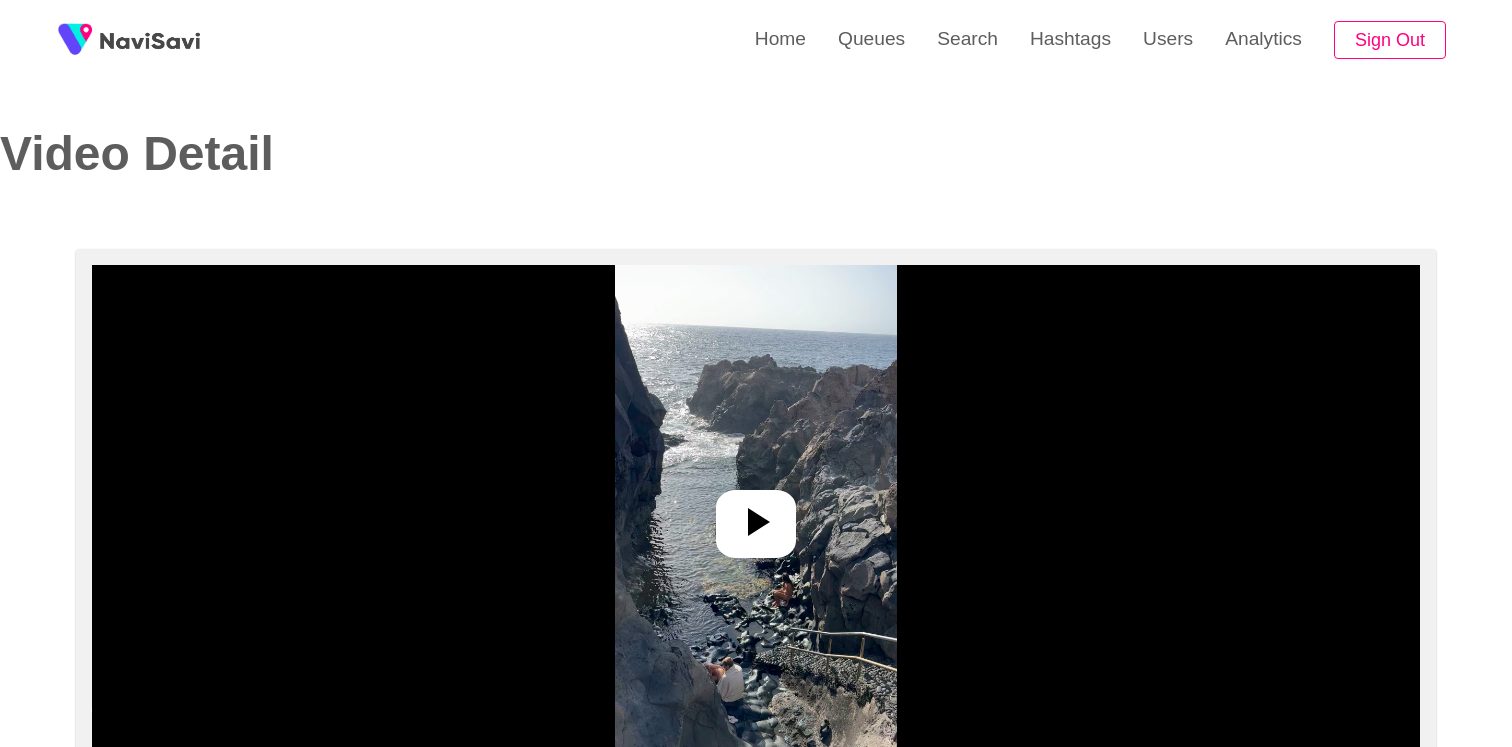 scroll, scrollTop: 0, scrollLeft: 0, axis: both 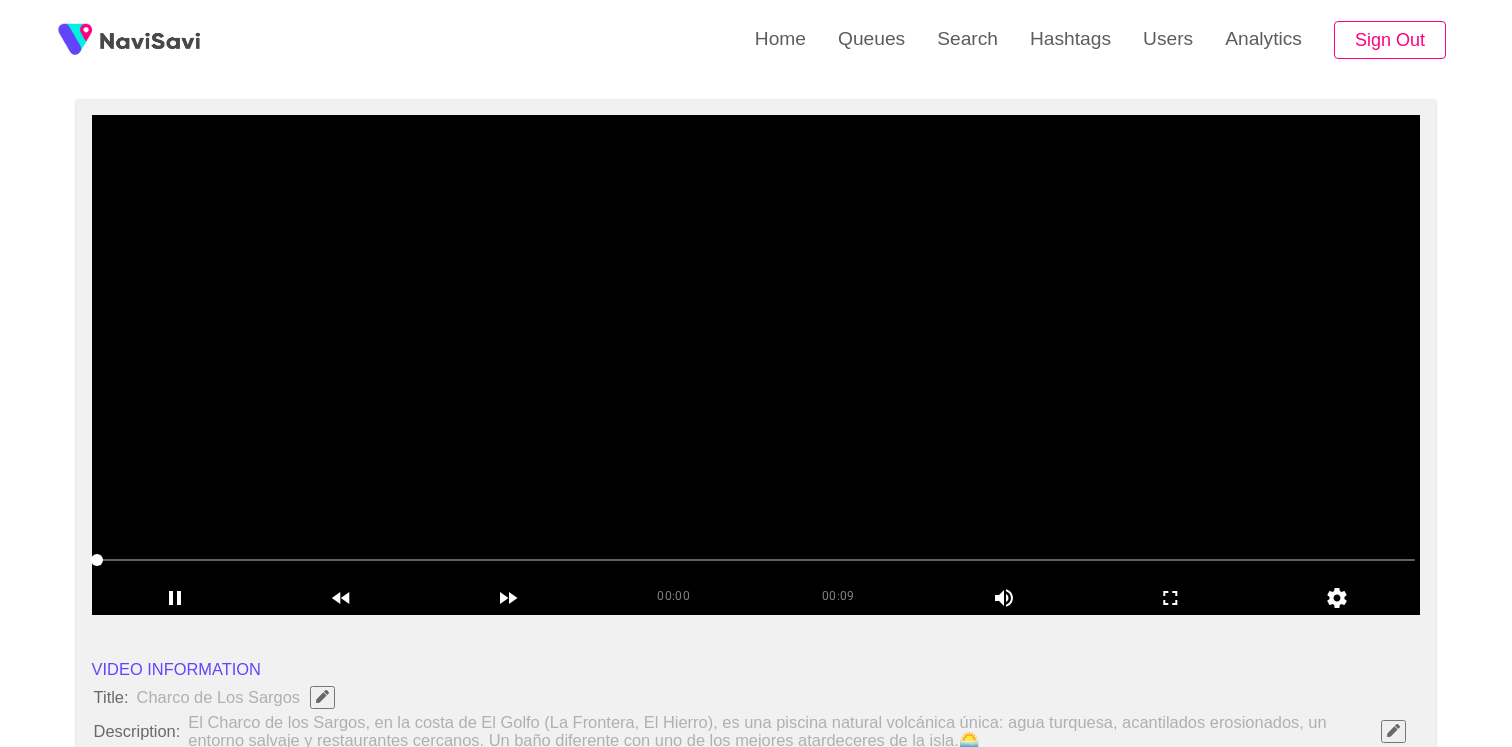 click at bounding box center (756, 365) 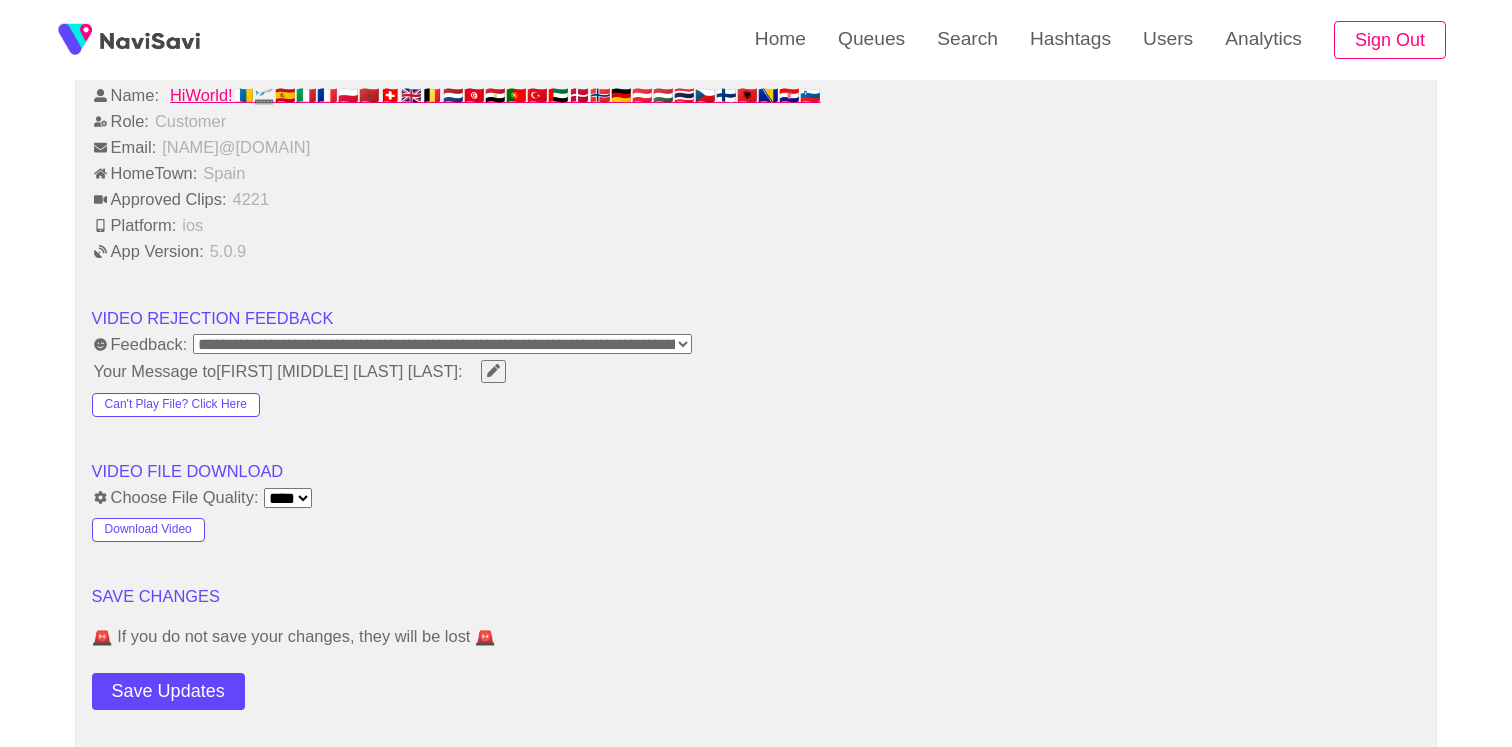 scroll, scrollTop: 2601, scrollLeft: 0, axis: vertical 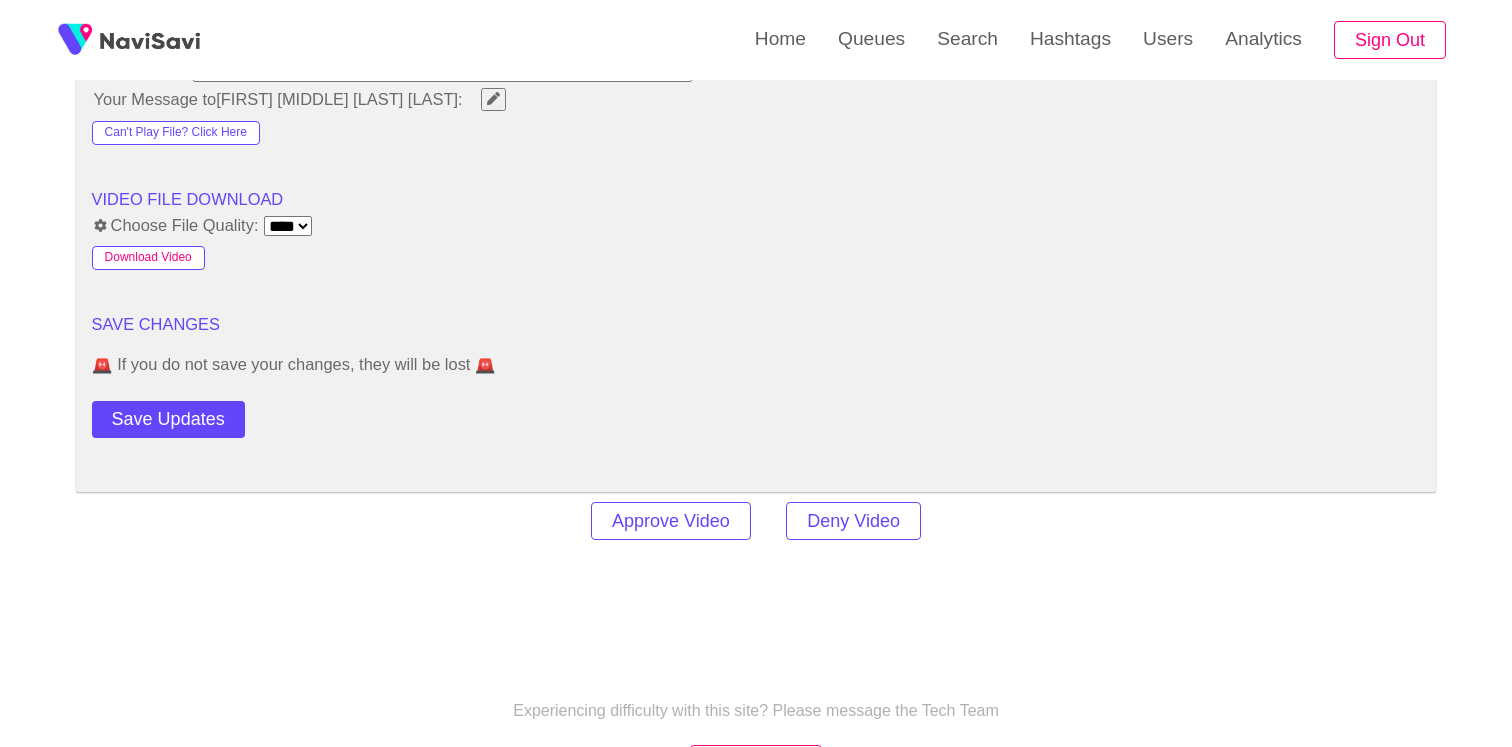 click on "Download Video" at bounding box center (148, 258) 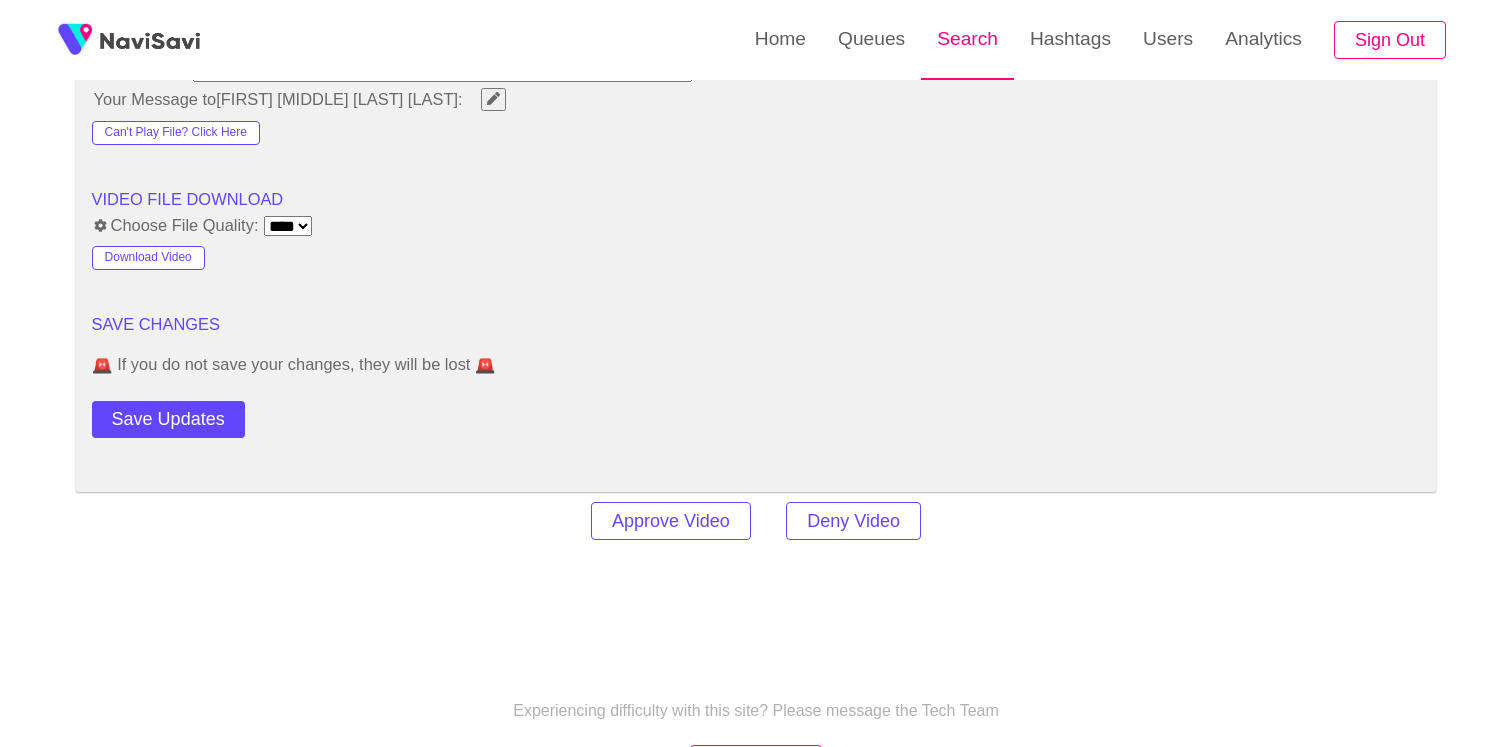 click on "Search" at bounding box center [967, 39] 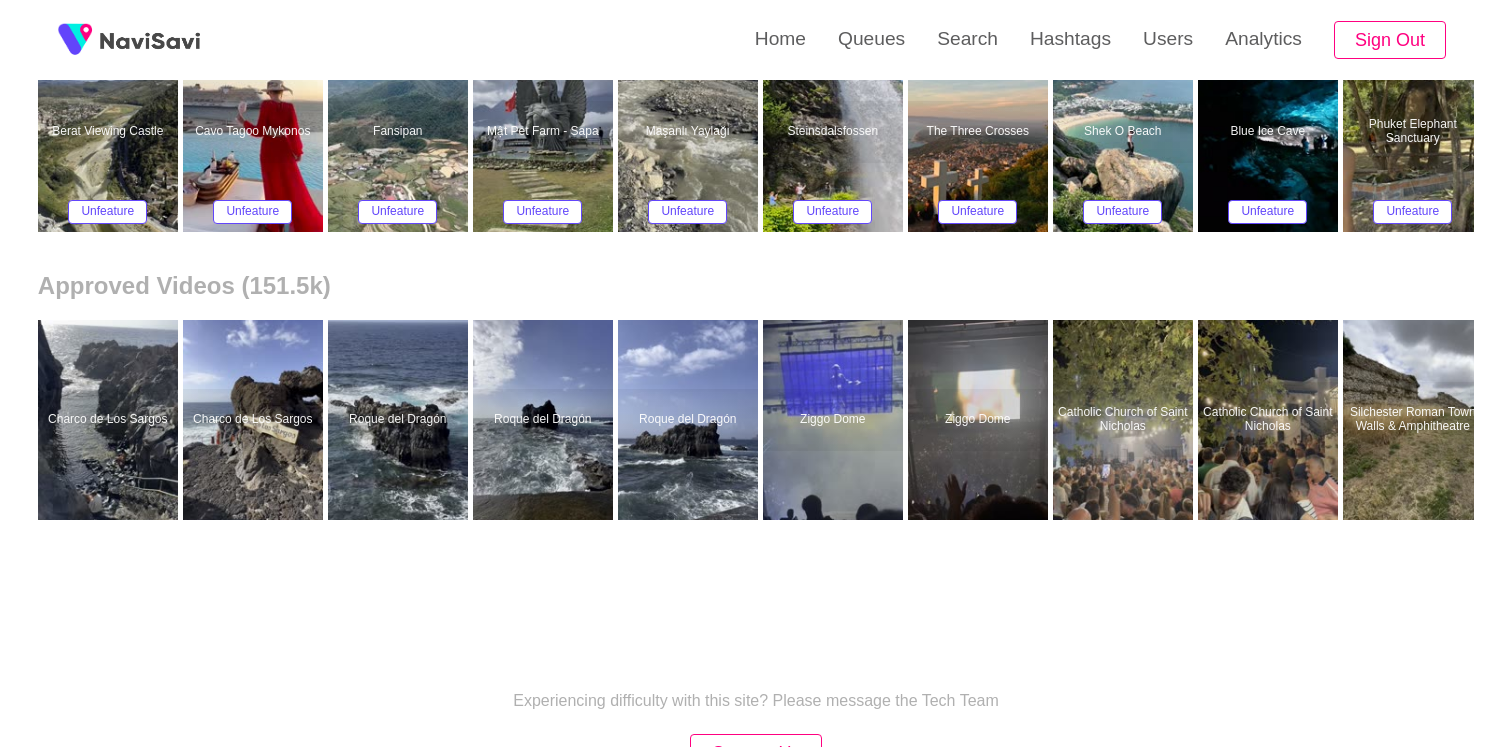 scroll, scrollTop: 468, scrollLeft: 0, axis: vertical 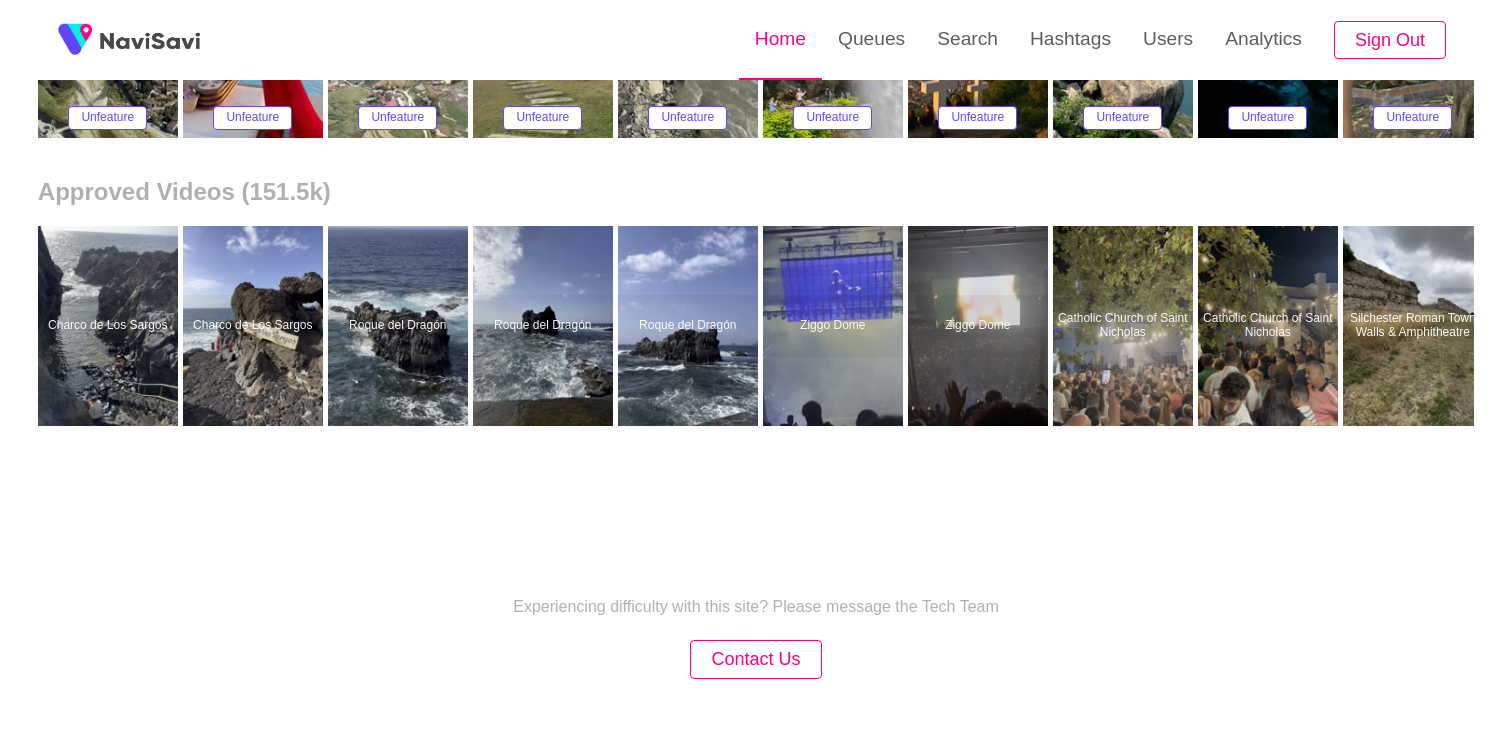 click on "Home" at bounding box center [780, 39] 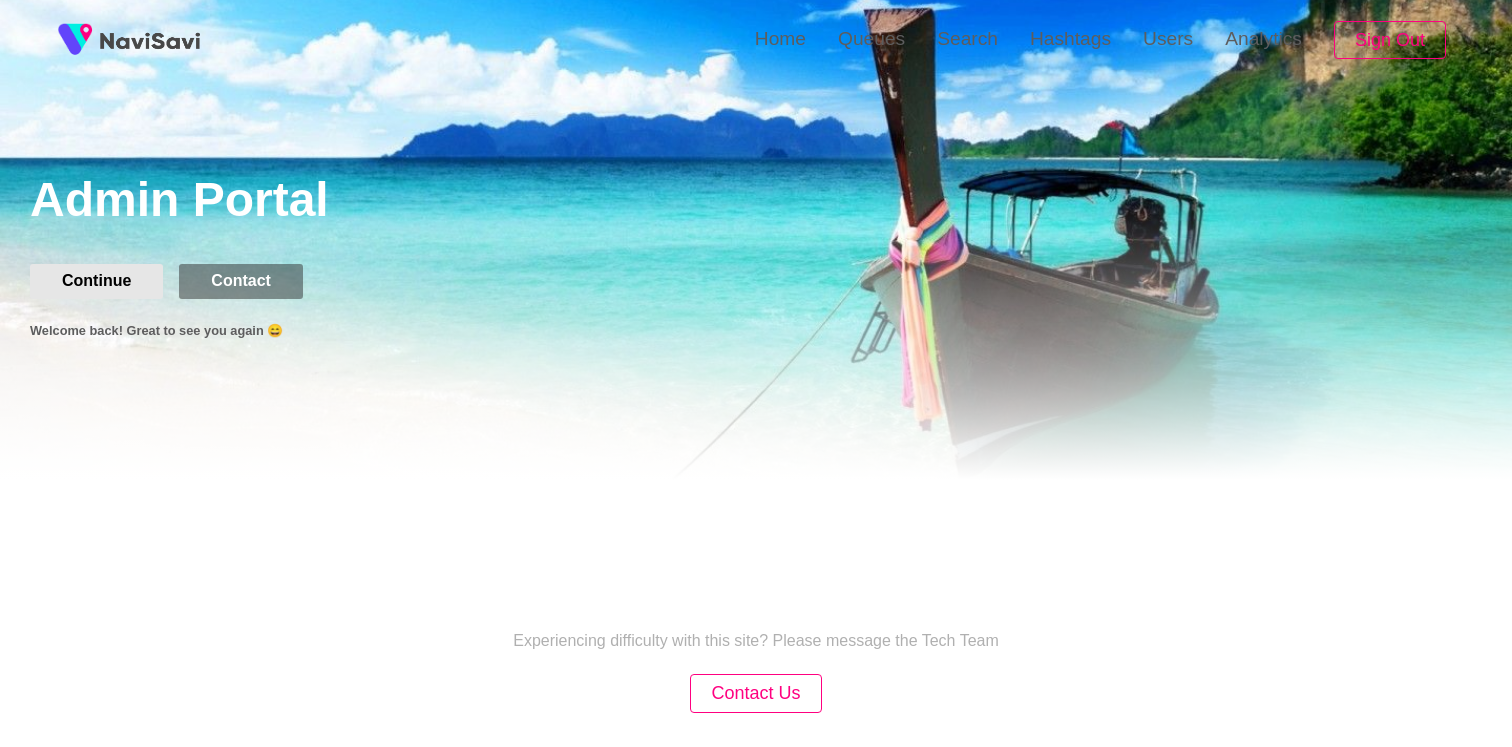 click on "Continue" at bounding box center [96, 281] 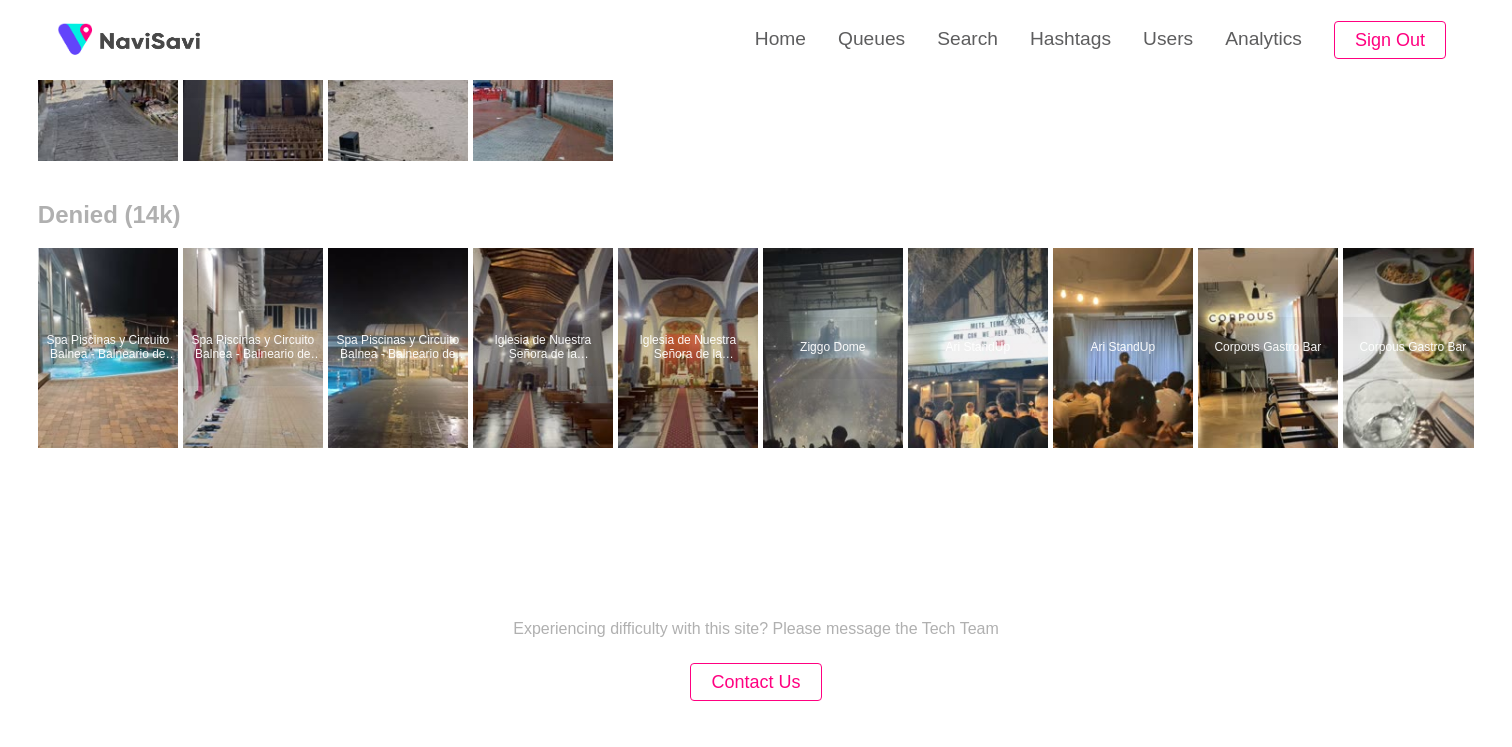 scroll, scrollTop: 742, scrollLeft: 0, axis: vertical 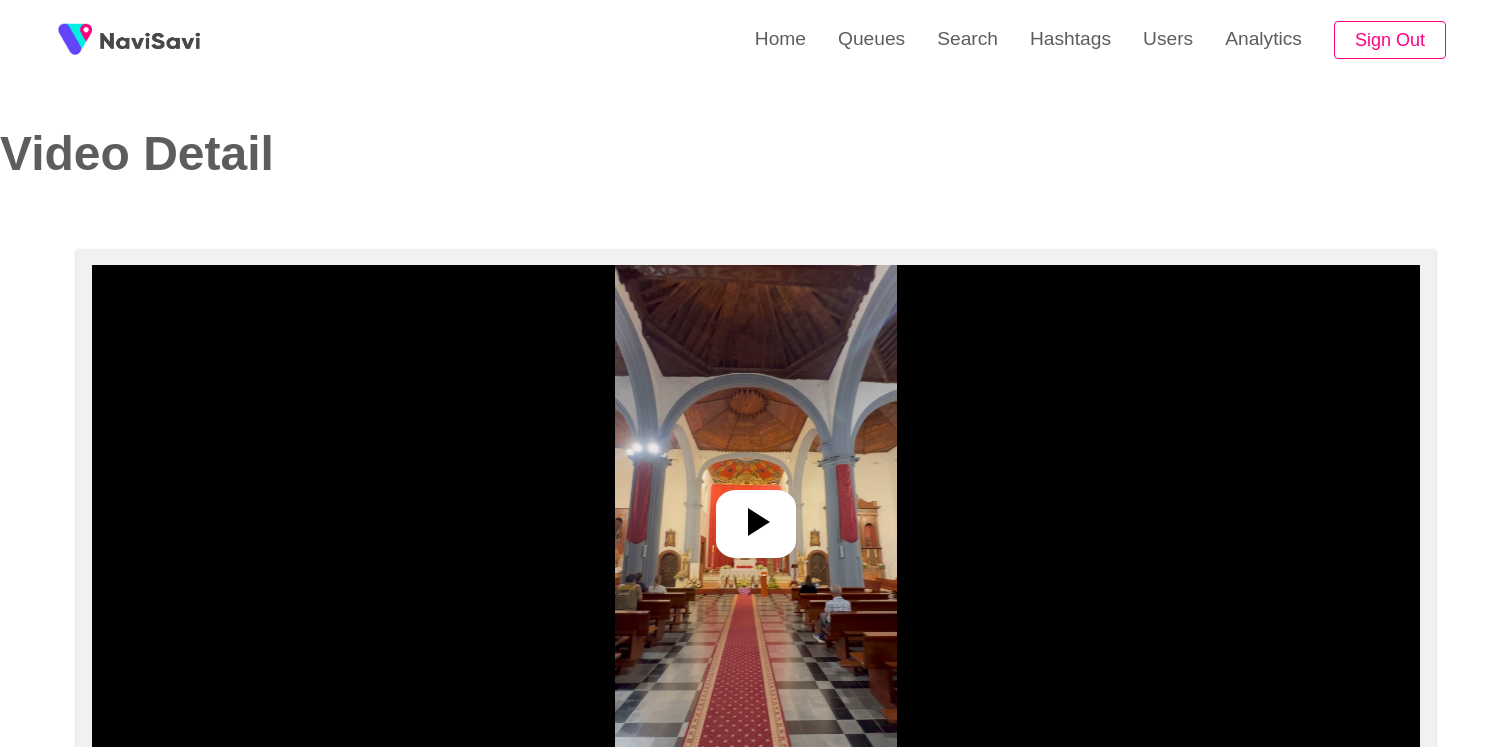 select on "**********" 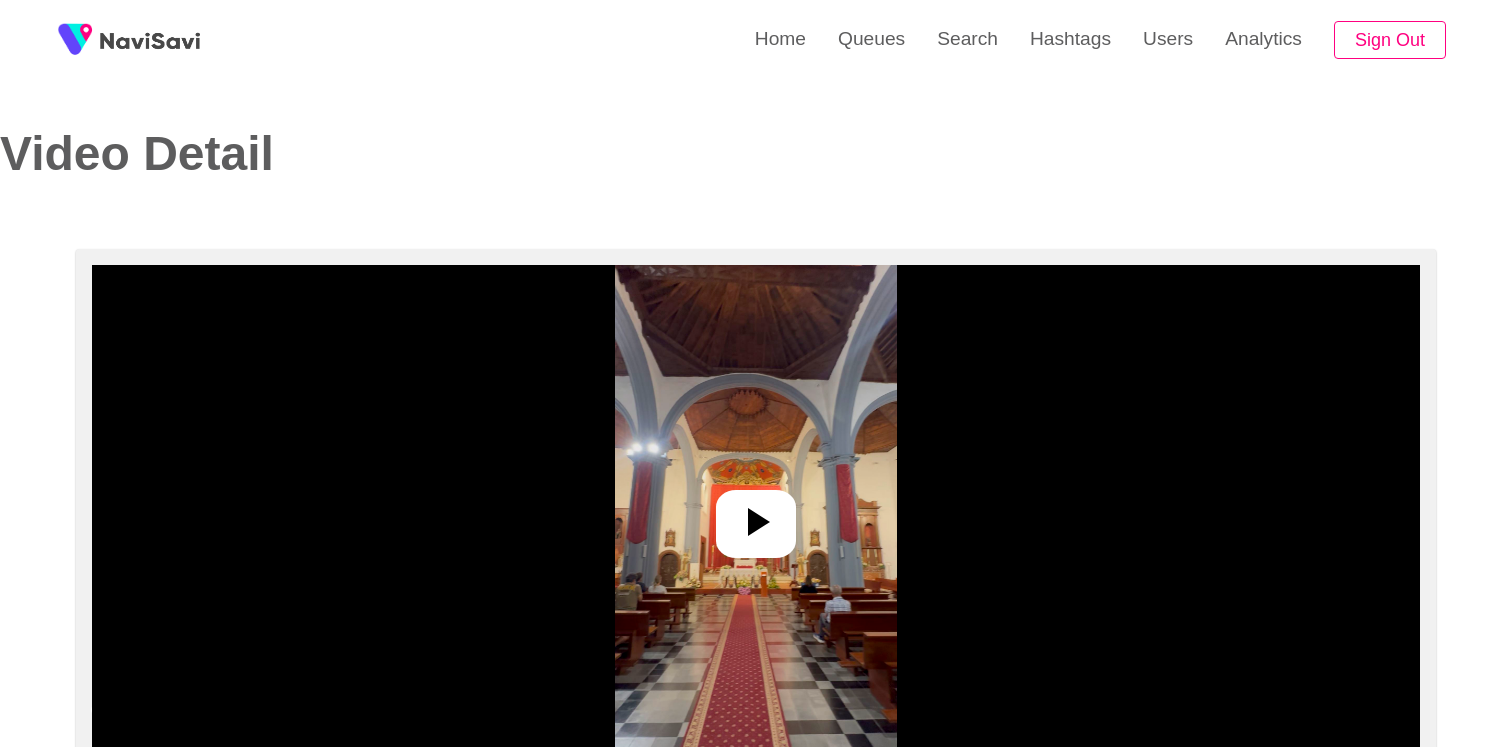 click at bounding box center [755, 515] 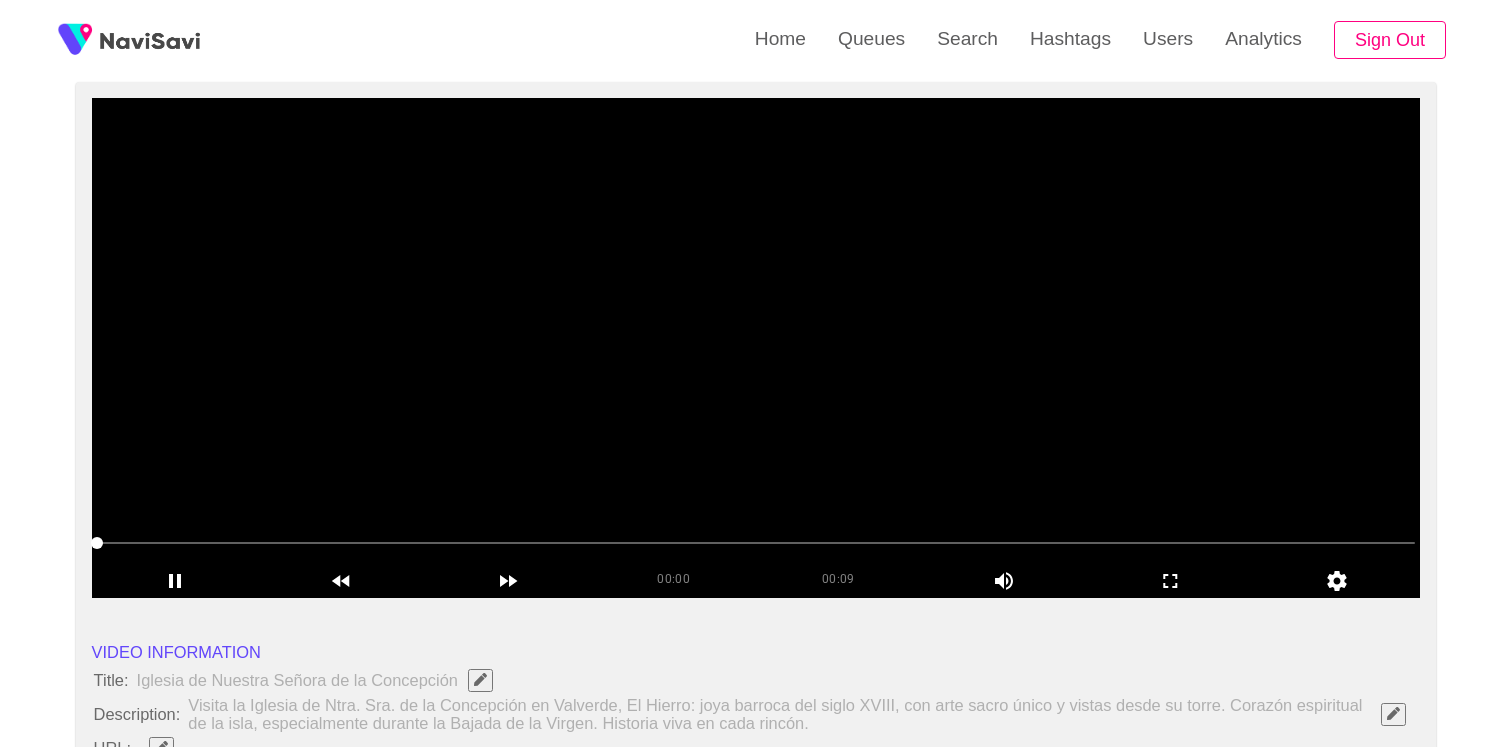 click at bounding box center (756, 348) 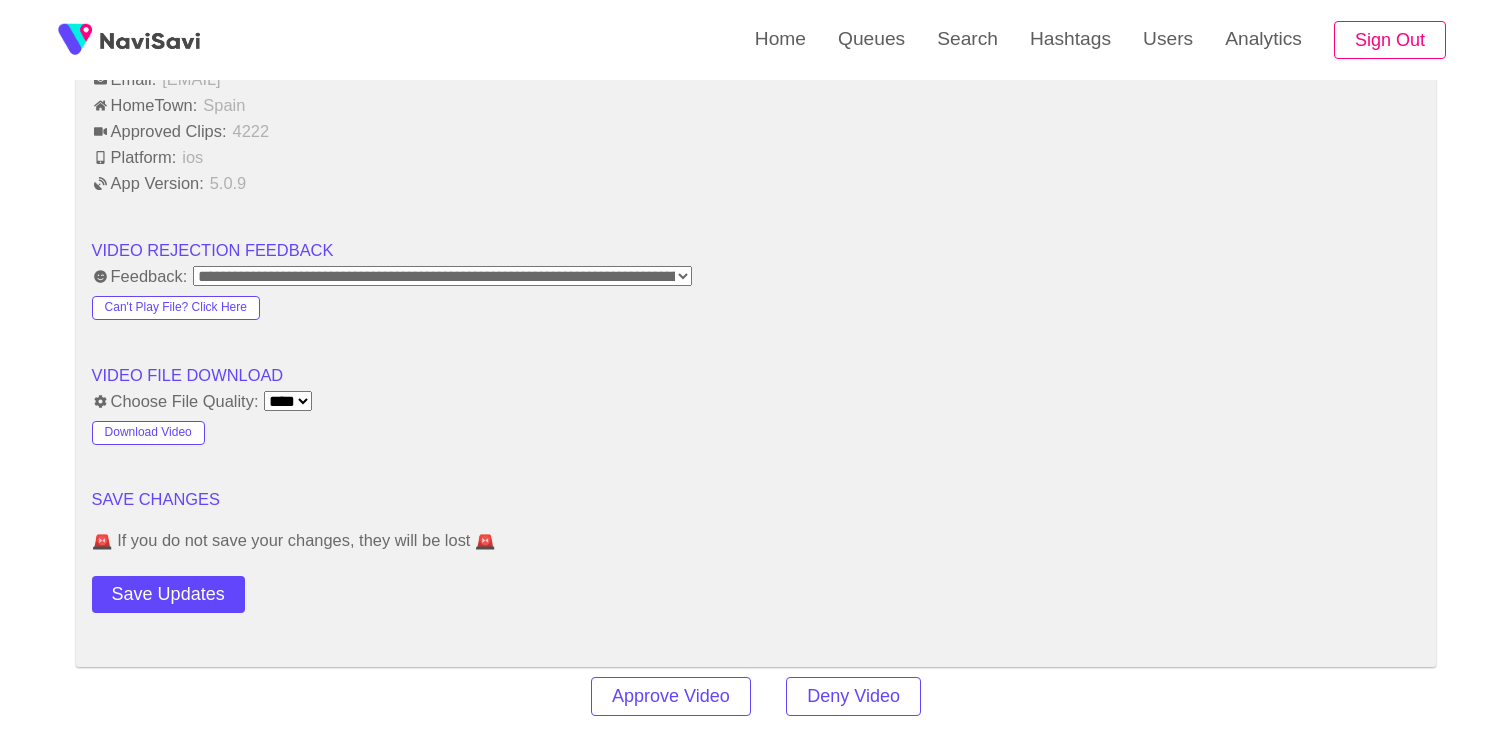 scroll, scrollTop: 2195, scrollLeft: 0, axis: vertical 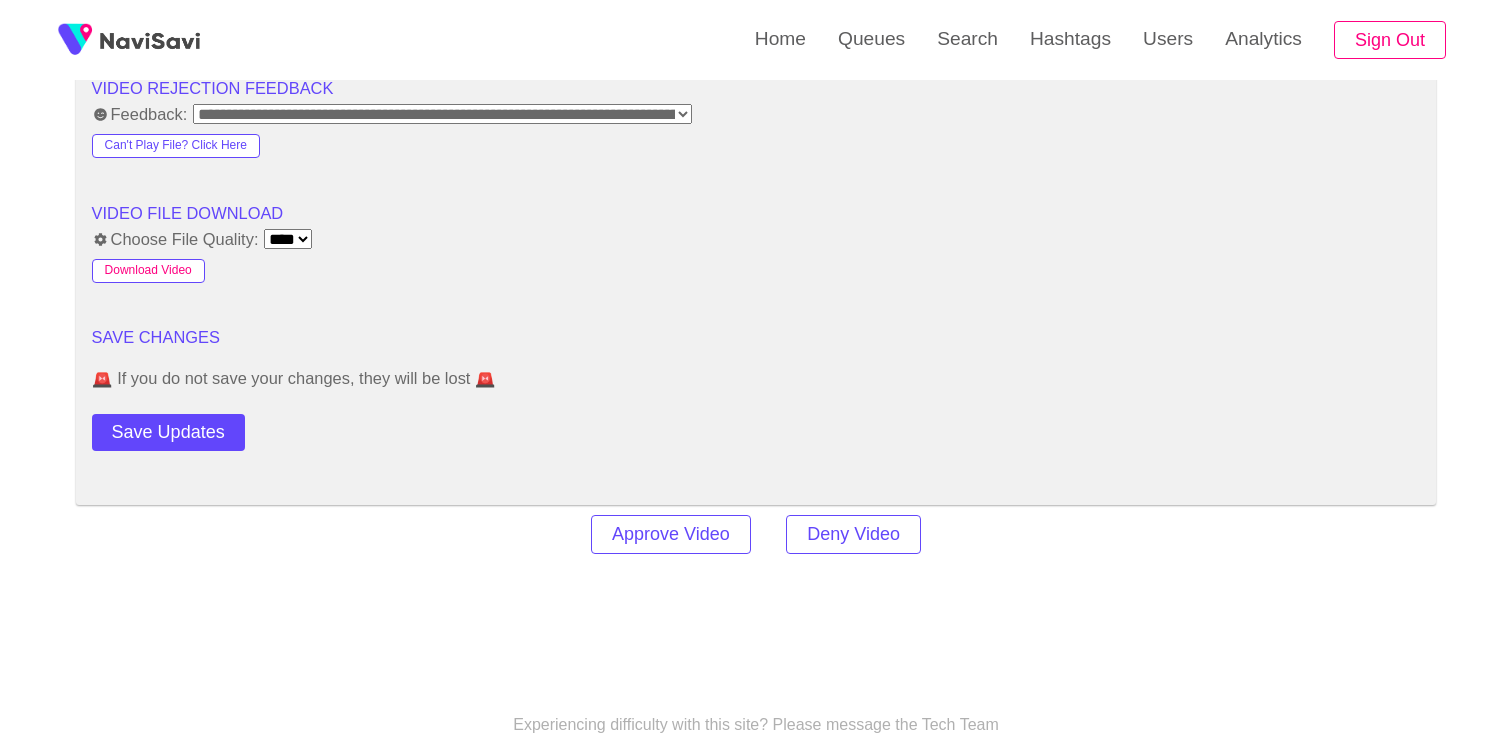 click on "Download Video" at bounding box center (148, 271) 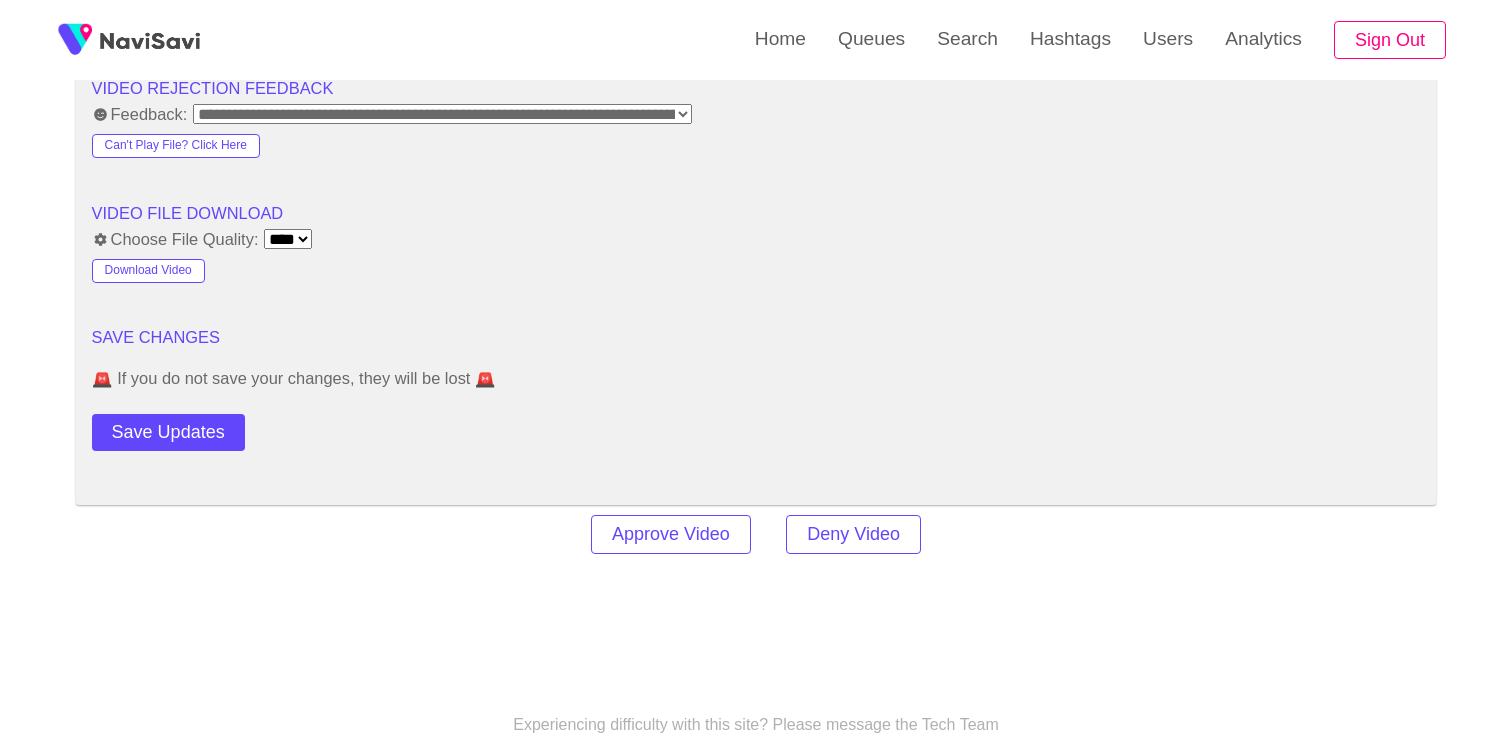 click on "**********" at bounding box center [756, -480] 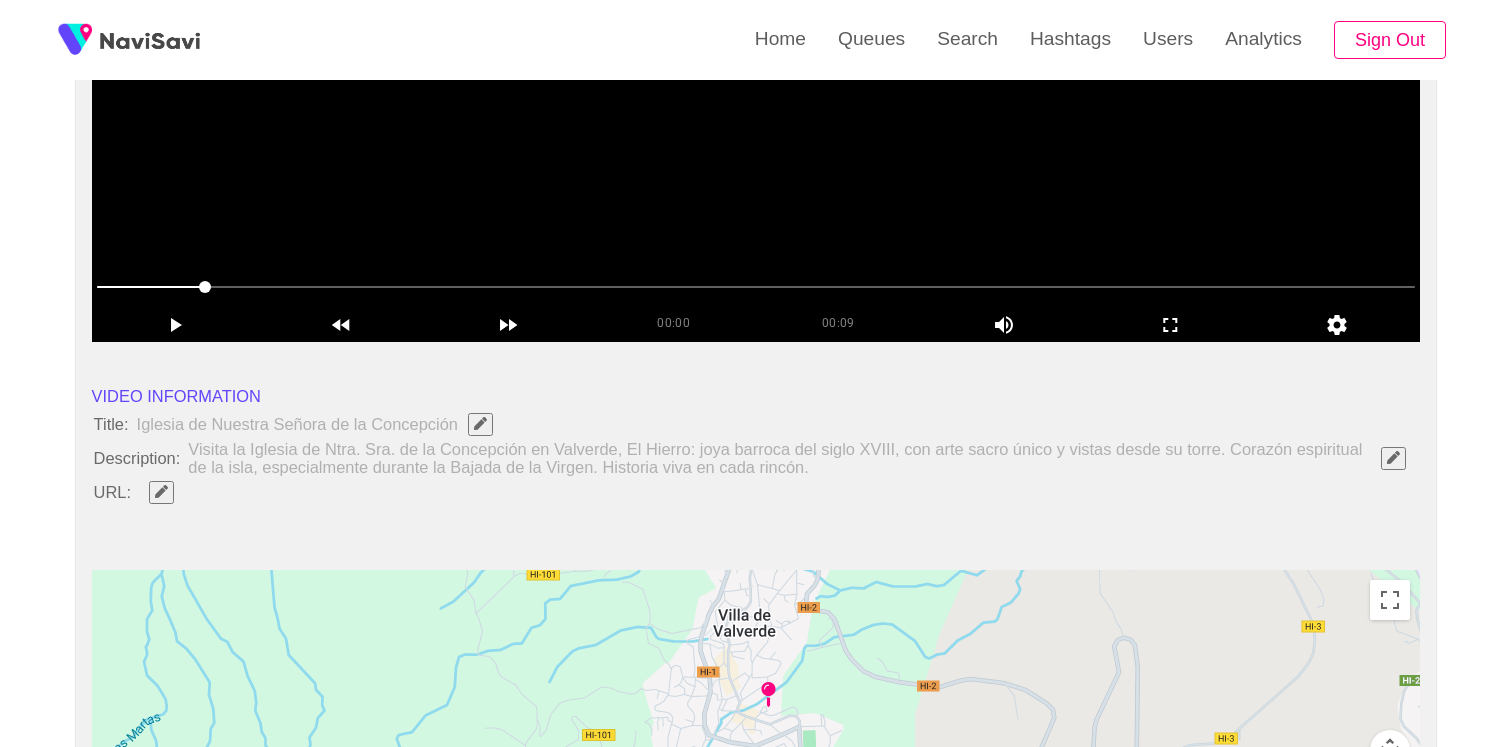 scroll, scrollTop: 350, scrollLeft: 0, axis: vertical 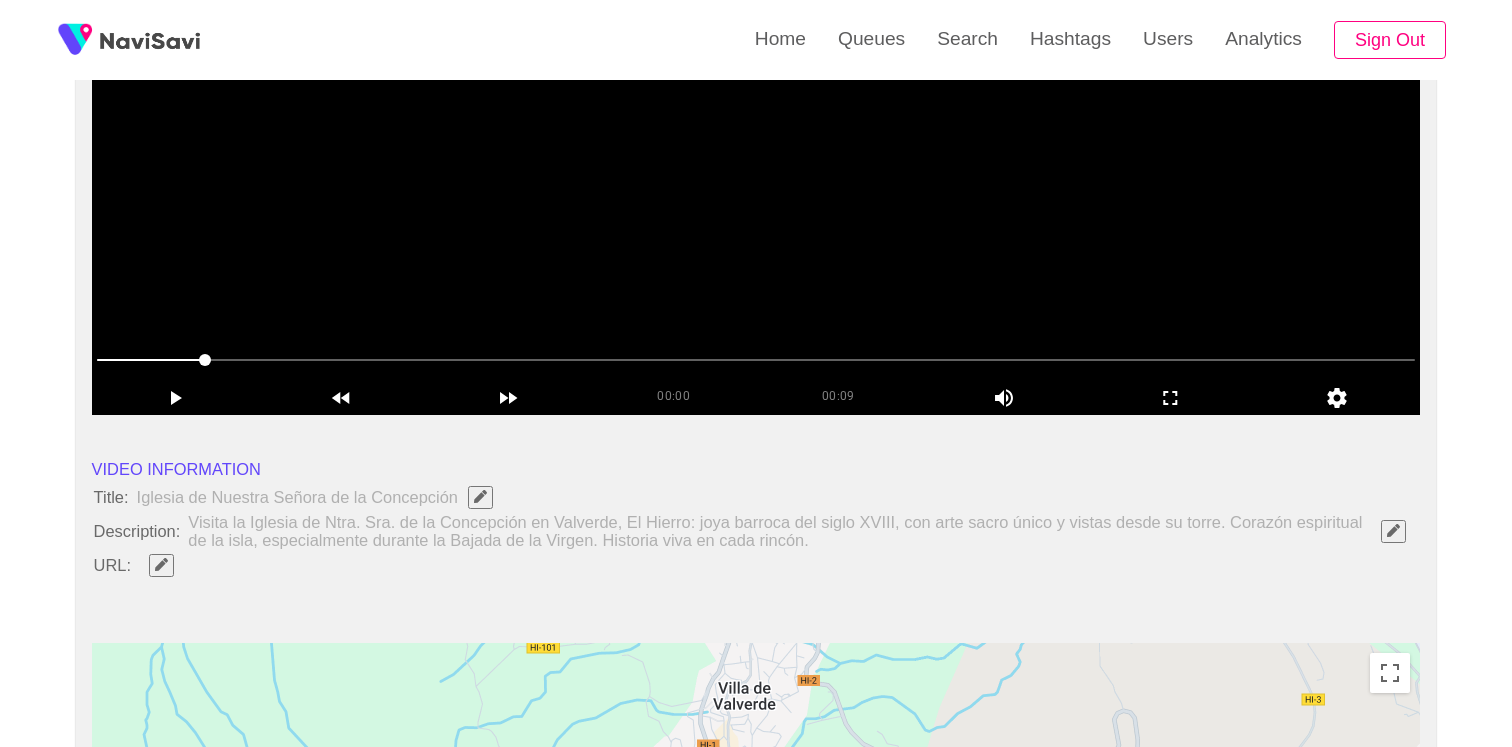 click at bounding box center (756, 165) 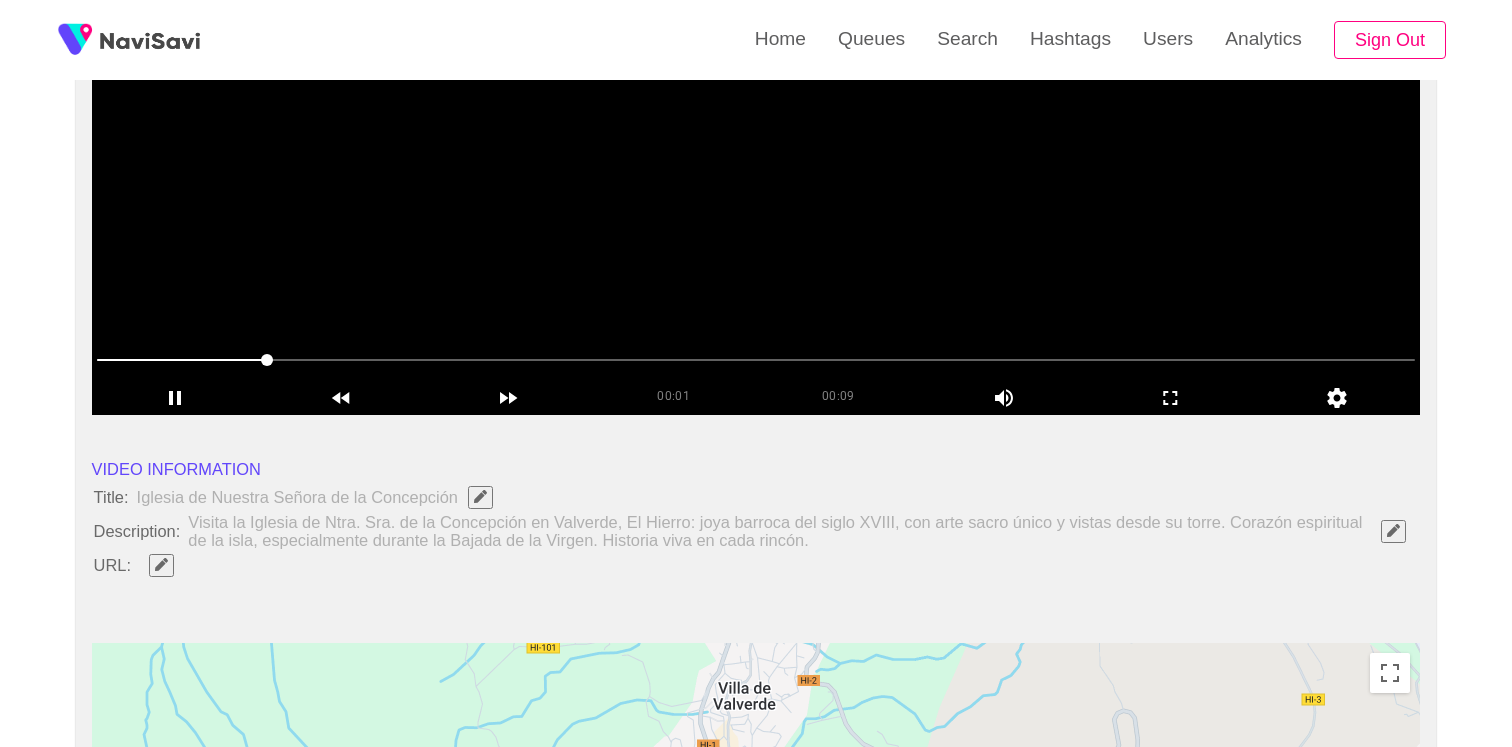 click at bounding box center [756, 165] 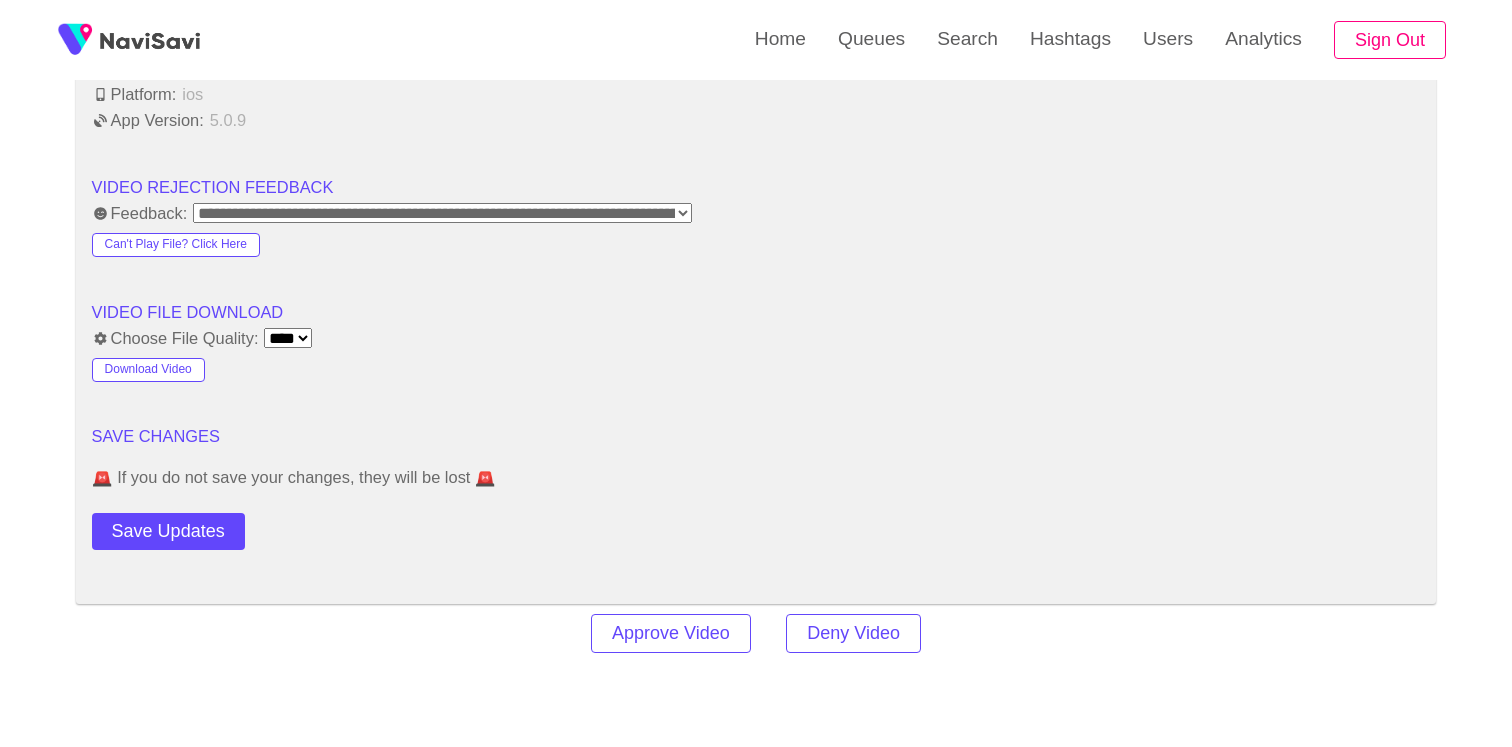 scroll, scrollTop: 2394, scrollLeft: 0, axis: vertical 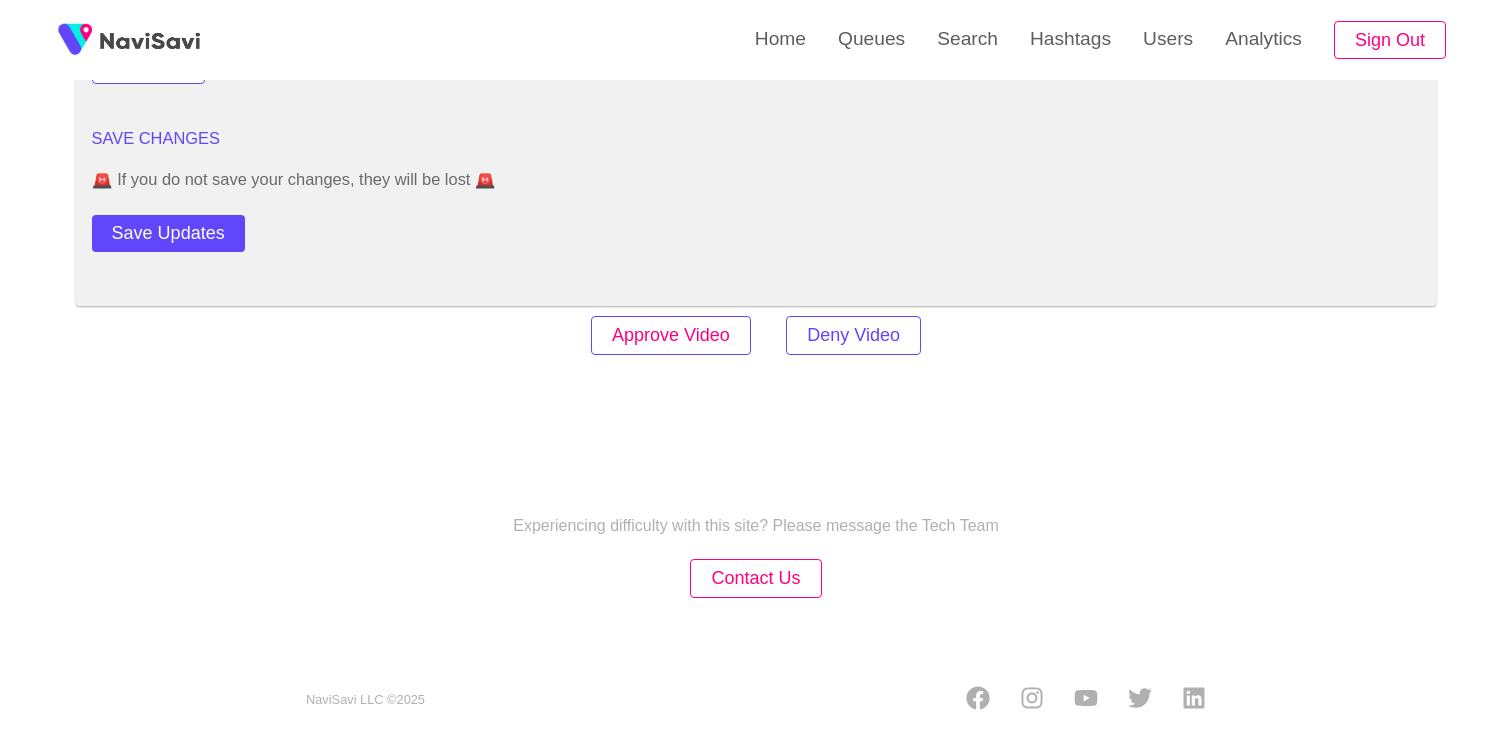 click on "Approve Video" at bounding box center (671, 335) 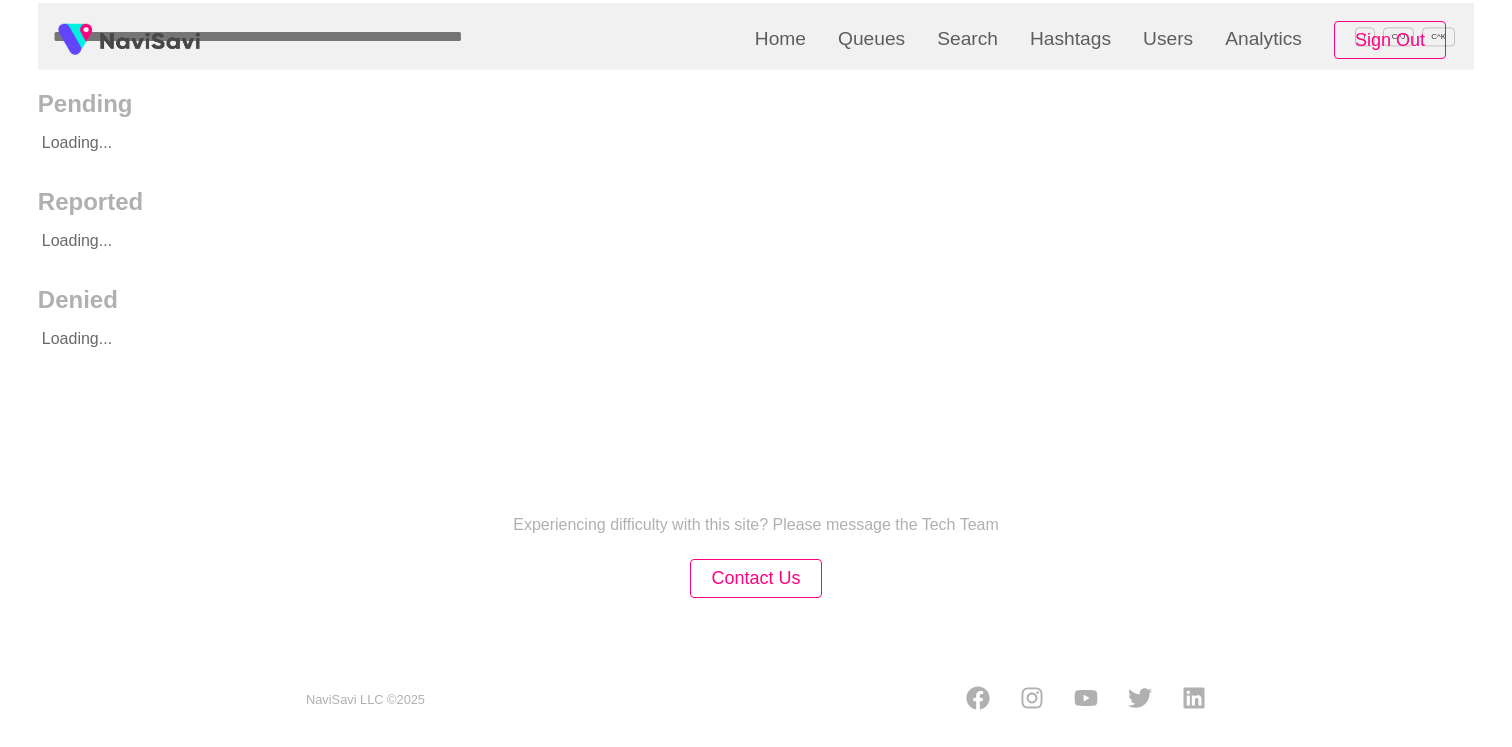 scroll, scrollTop: 0, scrollLeft: 0, axis: both 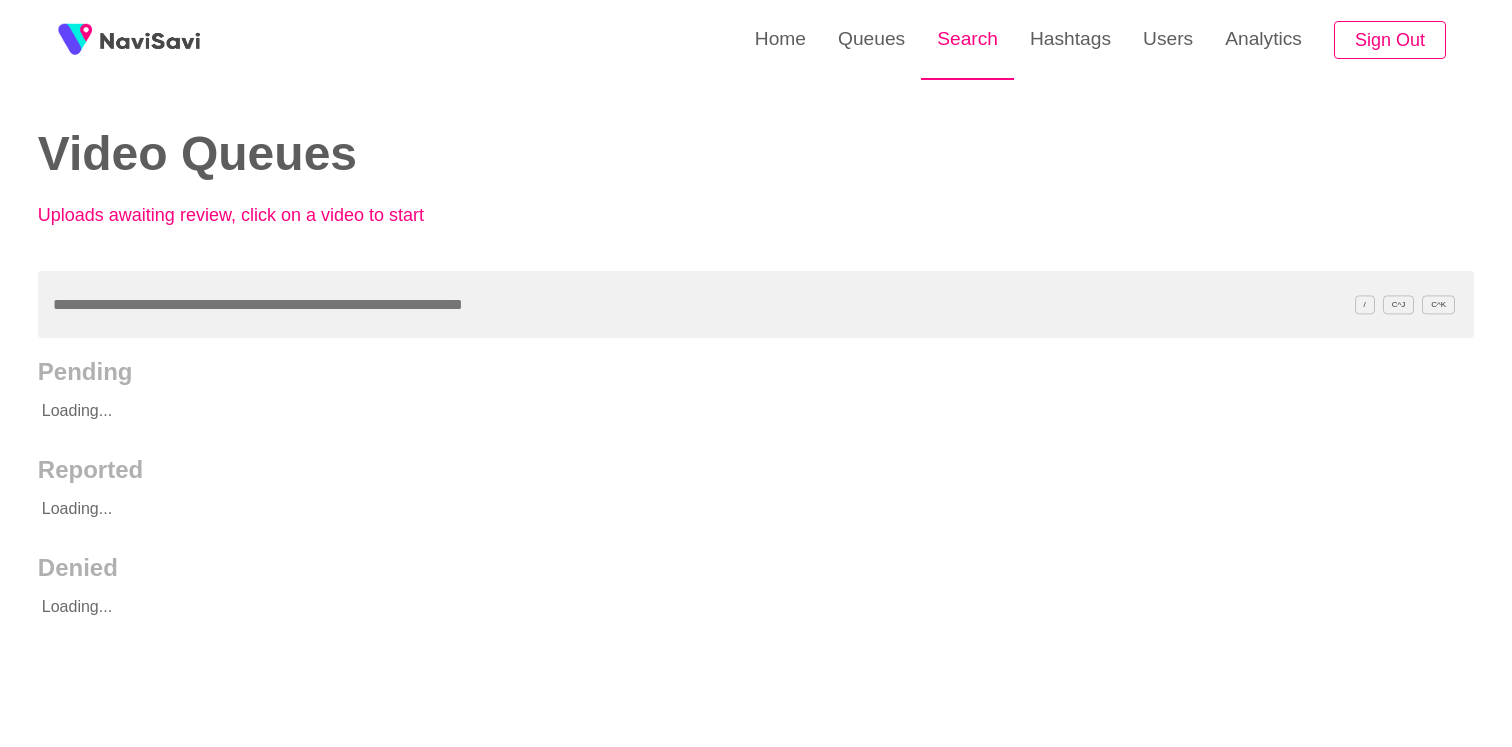 click on "Search" at bounding box center (967, 39) 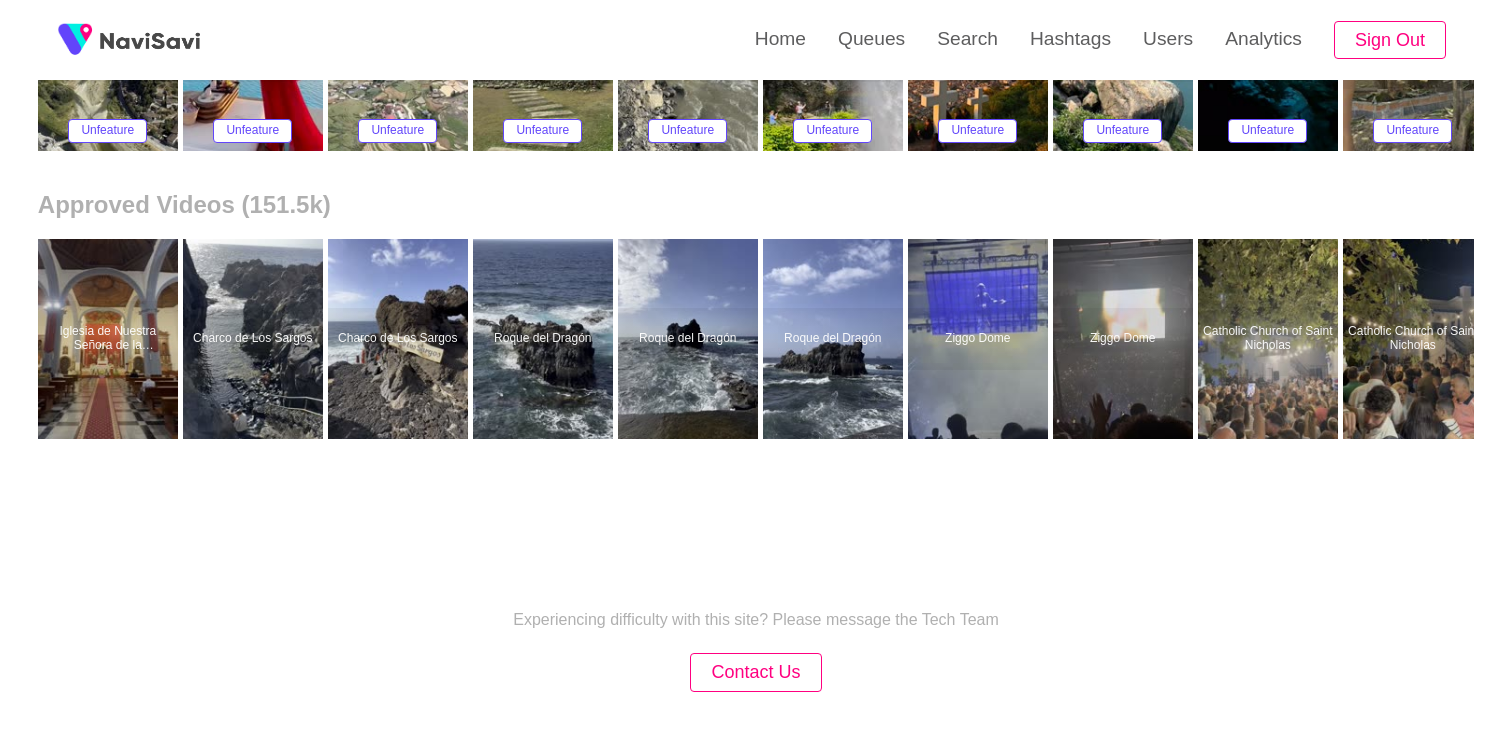 scroll, scrollTop: 549, scrollLeft: 0, axis: vertical 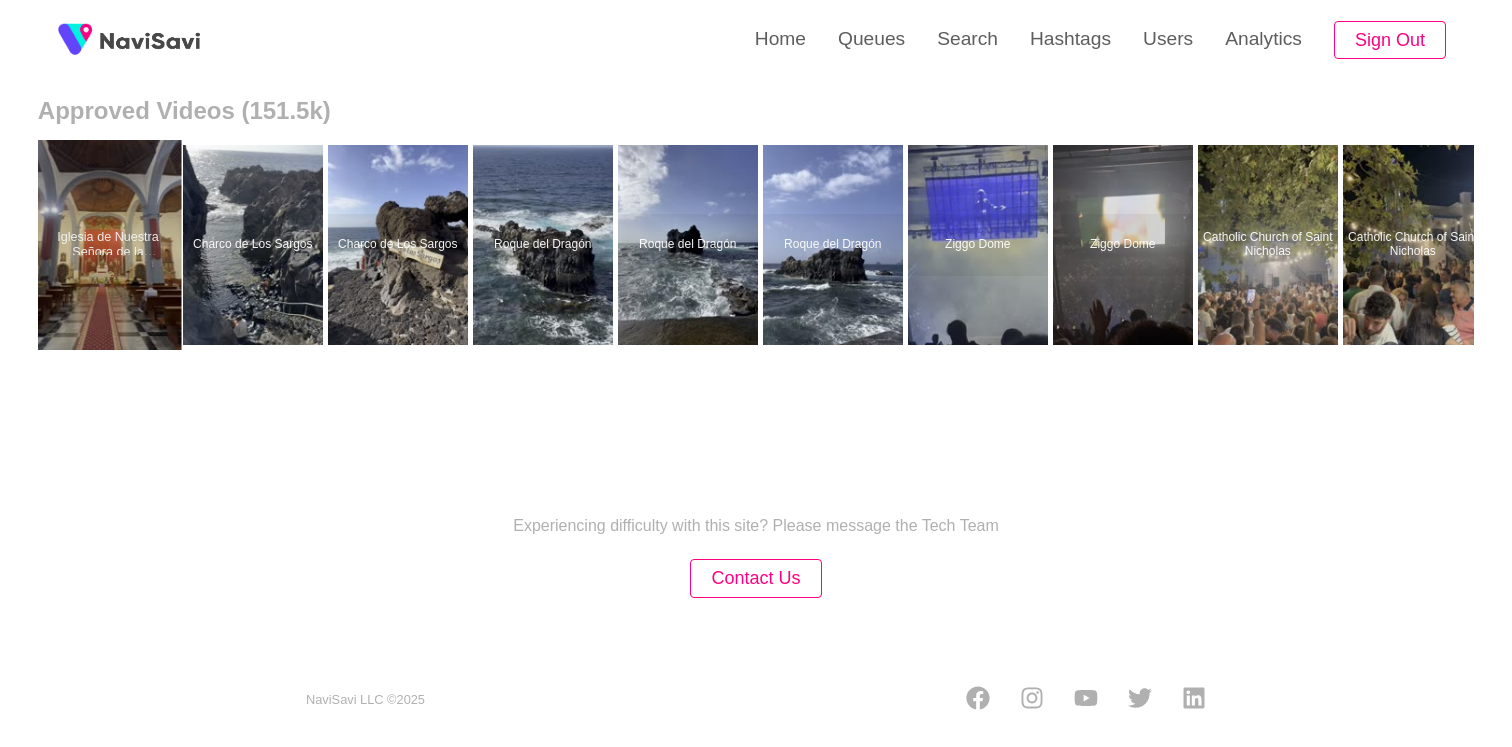 click at bounding box center (107, 245) 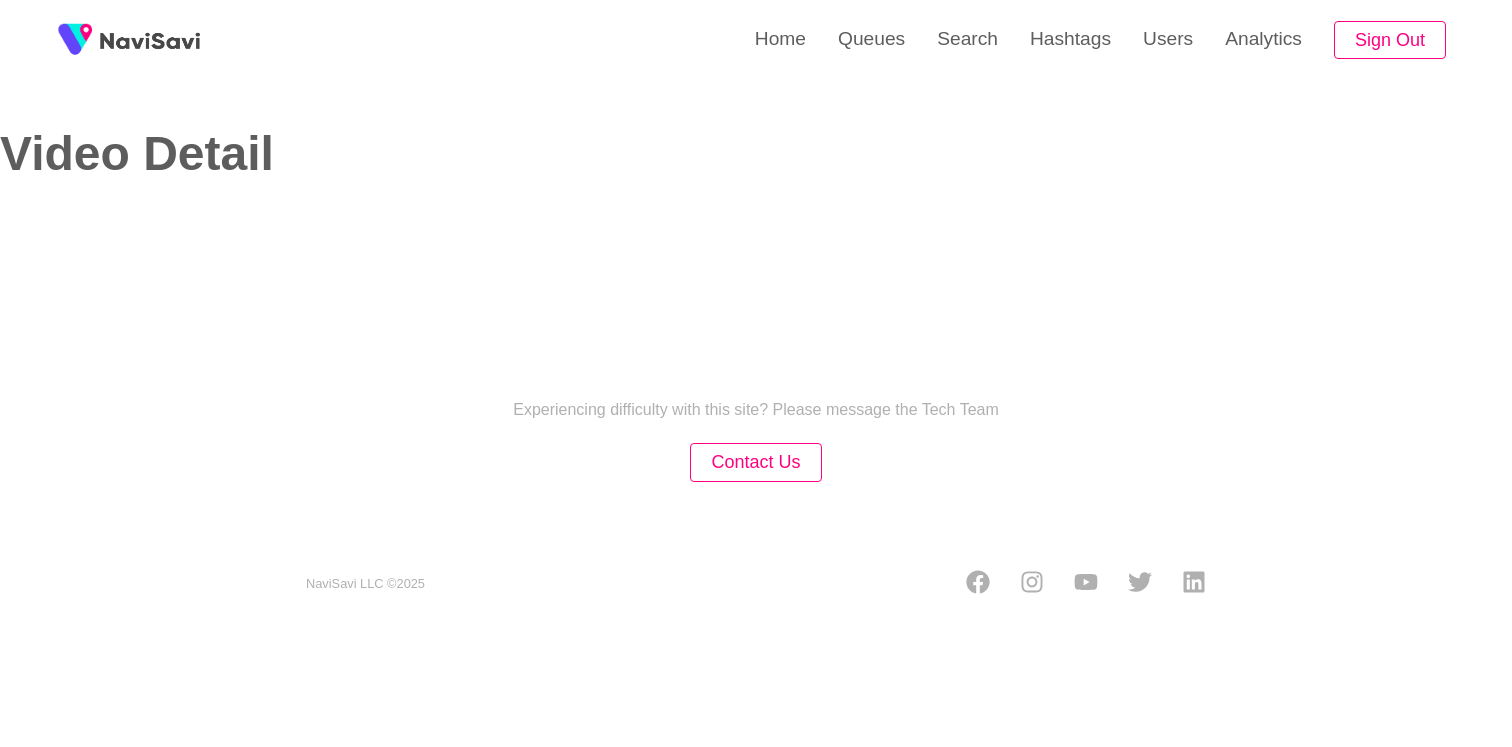 click on "Experiencing difficulty with this site? Please message the Tech Team Contact Us NaviSavi LLC ©  2025" at bounding box center [756, 472] 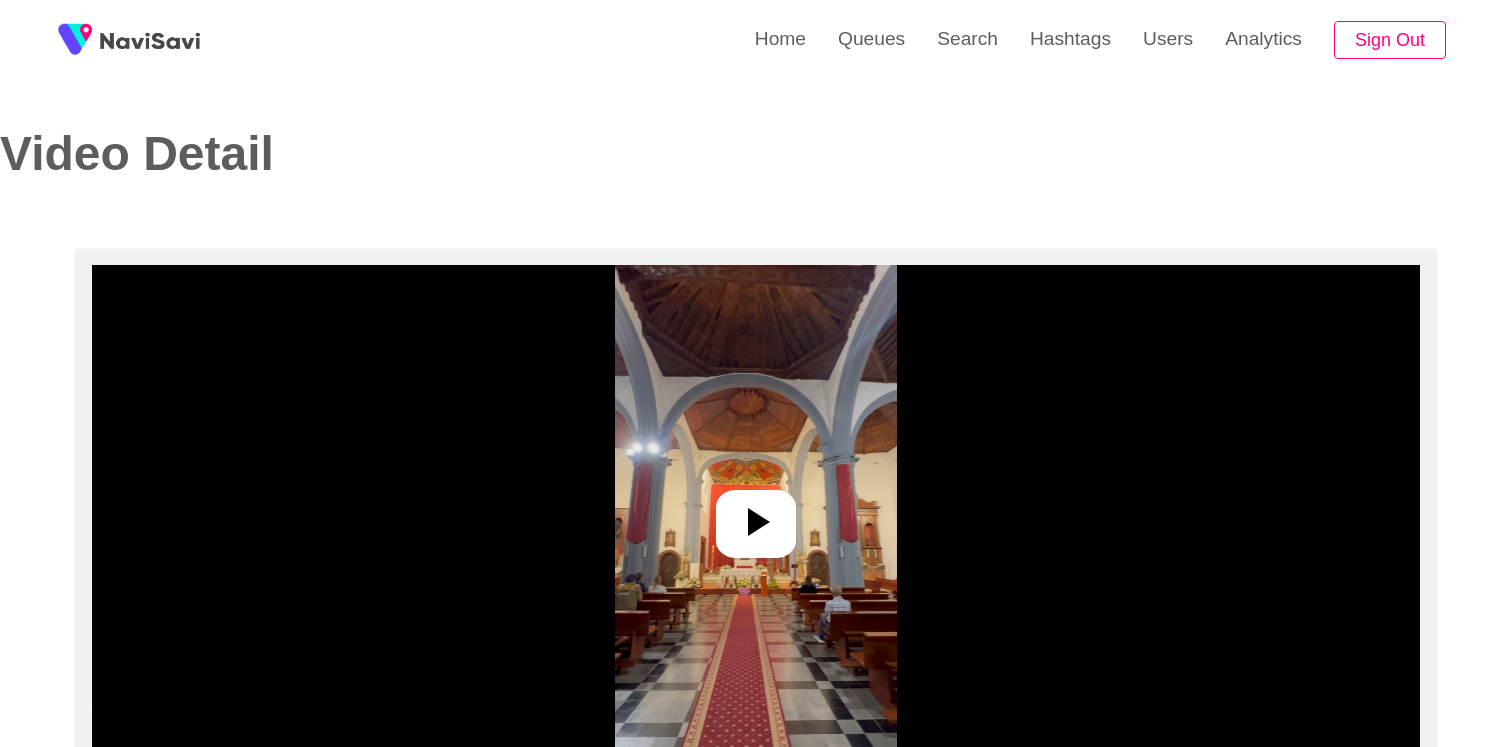click at bounding box center [756, 524] 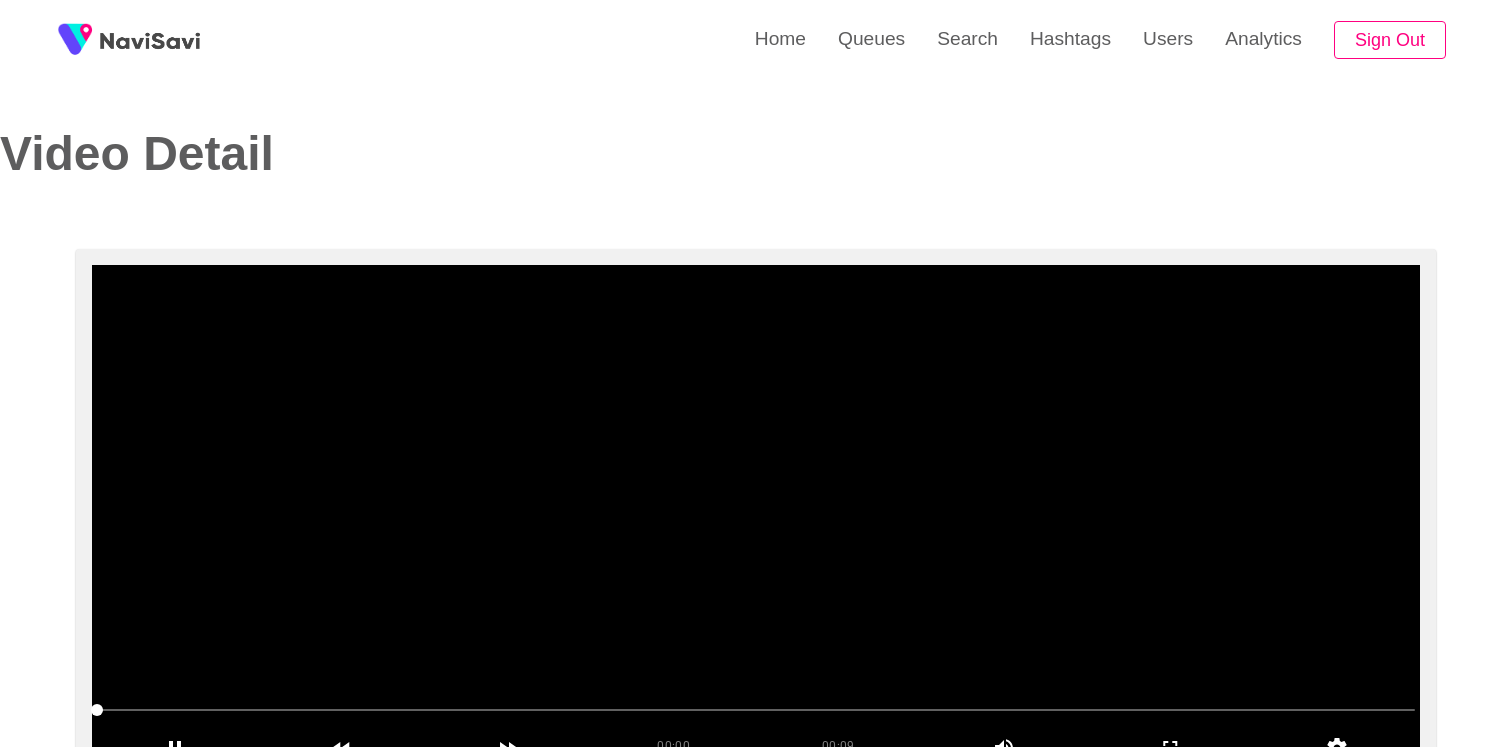 click at bounding box center (756, 515) 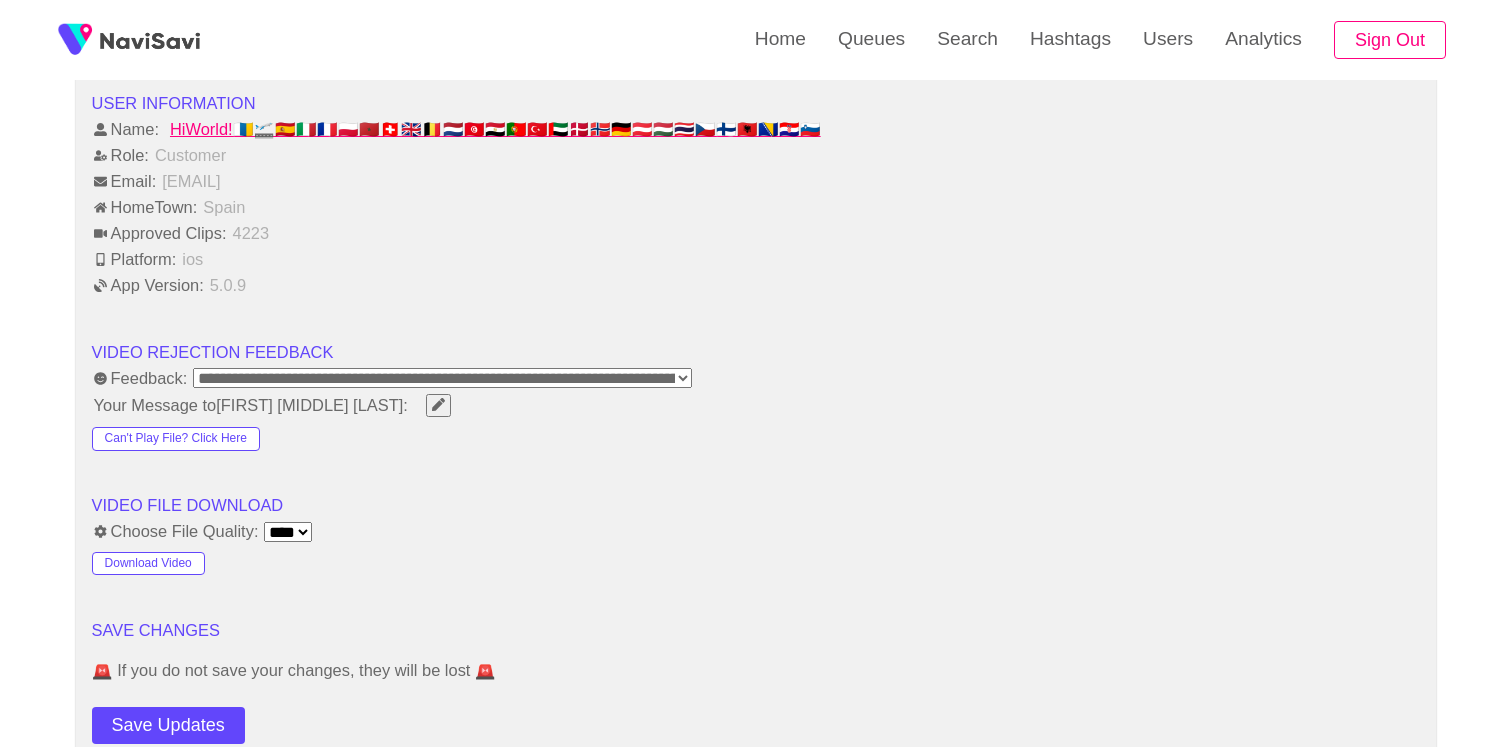 scroll, scrollTop: 2610, scrollLeft: 0, axis: vertical 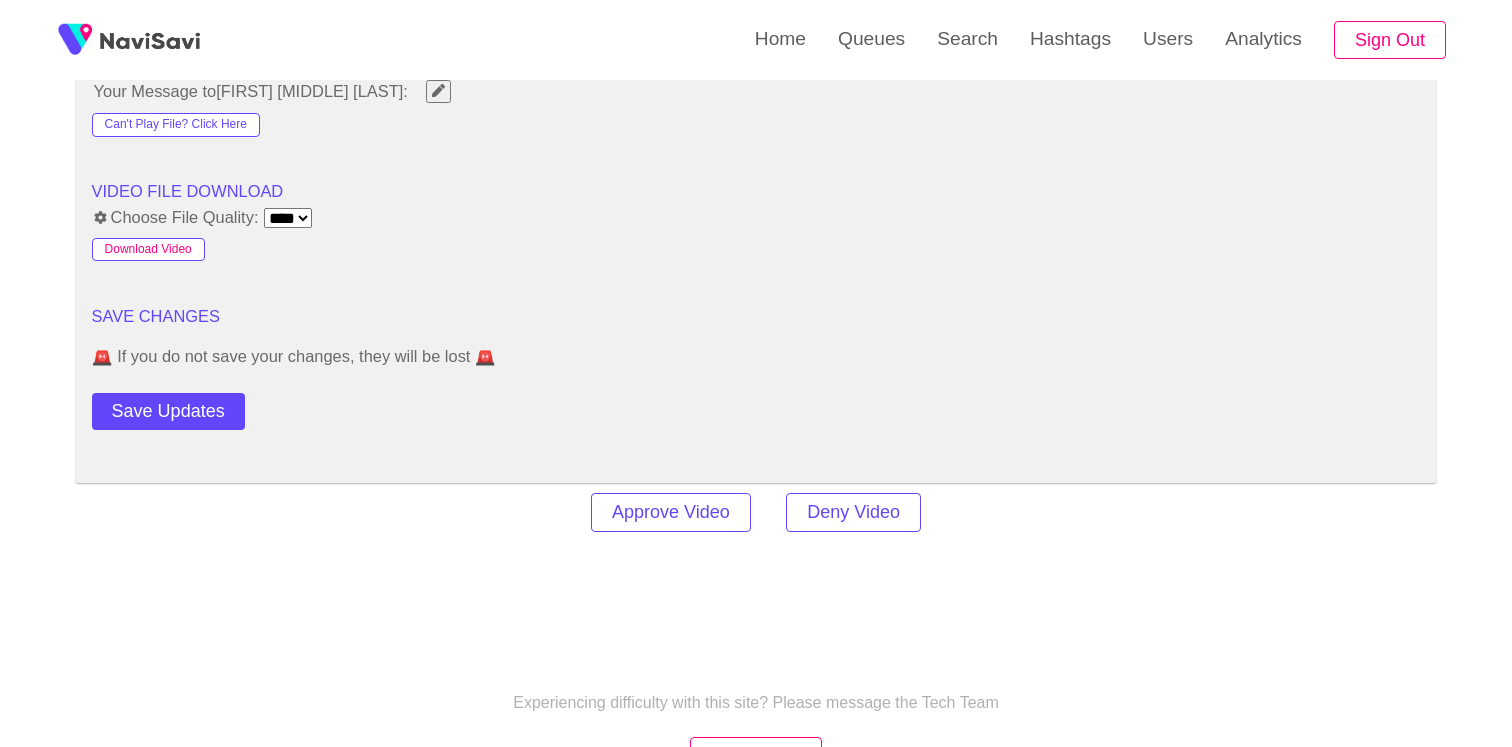 click on "Download Video" at bounding box center (148, 250) 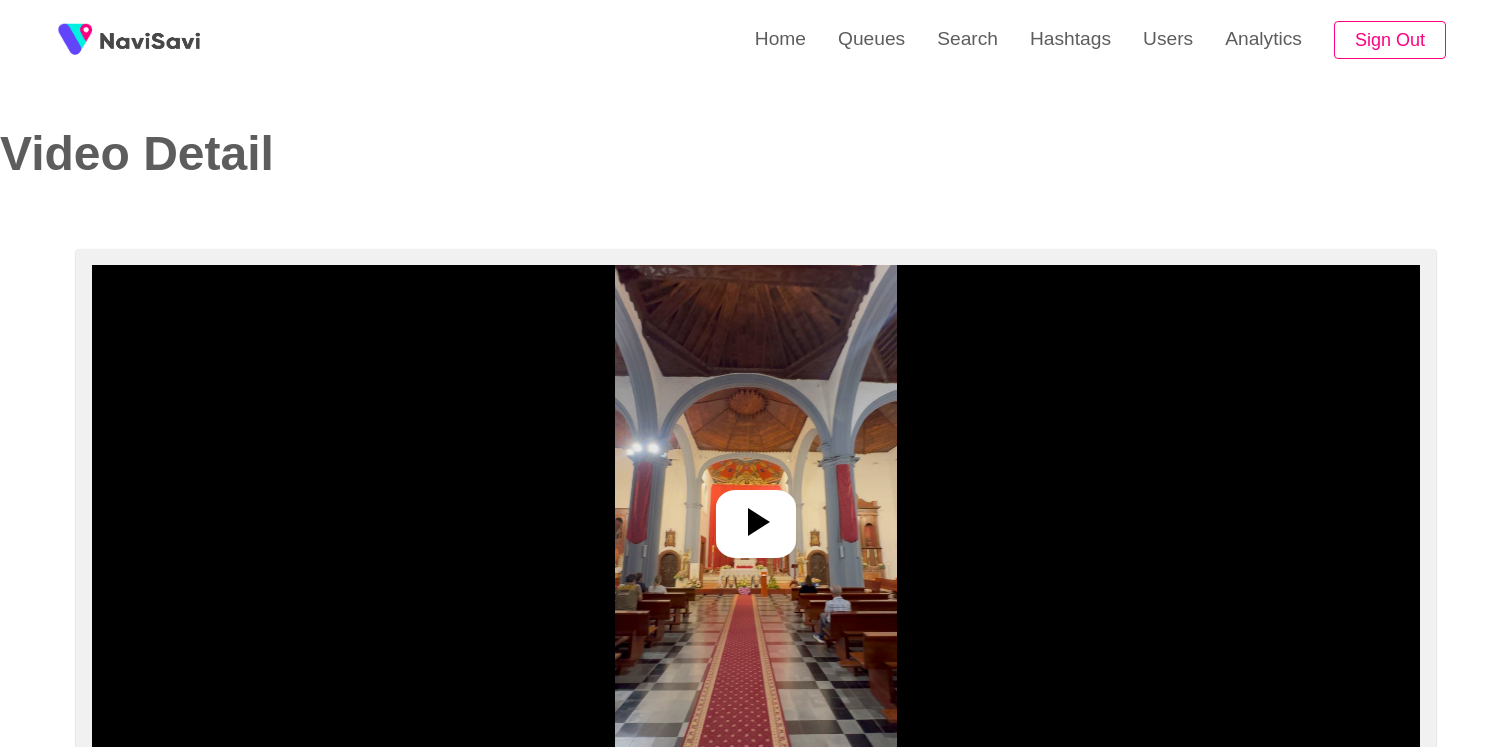 select on "**********" 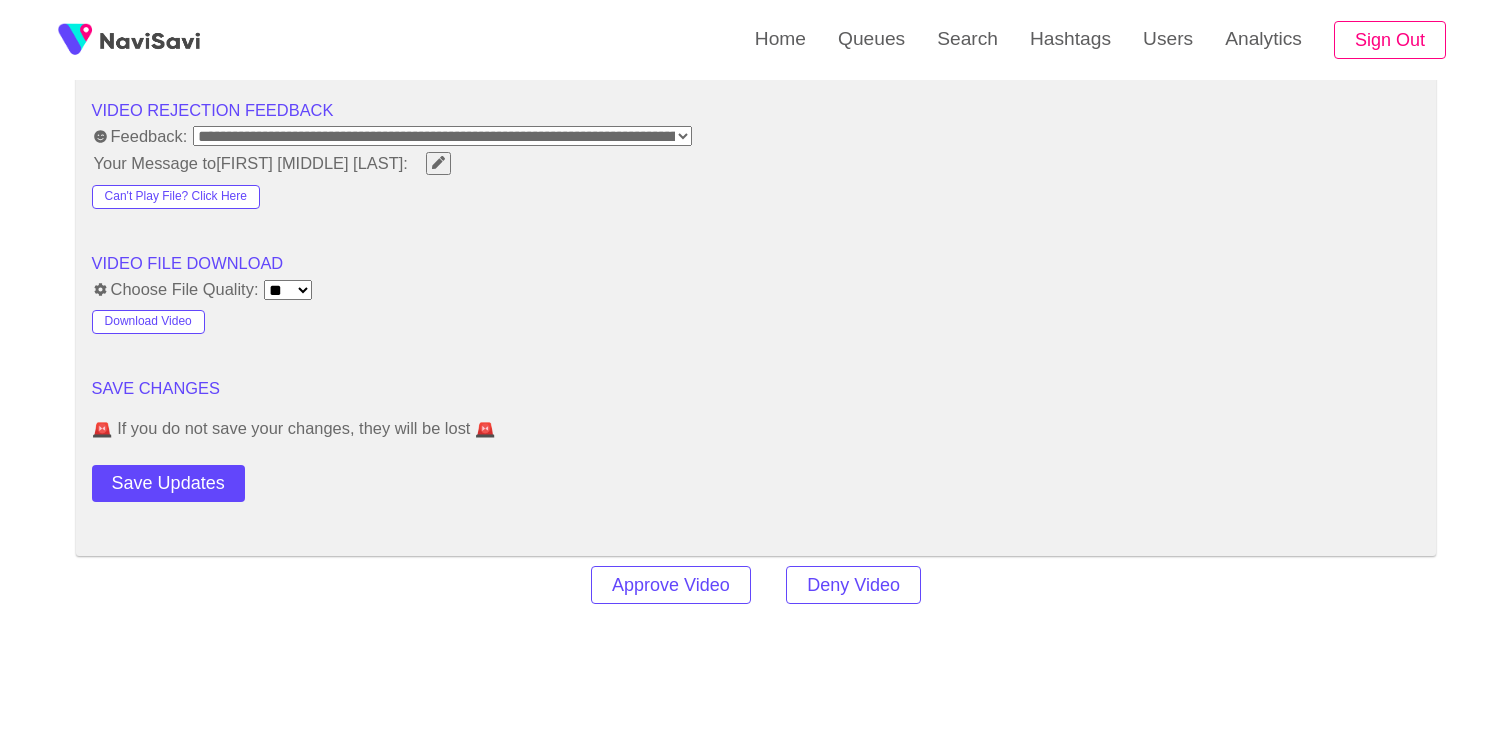 scroll, scrollTop: 2538, scrollLeft: 0, axis: vertical 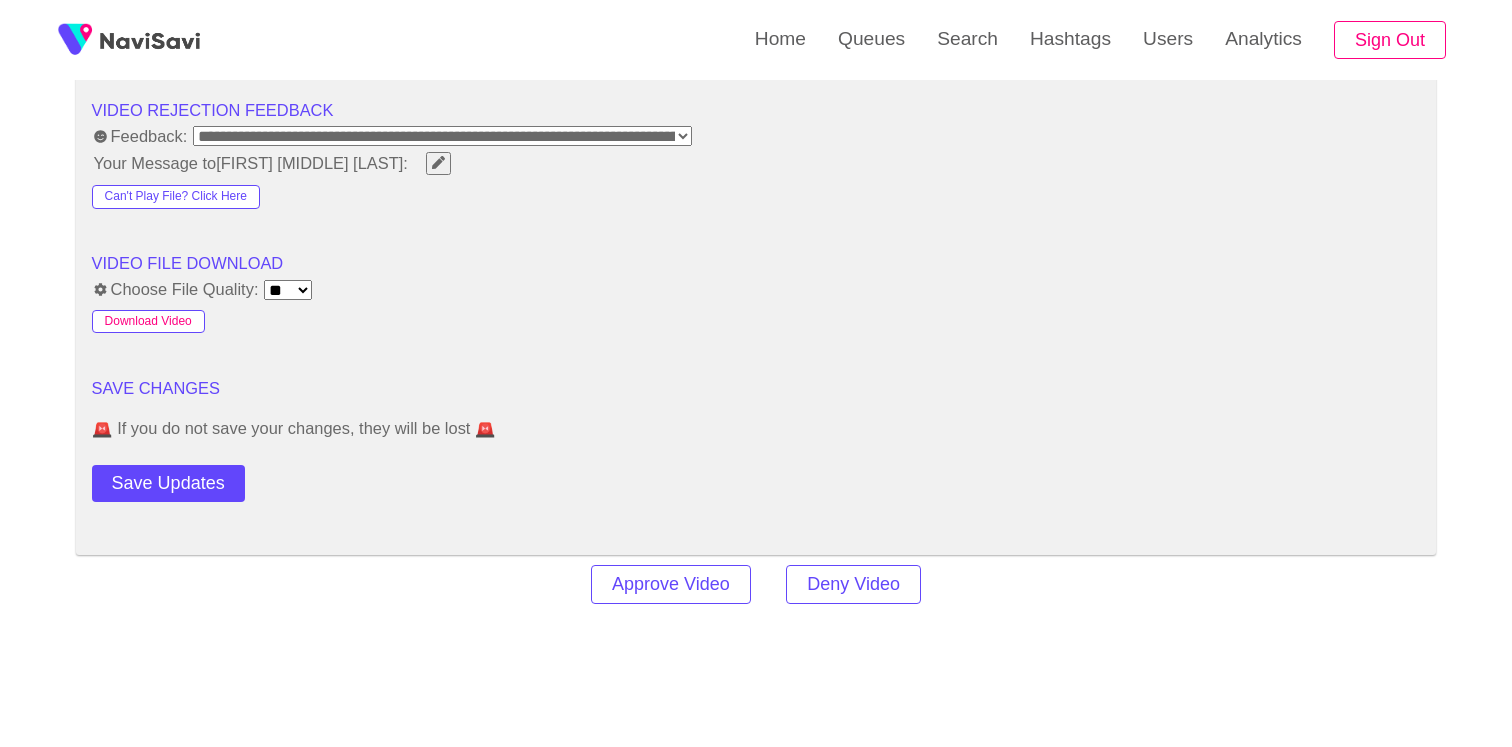 click on "Download Video" at bounding box center (148, 322) 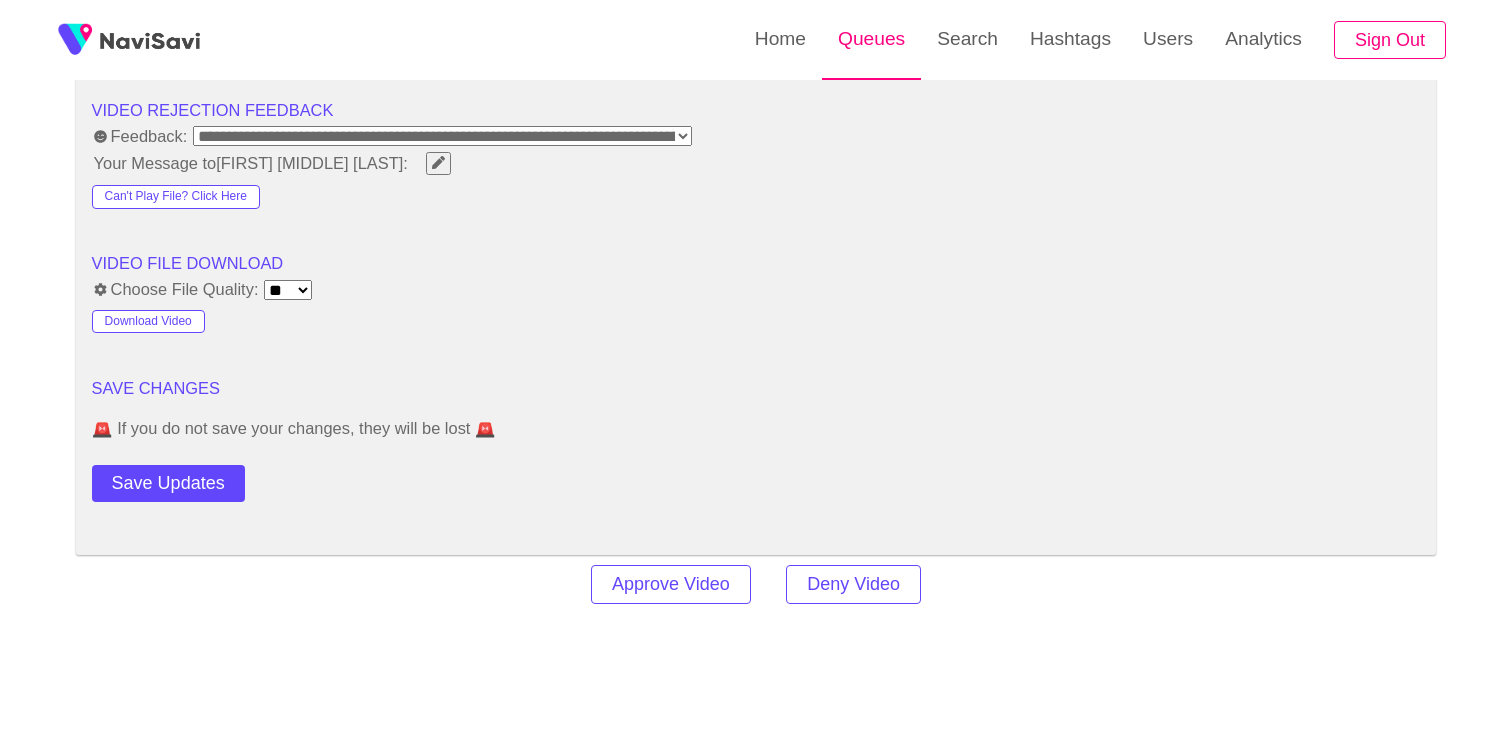 click on "Queues" at bounding box center [871, 39] 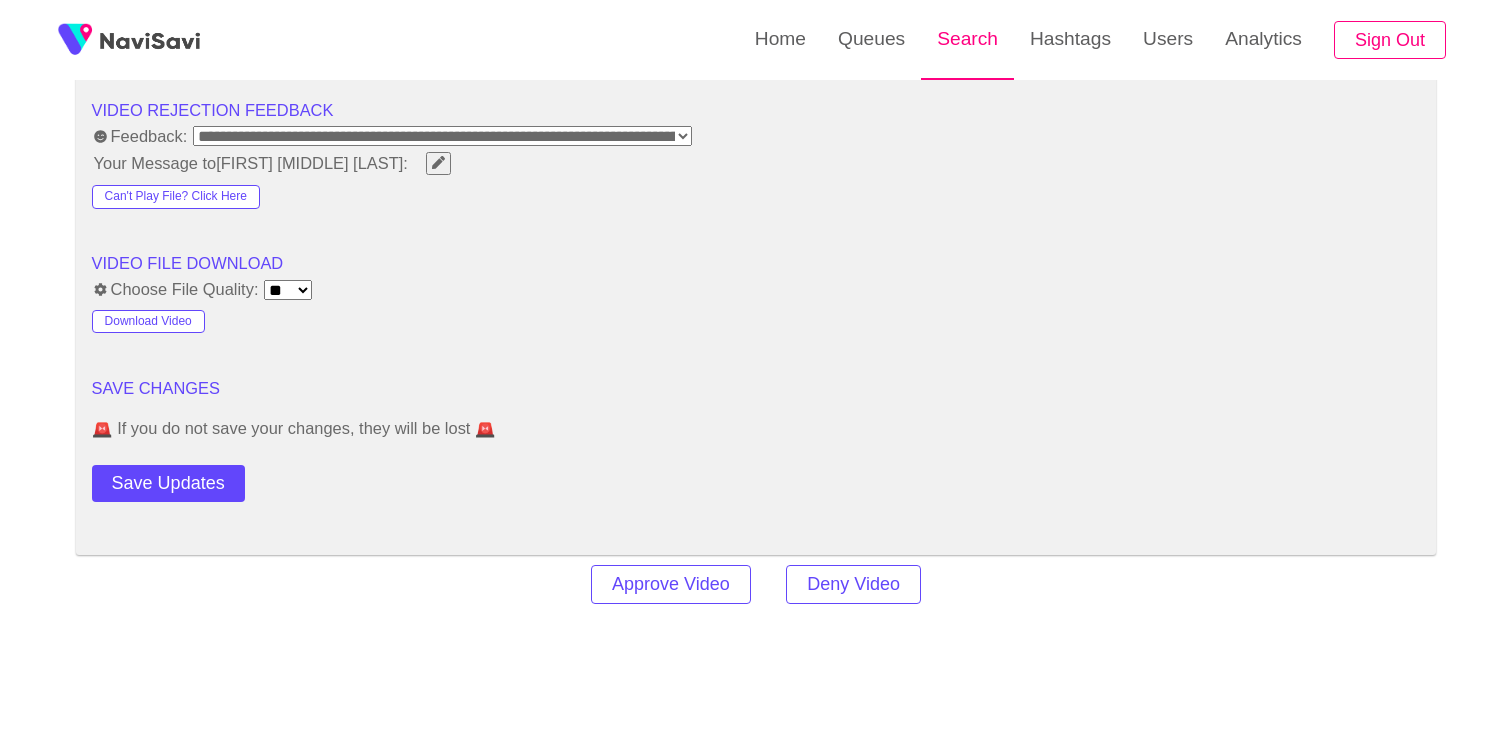 scroll, scrollTop: 0, scrollLeft: 0, axis: both 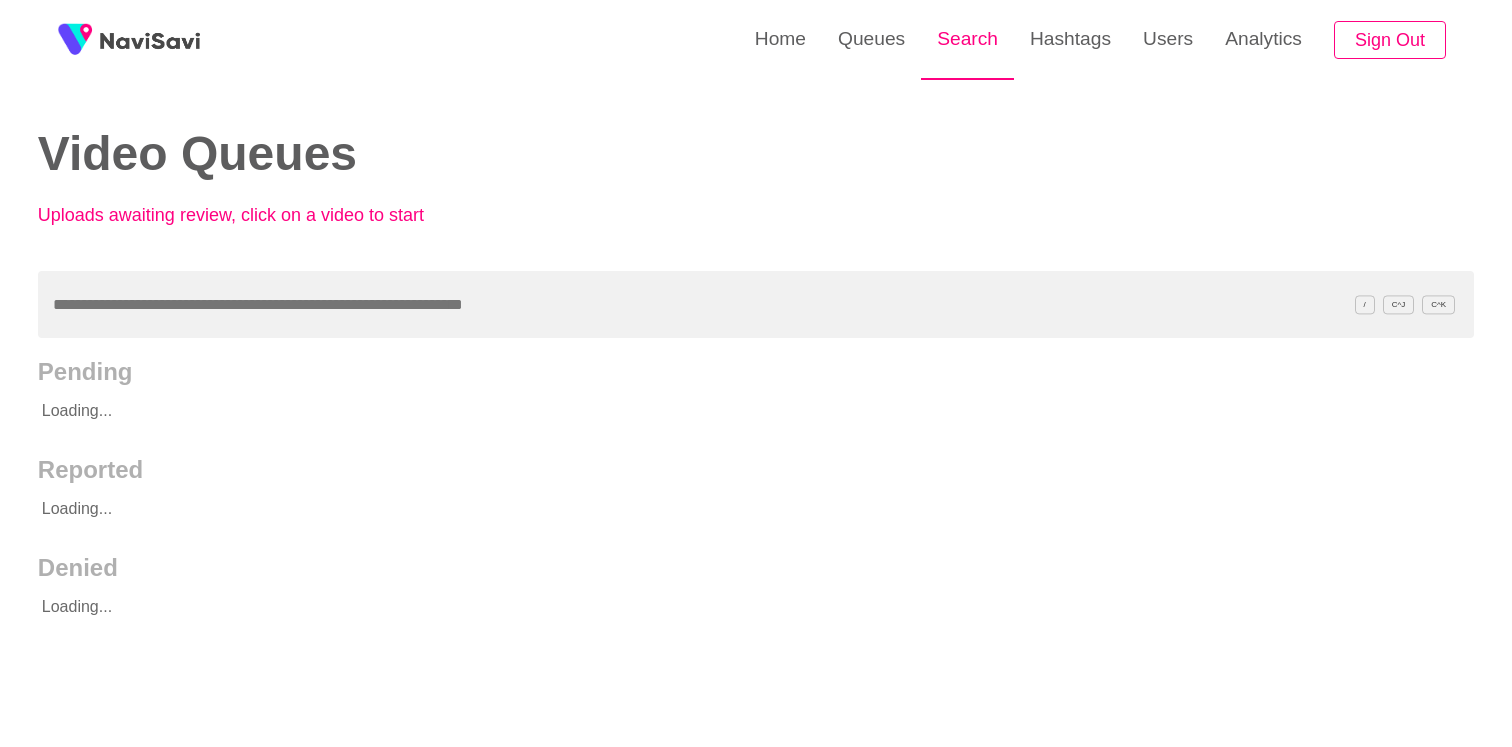 click on "Search" at bounding box center (967, 39) 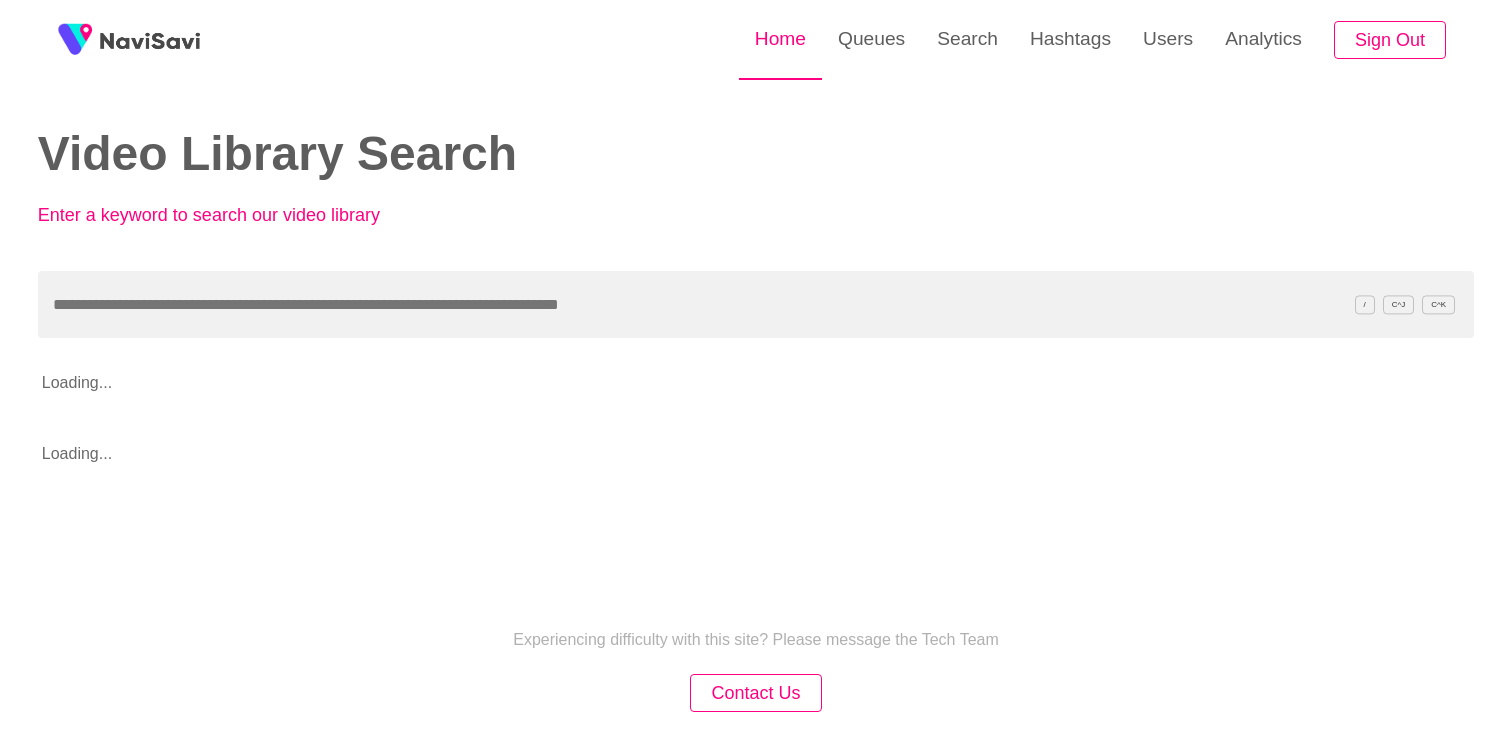 click on "Home" at bounding box center [780, 39] 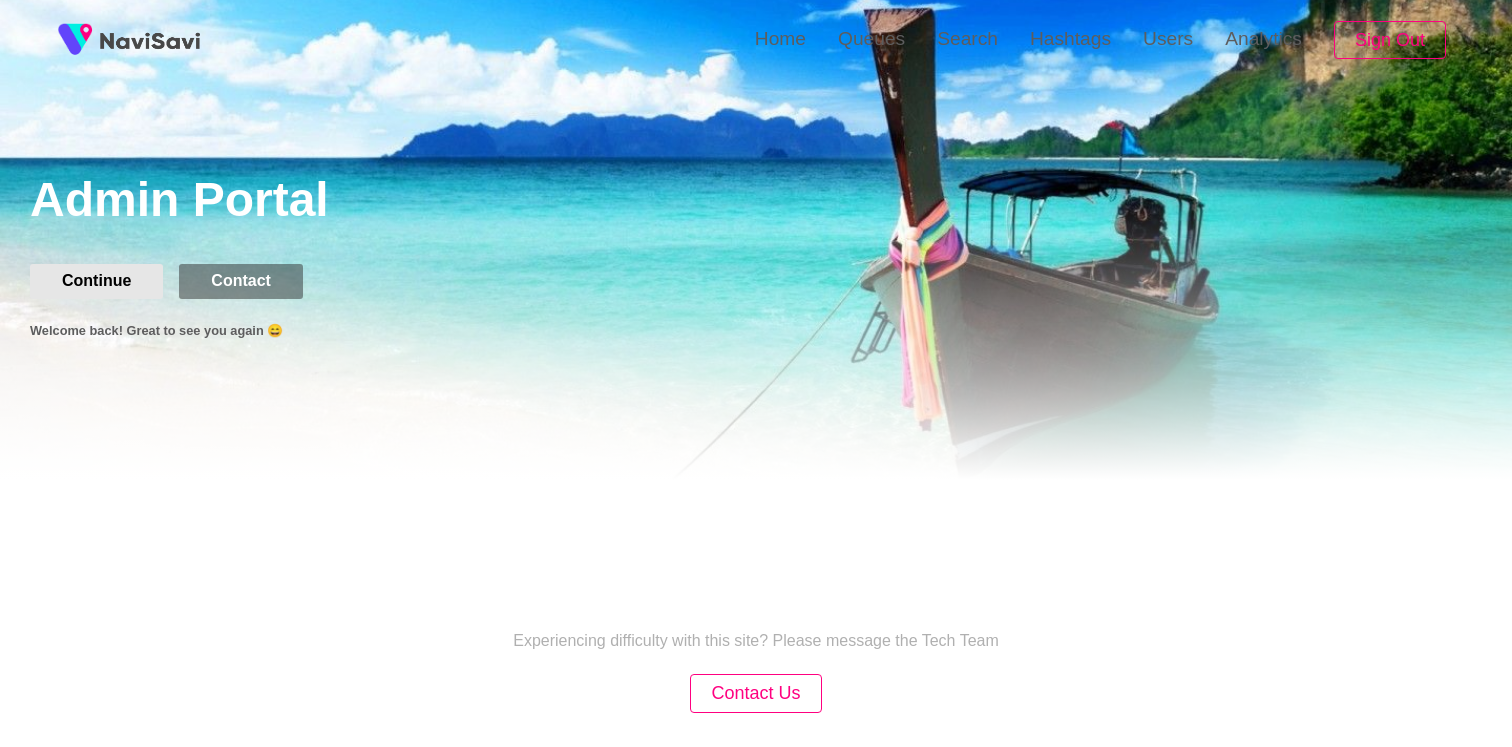 click on "Continue" at bounding box center [96, 281] 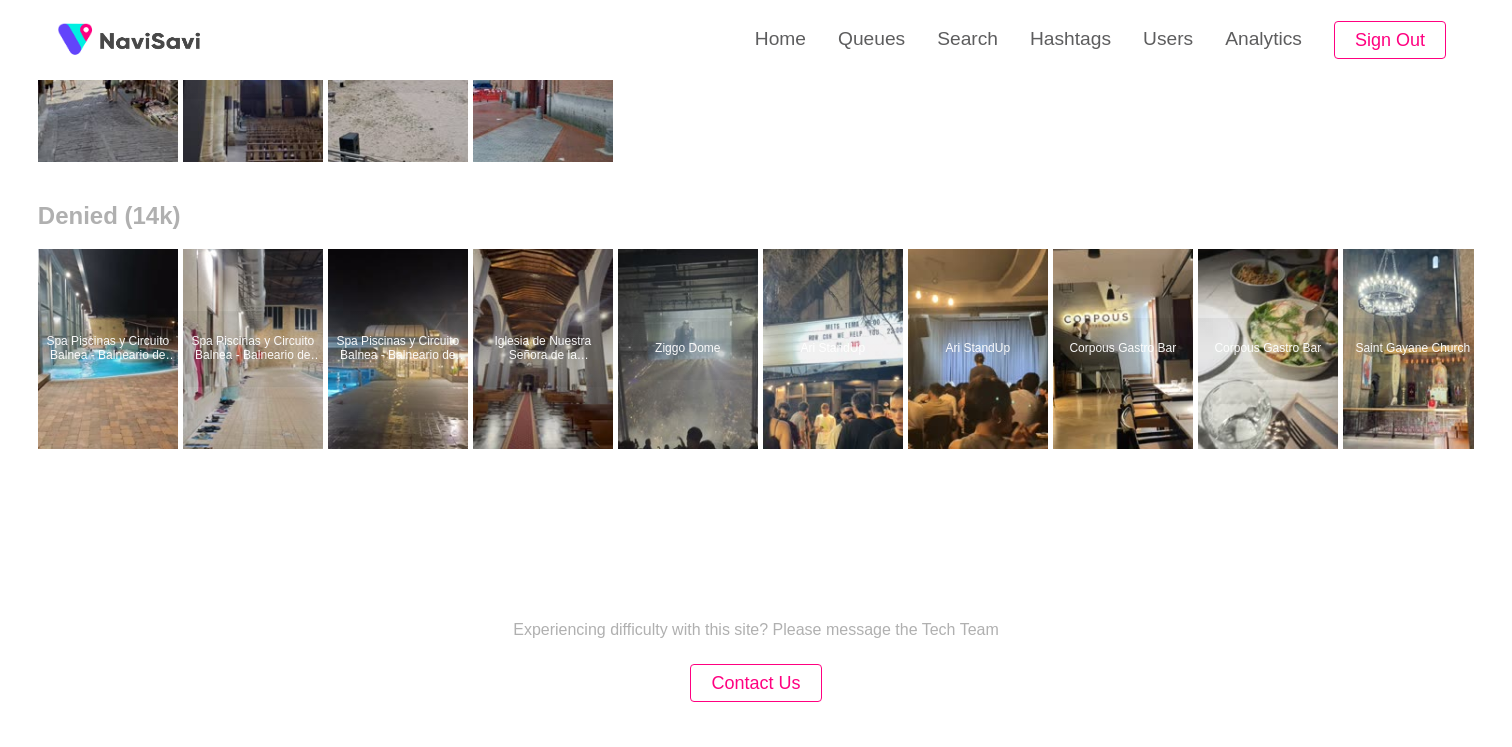 scroll, scrollTop: 838, scrollLeft: 0, axis: vertical 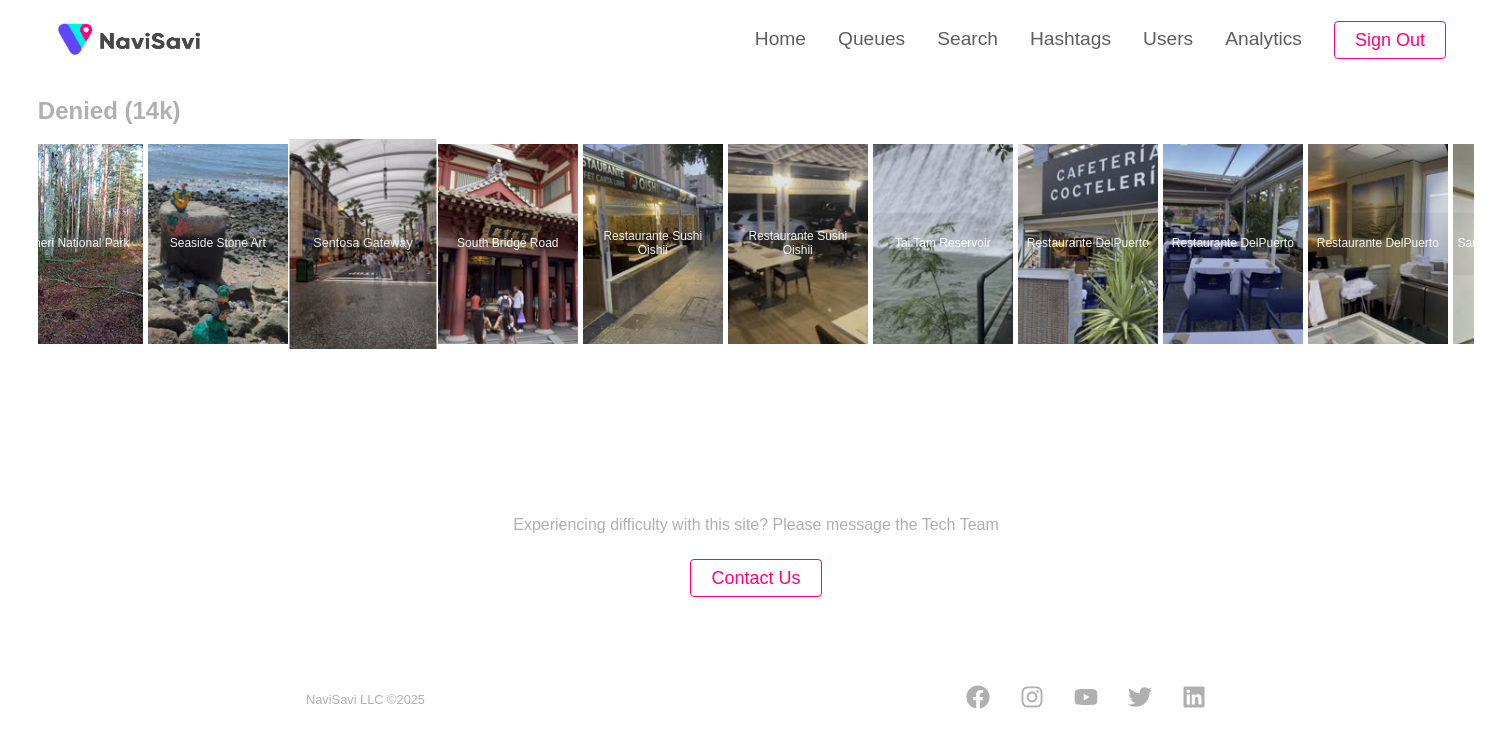 click at bounding box center [362, 244] 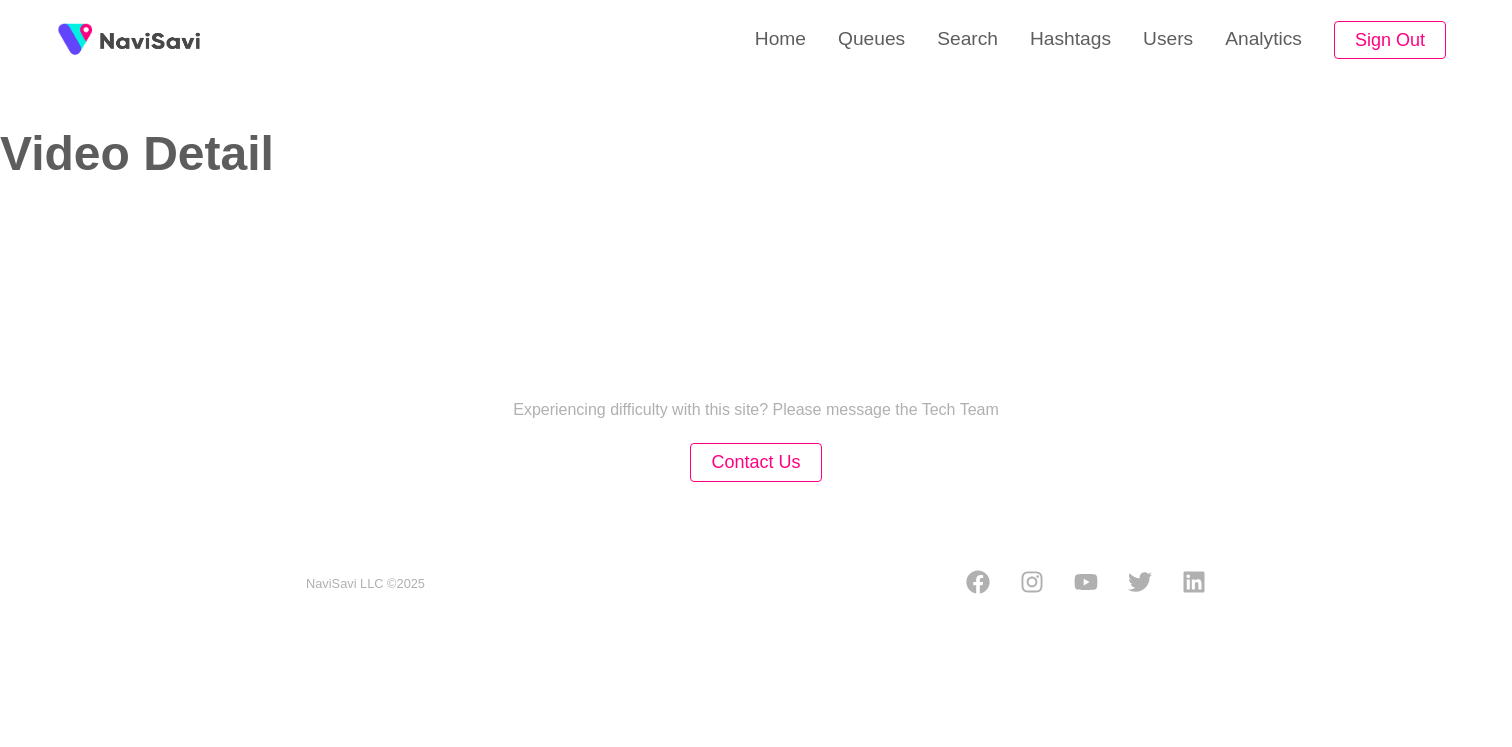 select on "**********" 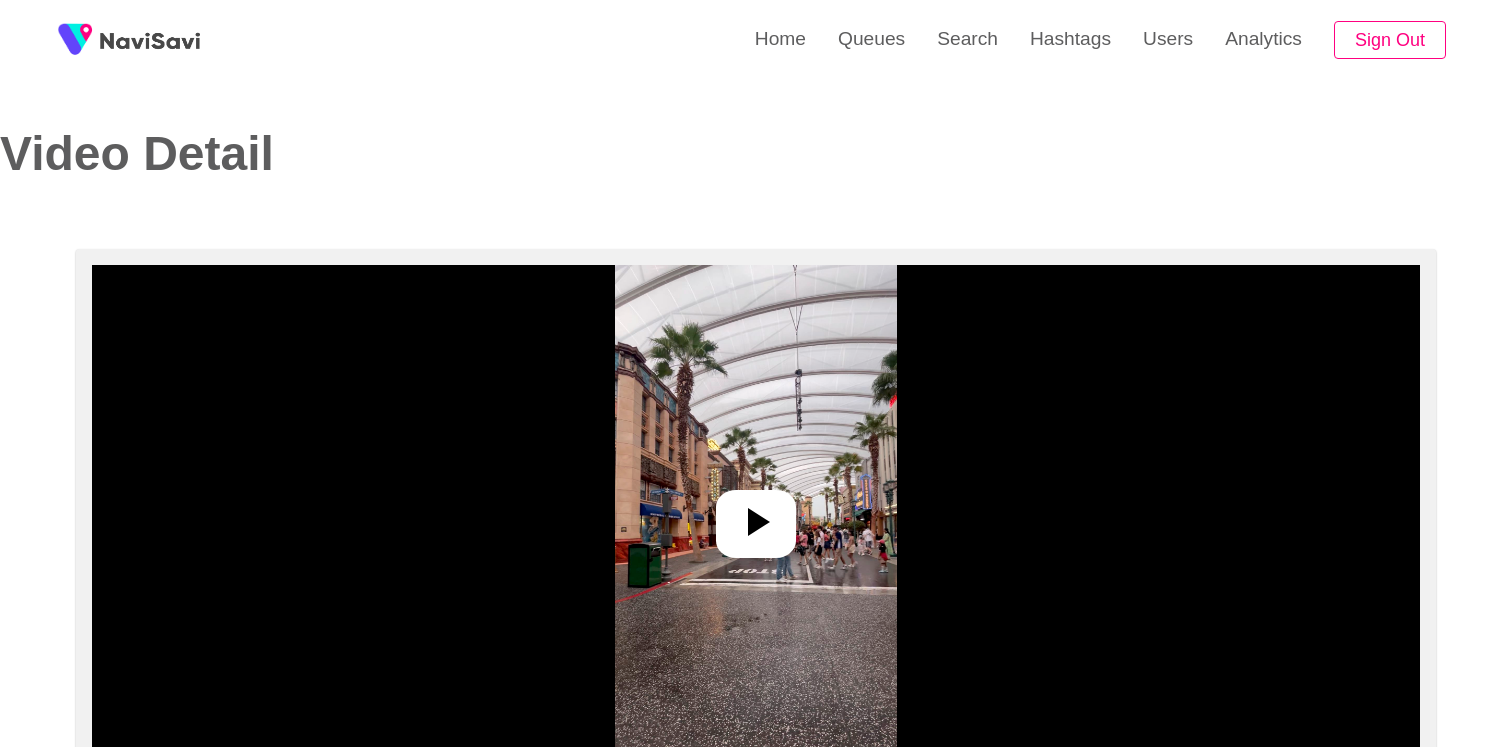 click at bounding box center (756, 524) 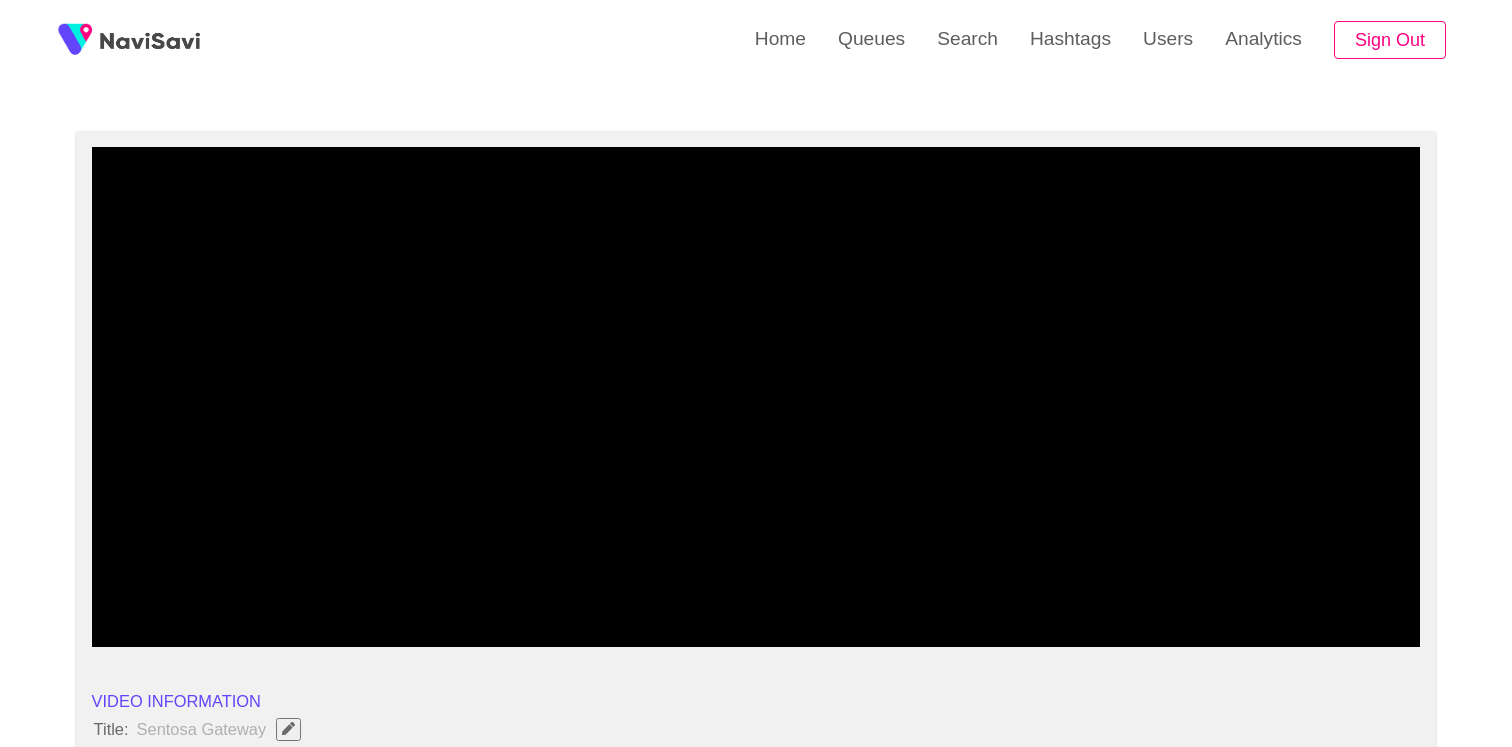 scroll, scrollTop: 172, scrollLeft: 0, axis: vertical 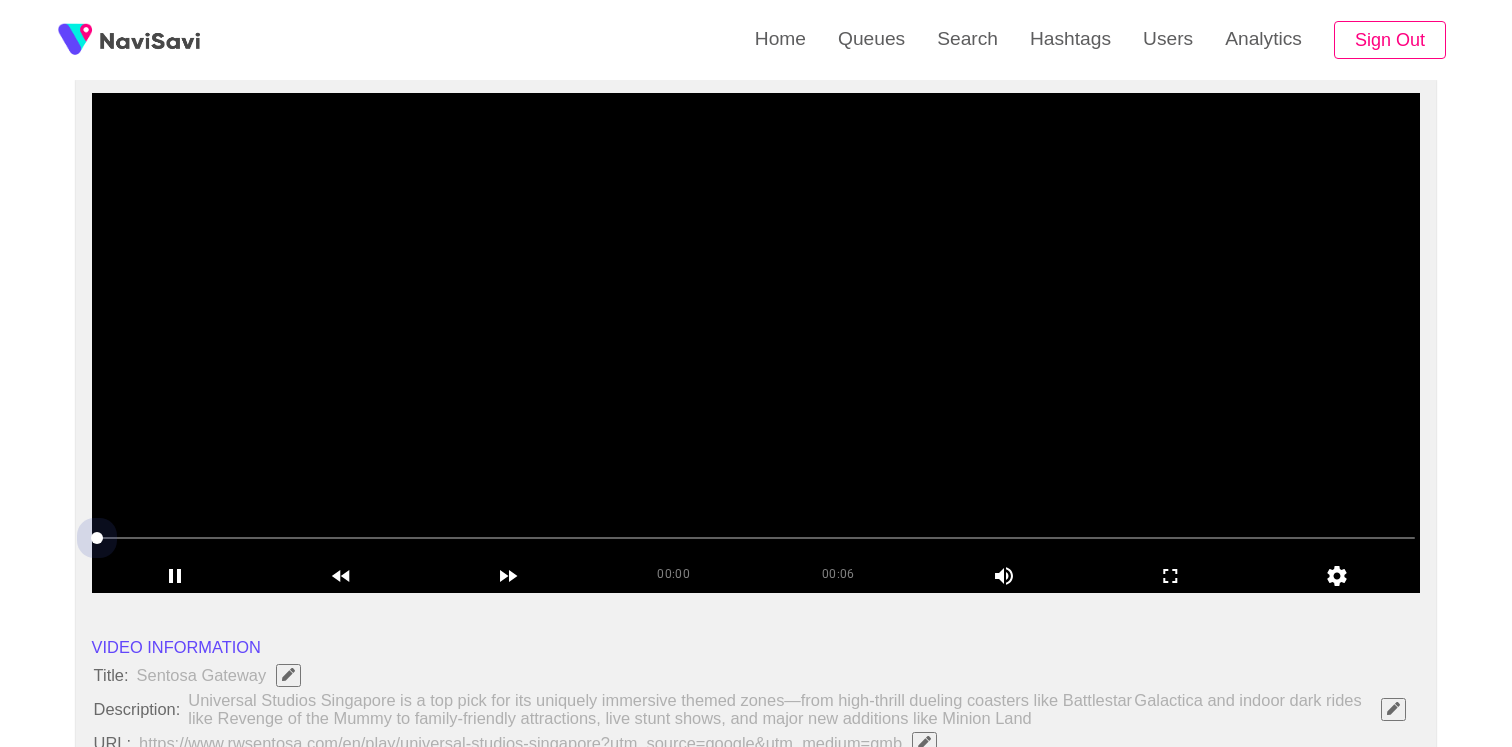 click at bounding box center (756, 538) 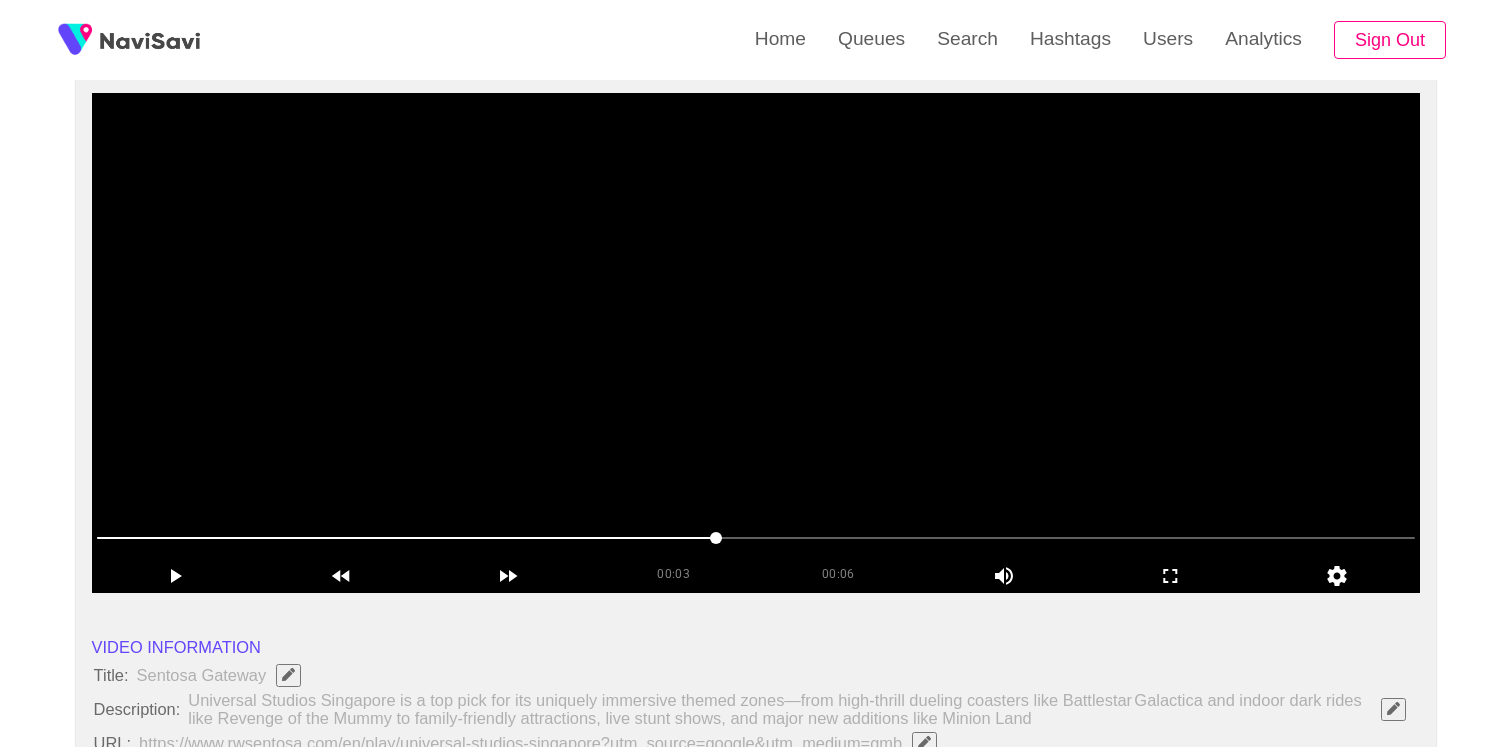 click at bounding box center [756, 343] 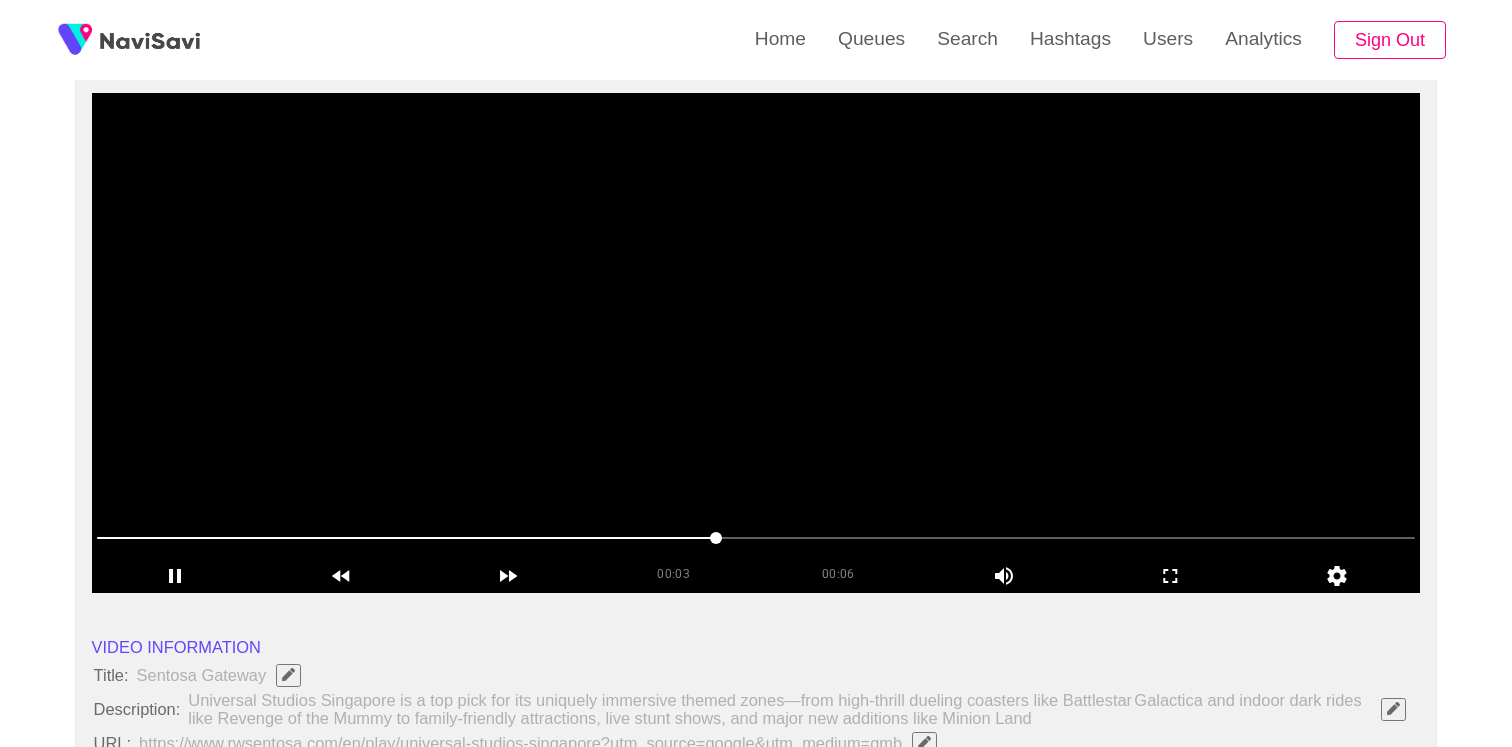 click at bounding box center (756, 343) 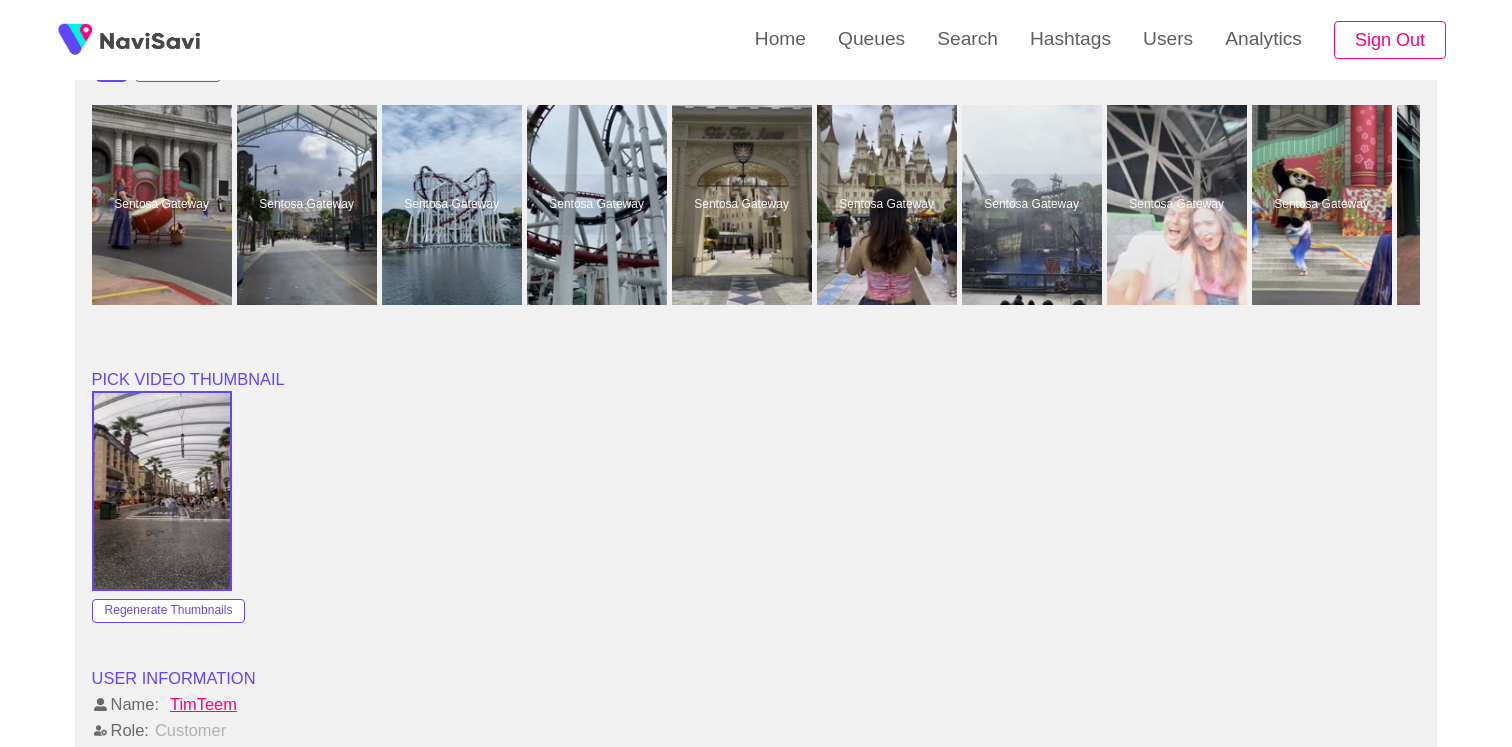 scroll, scrollTop: 1532, scrollLeft: 0, axis: vertical 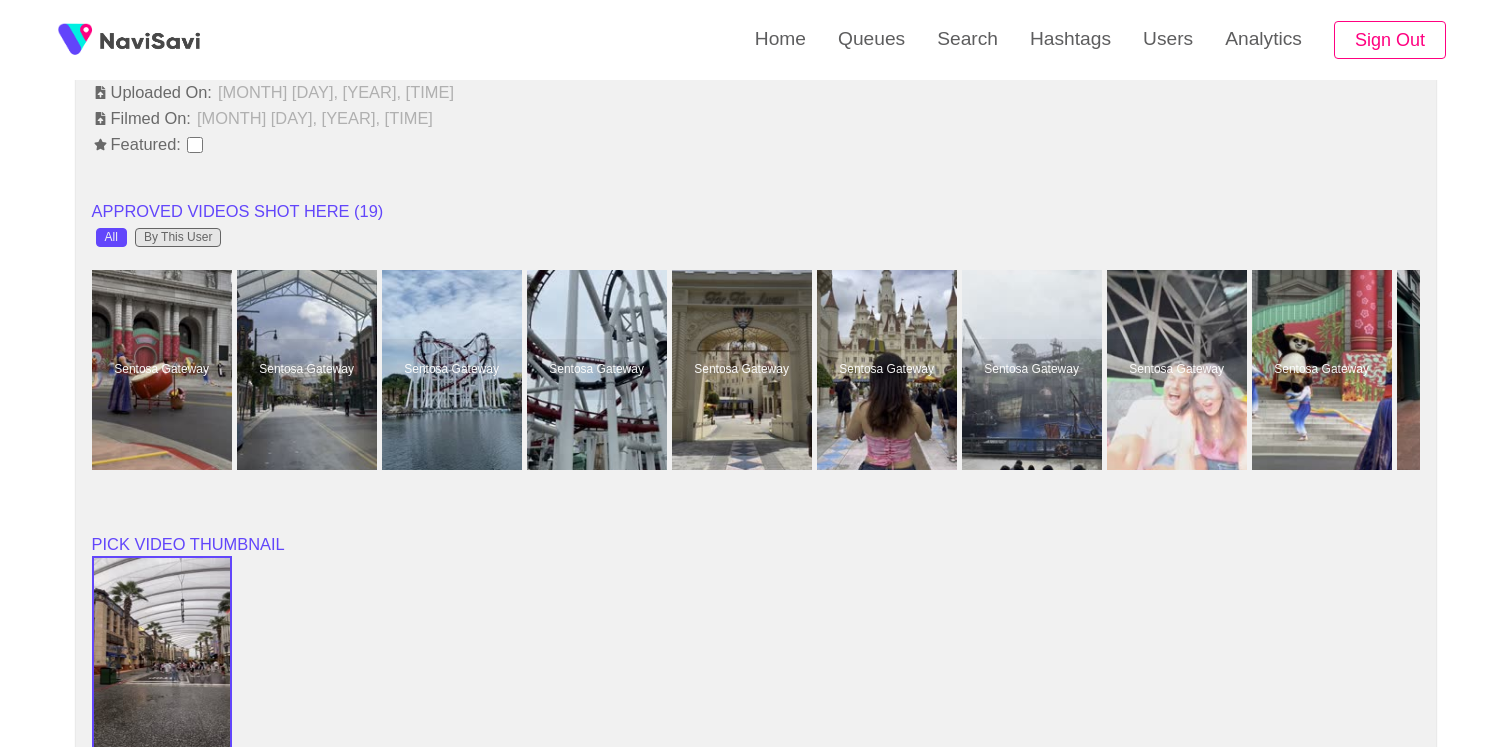 click on "By This User" at bounding box center (178, 238) 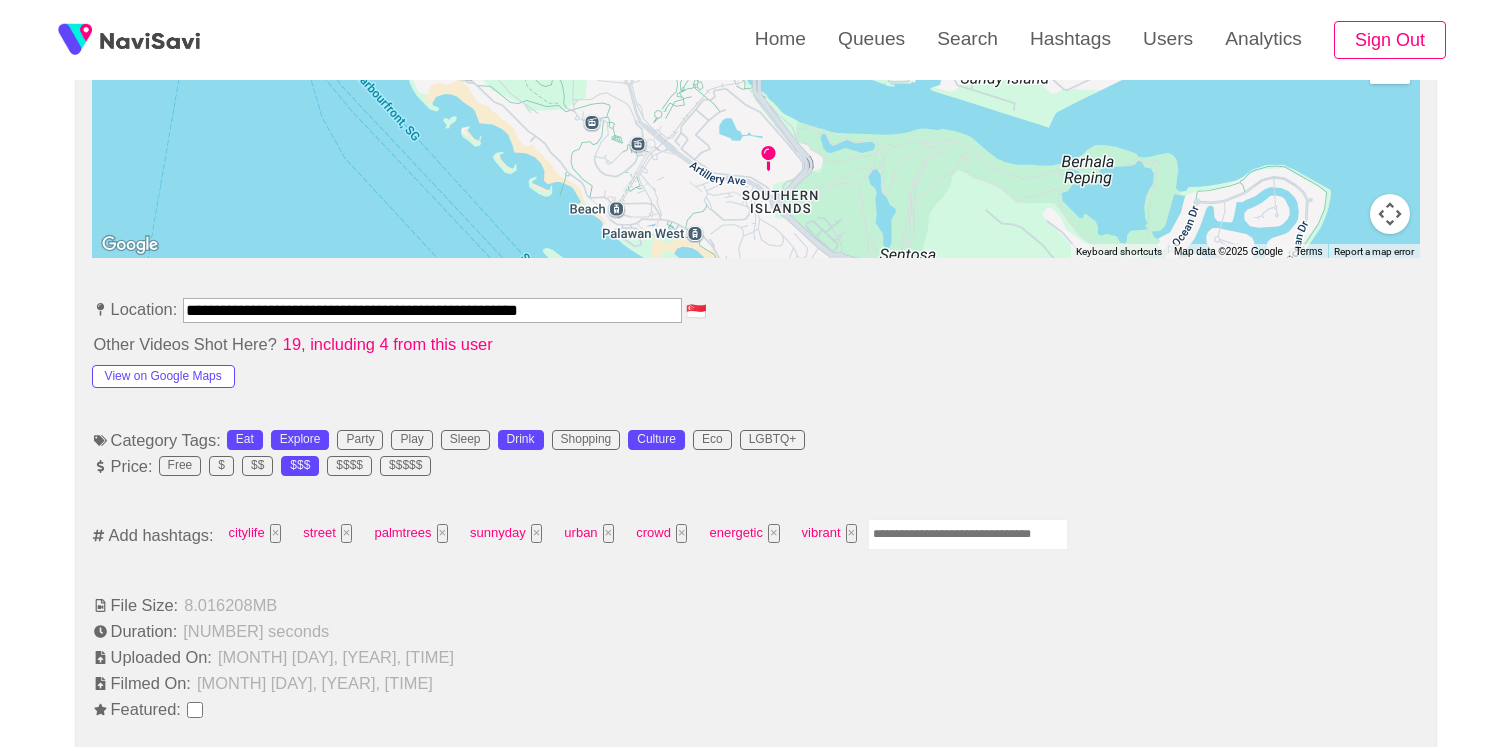 scroll, scrollTop: 1693, scrollLeft: 0, axis: vertical 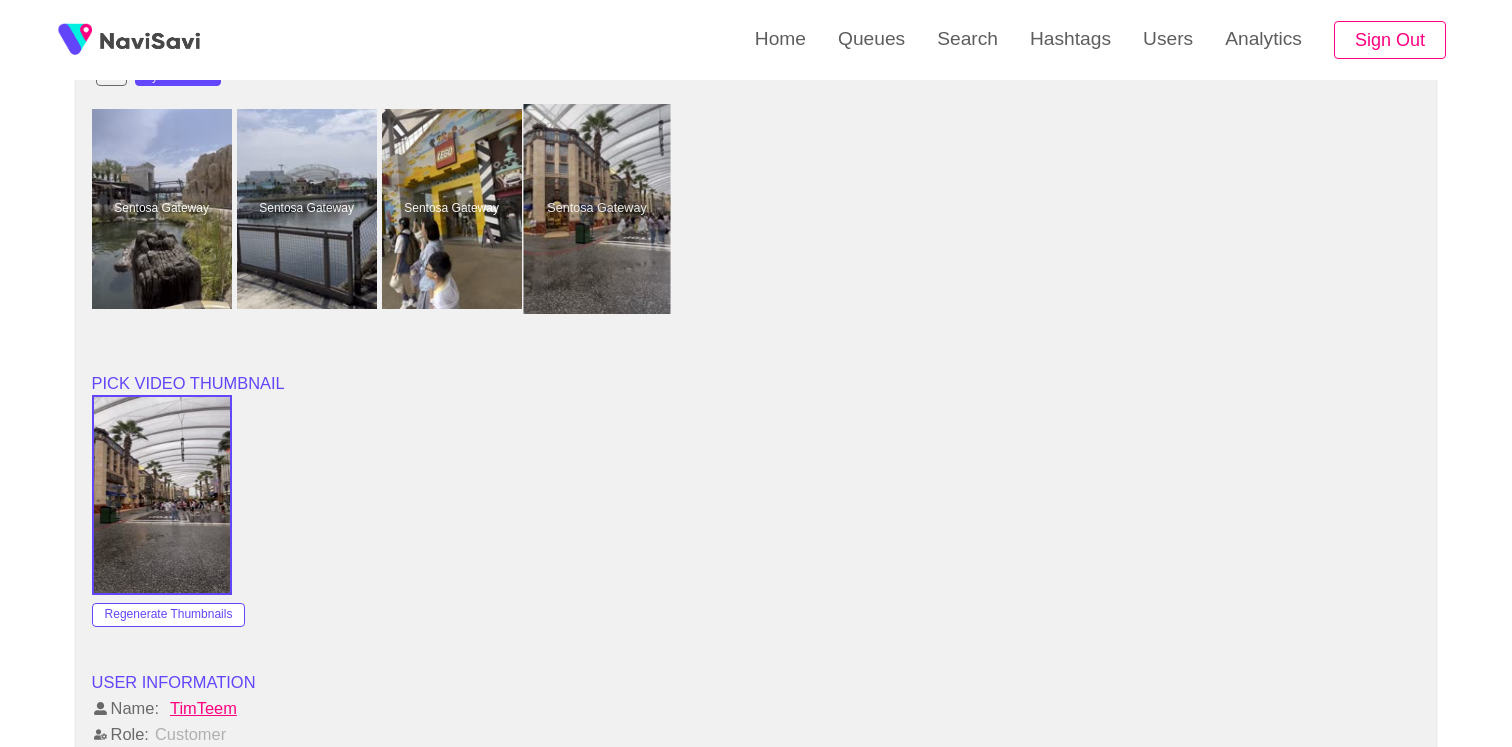 click at bounding box center [596, 209] 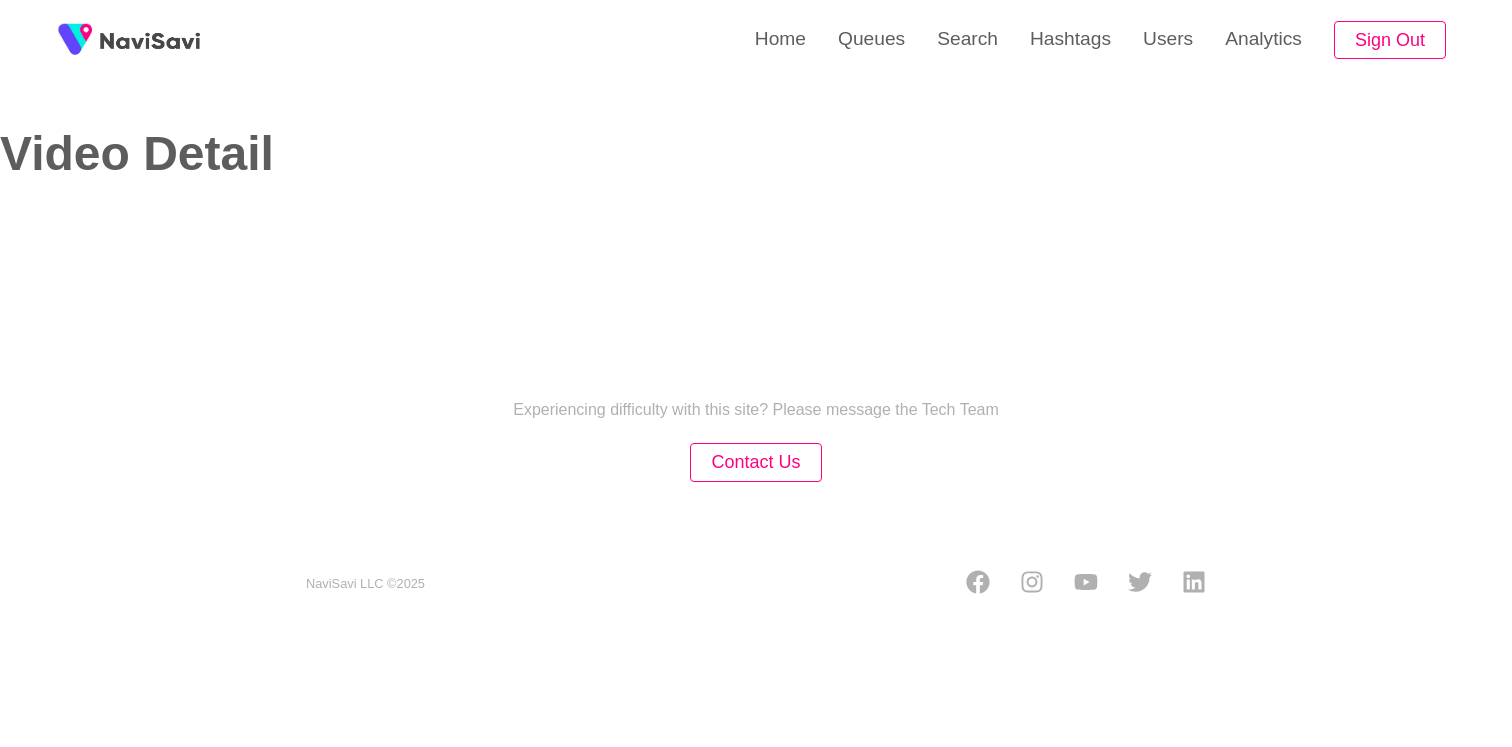 select on "**********" 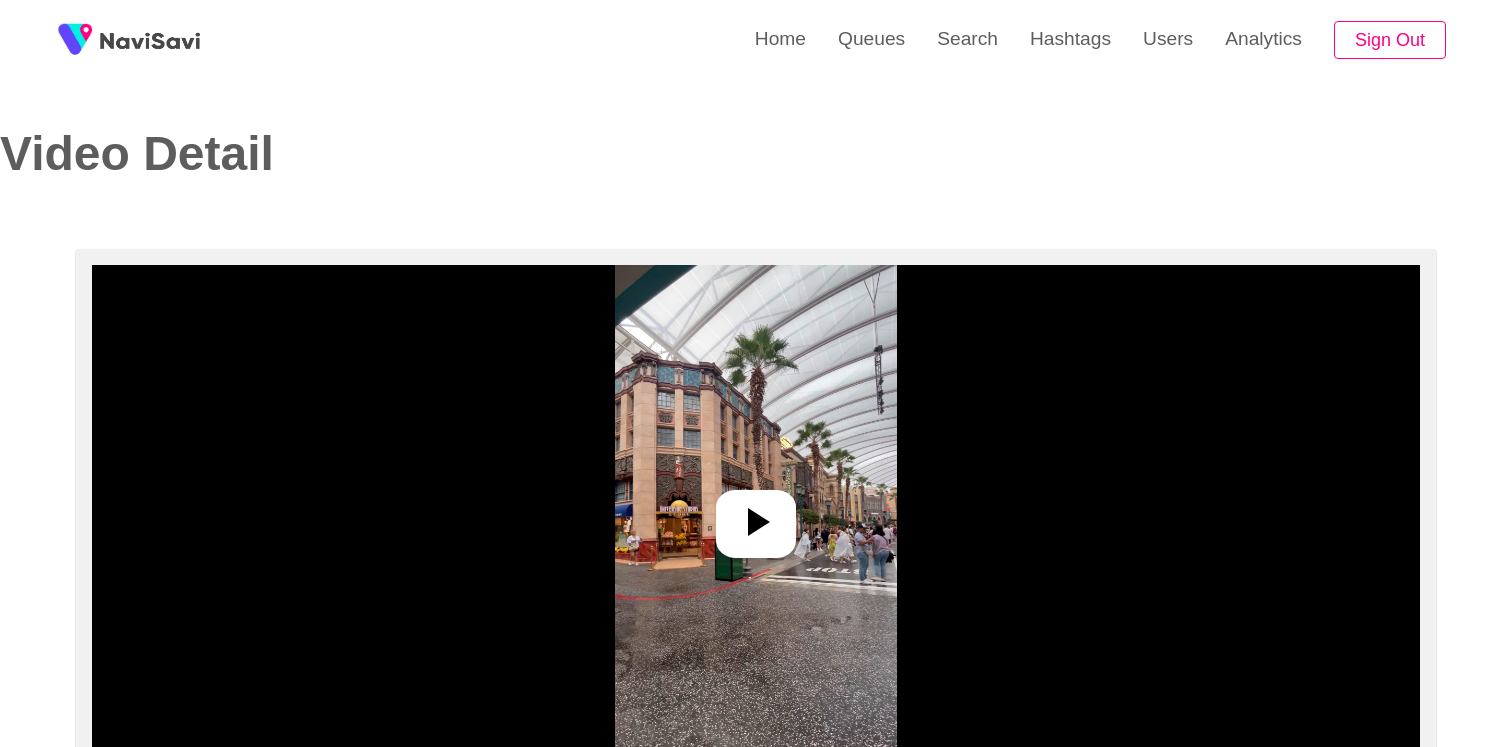 click at bounding box center (756, 515) 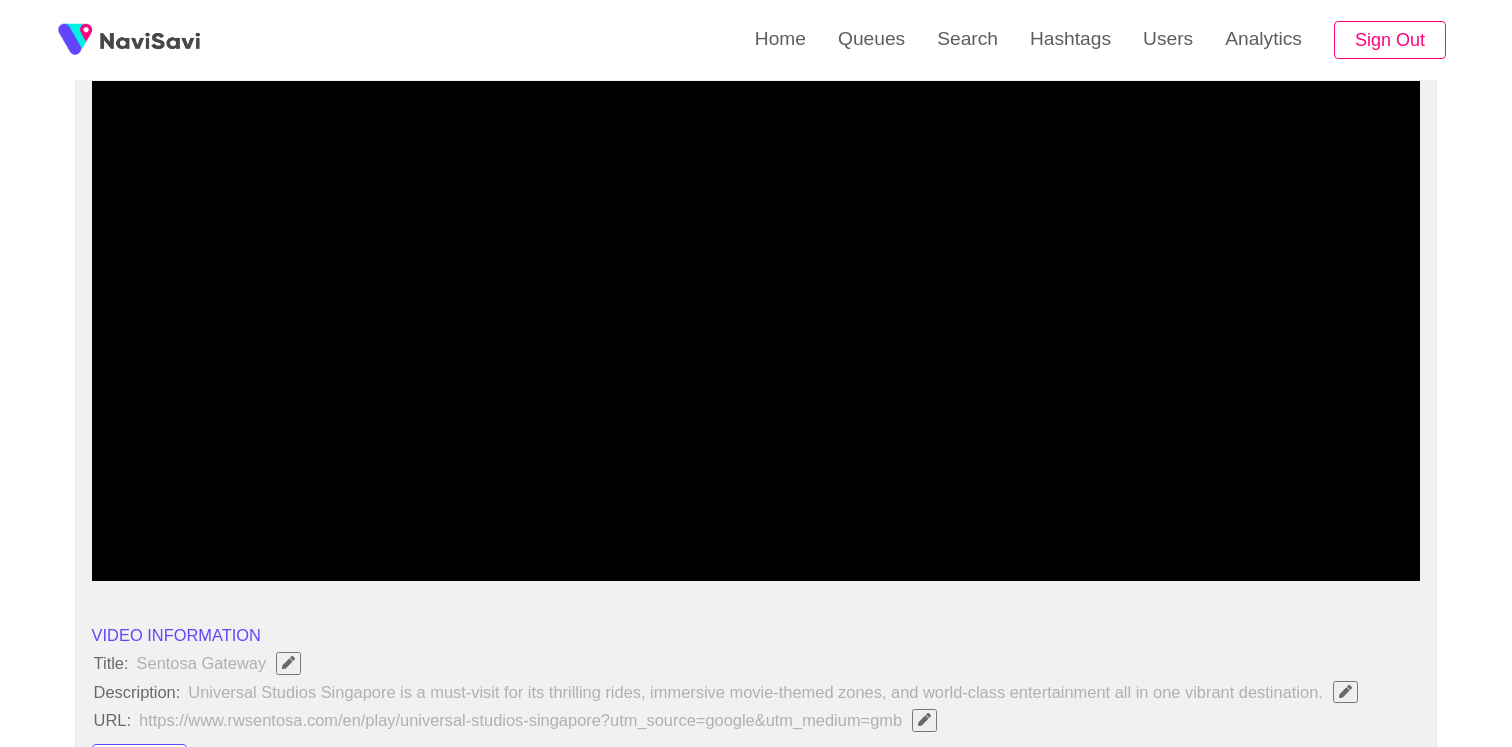 scroll, scrollTop: 186, scrollLeft: 0, axis: vertical 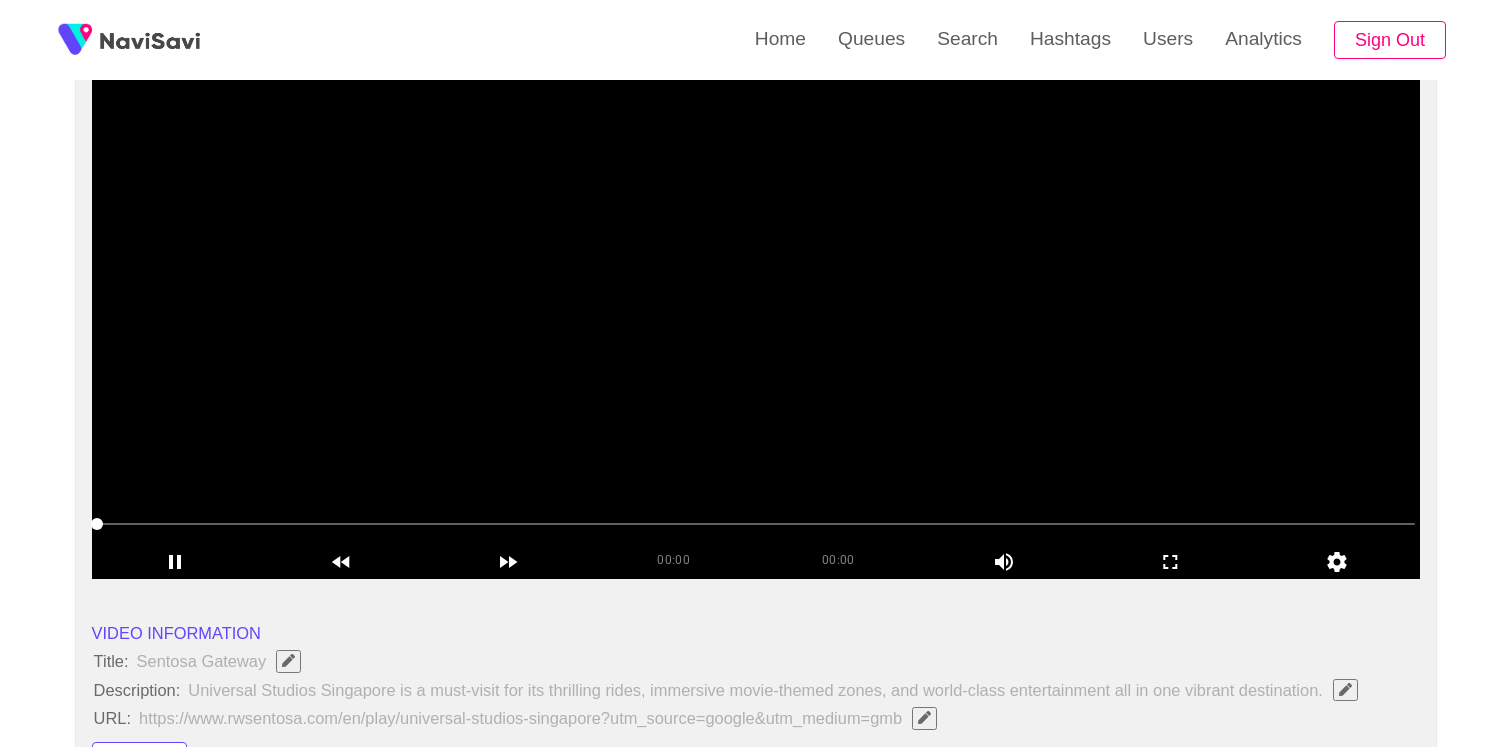 click at bounding box center [756, 329] 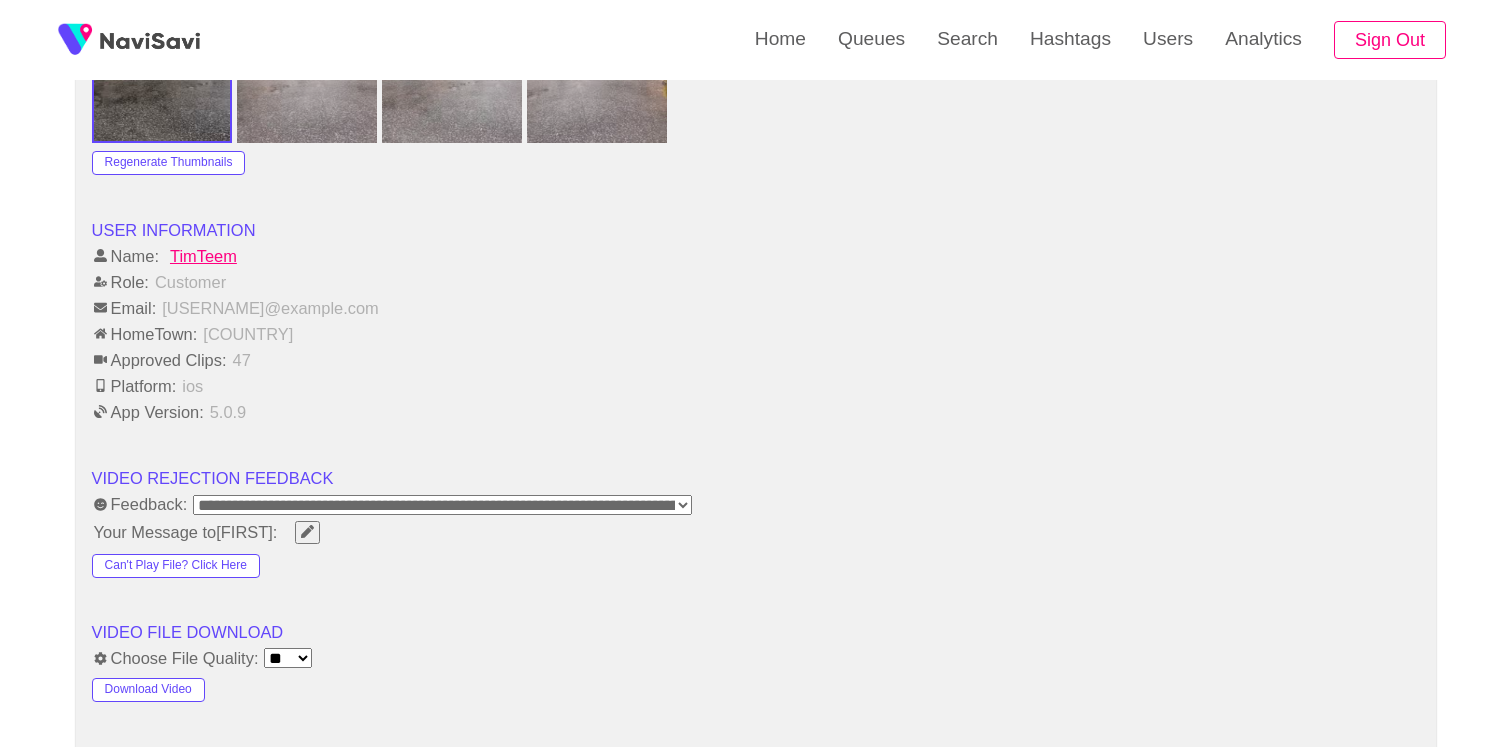 scroll, scrollTop: 2072, scrollLeft: 0, axis: vertical 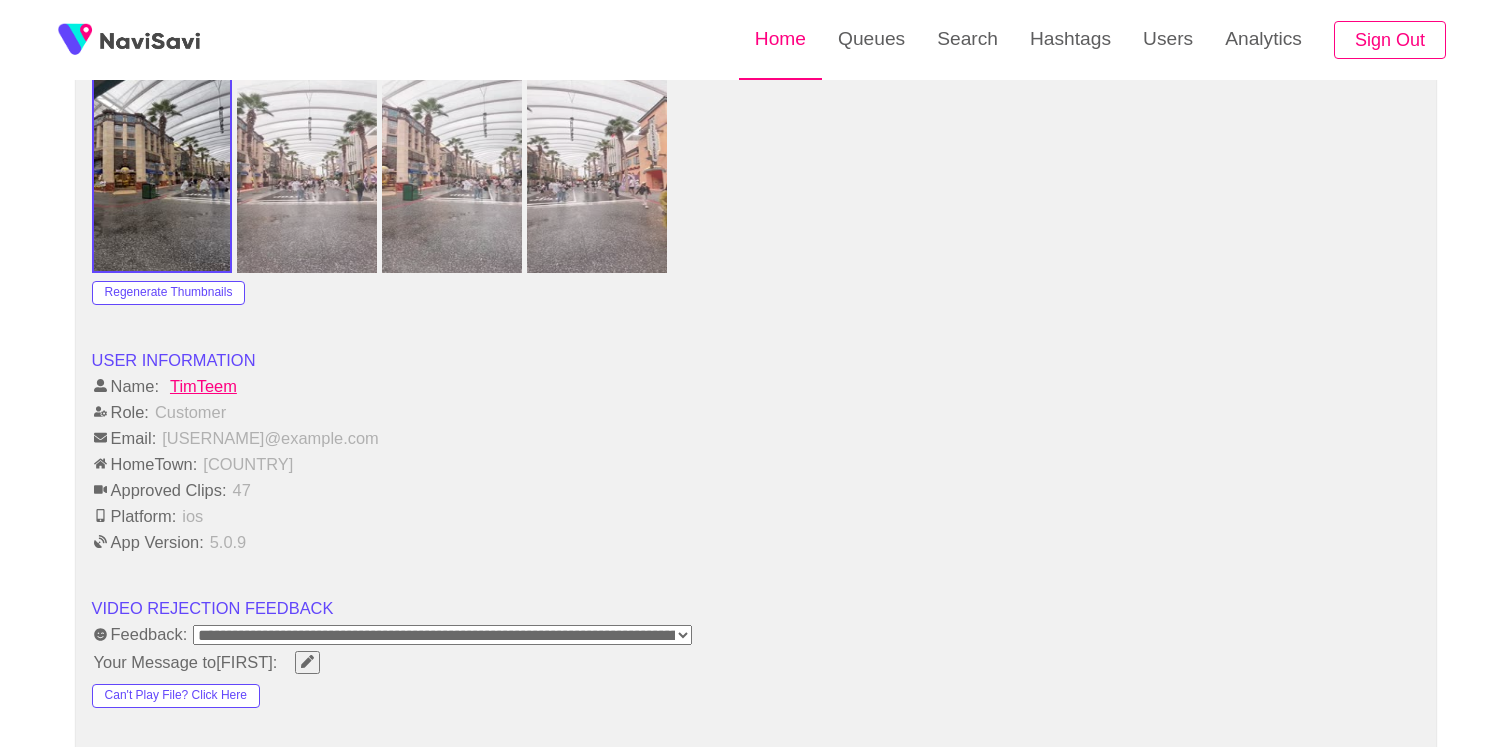 click on "Home" at bounding box center [780, 39] 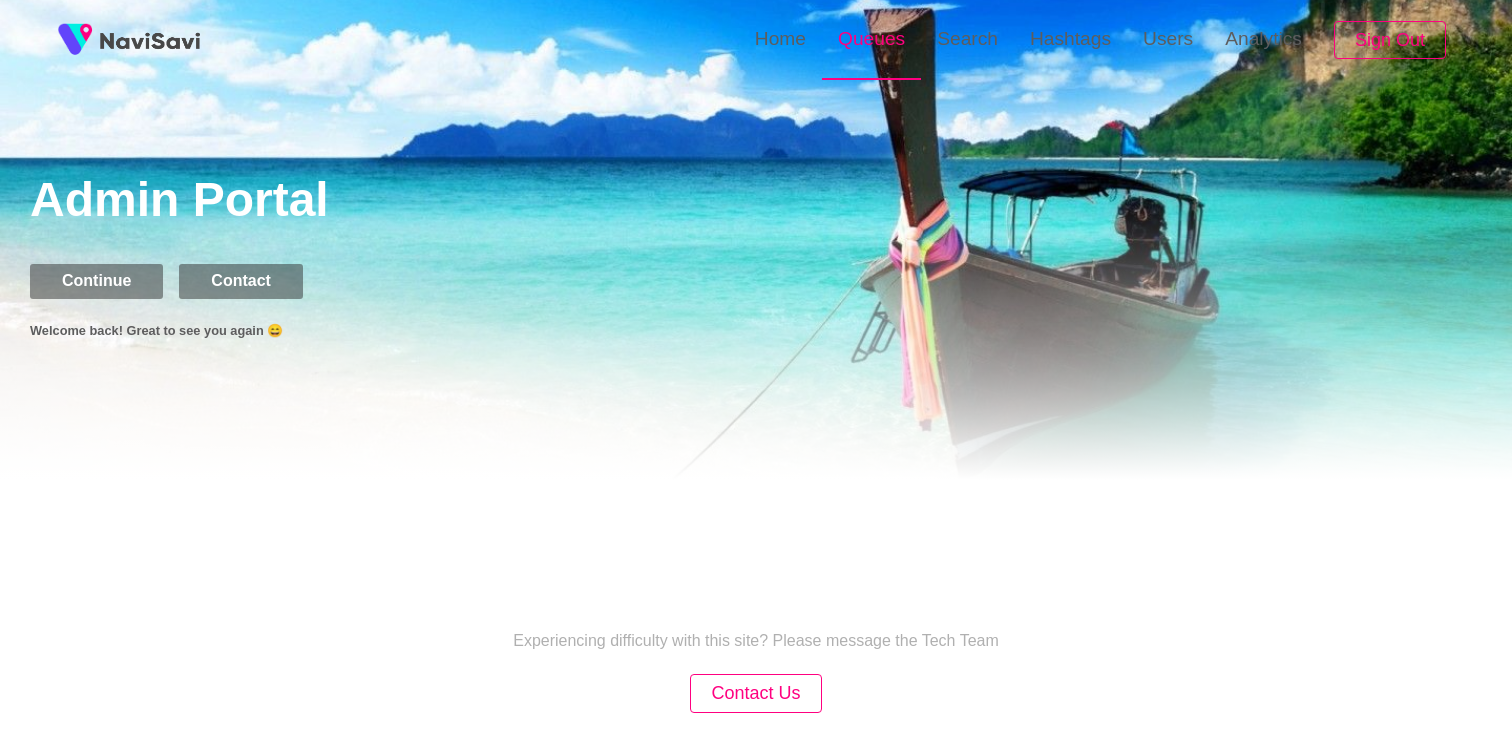 click on "Queues" at bounding box center (871, 39) 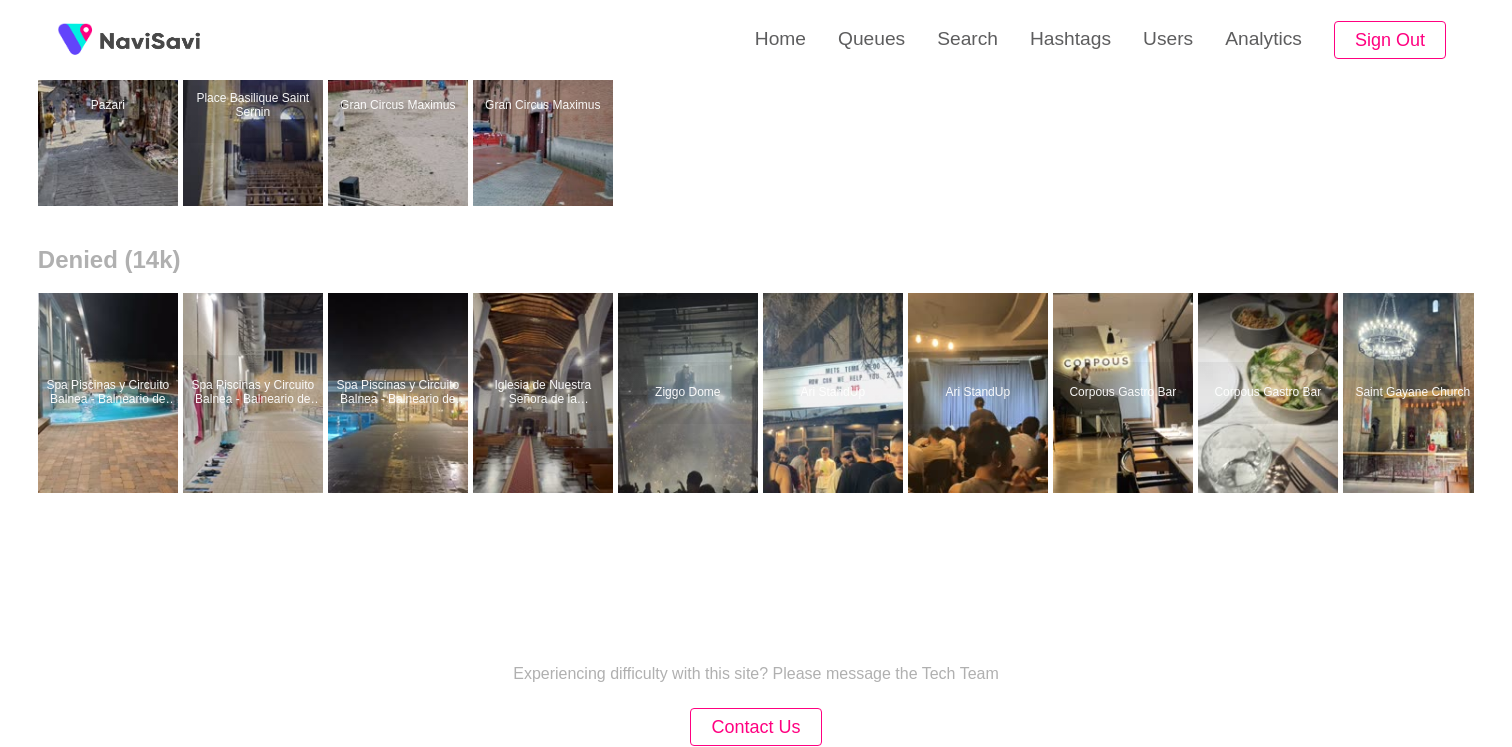scroll, scrollTop: 823, scrollLeft: 0, axis: vertical 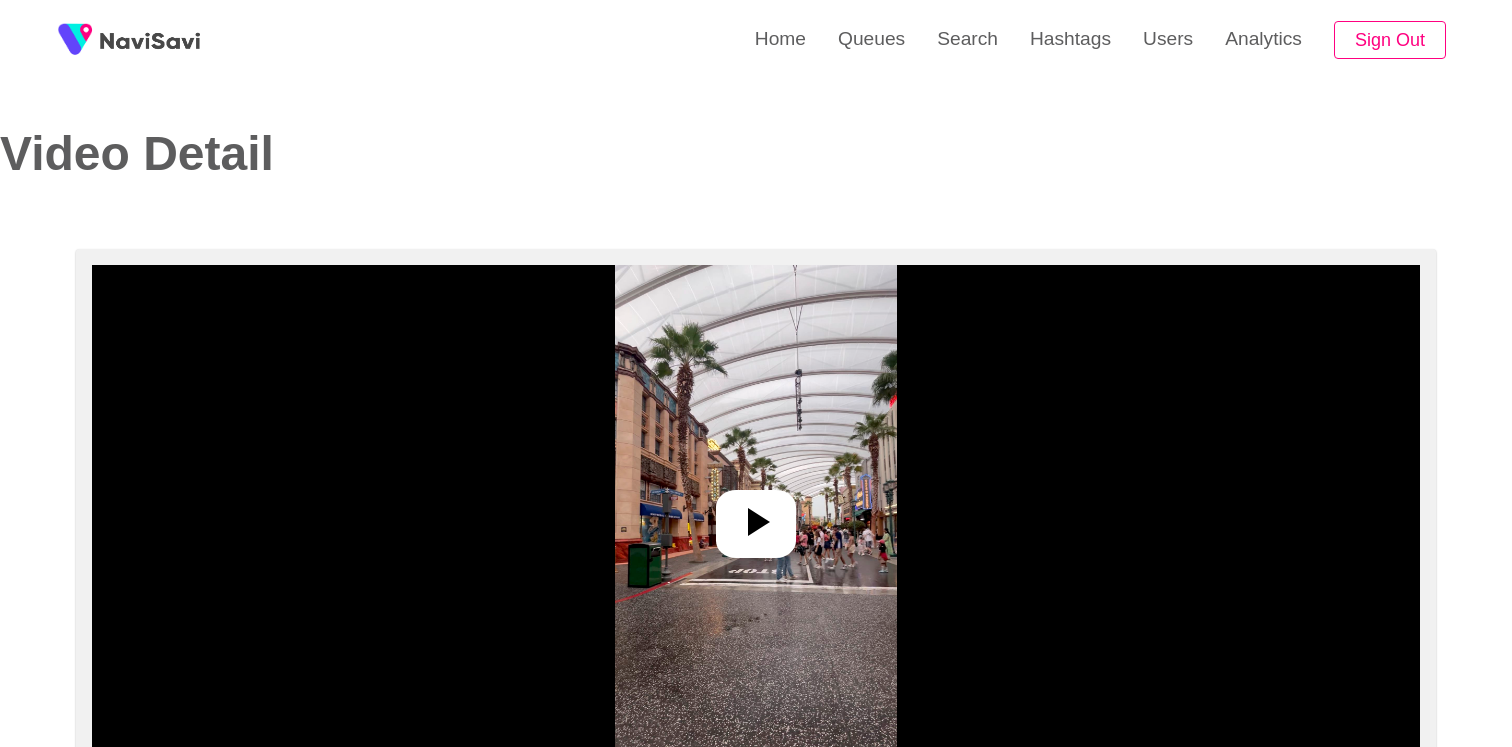 select on "**********" 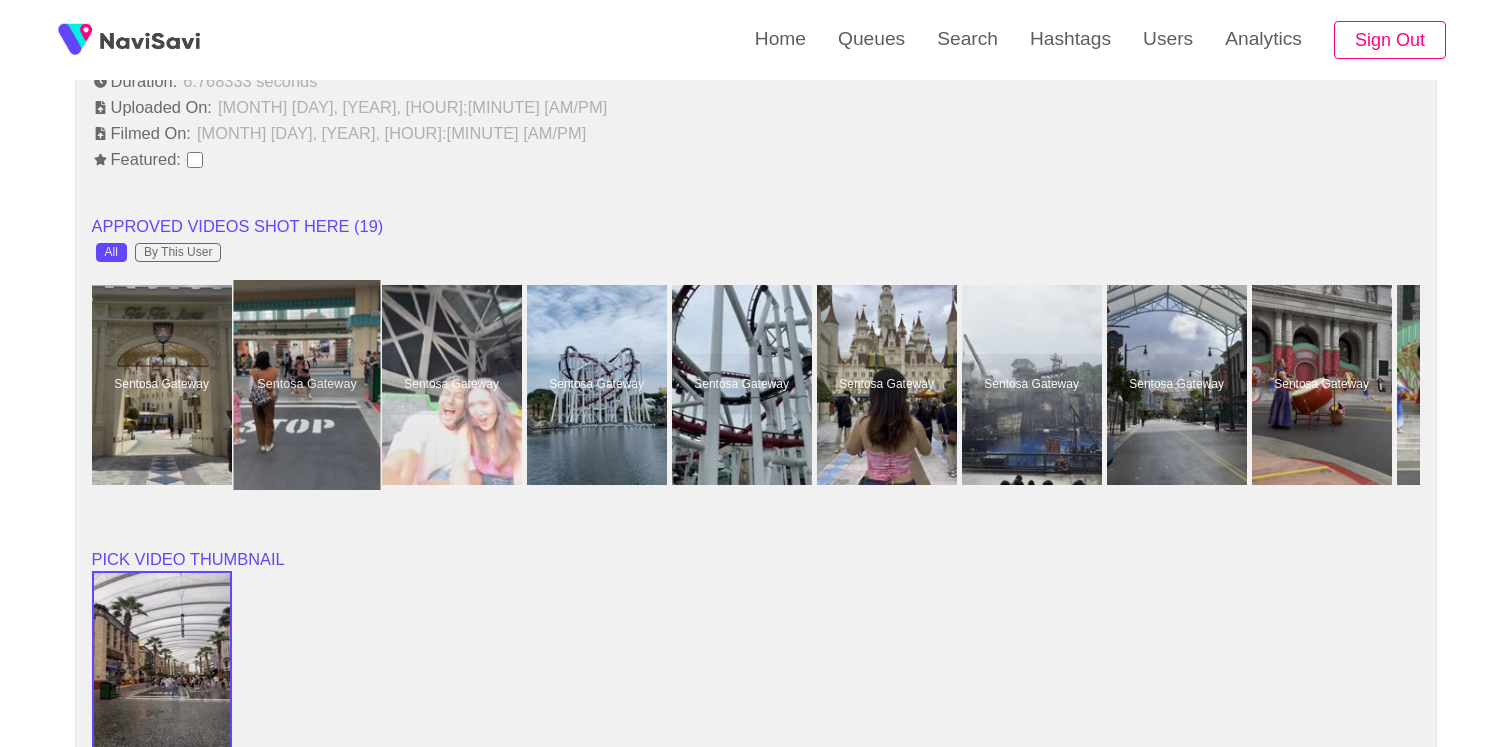 scroll, scrollTop: 1586, scrollLeft: 0, axis: vertical 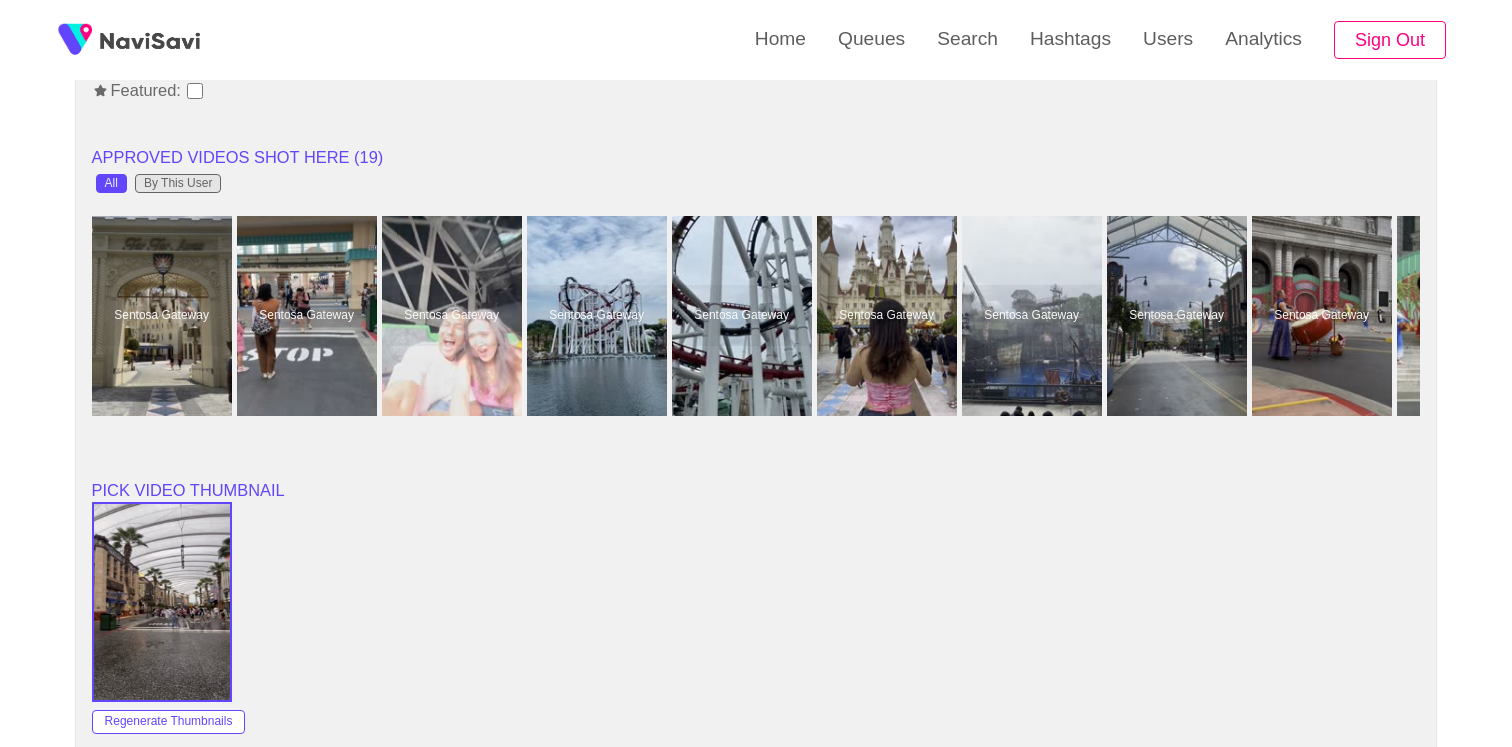 click on "By This User" at bounding box center [178, 184] 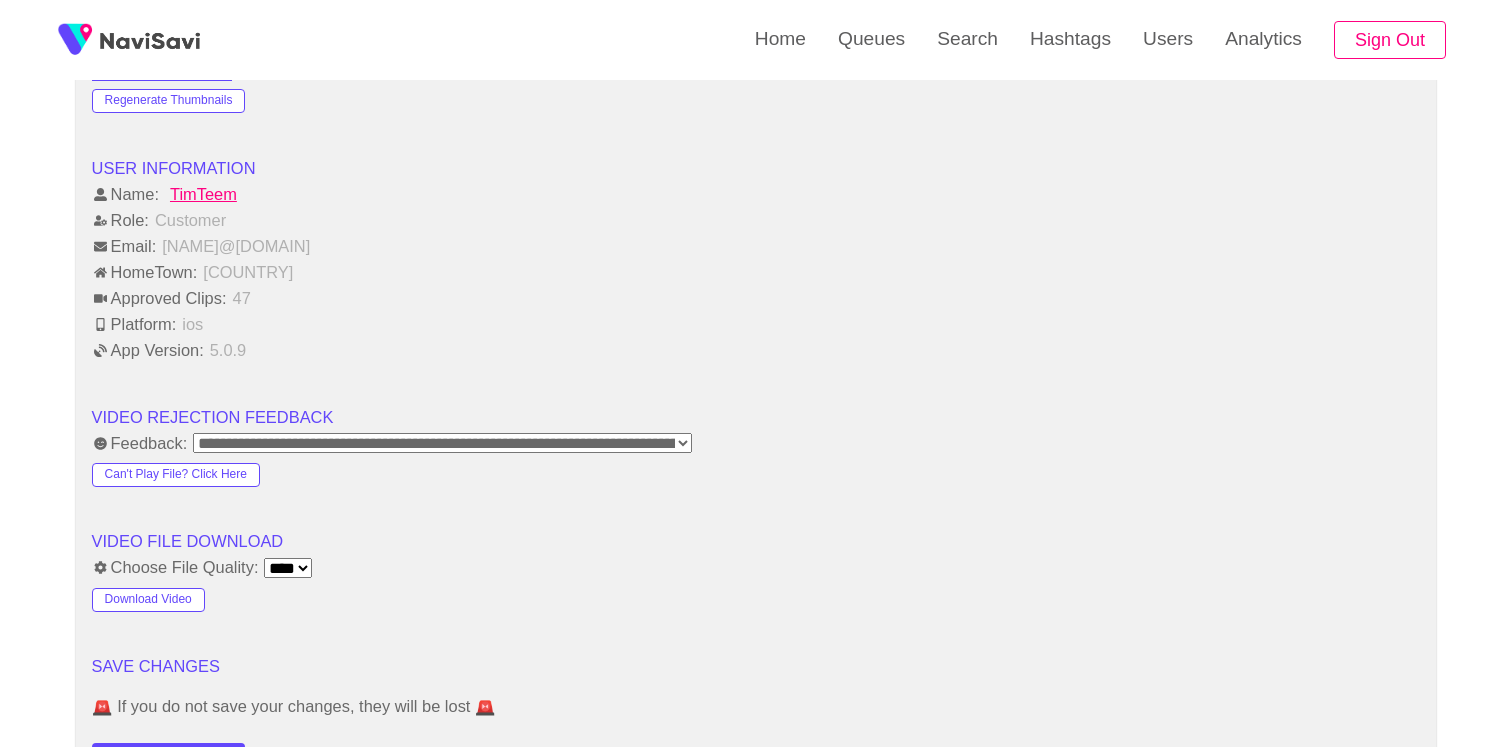 scroll, scrollTop: 2263, scrollLeft: 0, axis: vertical 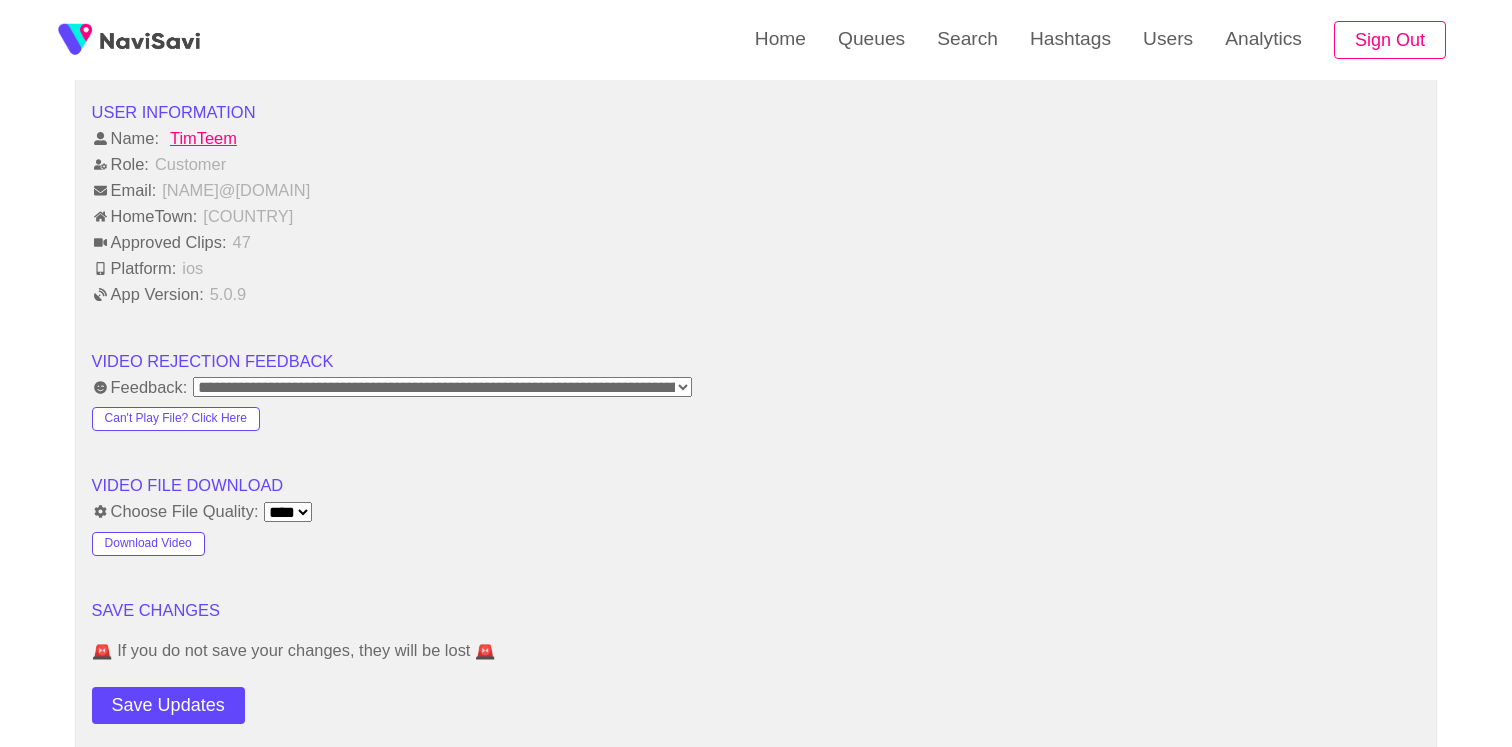 click on "**********" at bounding box center [442, 387] 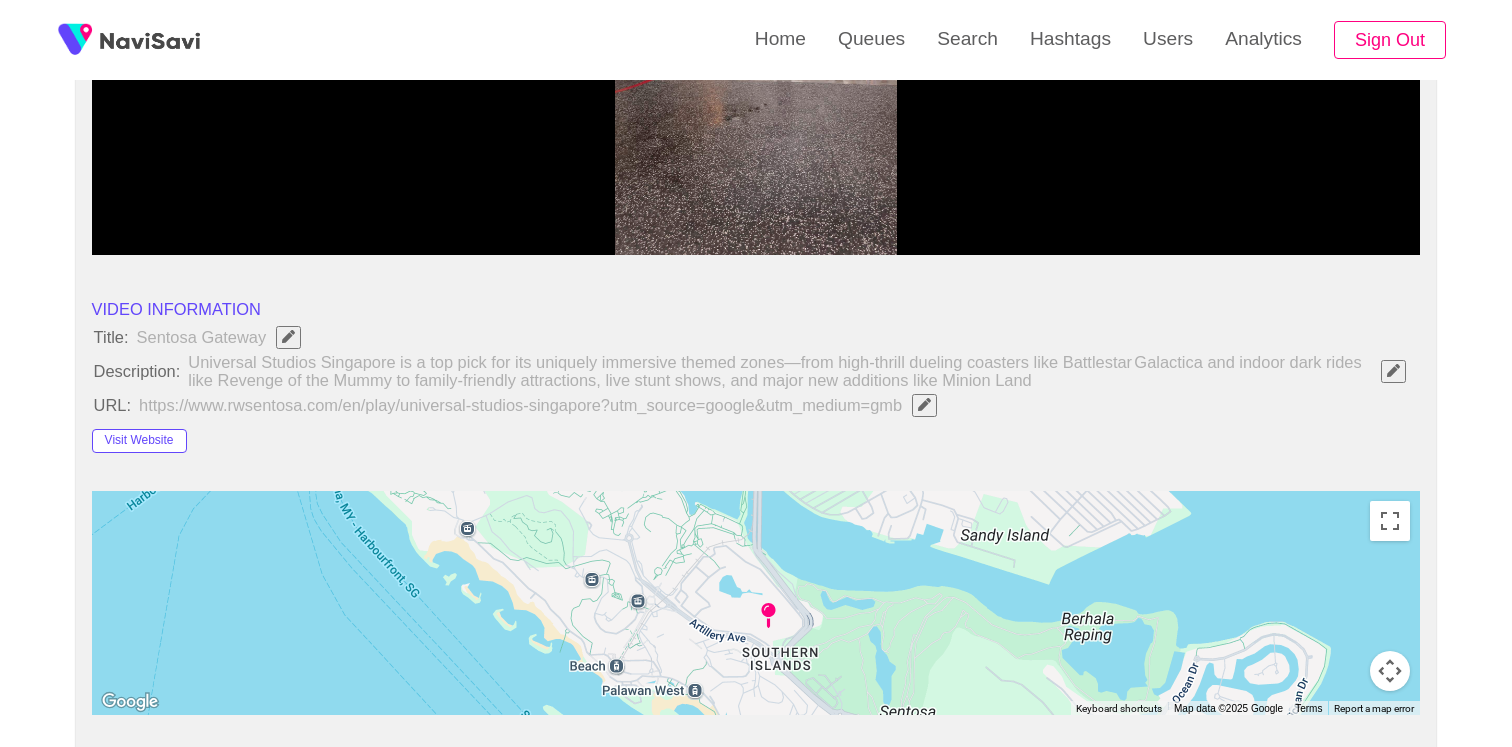 scroll, scrollTop: 228, scrollLeft: 0, axis: vertical 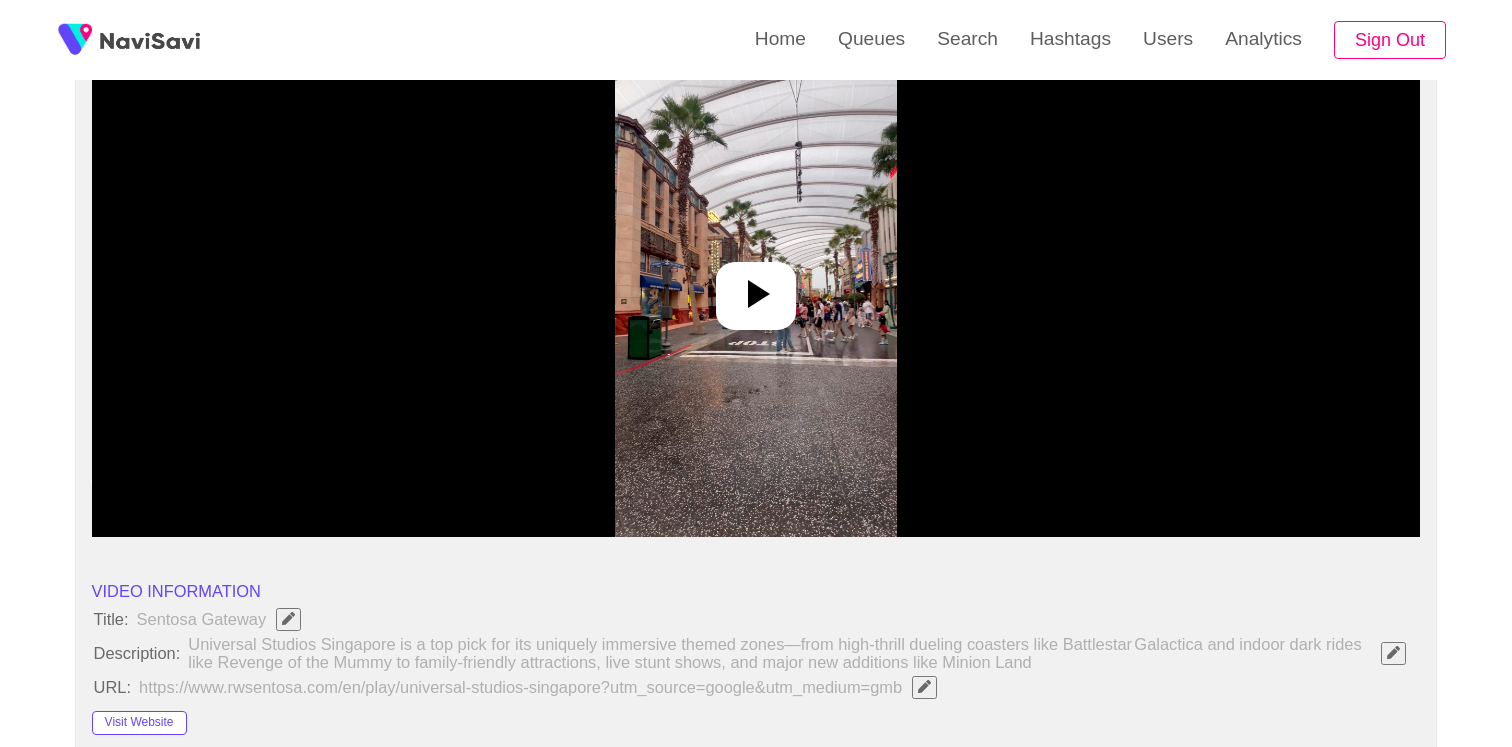click at bounding box center [755, 287] 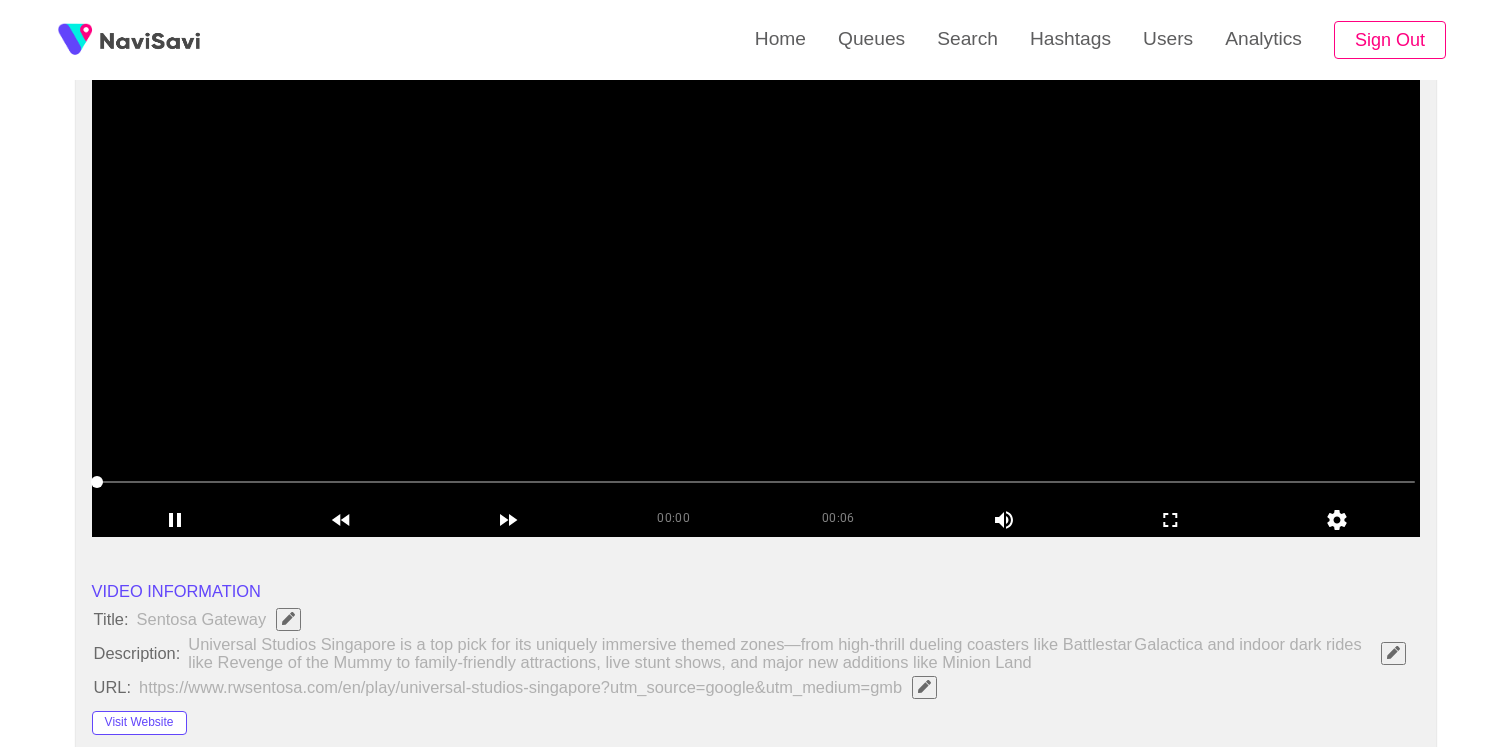 click at bounding box center [756, 287] 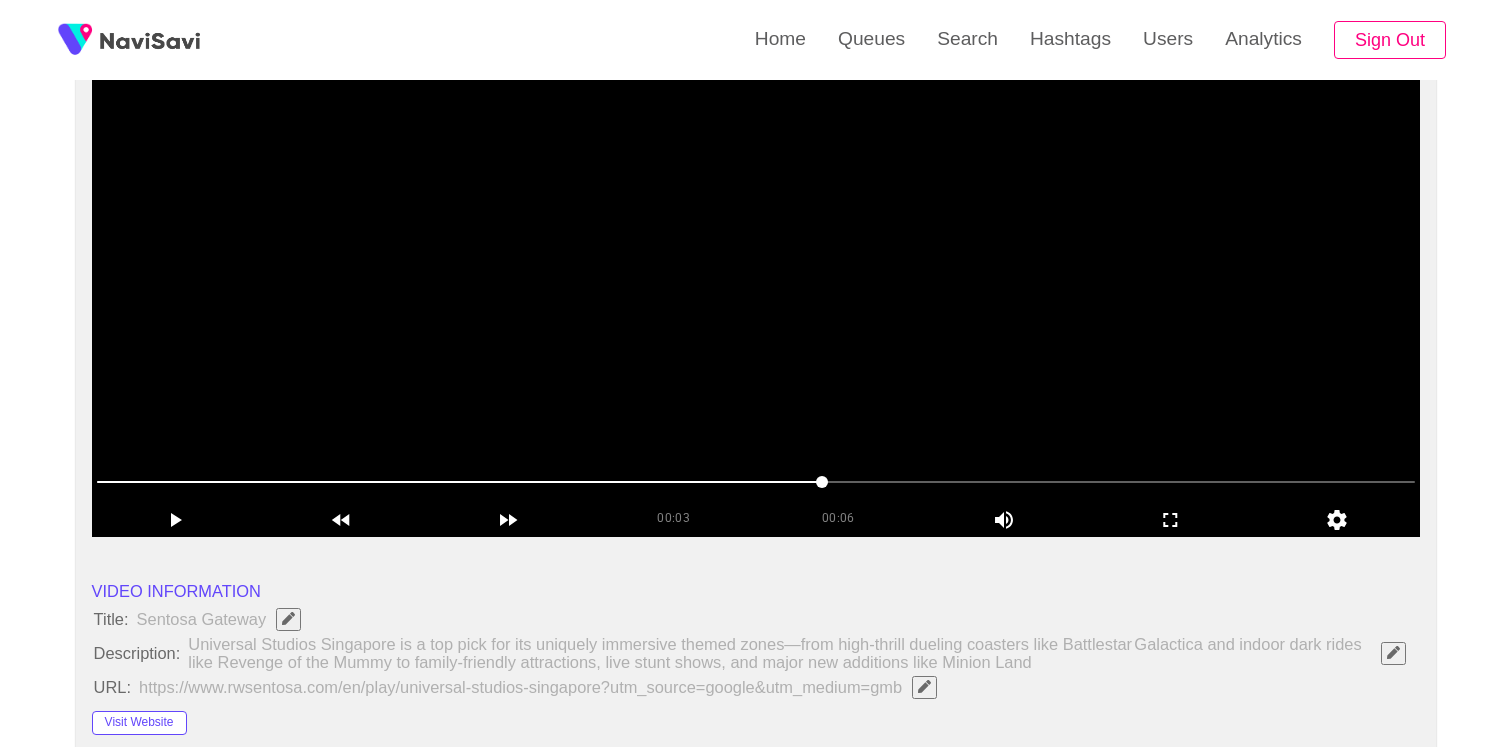 click at bounding box center [756, 287] 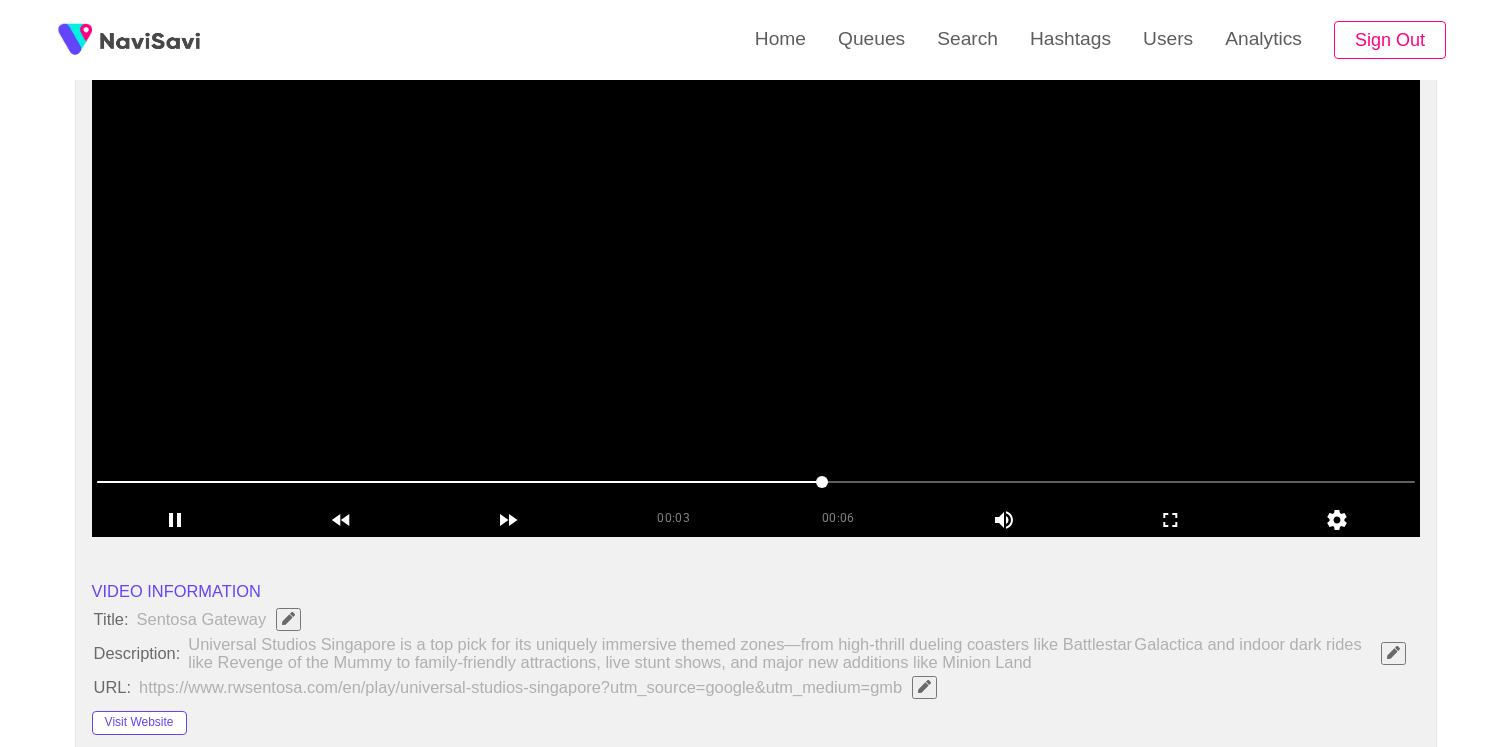 click at bounding box center [756, 287] 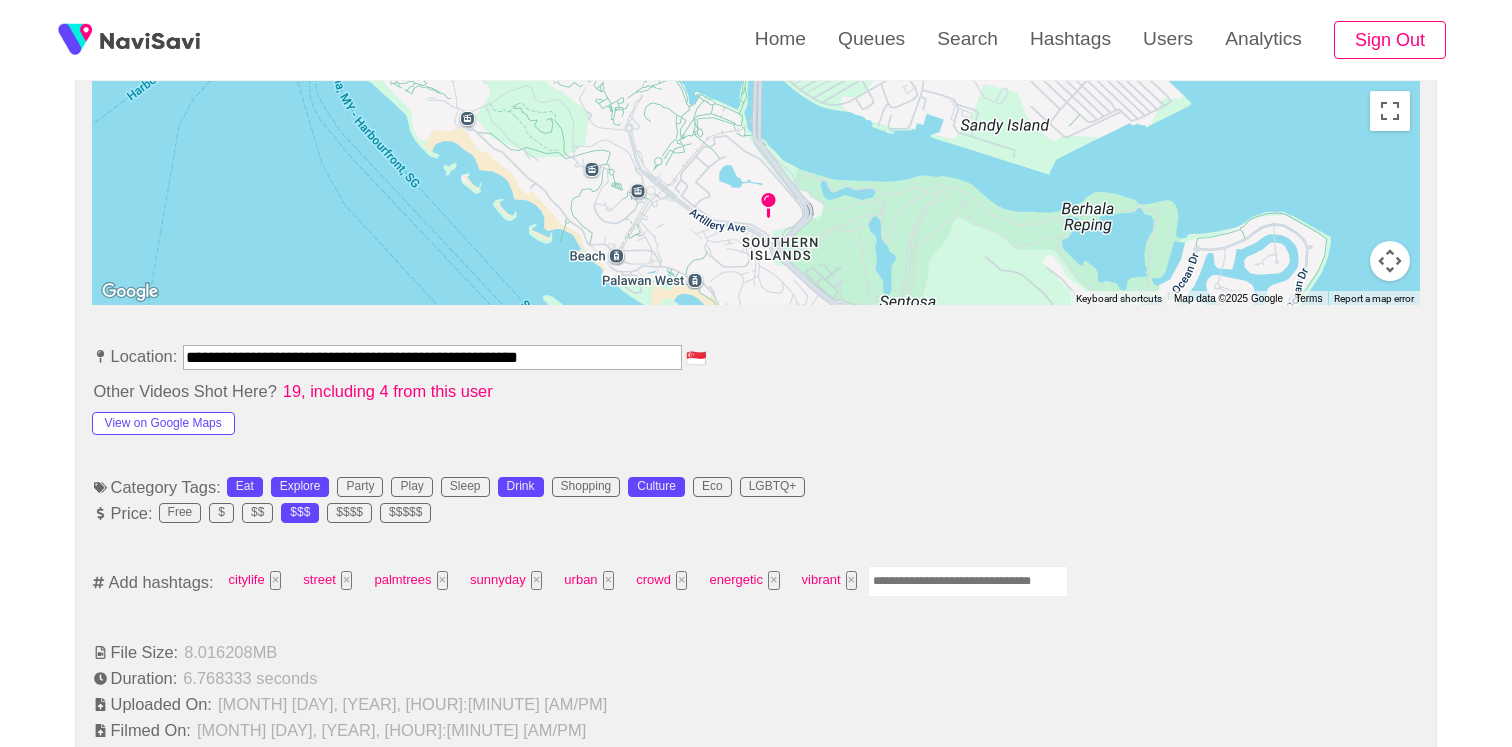 scroll, scrollTop: 1557, scrollLeft: 0, axis: vertical 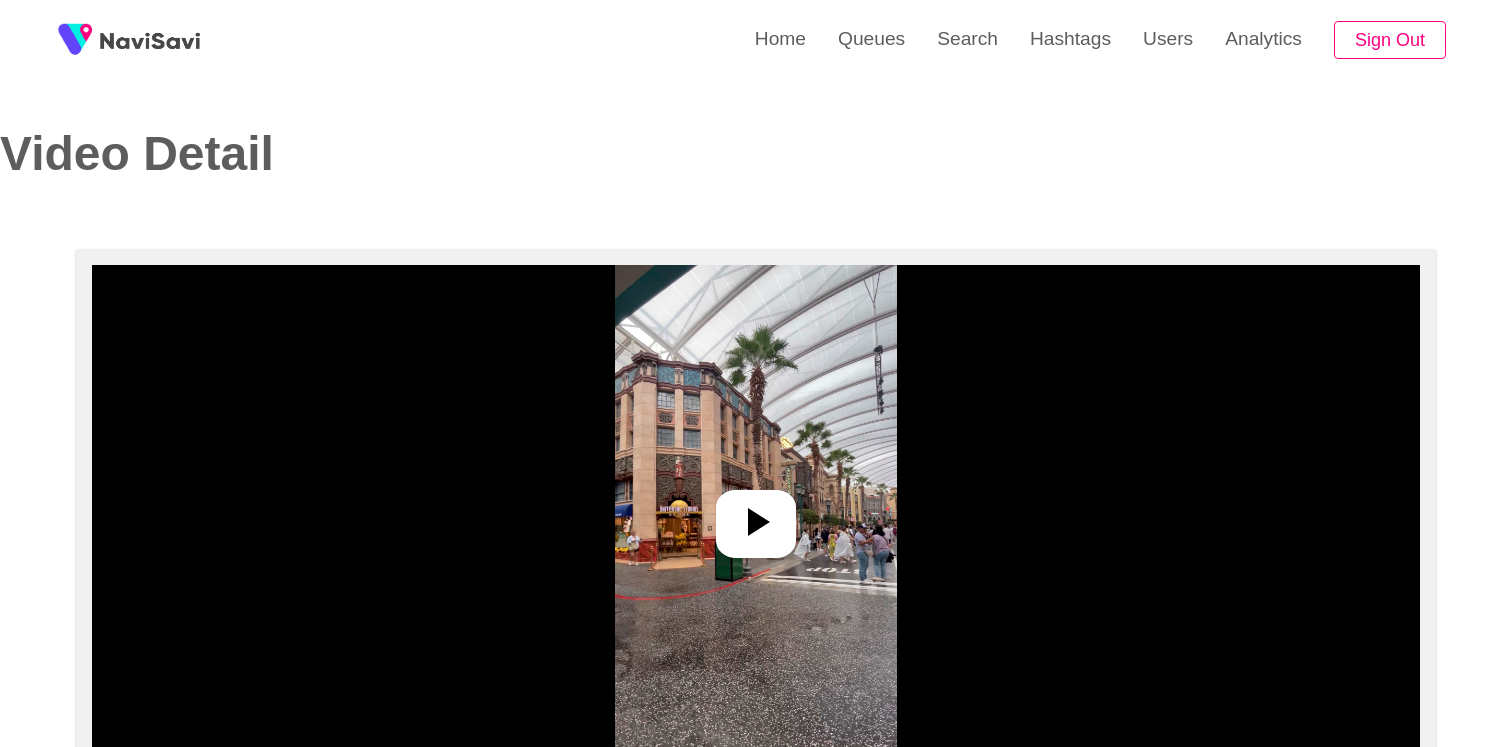 select on "**********" 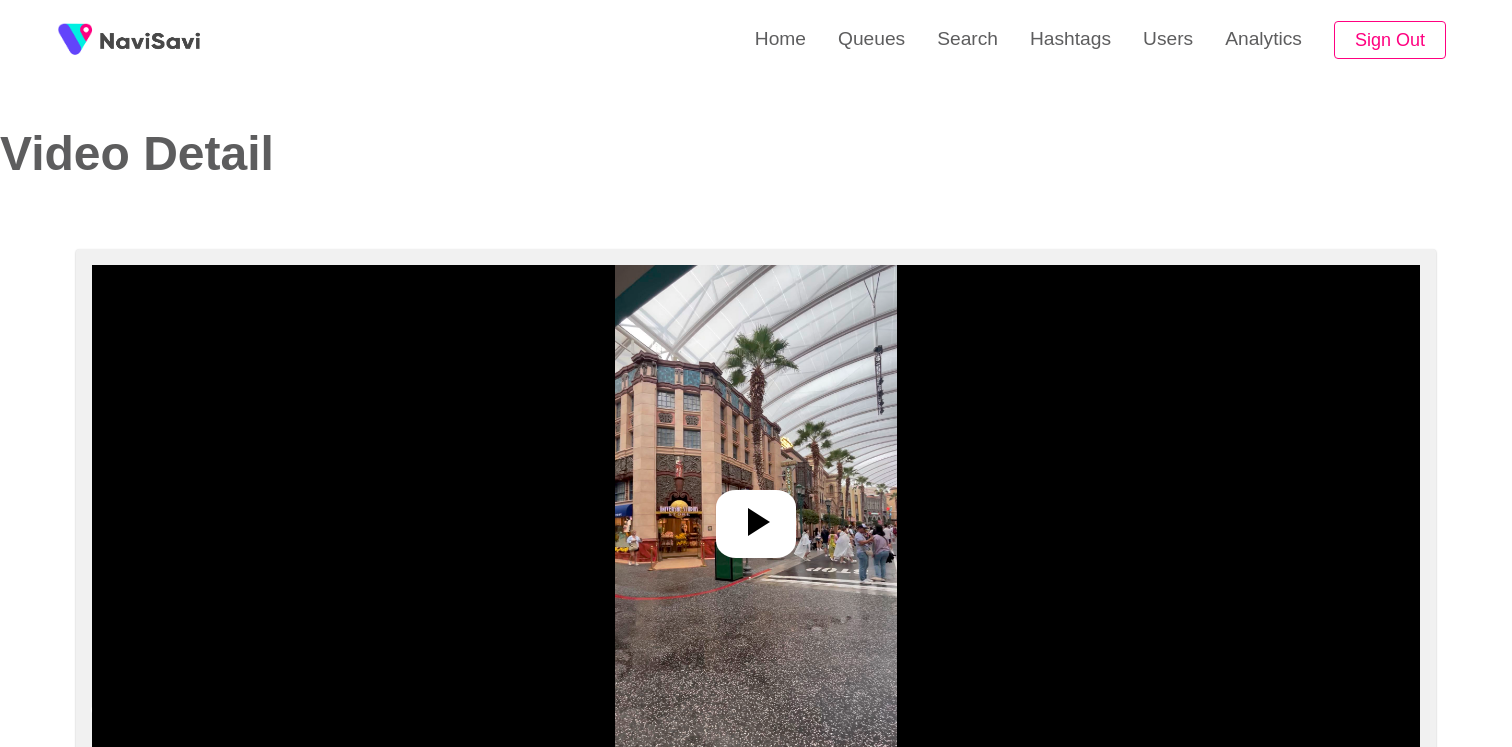 scroll, scrollTop: 0, scrollLeft: 0, axis: both 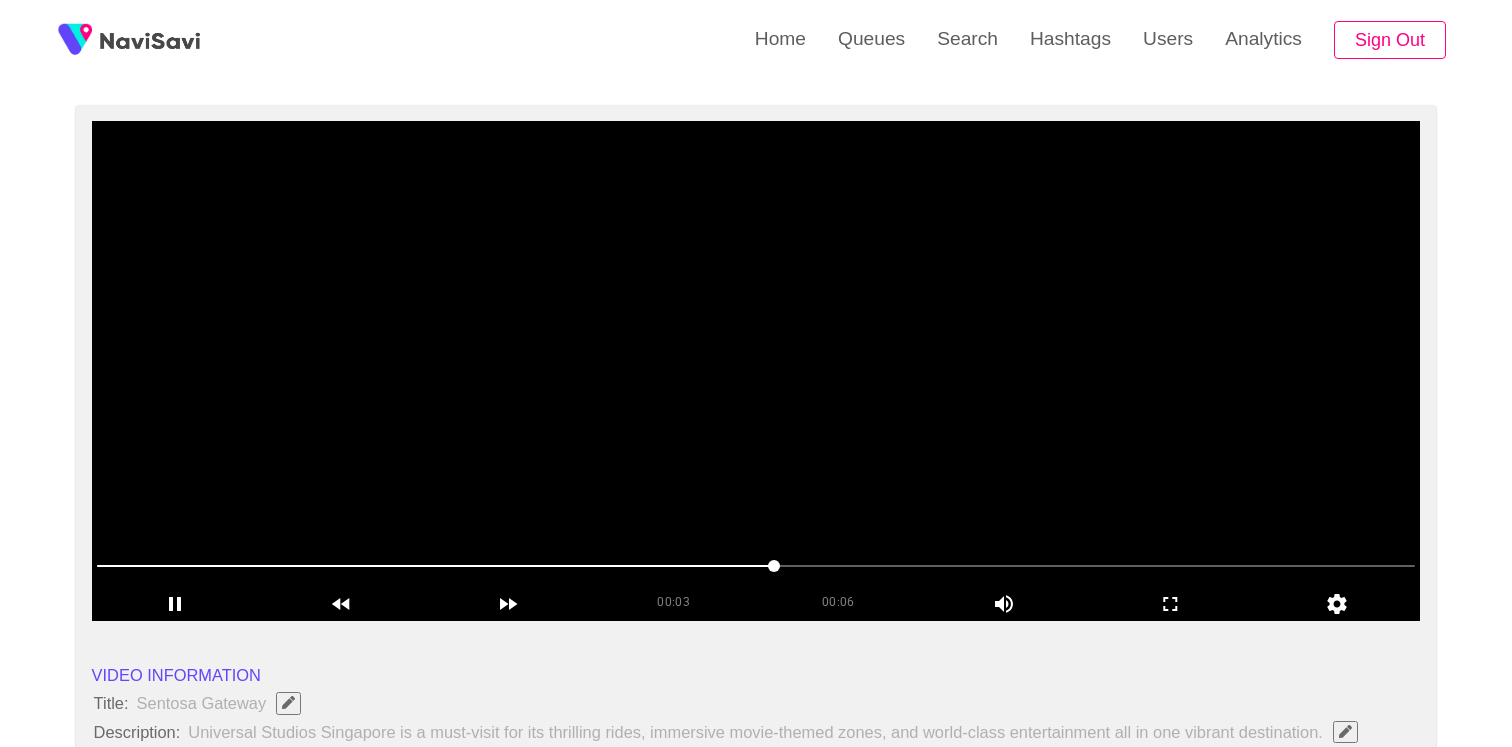 click at bounding box center [756, 371] 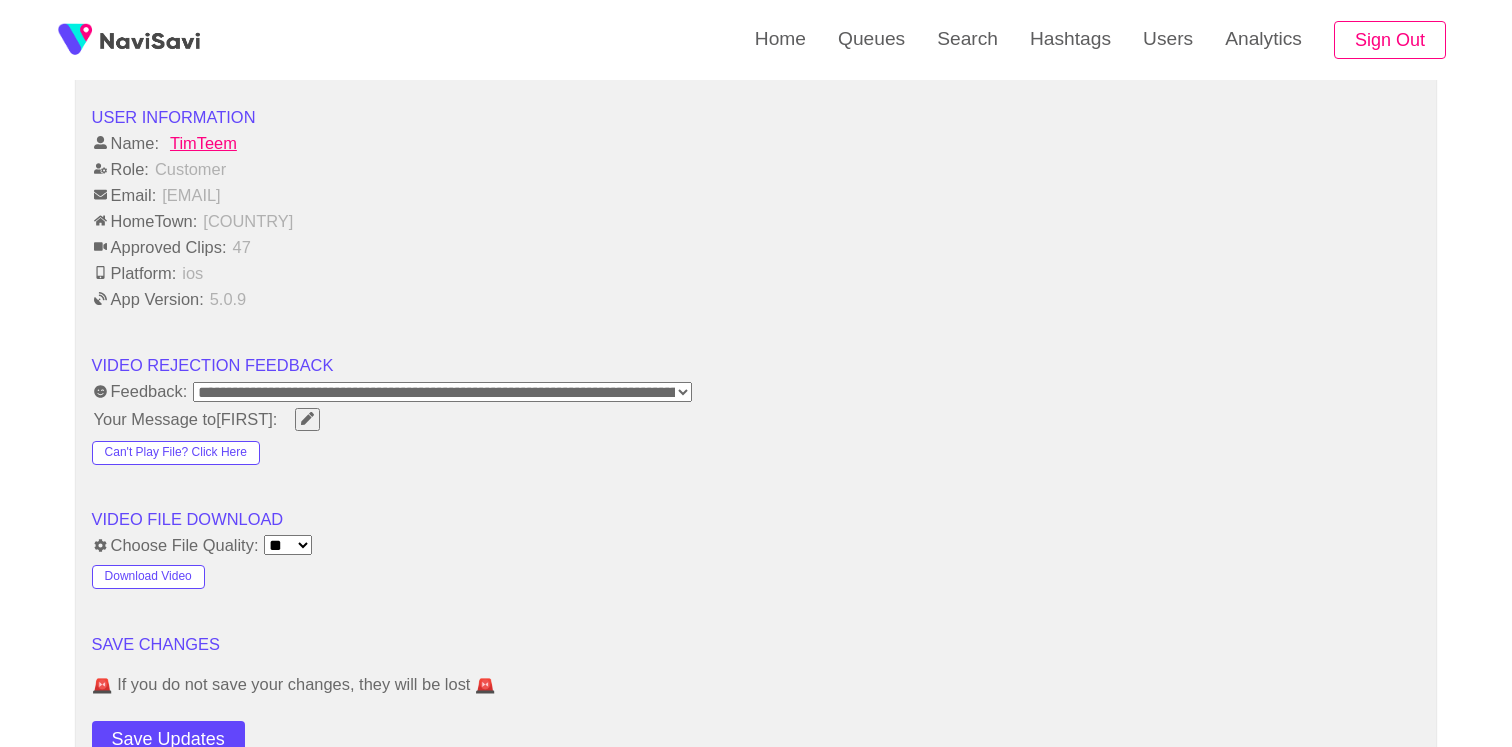 scroll, scrollTop: 2512, scrollLeft: 0, axis: vertical 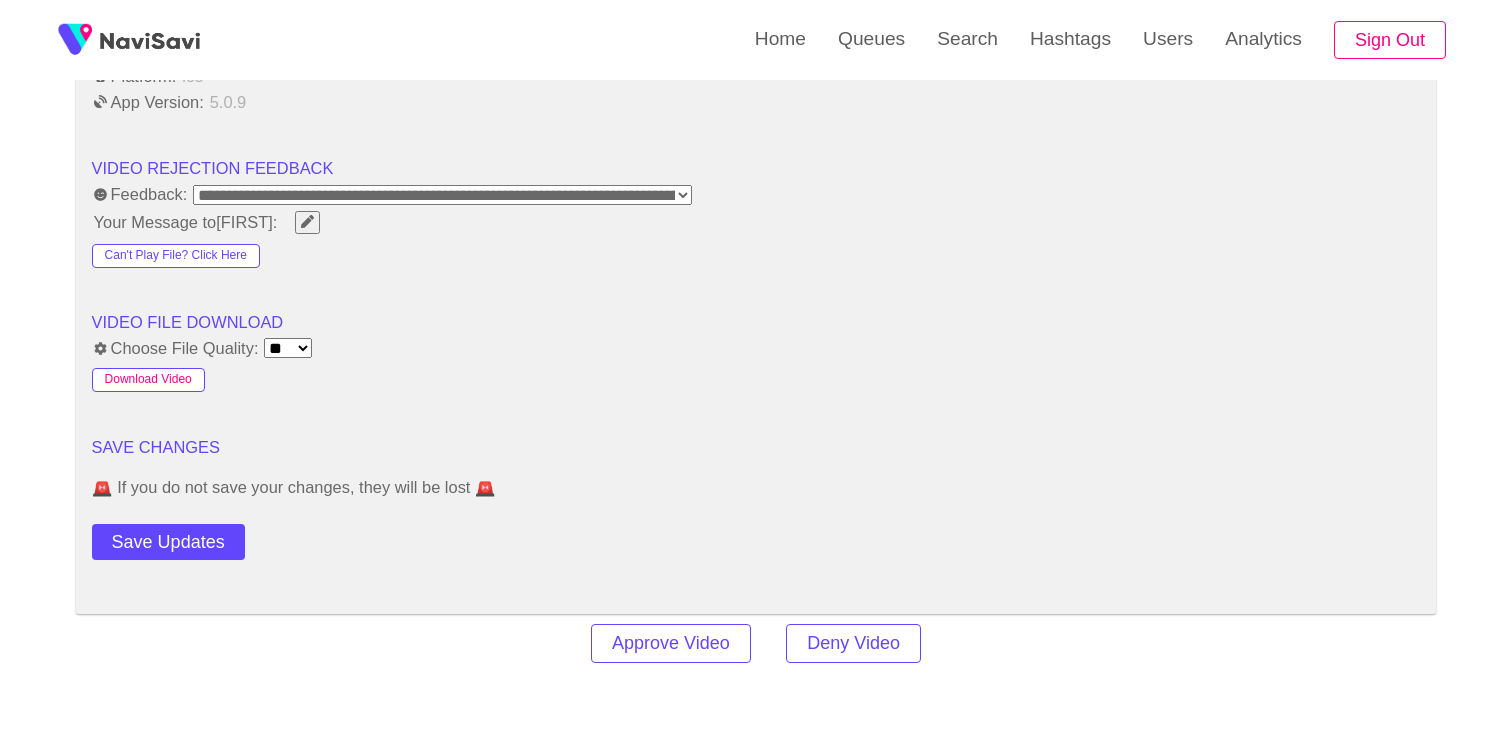 click on "Download Video" at bounding box center [148, 380] 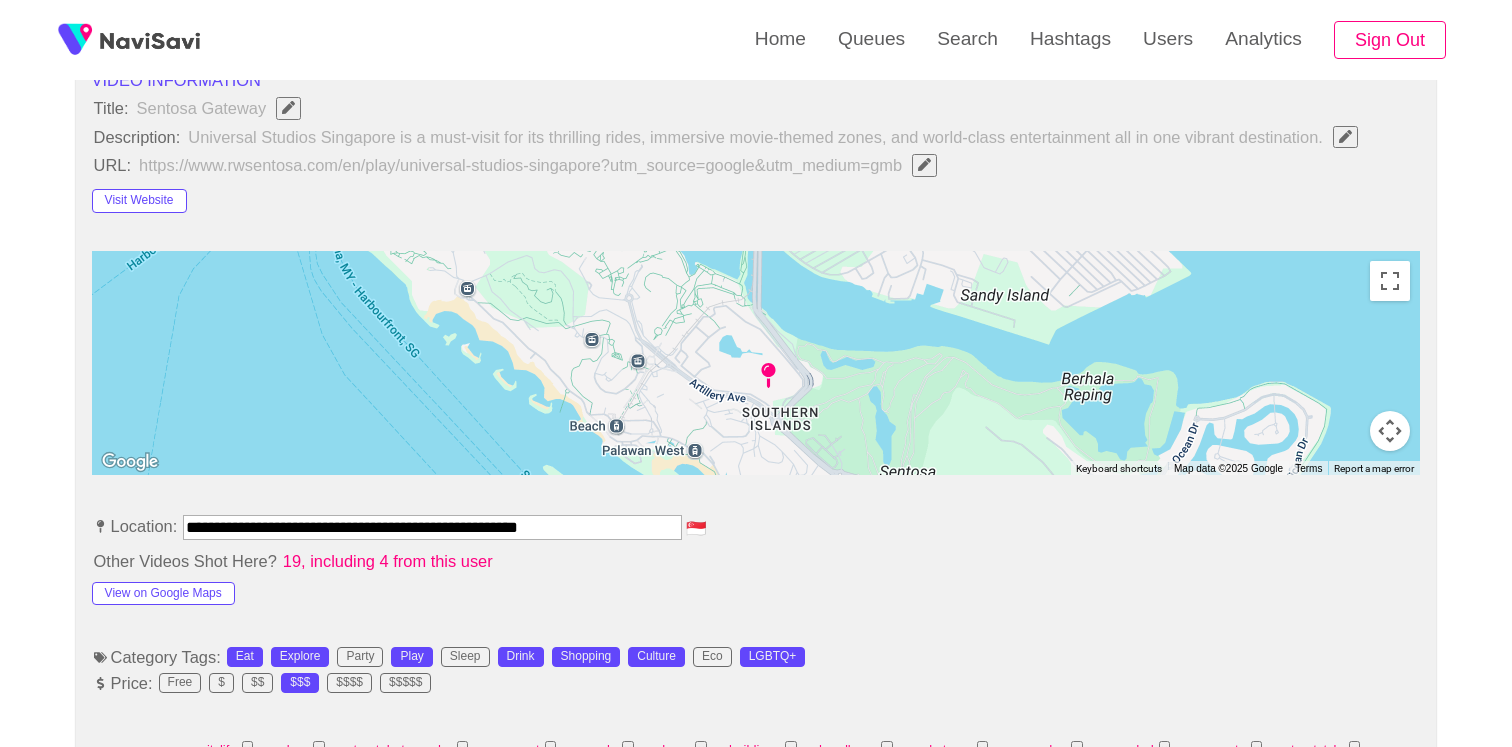 scroll, scrollTop: 316, scrollLeft: 0, axis: vertical 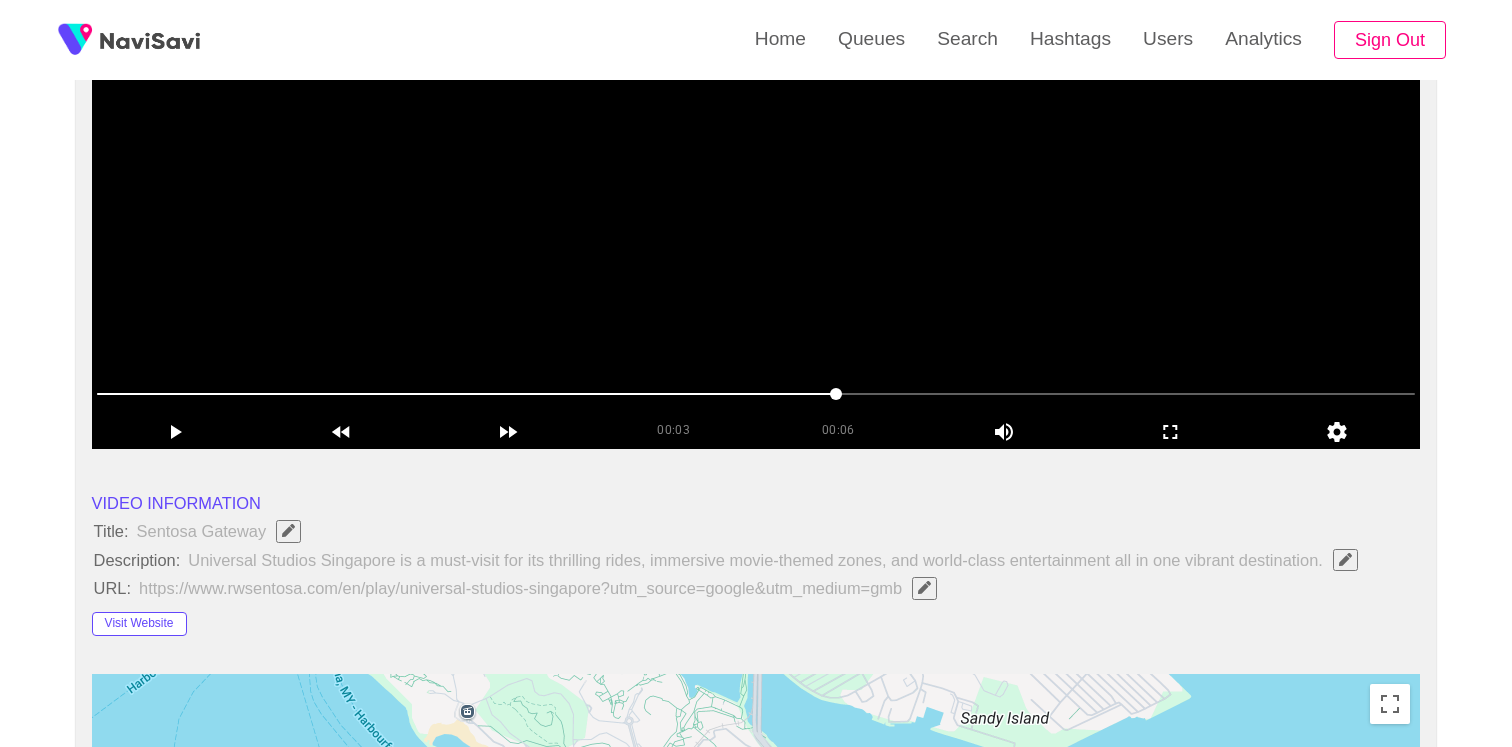 click at bounding box center [756, 199] 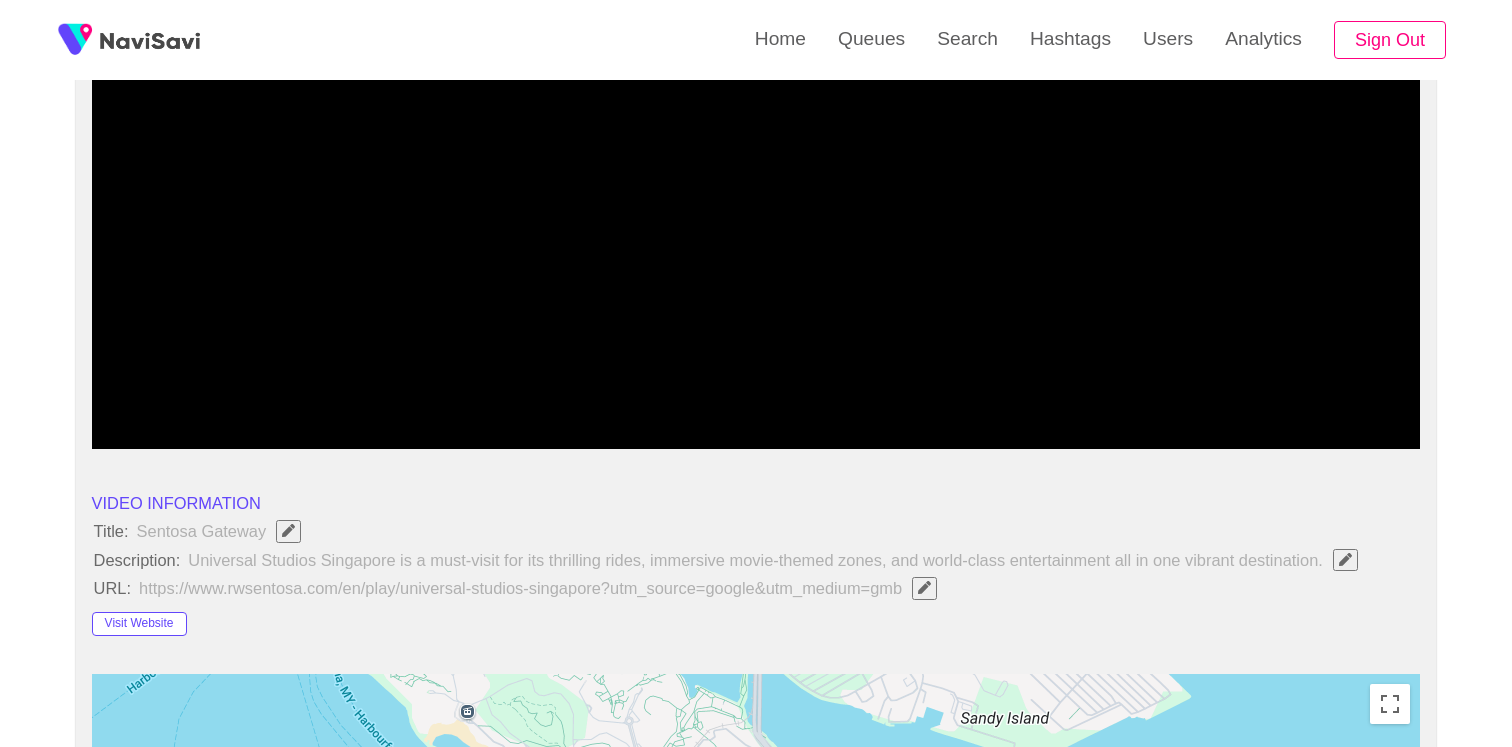 click at bounding box center [756, 396] 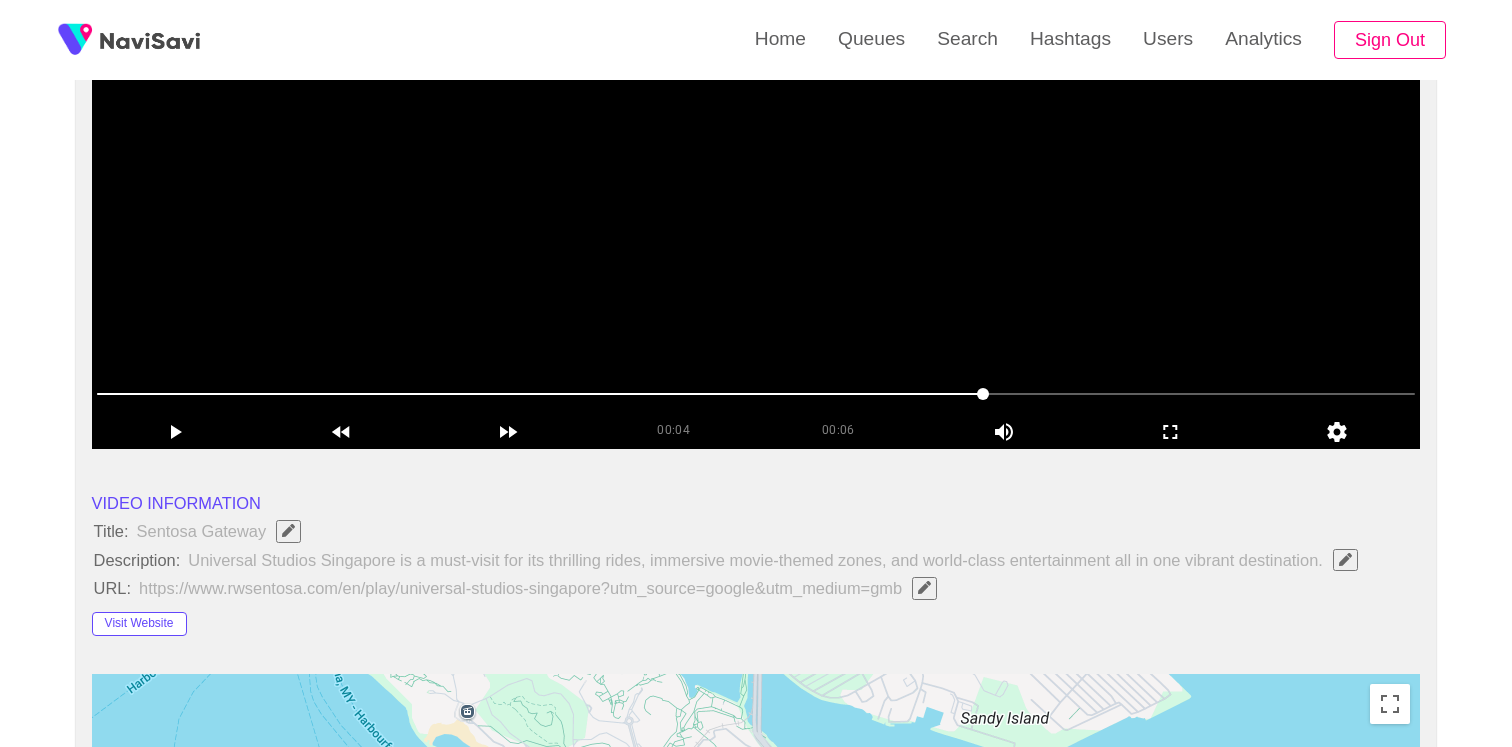 click at bounding box center [756, 199] 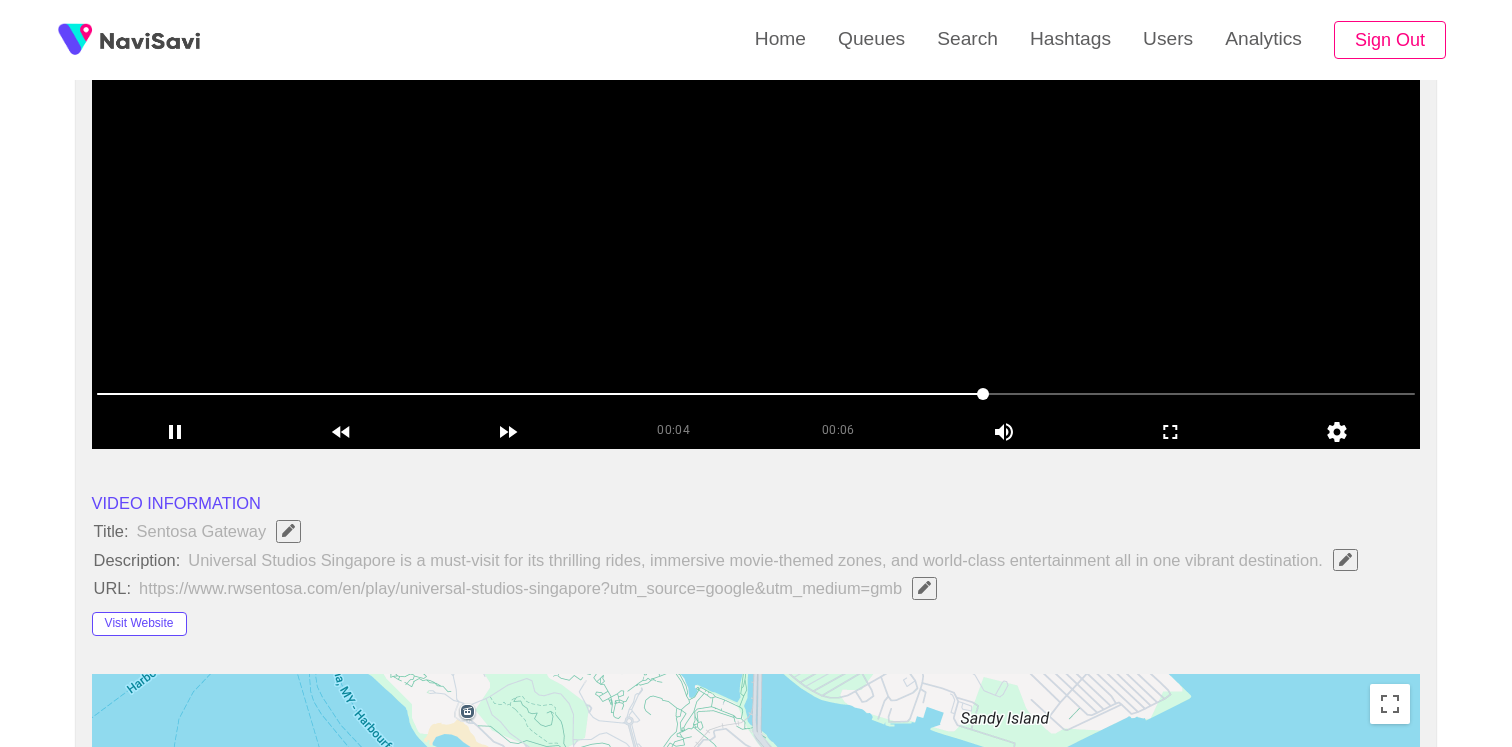 click at bounding box center (756, 199) 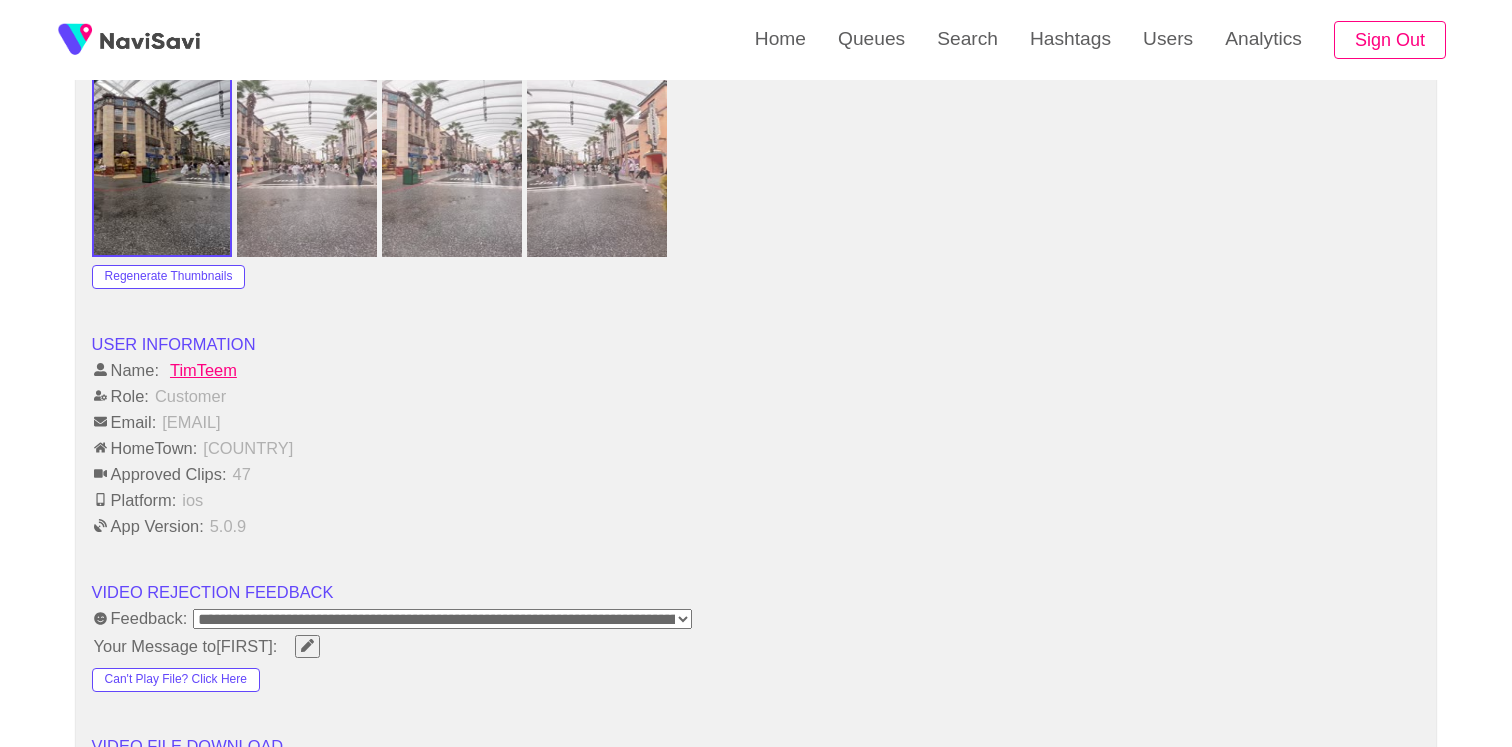 scroll, scrollTop: 2035, scrollLeft: 0, axis: vertical 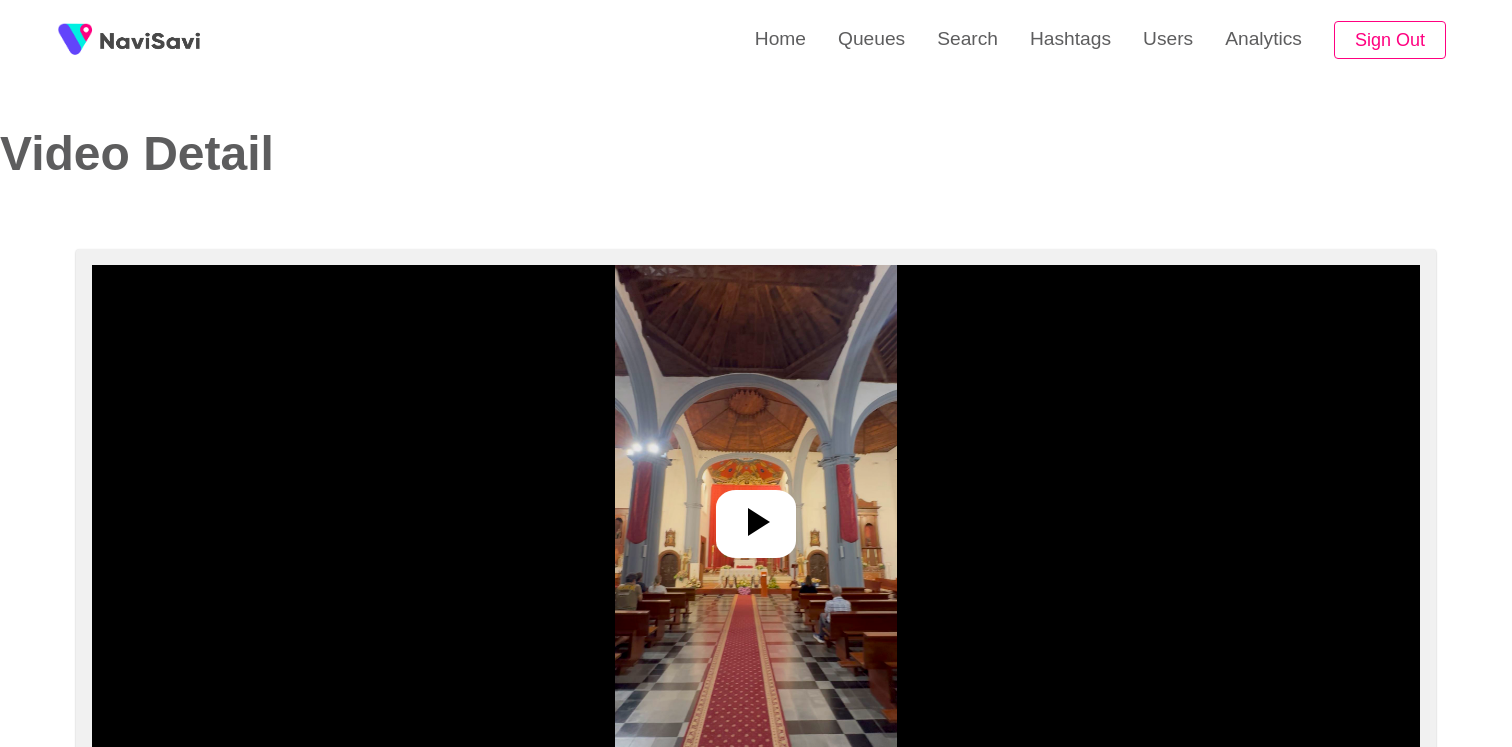 select on "**********" 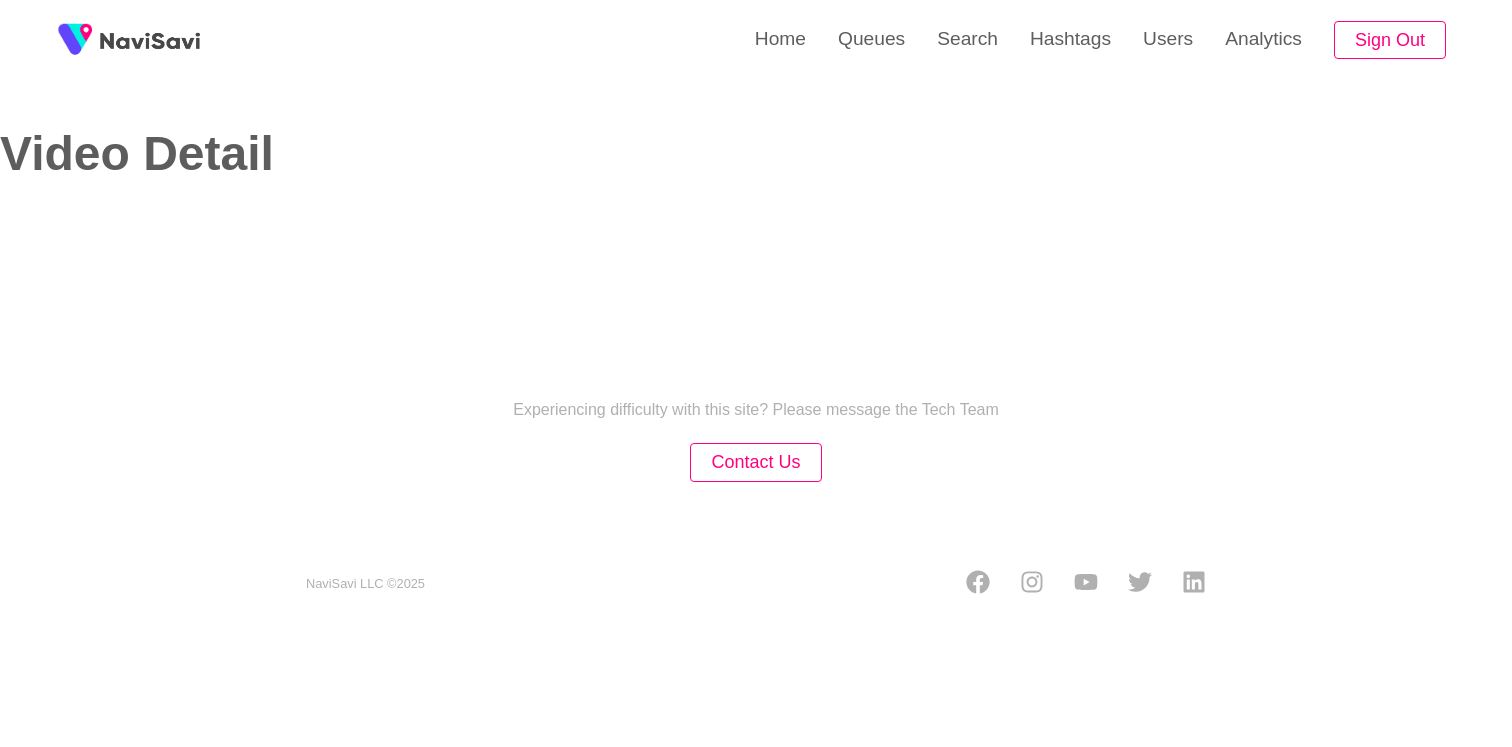 scroll, scrollTop: 0, scrollLeft: 0, axis: both 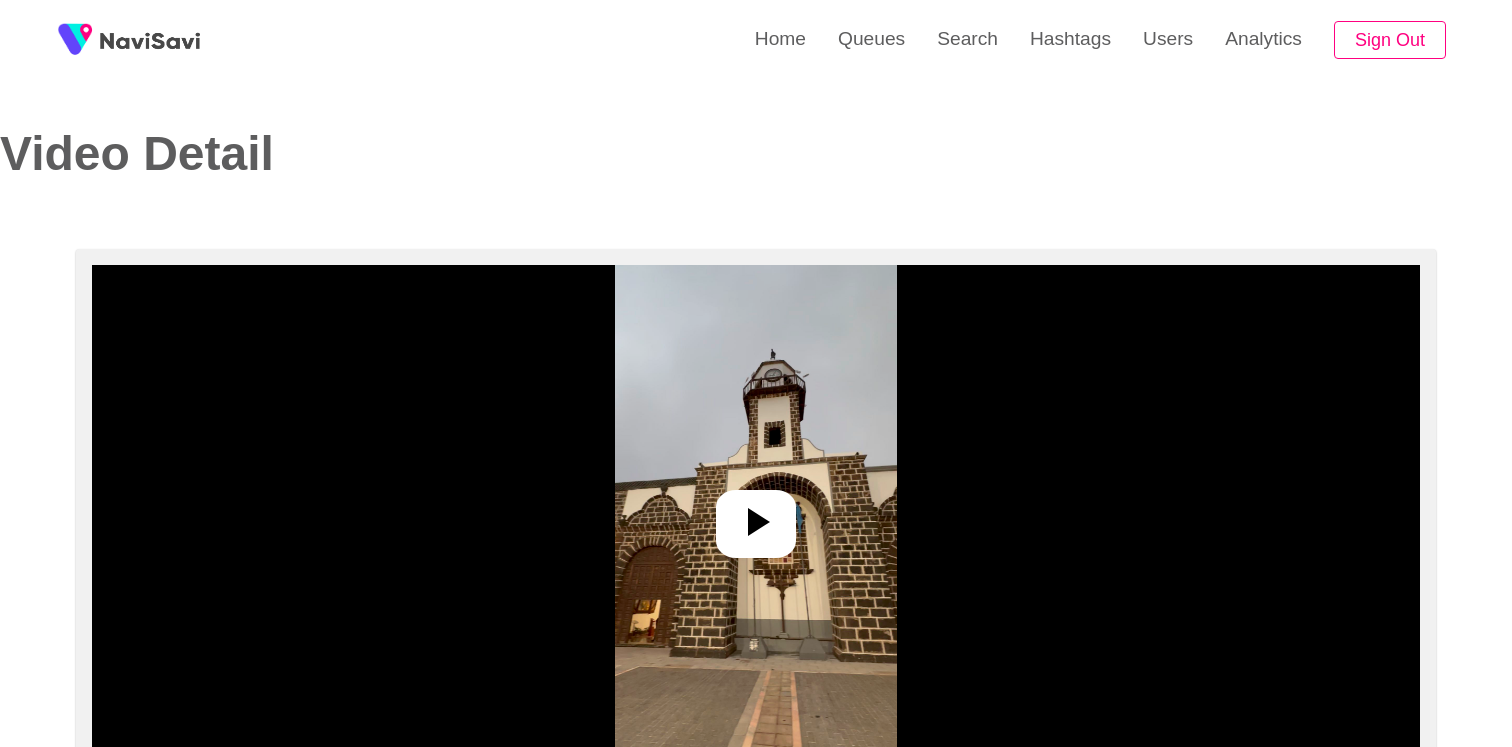 click at bounding box center (755, 515) 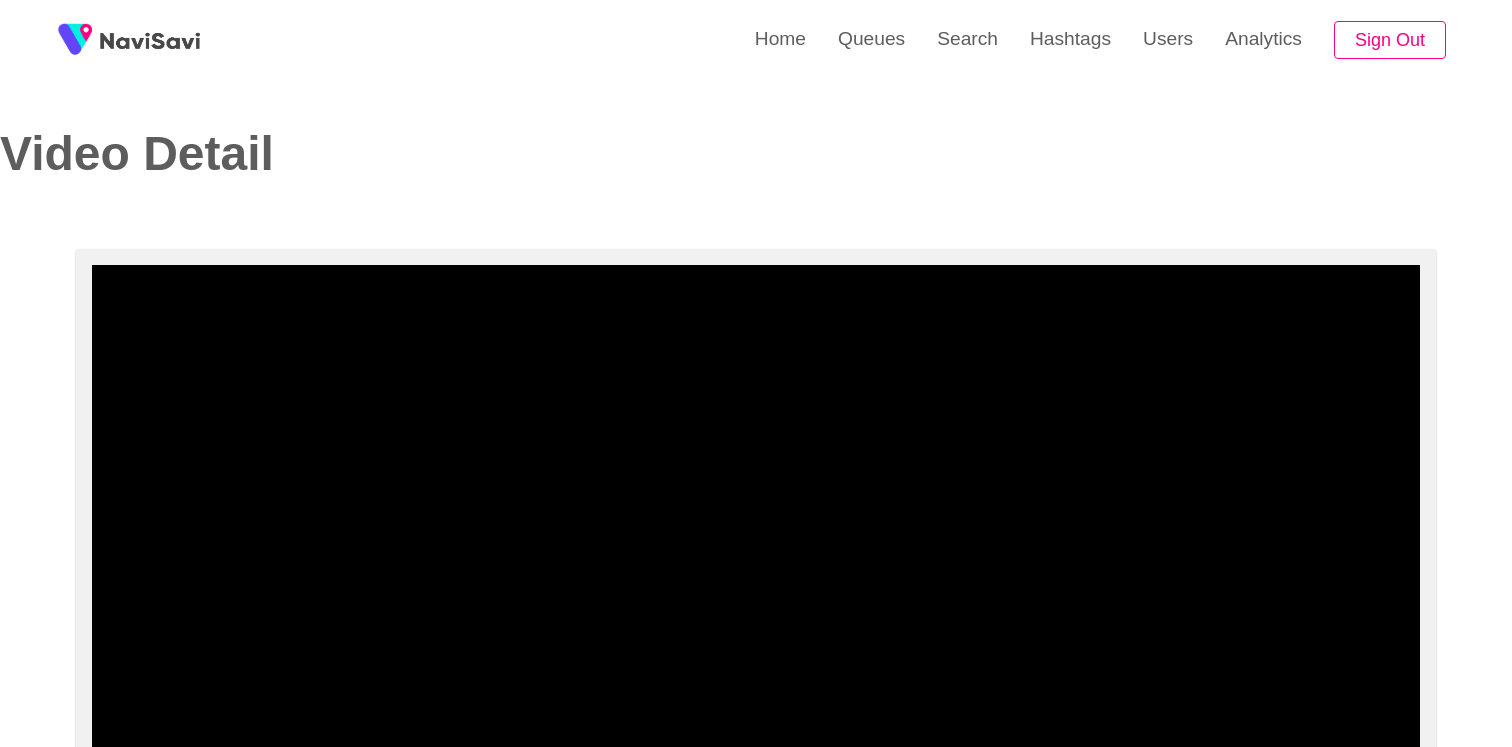 click at bounding box center (756, 515) 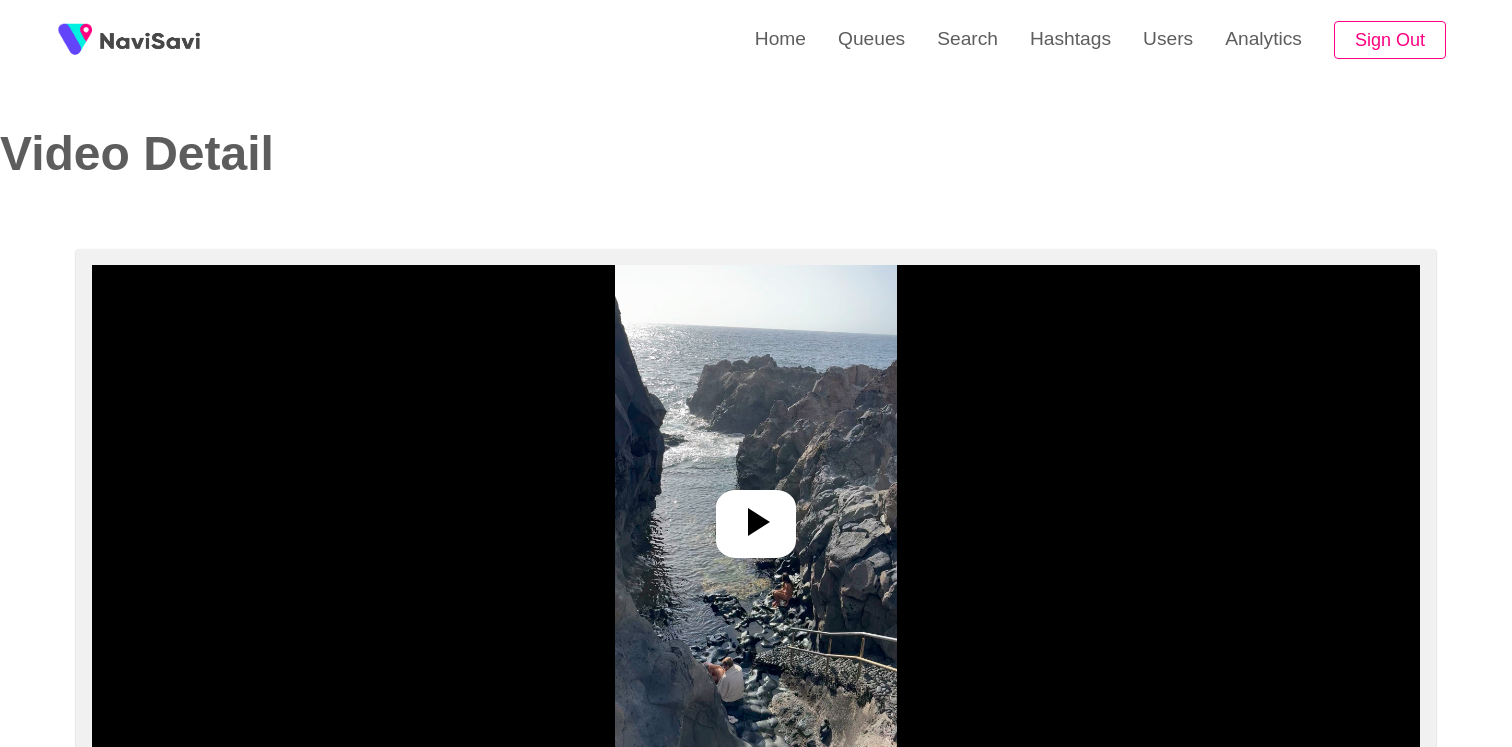 select on "**********" 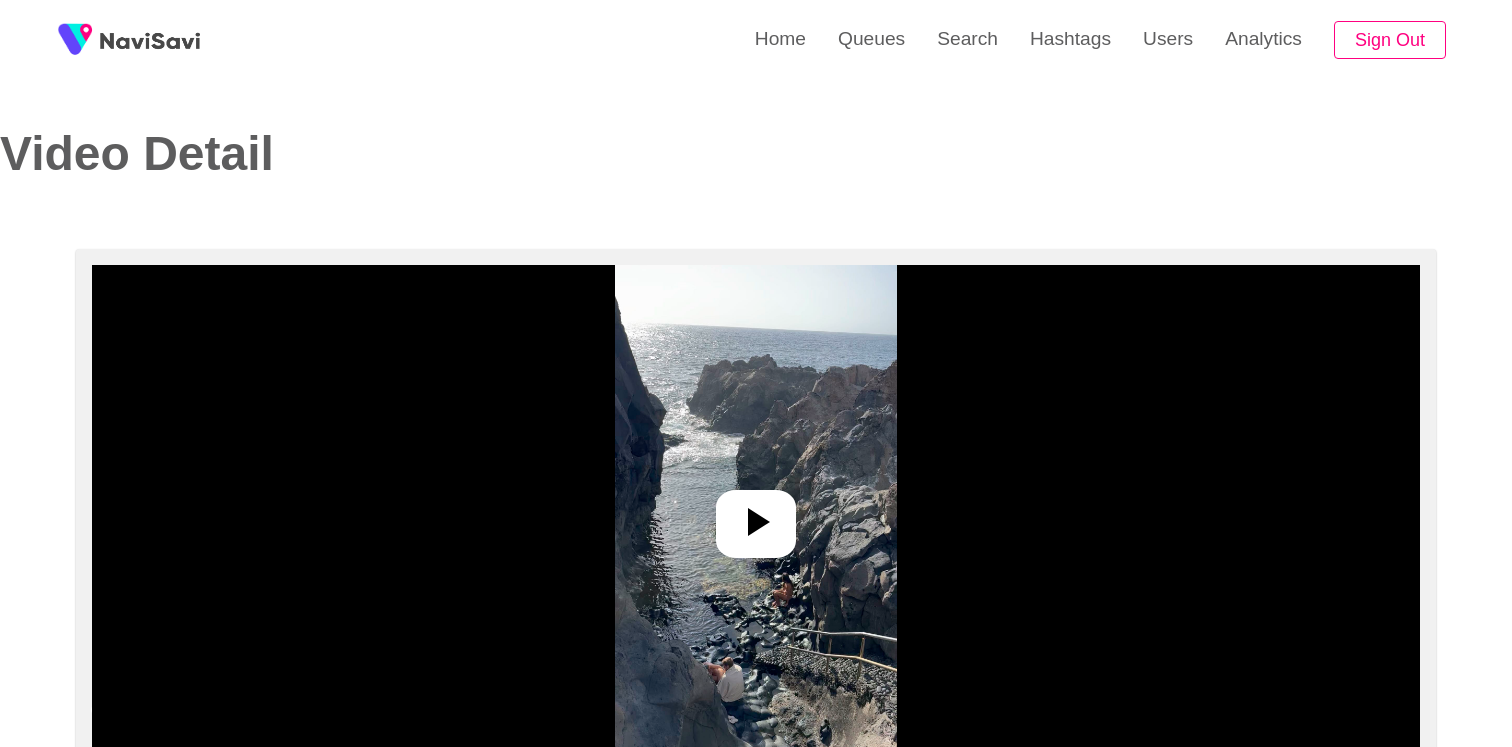 scroll, scrollTop: 0, scrollLeft: 0, axis: both 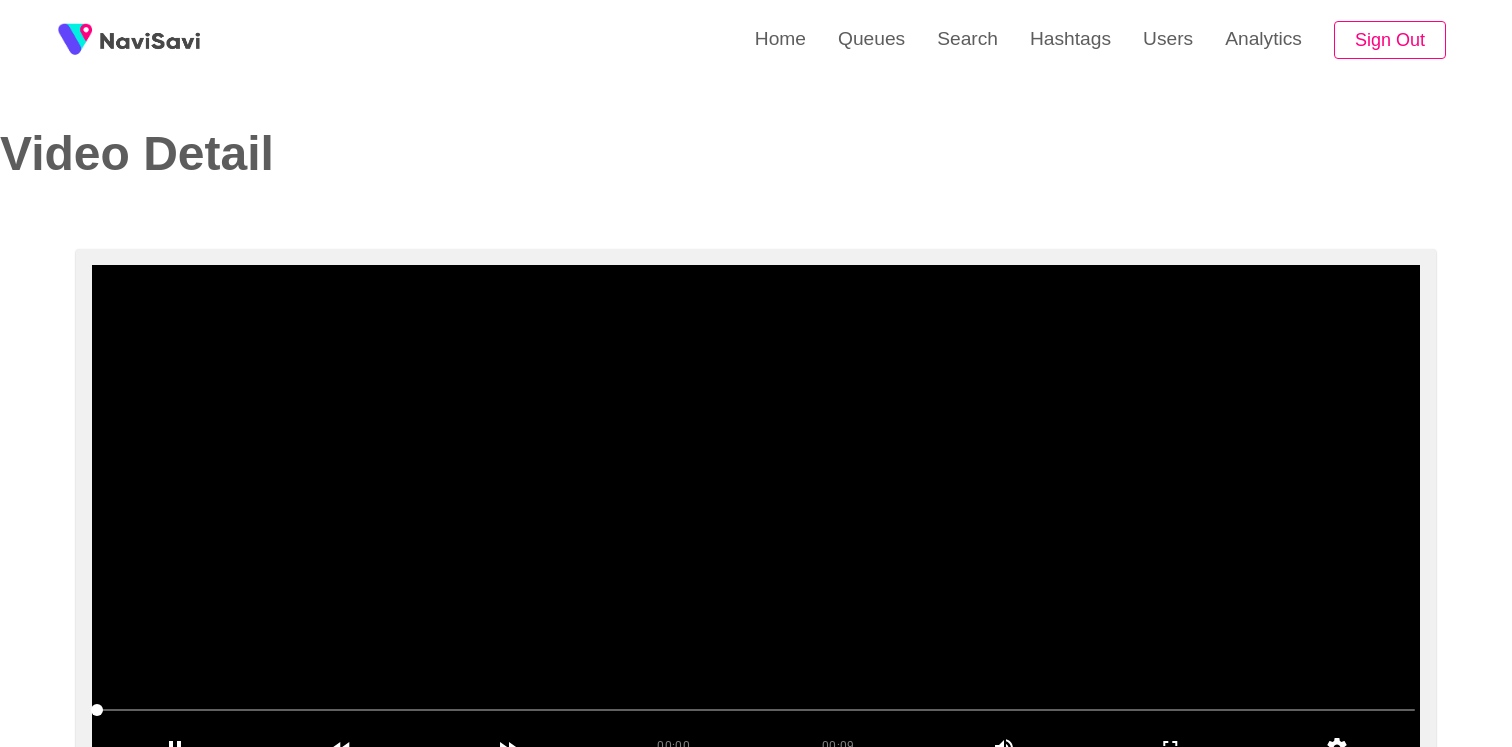 click at bounding box center (756, 515) 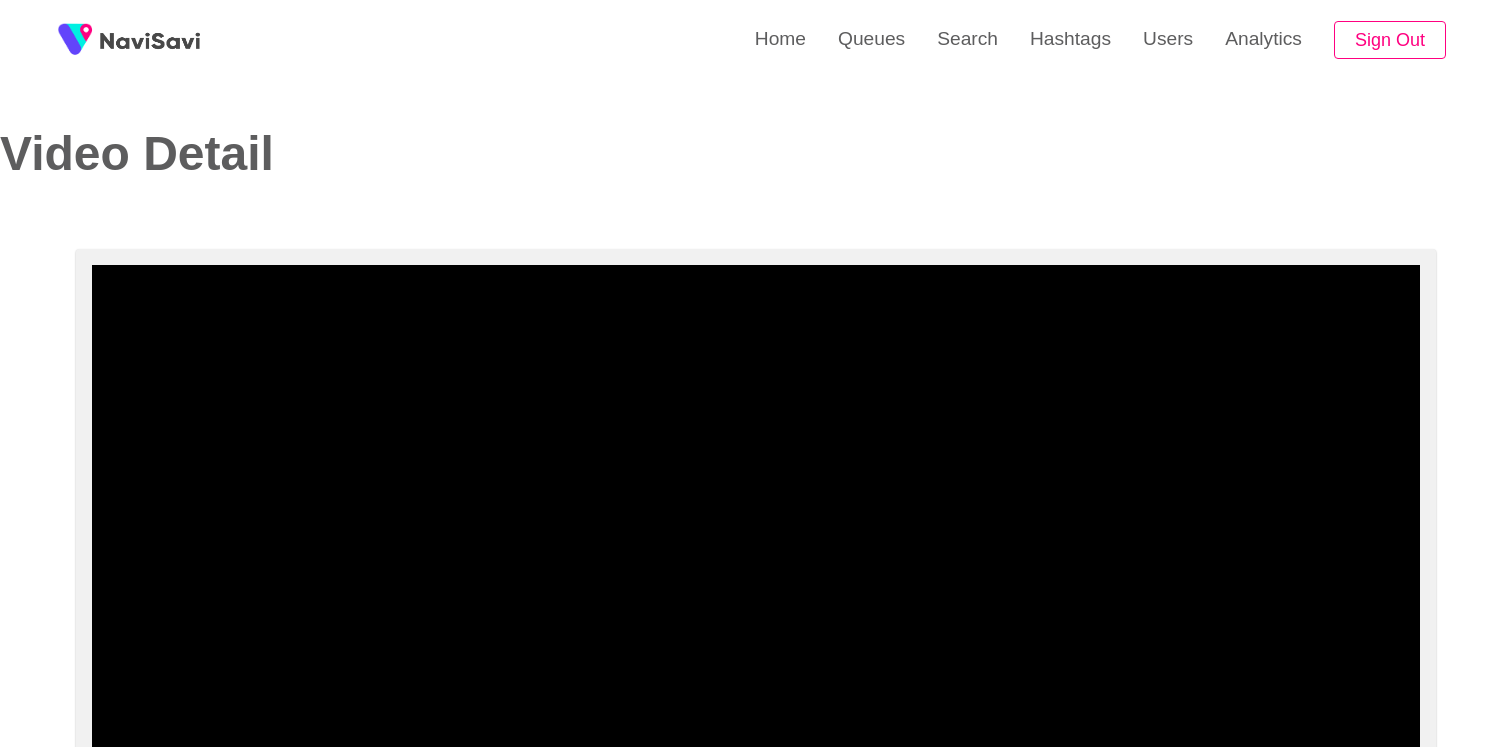 select on "**********" 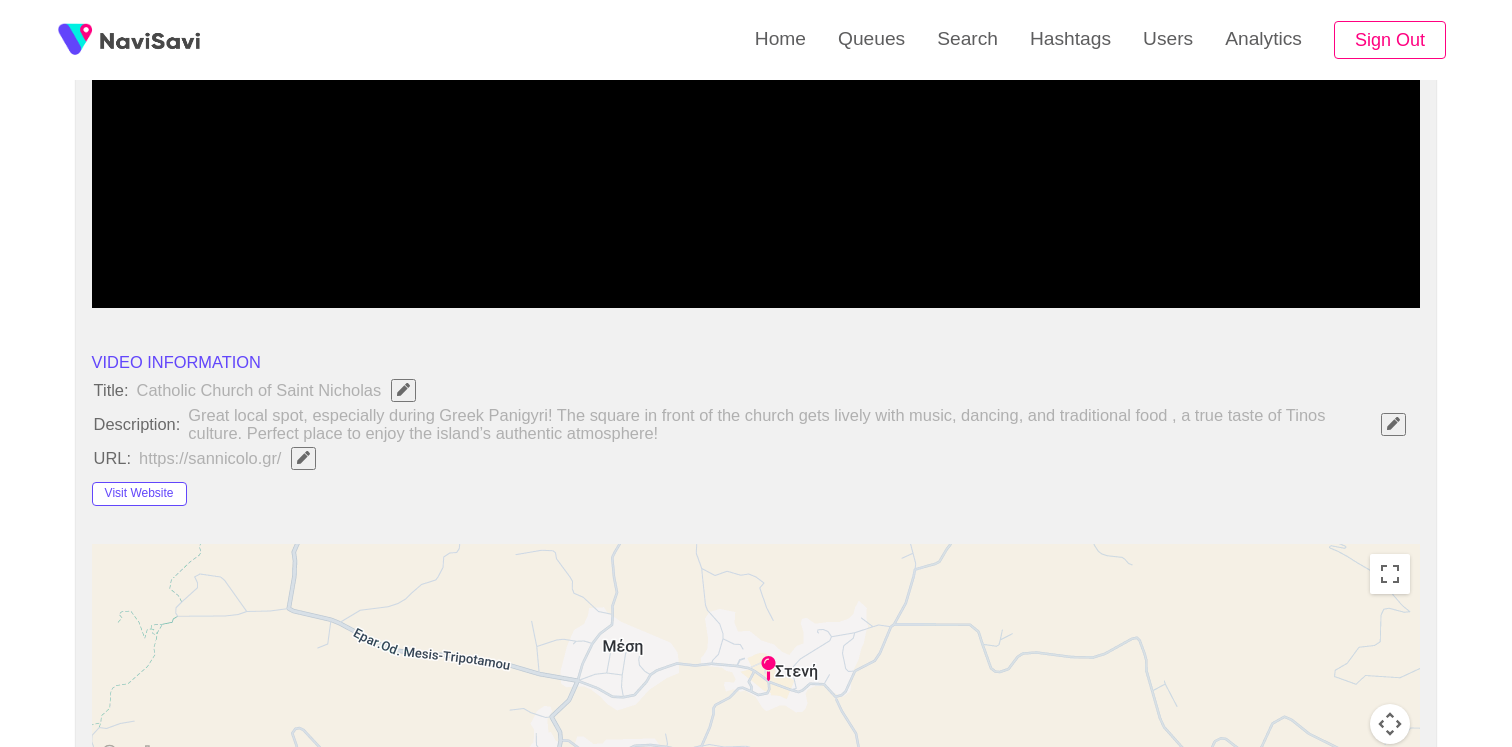 scroll, scrollTop: 269, scrollLeft: 0, axis: vertical 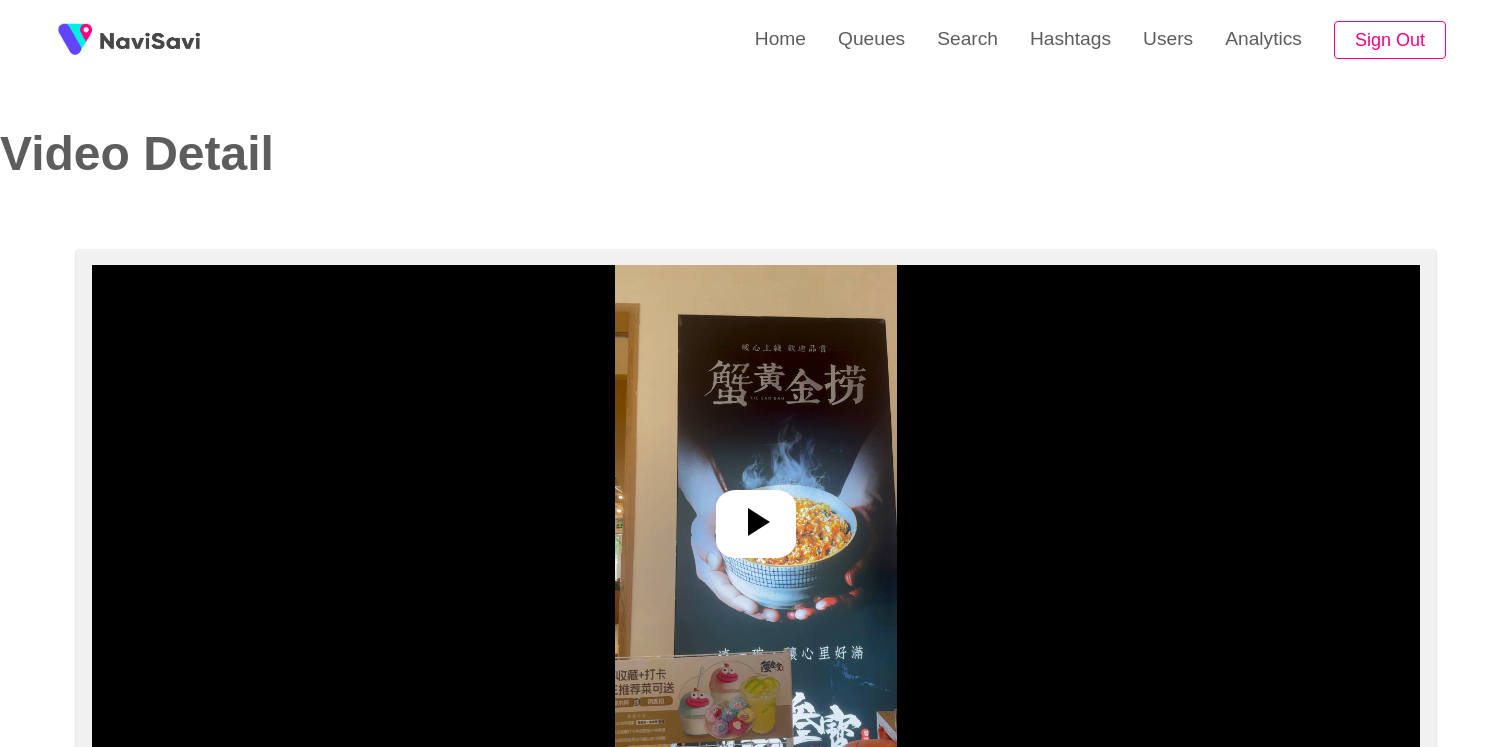 select on "**********" 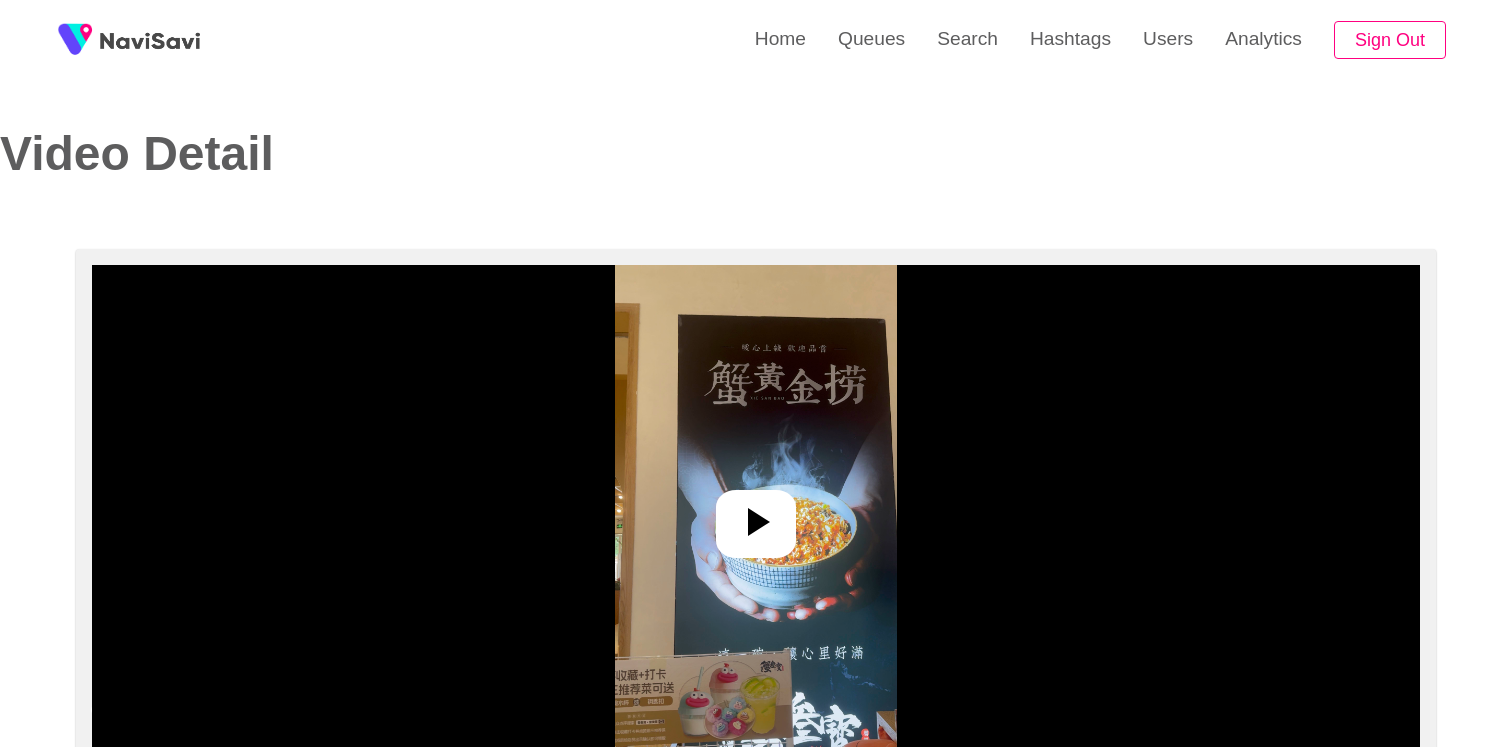 click 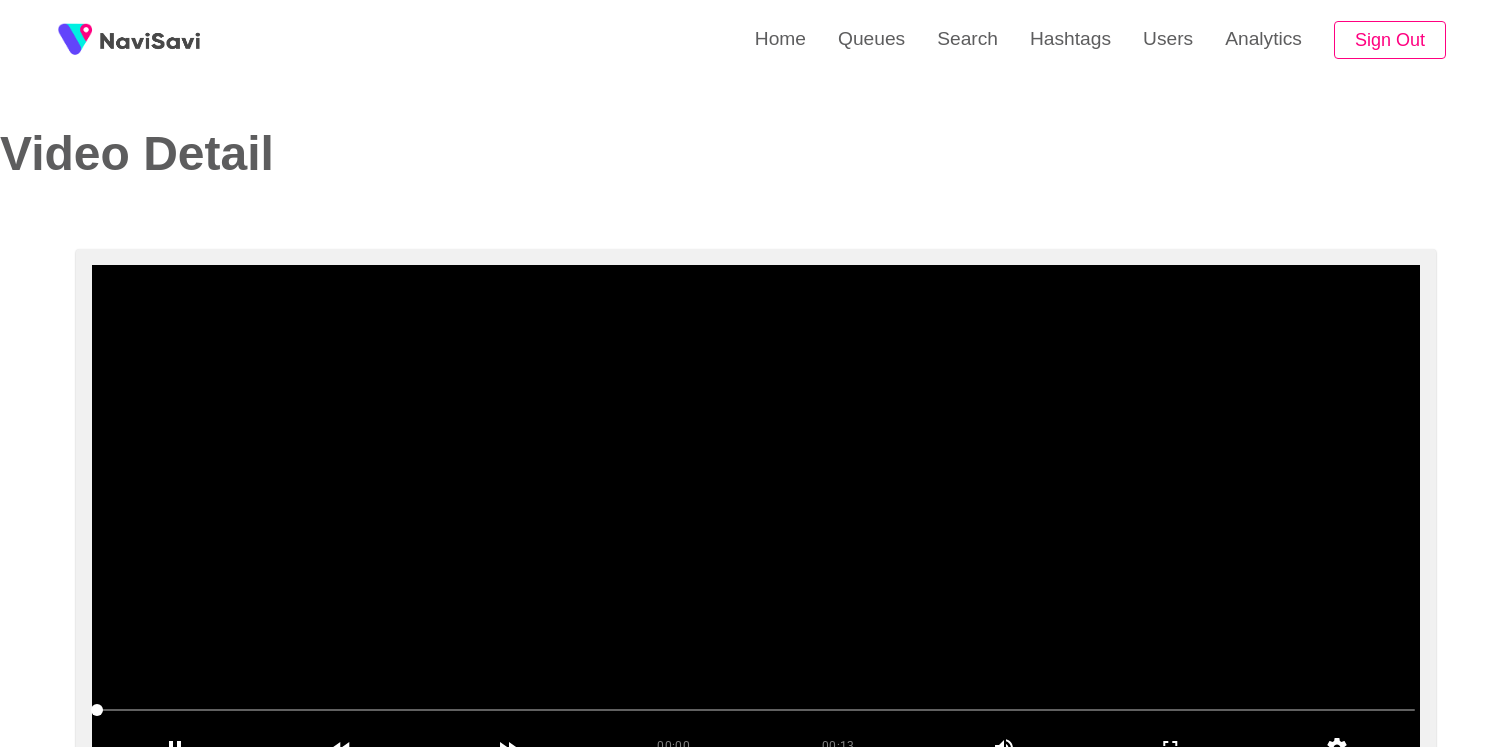 scroll, scrollTop: 154, scrollLeft: 0, axis: vertical 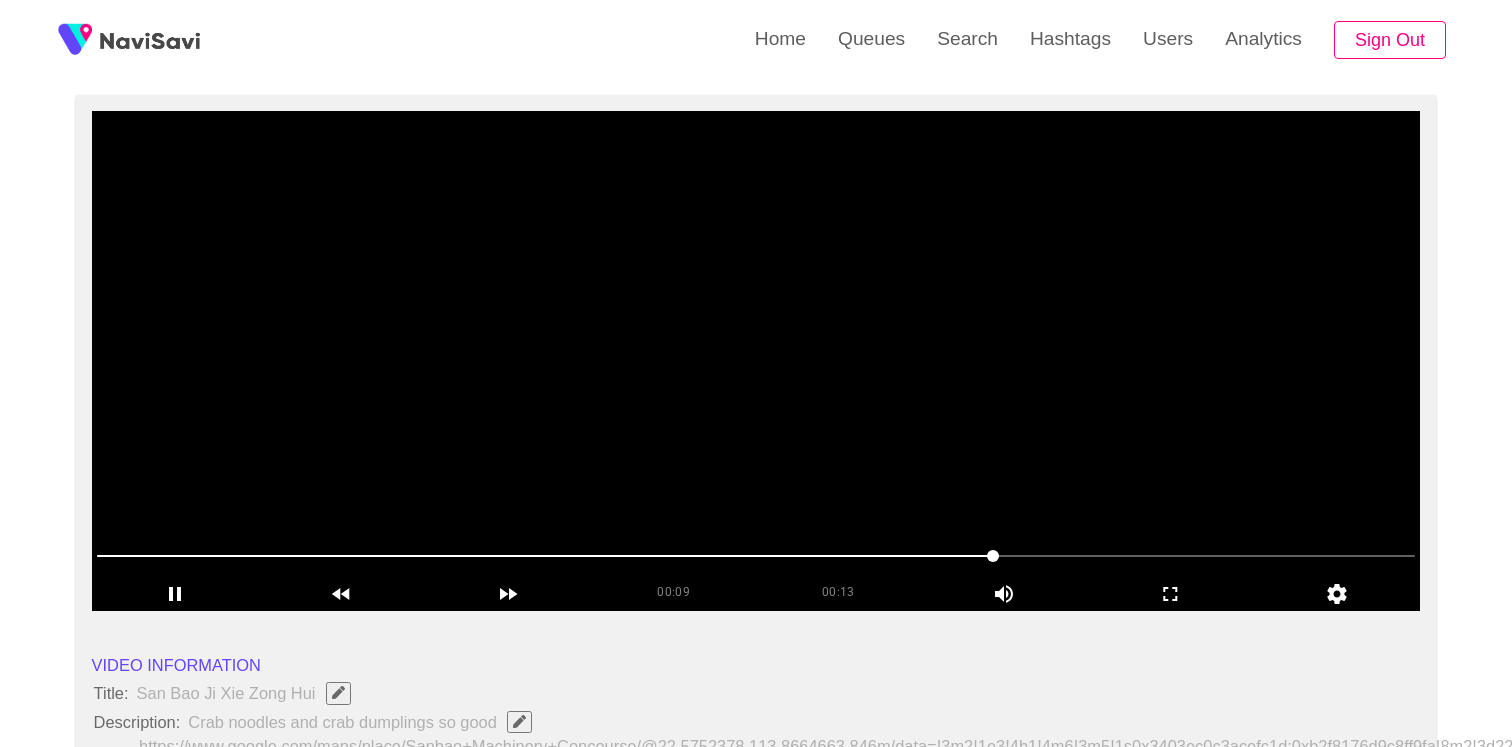 click at bounding box center [756, 361] 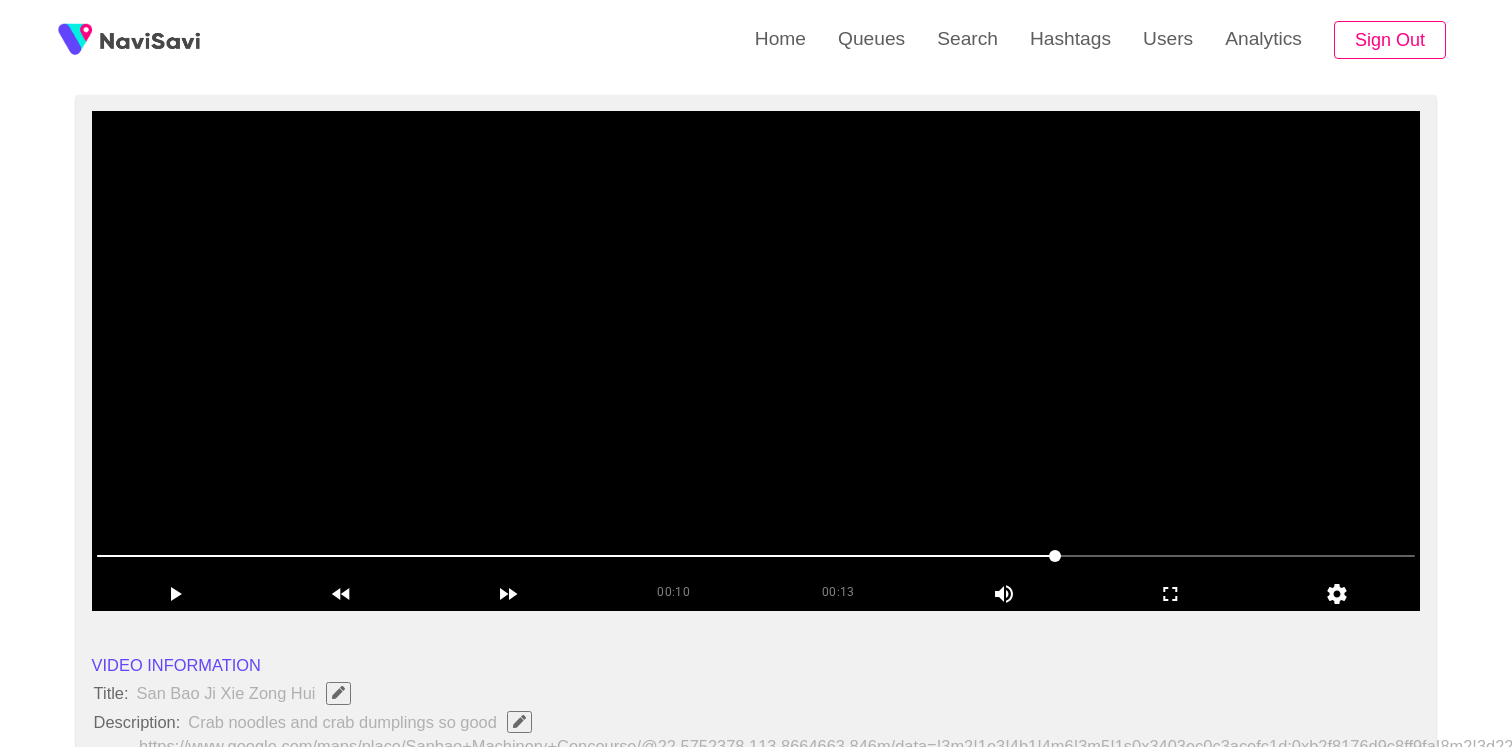 click at bounding box center (756, 361) 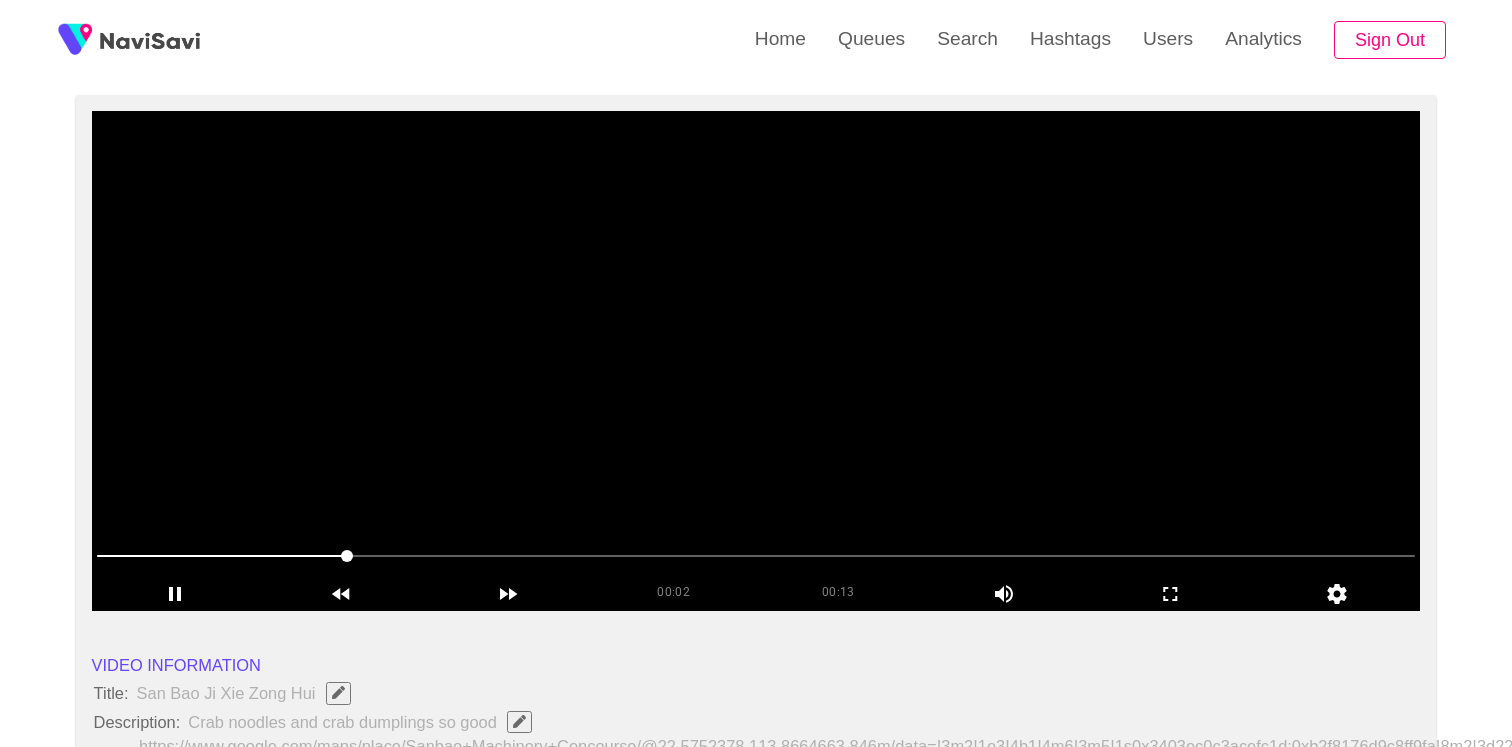 click at bounding box center (756, 361) 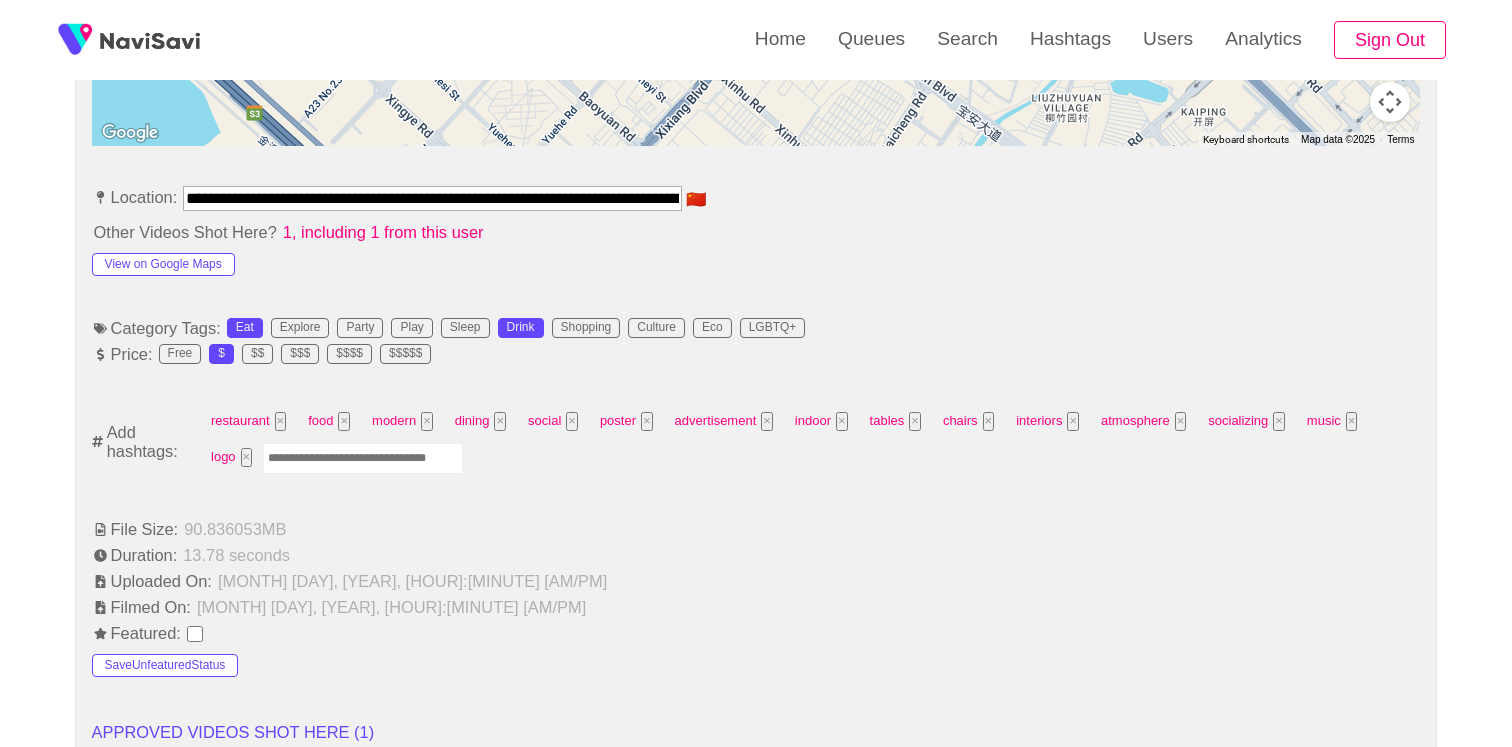 scroll, scrollTop: 1089, scrollLeft: 0, axis: vertical 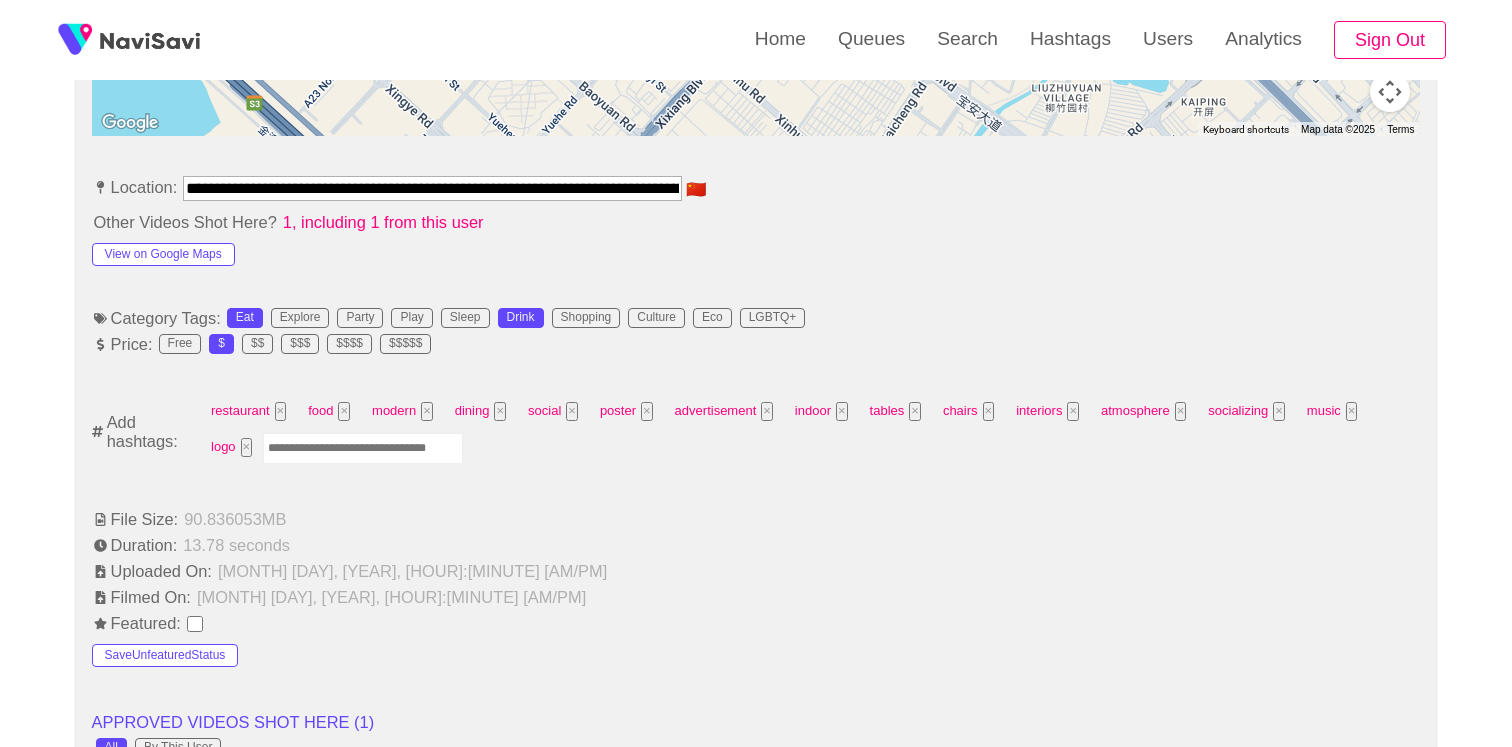click at bounding box center (363, 448) 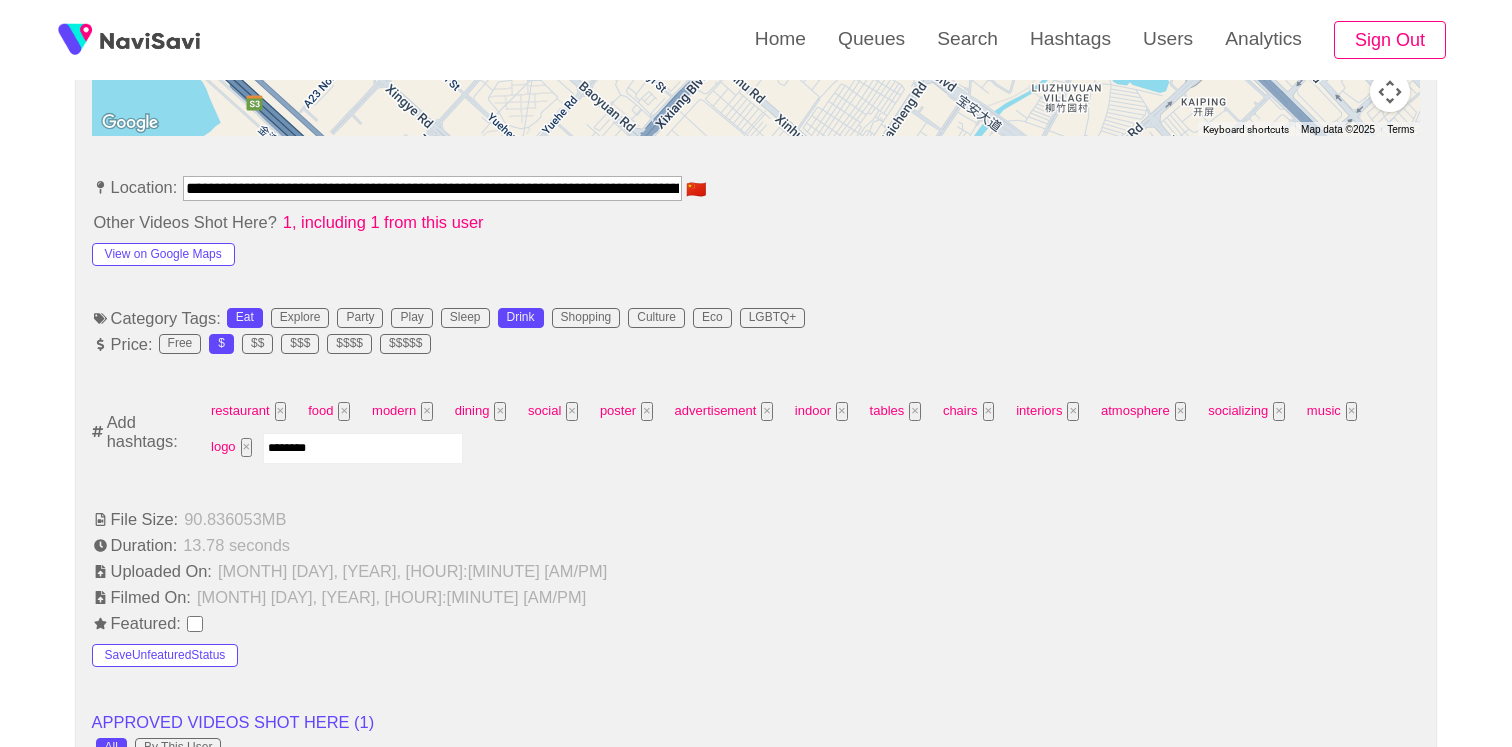 type on "*********" 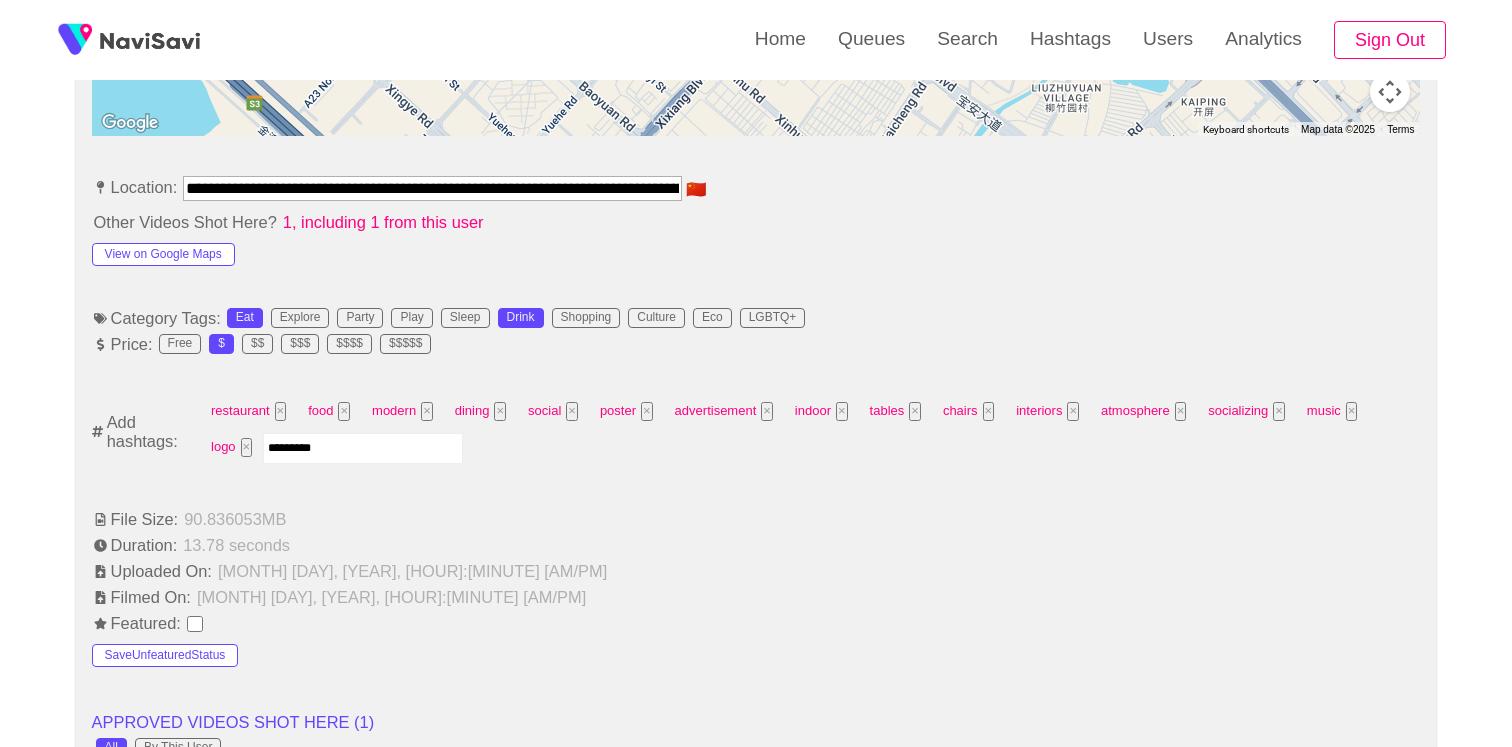 type 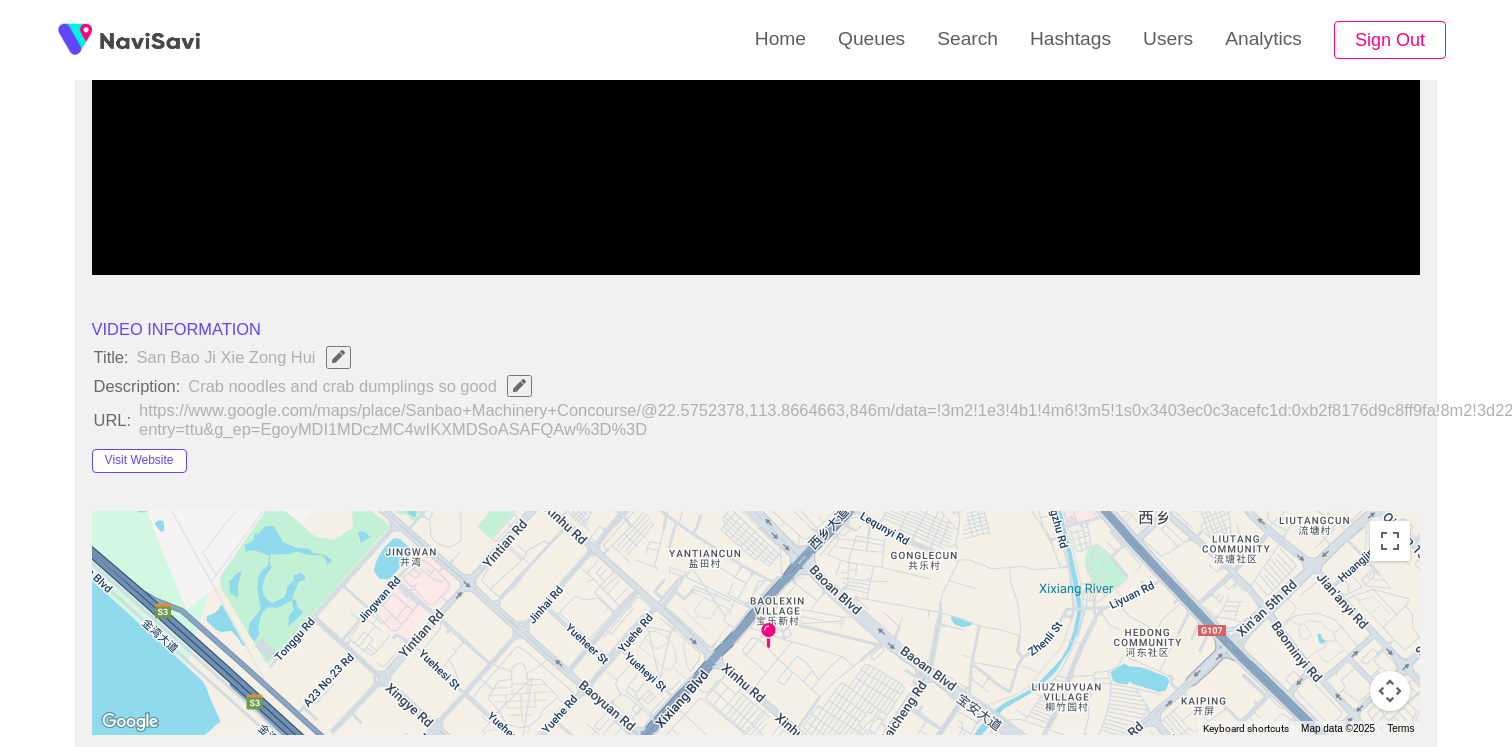 scroll, scrollTop: 280, scrollLeft: 0, axis: vertical 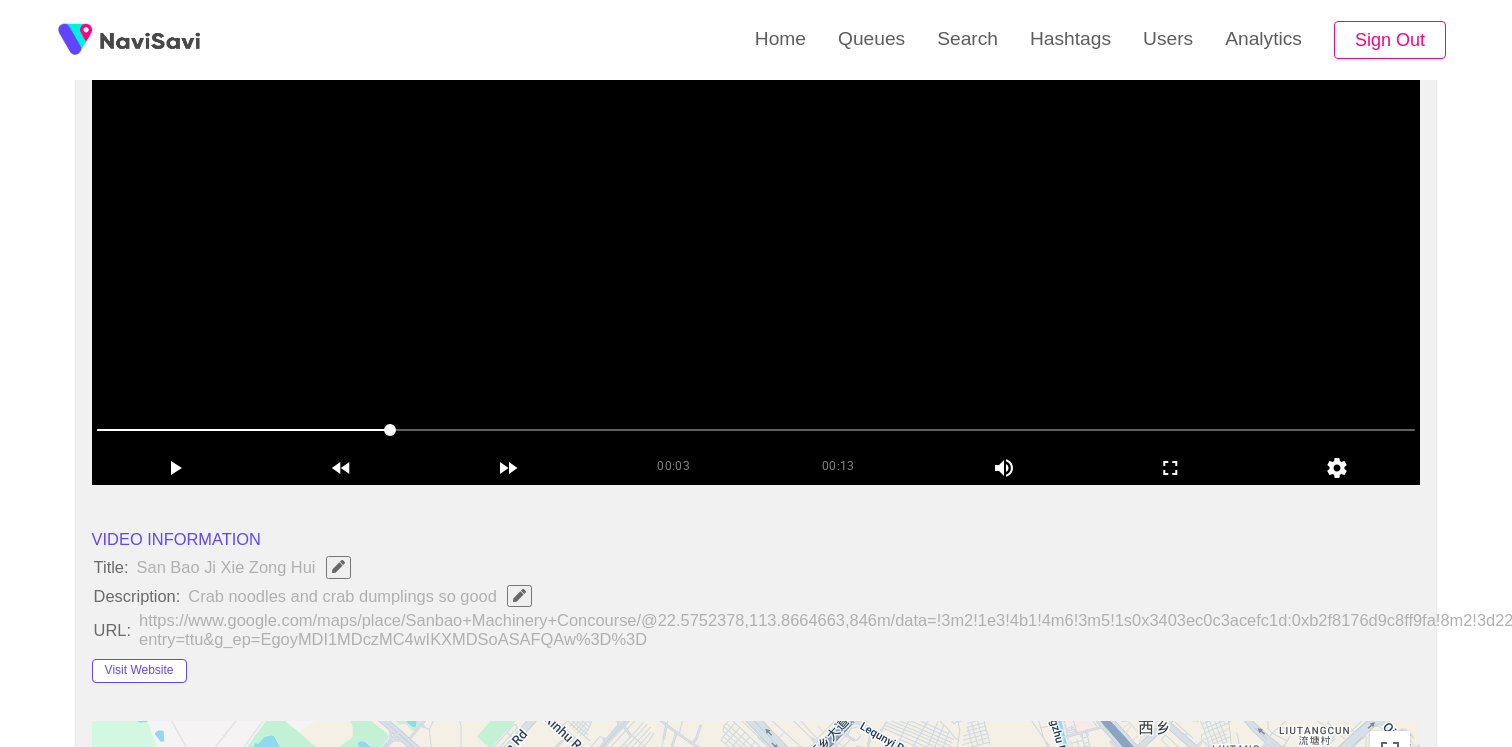 click at bounding box center (756, 235) 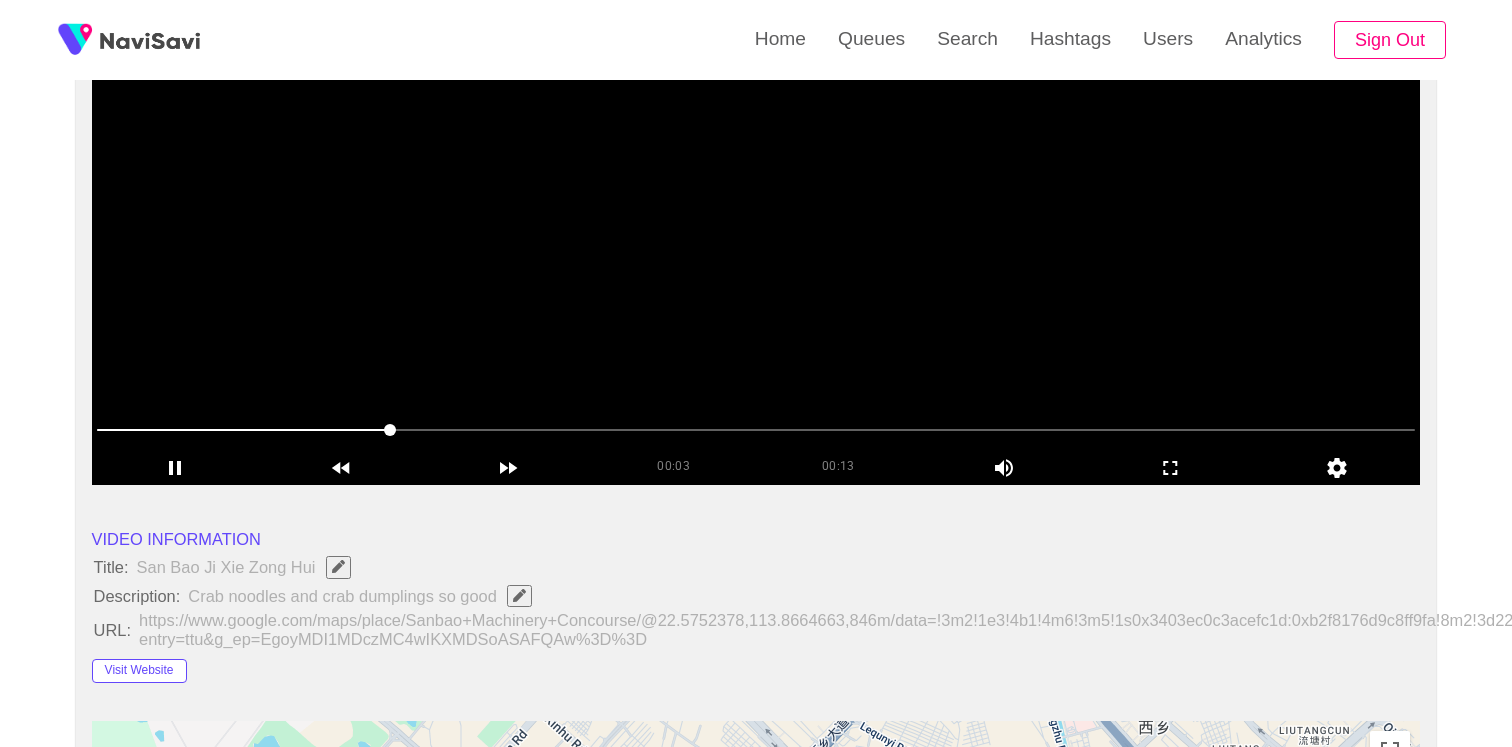 click at bounding box center [756, 235] 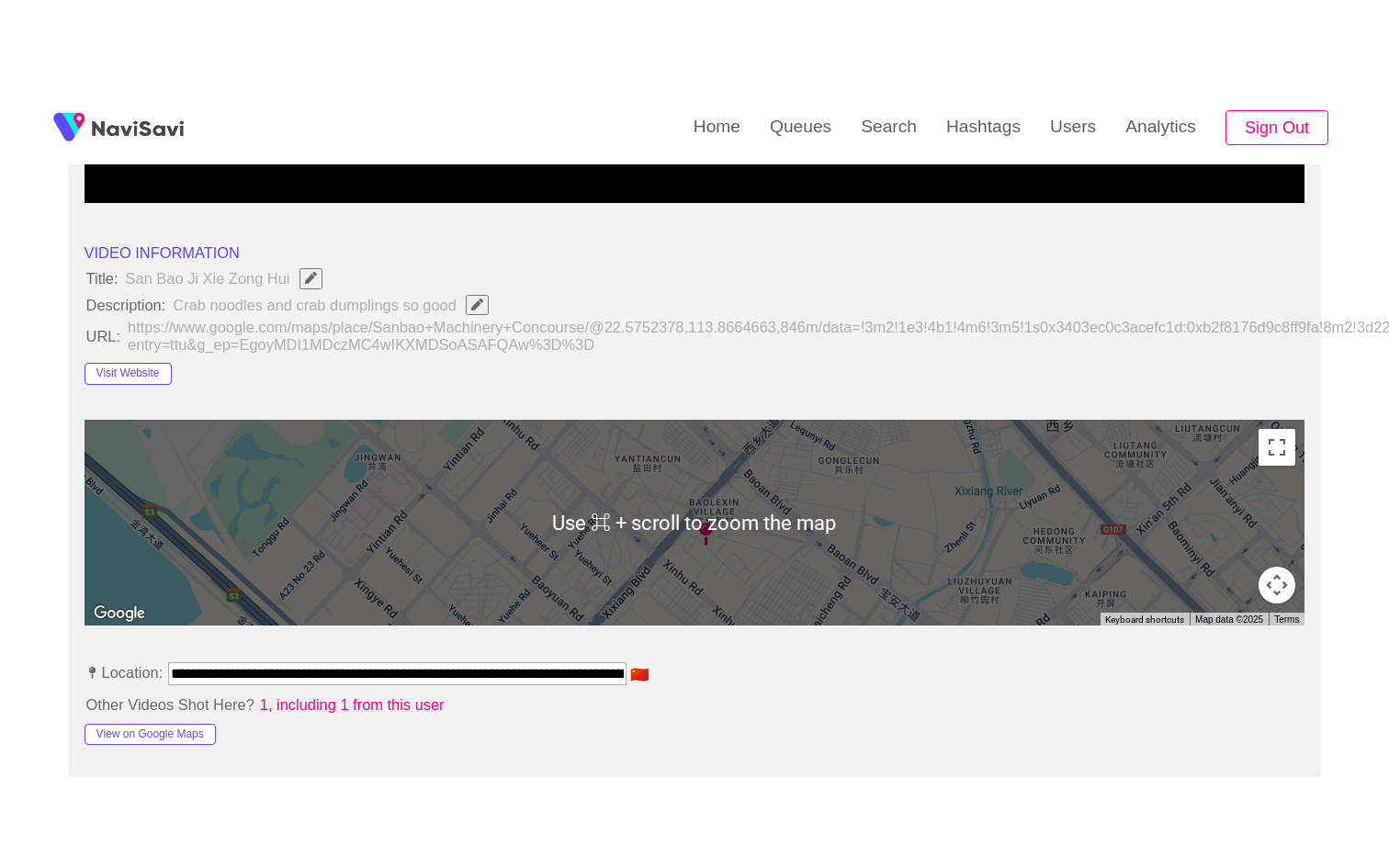 scroll, scrollTop: 356, scrollLeft: 0, axis: vertical 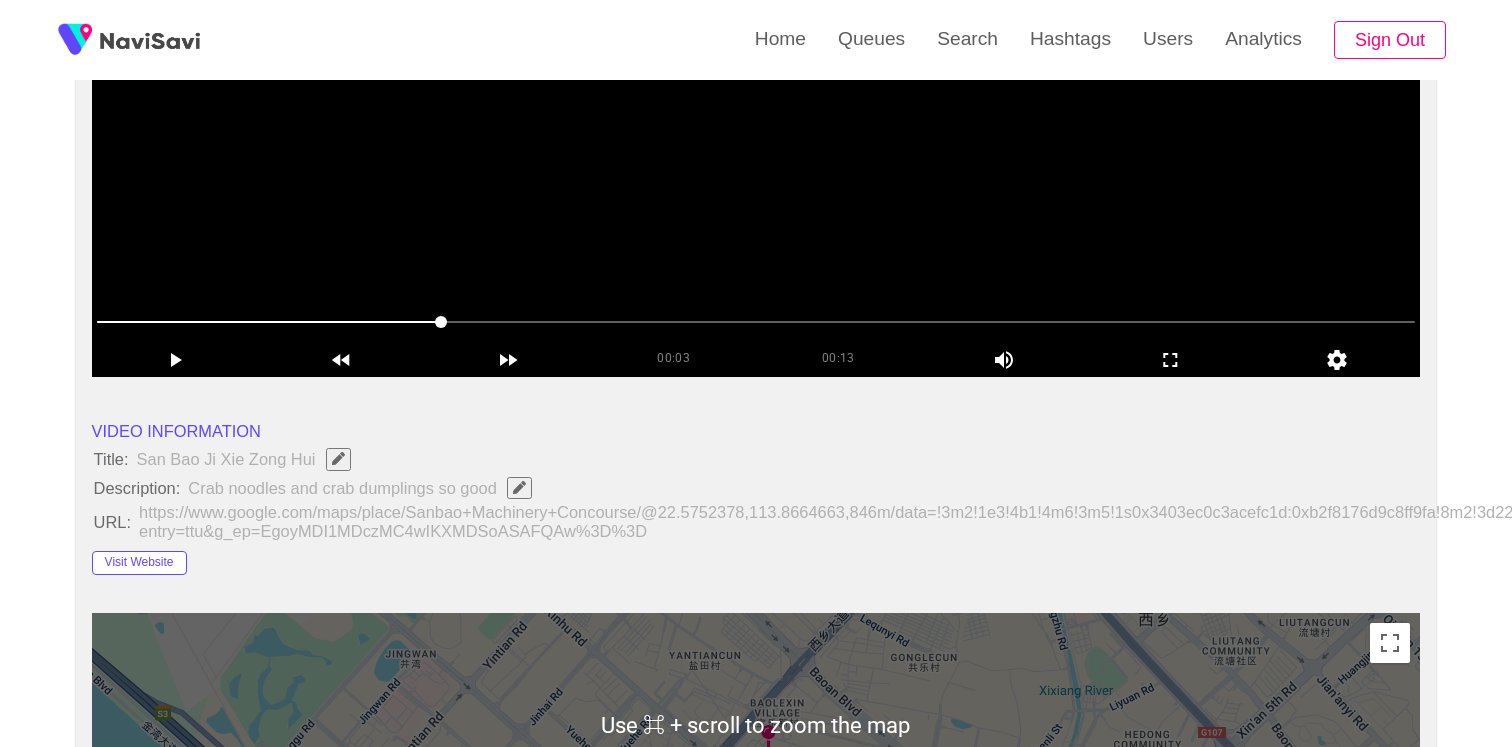 click at bounding box center [756, 127] 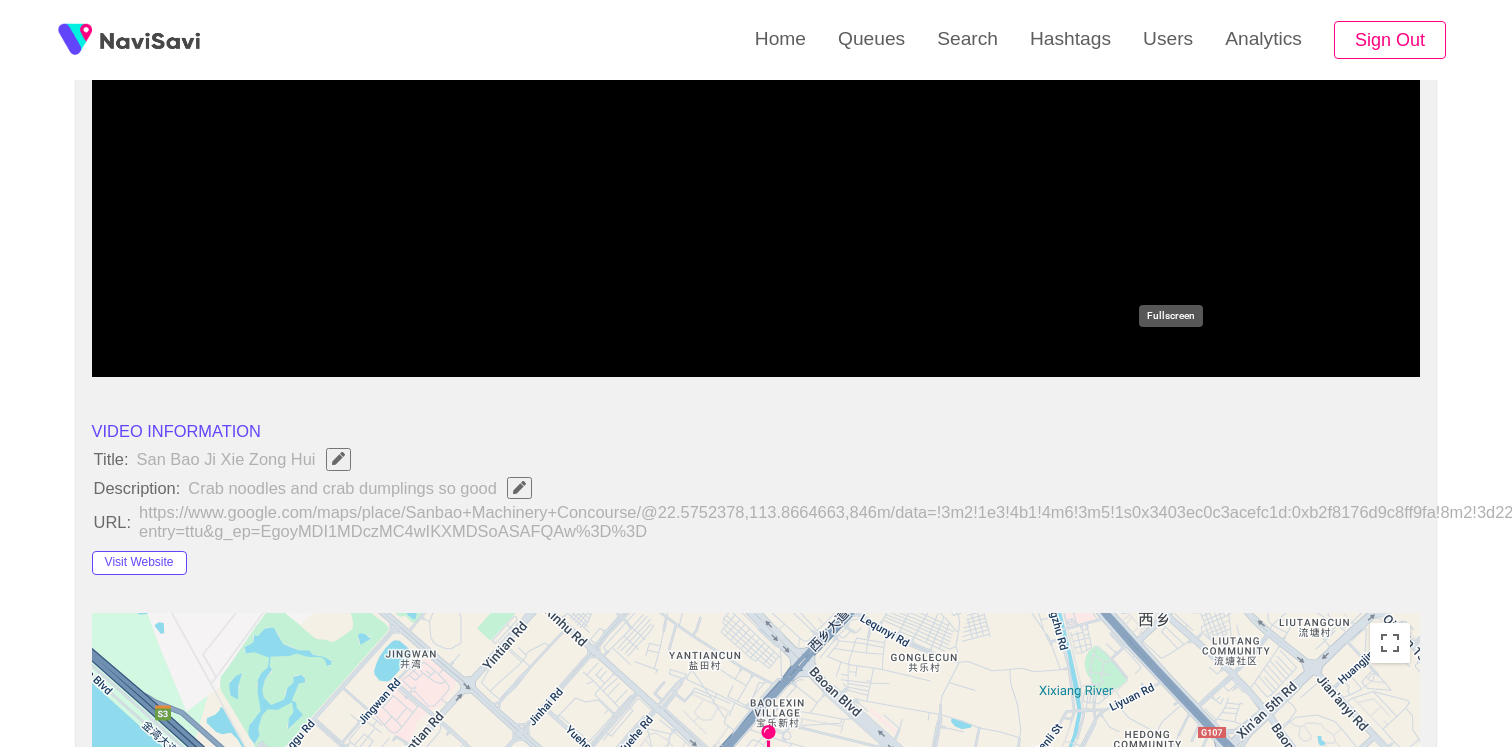 click 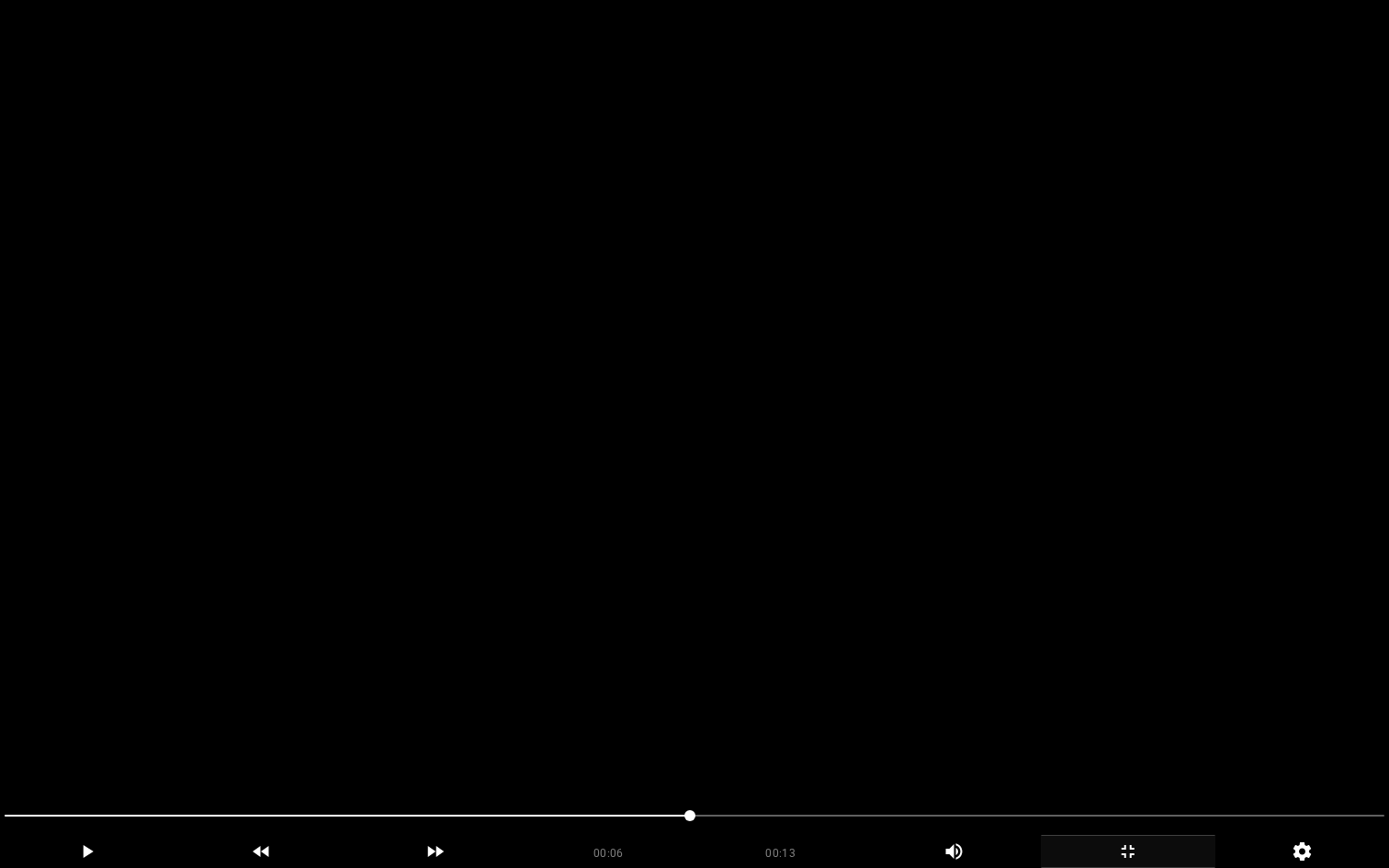 click at bounding box center (694, 434) 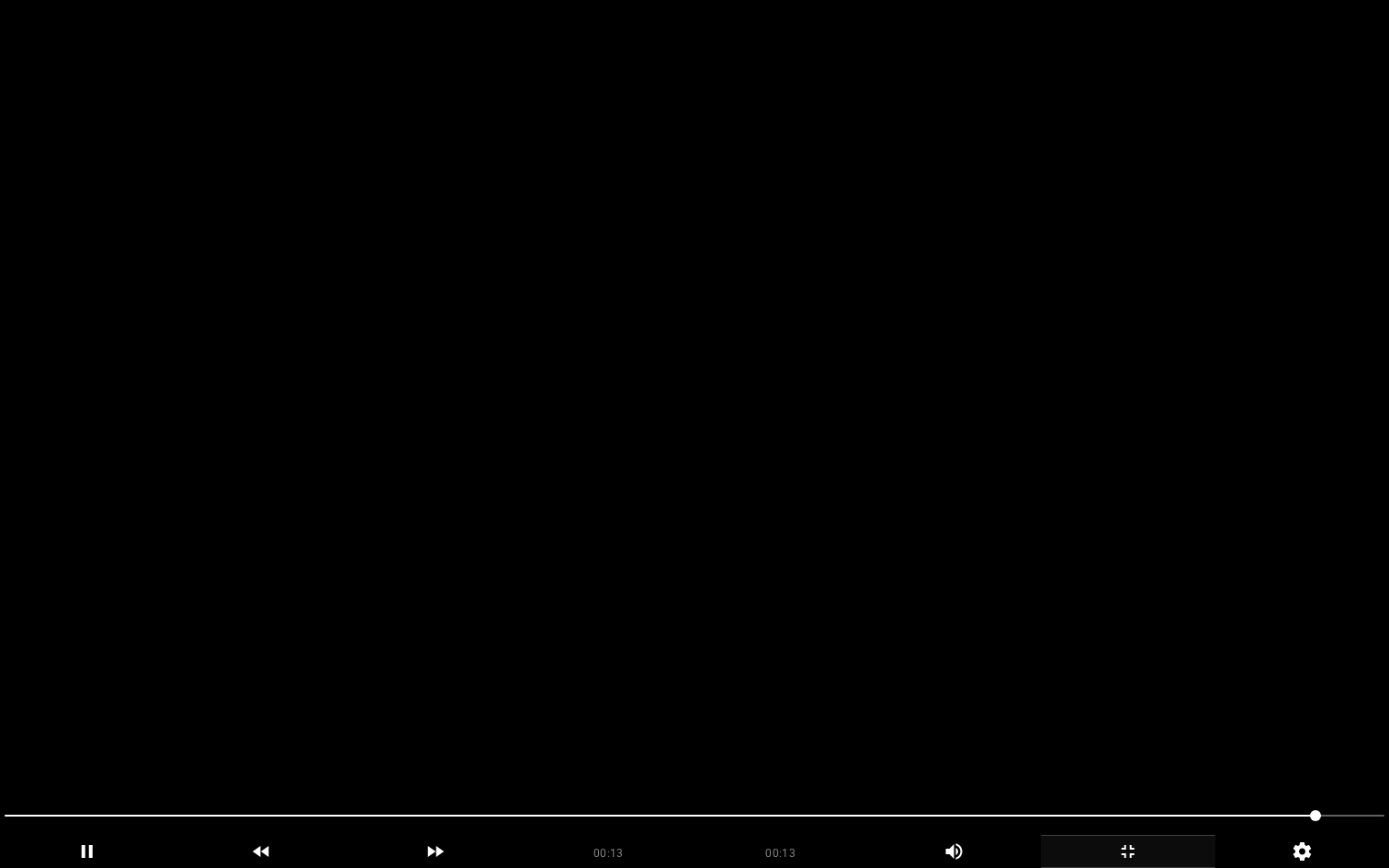 click at bounding box center (694, 434) 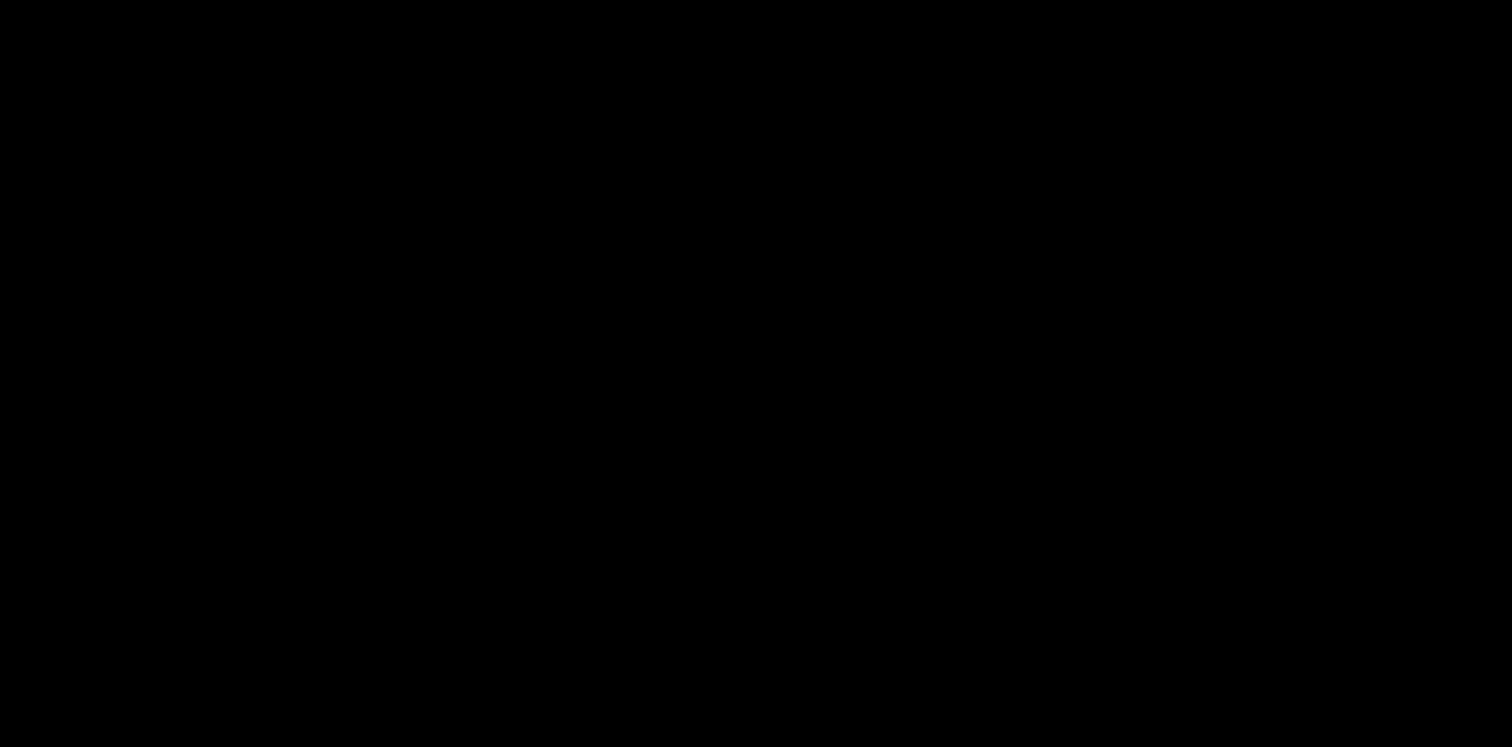scroll, scrollTop: 152, scrollLeft: 0, axis: vertical 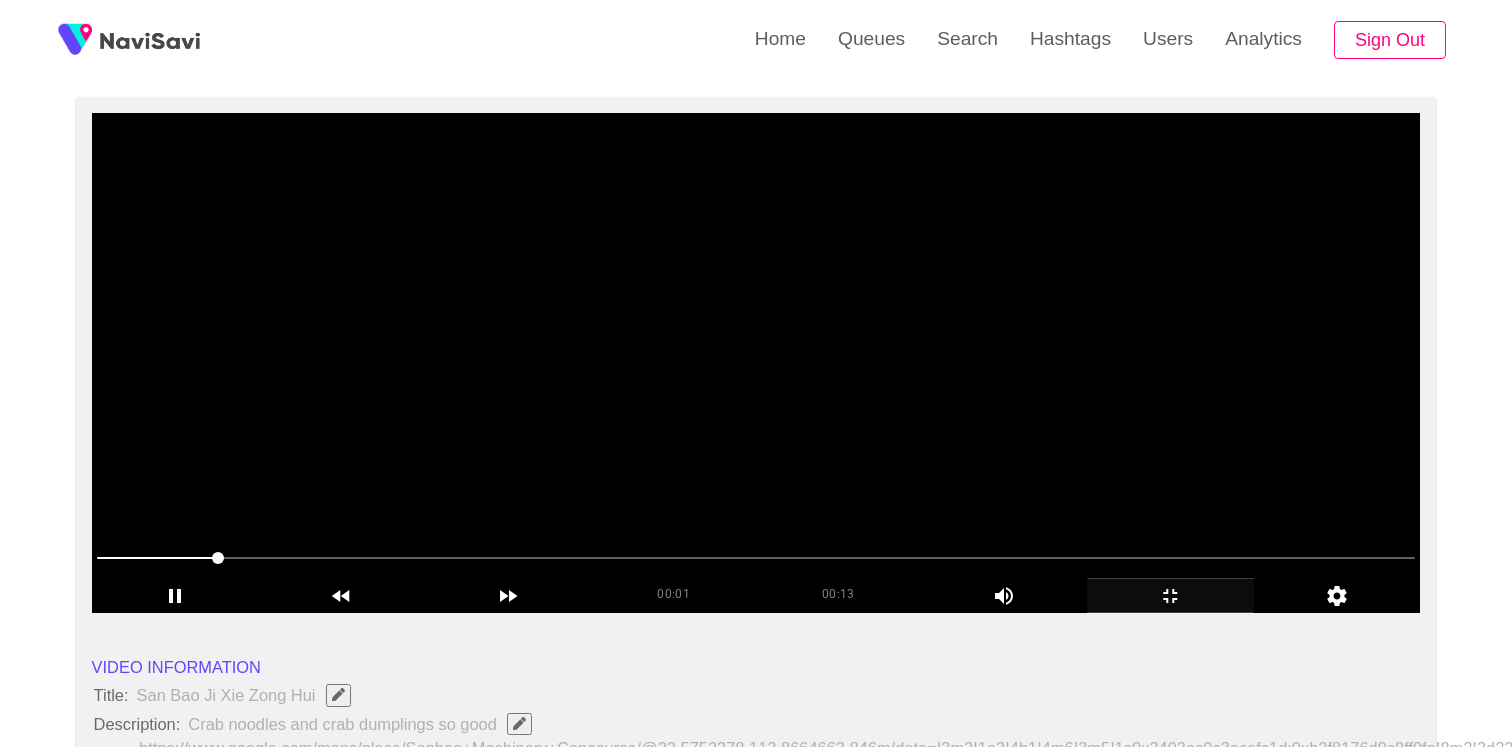 click at bounding box center (756, 363) 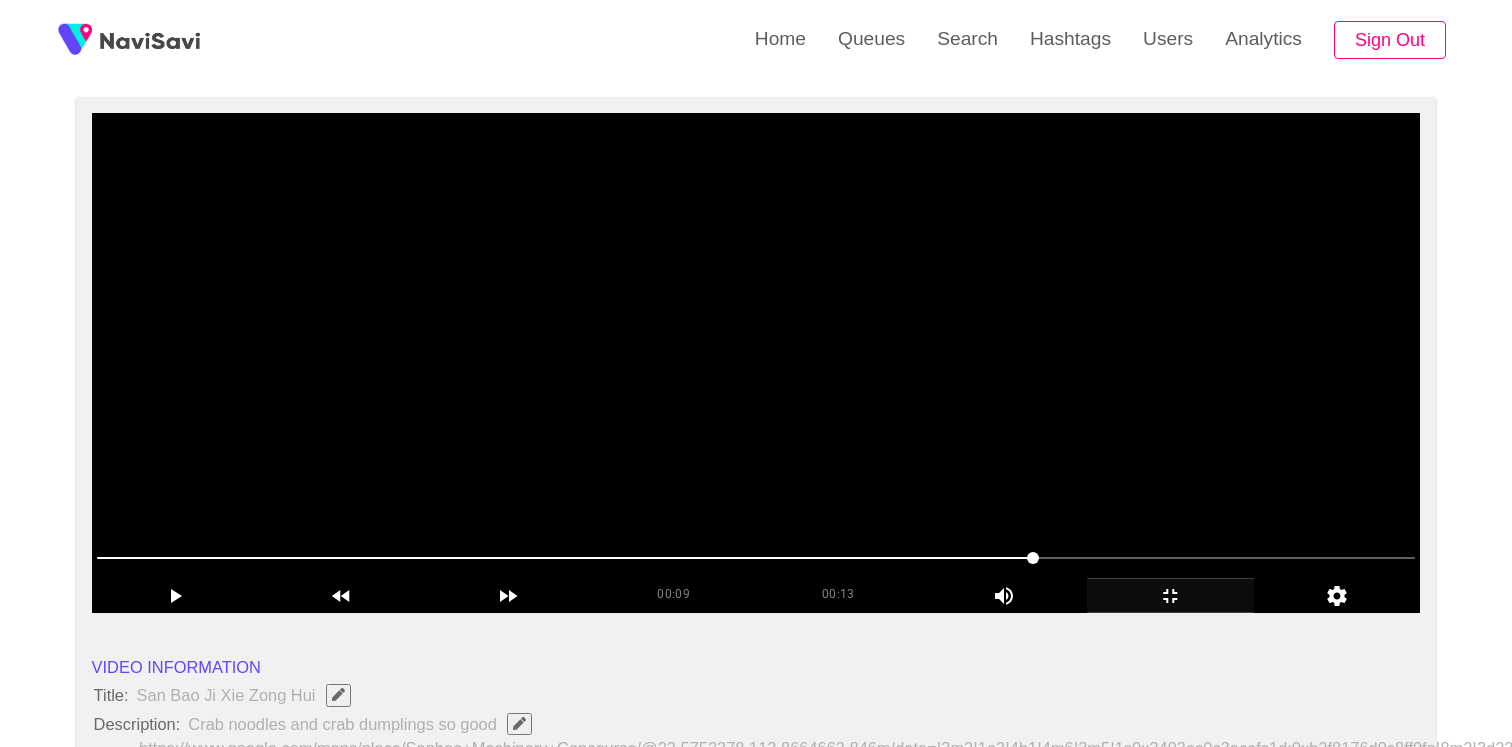 click at bounding box center [756, 363] 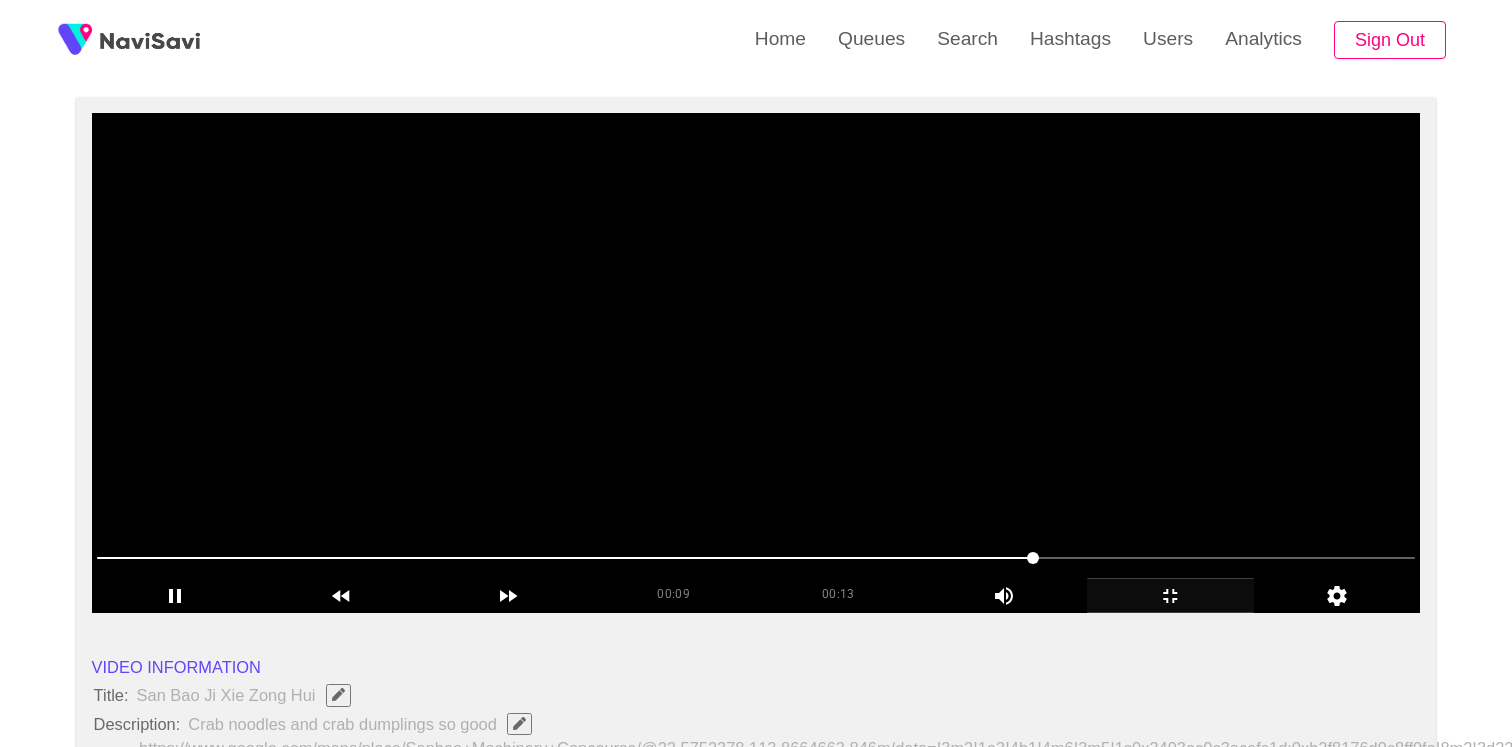 click at bounding box center (756, 363) 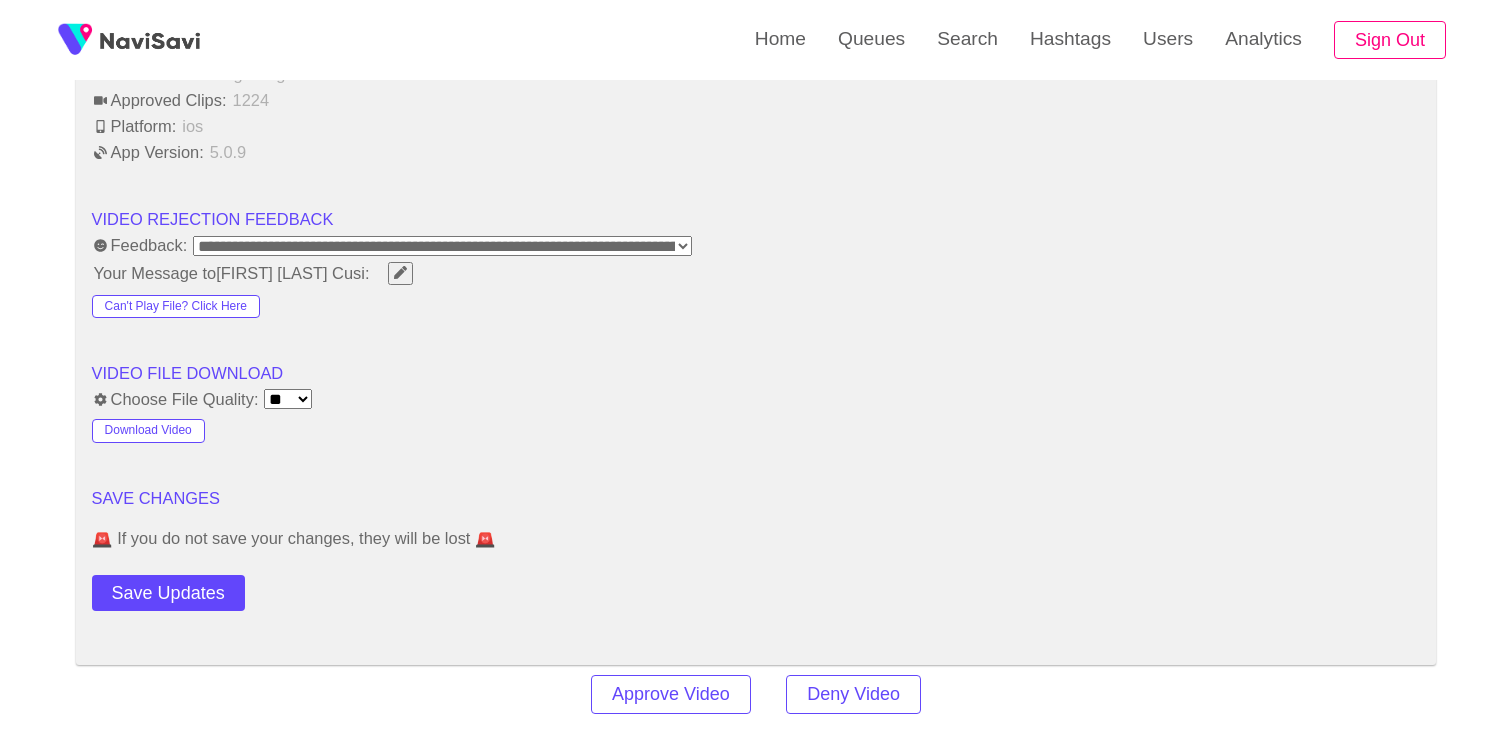 scroll, scrollTop: 2515, scrollLeft: 0, axis: vertical 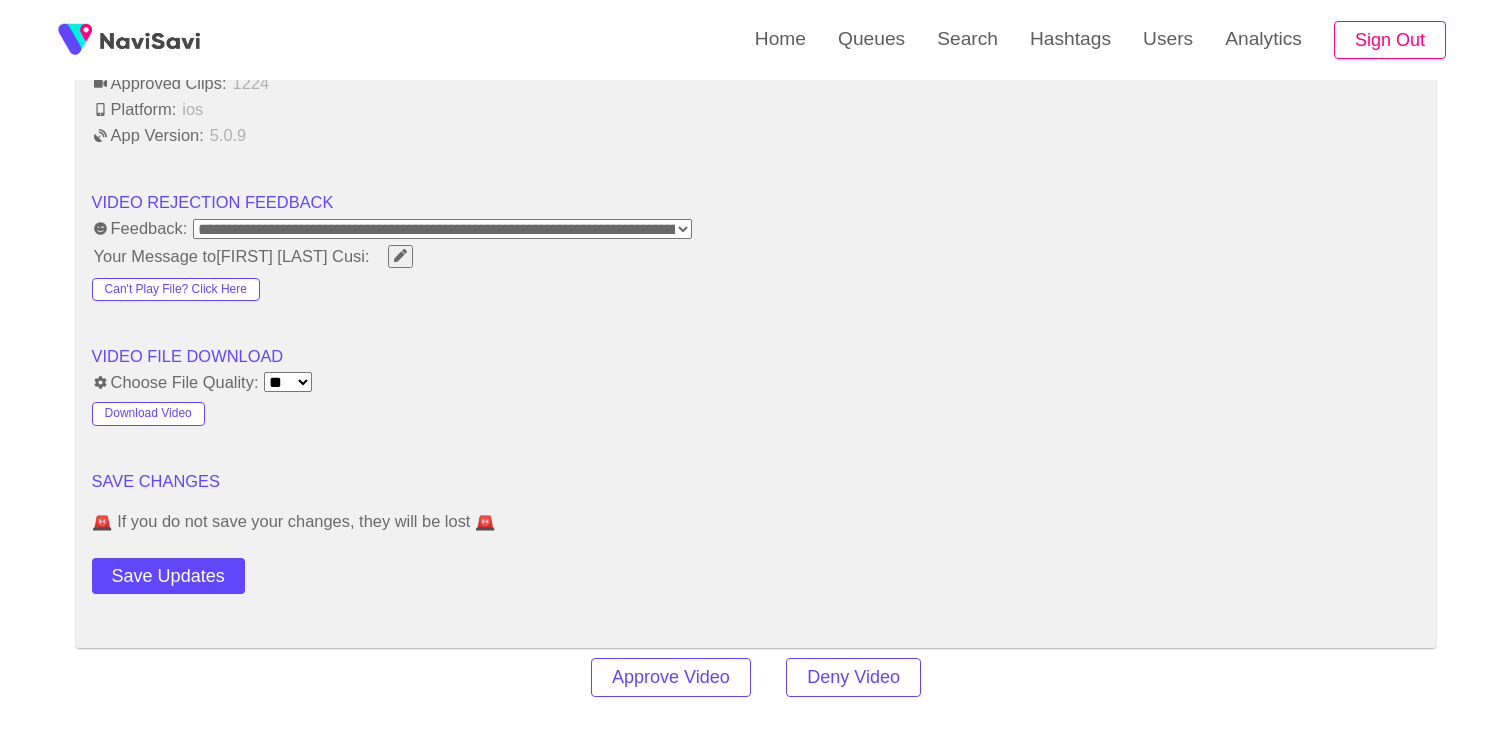 click on "**********" at bounding box center [756, -569] 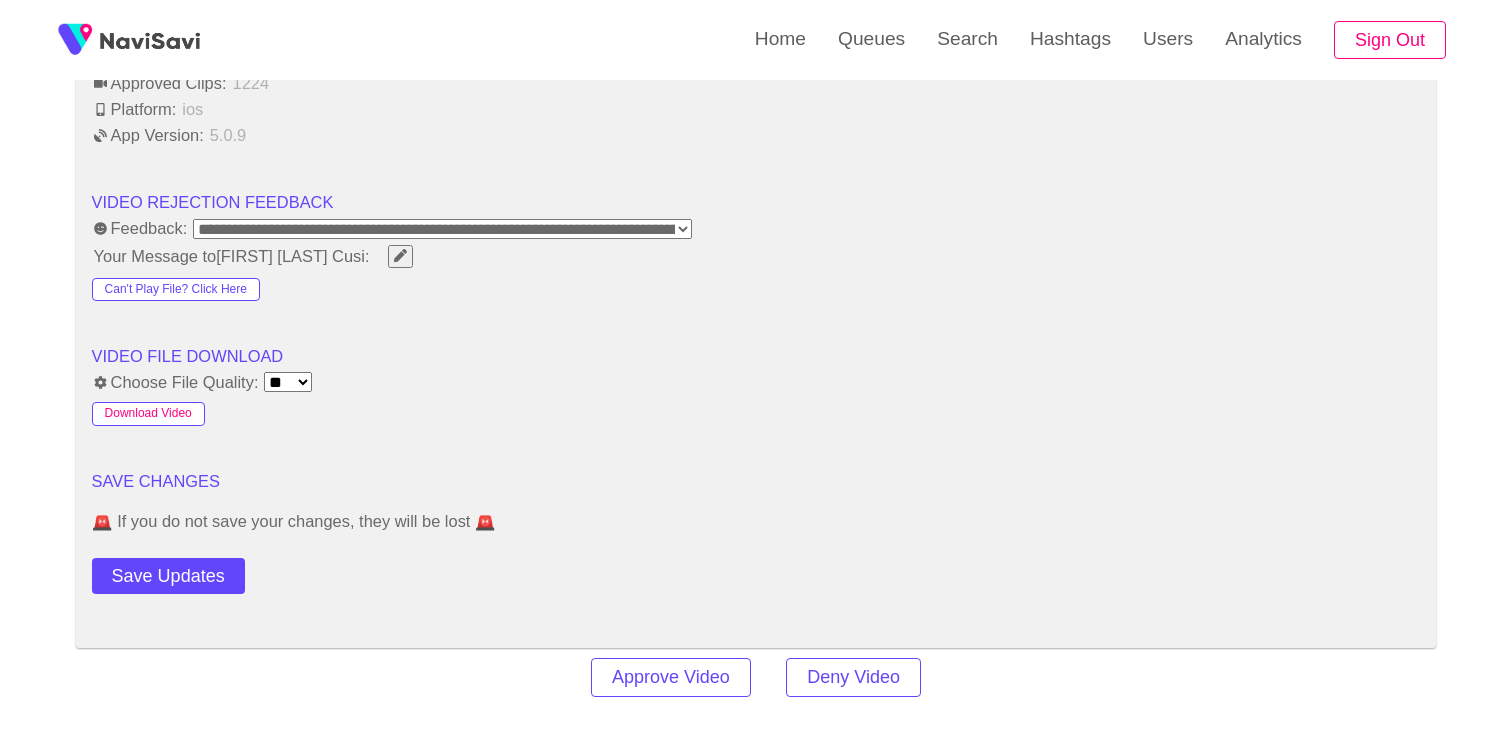 click on "Download Video" at bounding box center [148, 414] 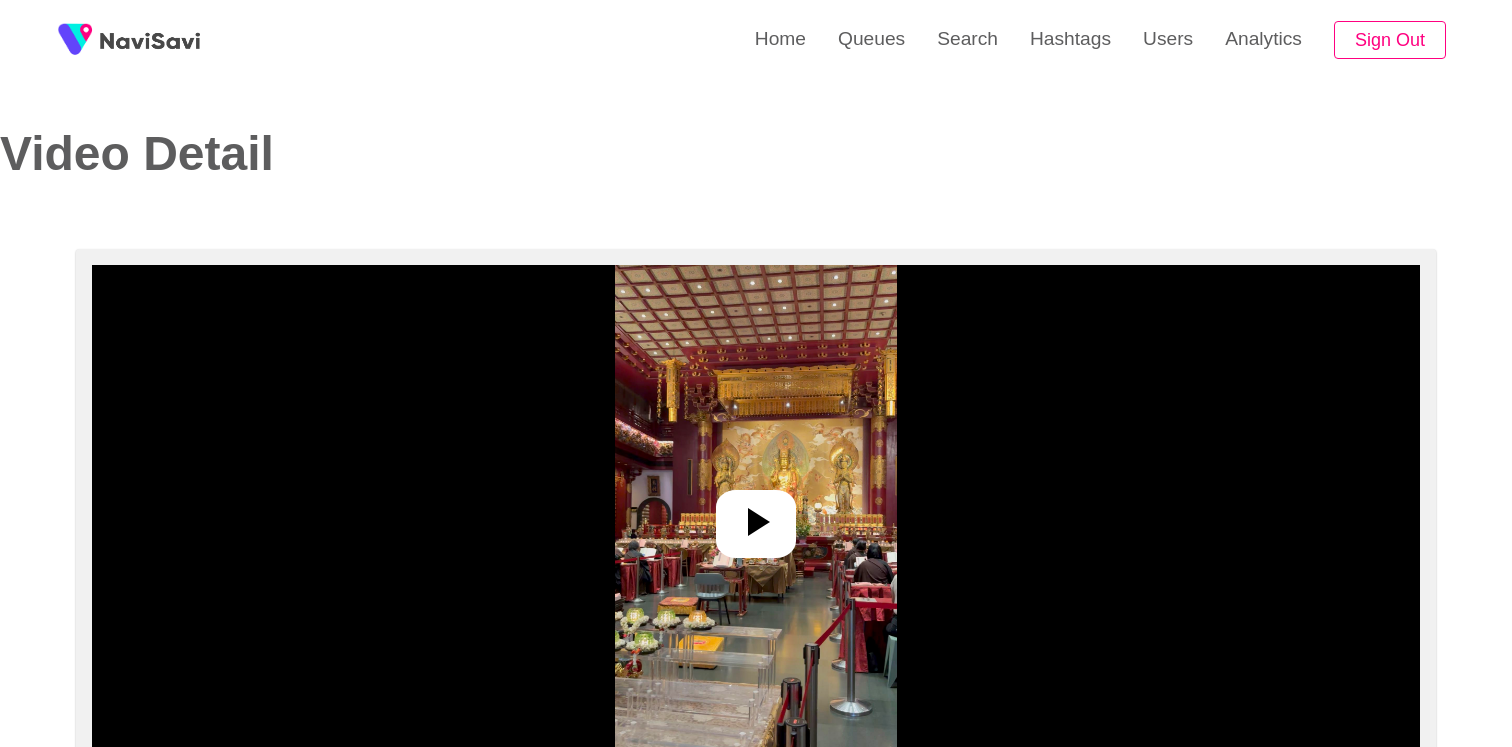 select on "**********" 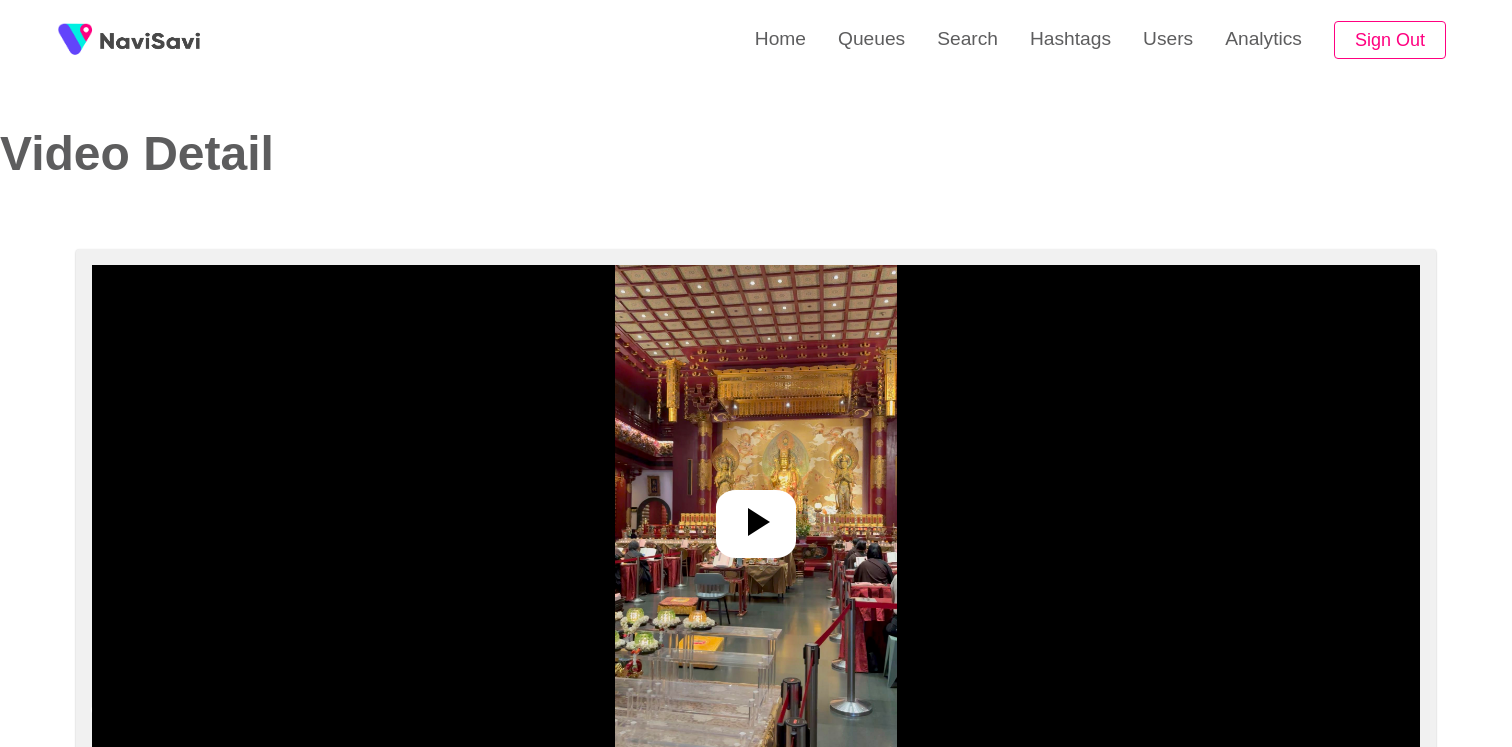 scroll, scrollTop: 0, scrollLeft: 0, axis: both 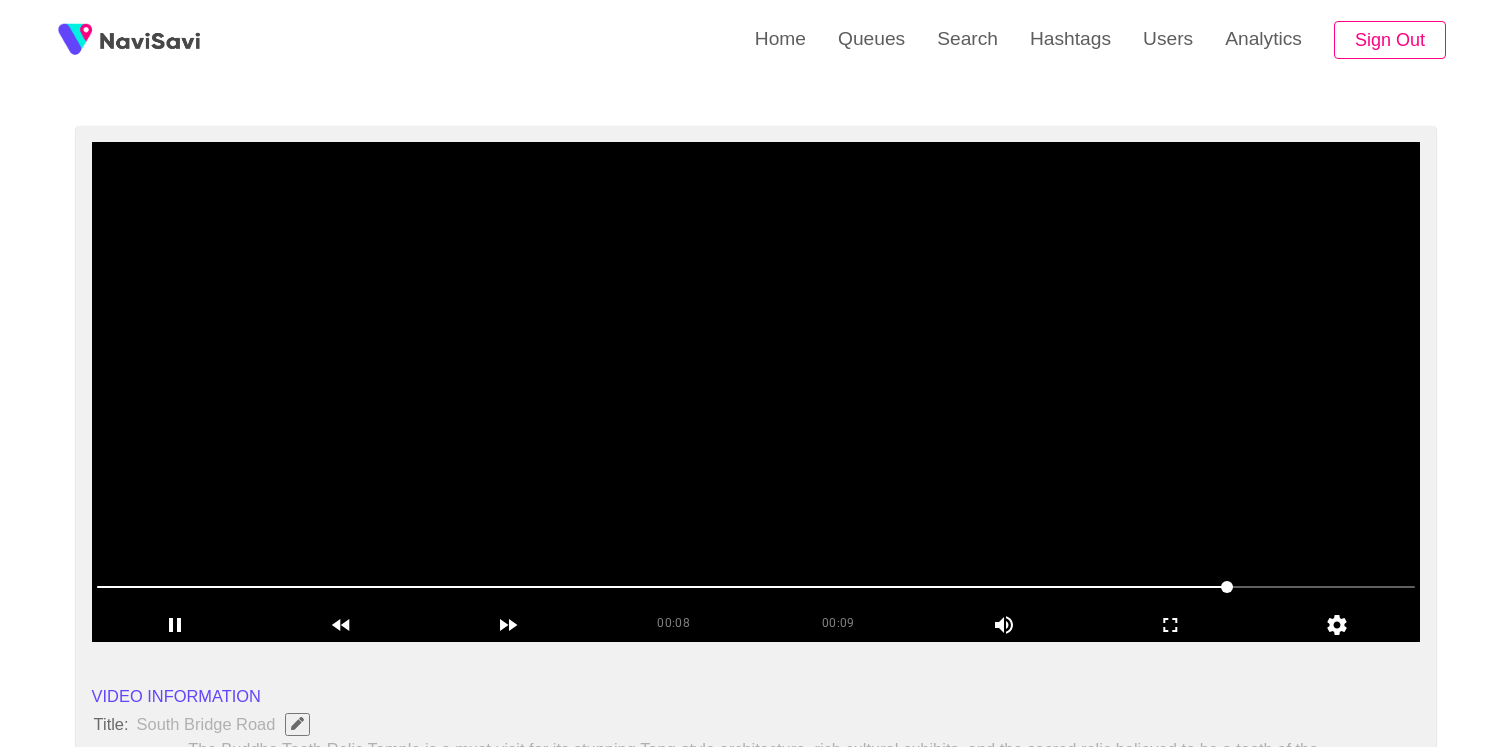 click at bounding box center [756, 392] 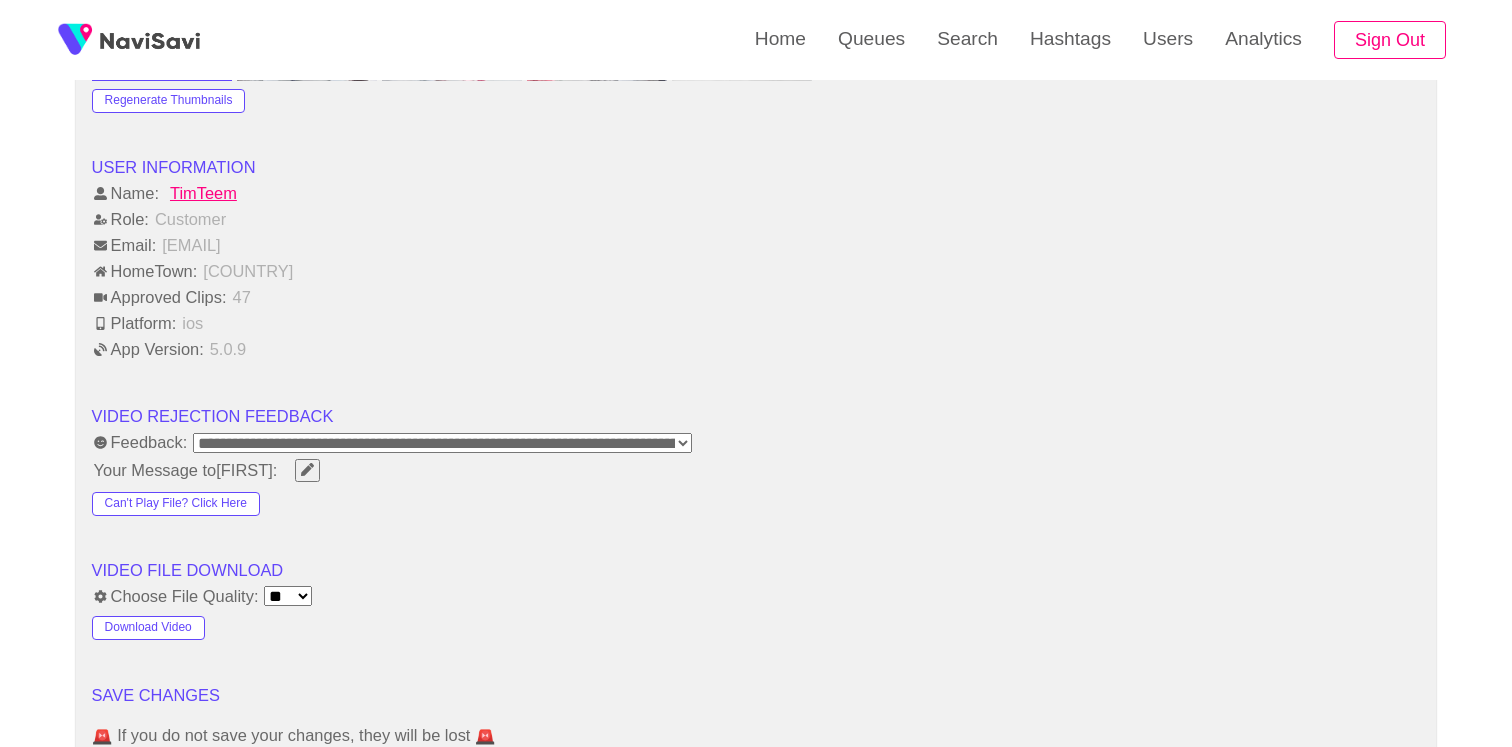 scroll, scrollTop: 2519, scrollLeft: 0, axis: vertical 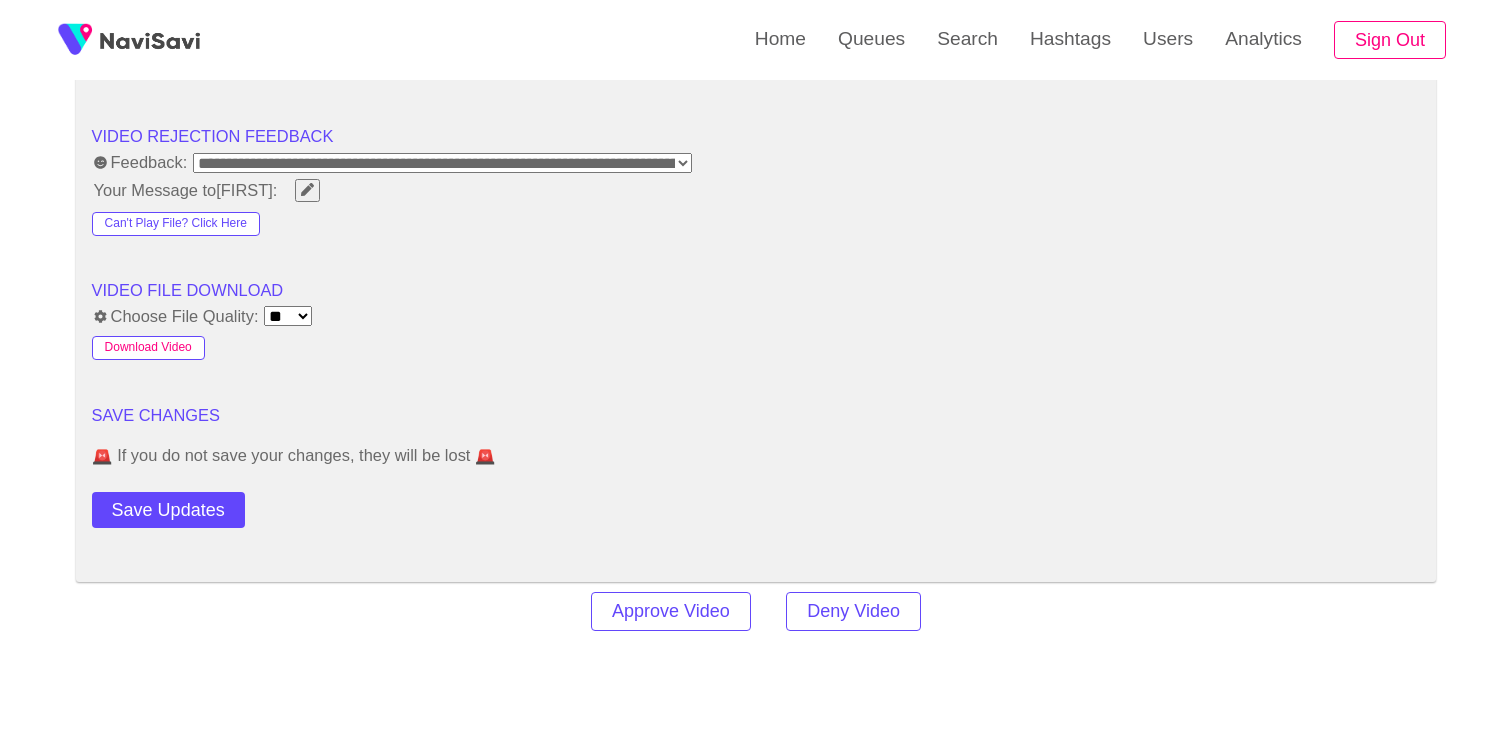 click on "Download Video" at bounding box center [148, 348] 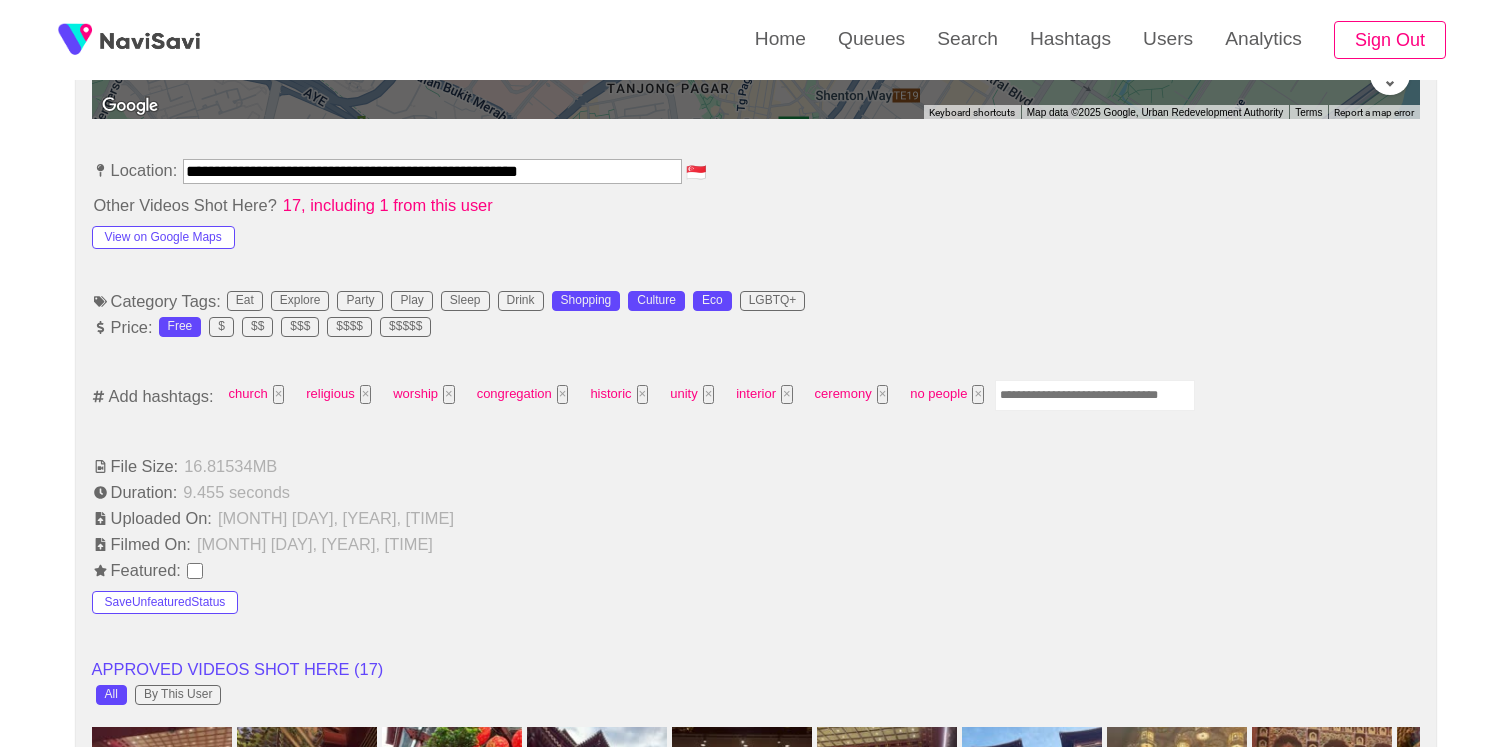 scroll, scrollTop: 1155, scrollLeft: 0, axis: vertical 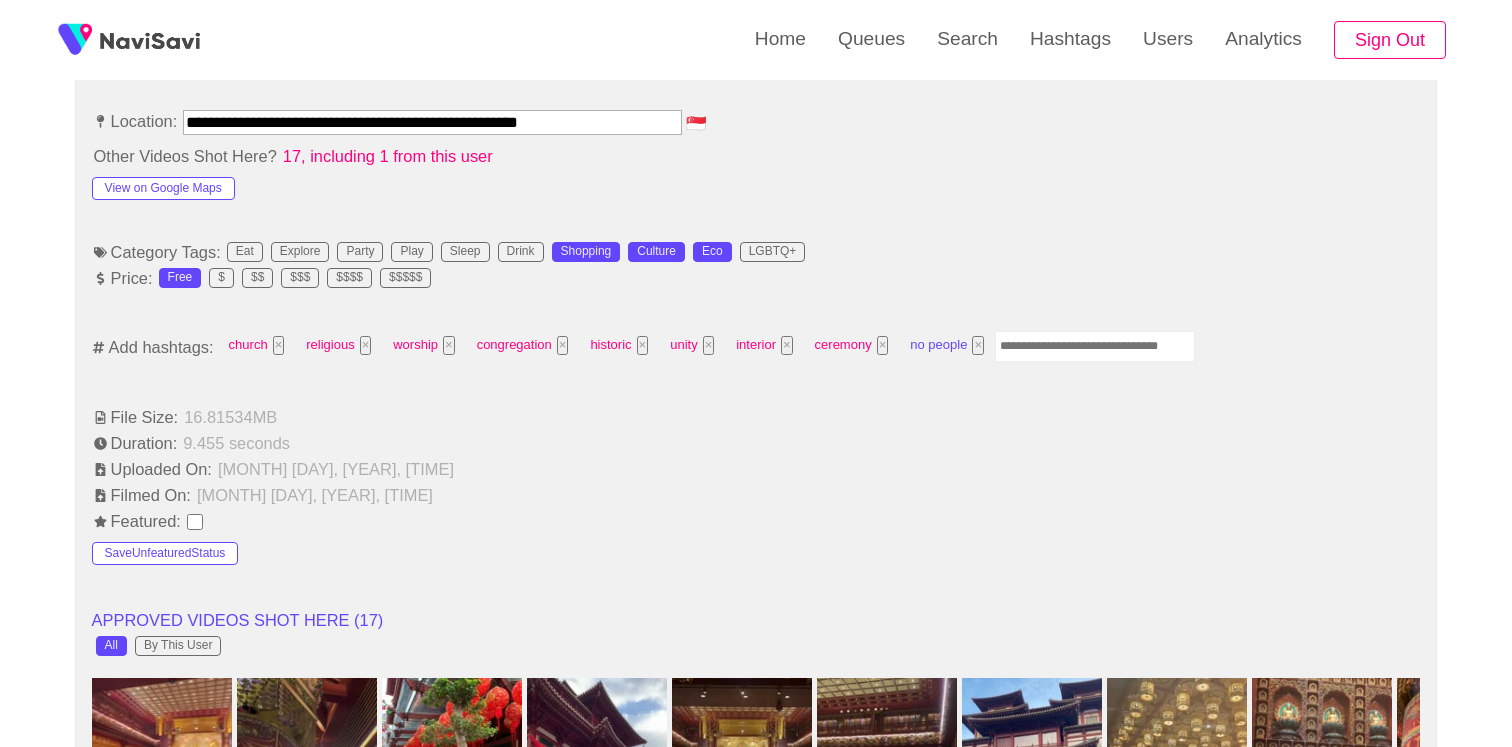 click on "×" at bounding box center [978, 345] 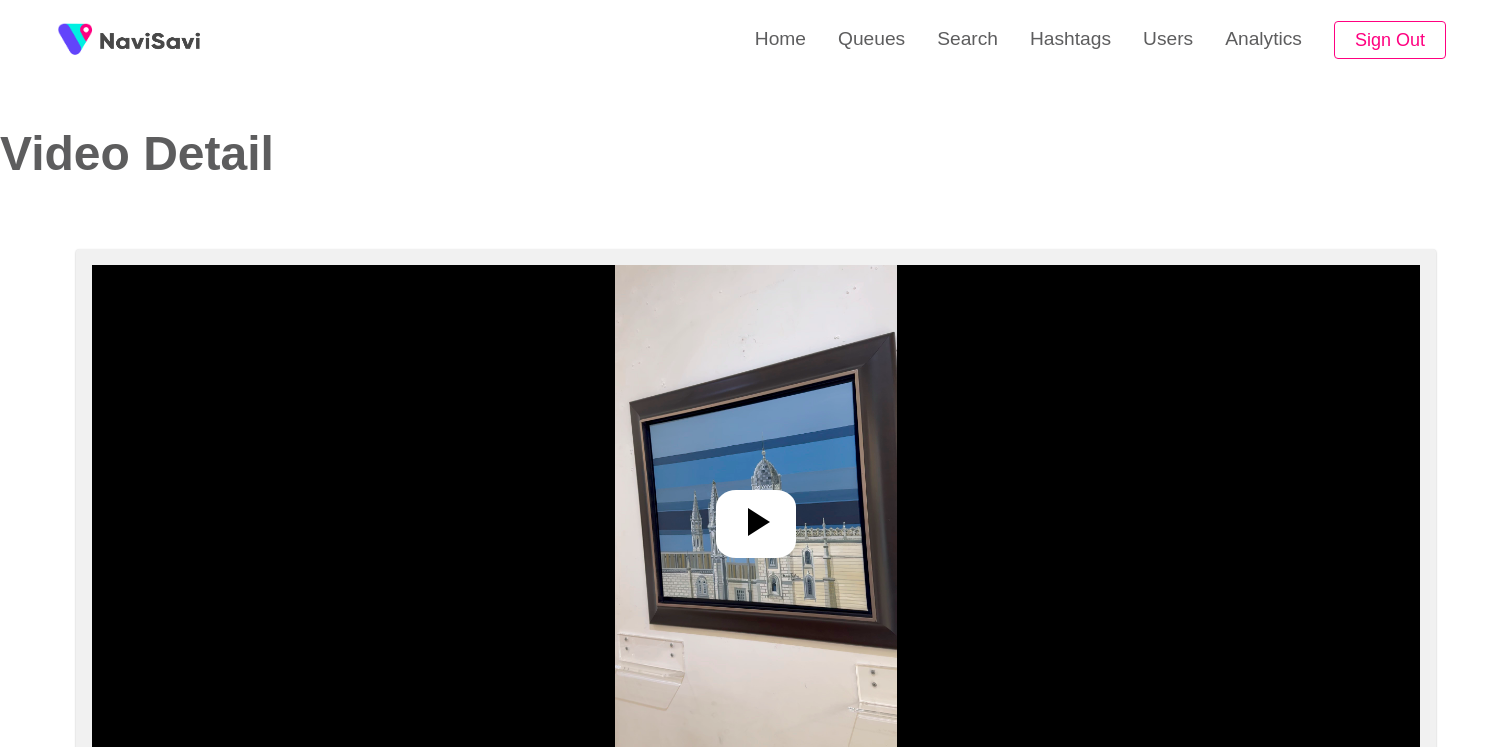 select on "**********" 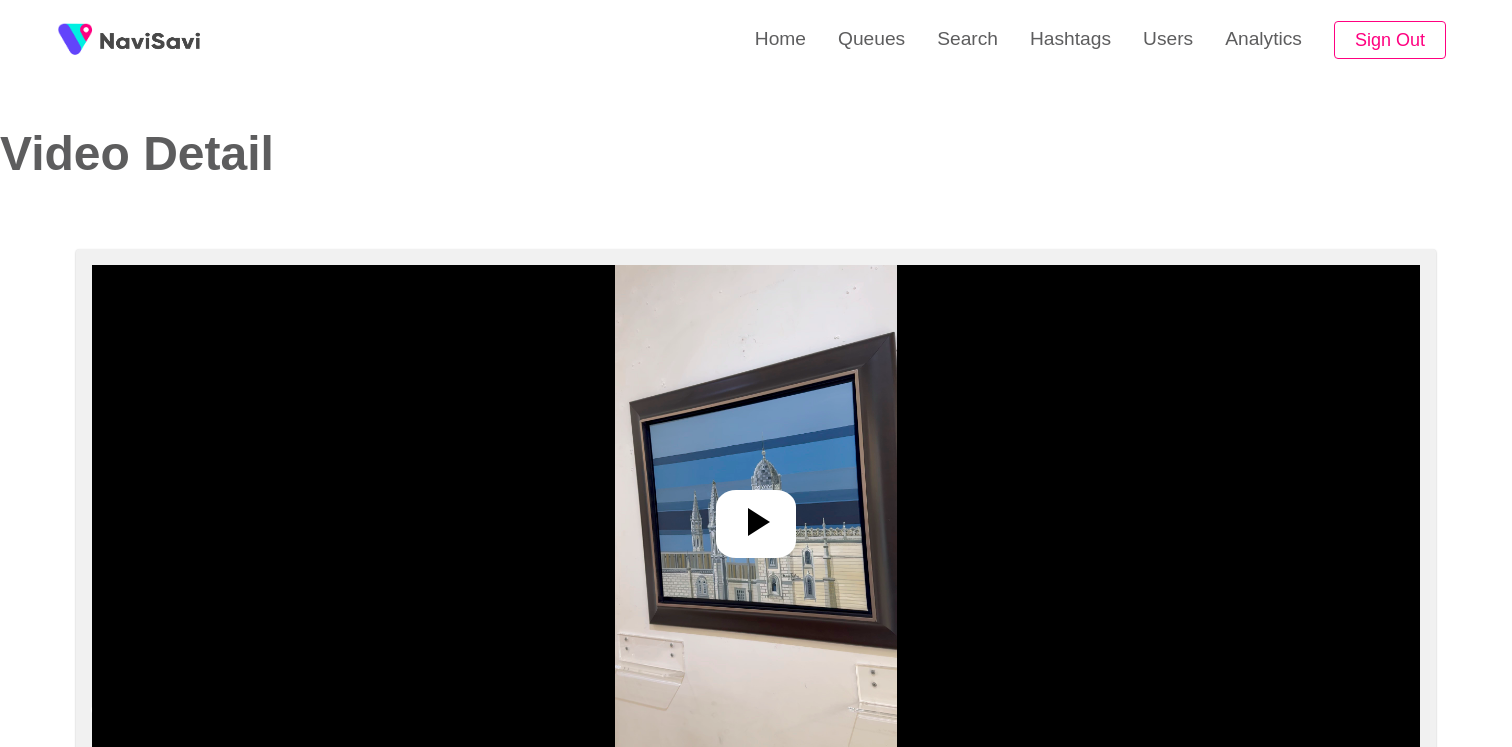 scroll, scrollTop: 0, scrollLeft: 0, axis: both 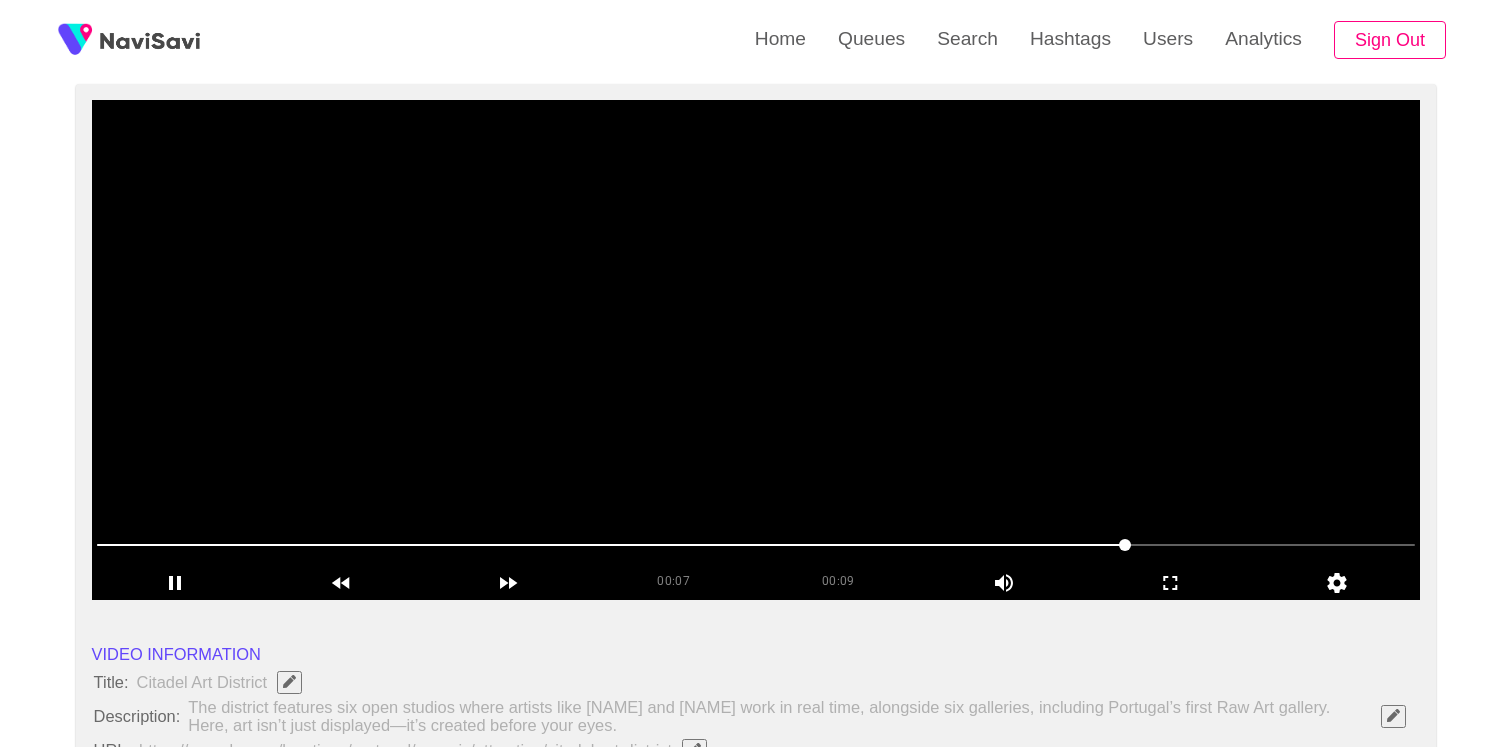 click at bounding box center (756, 350) 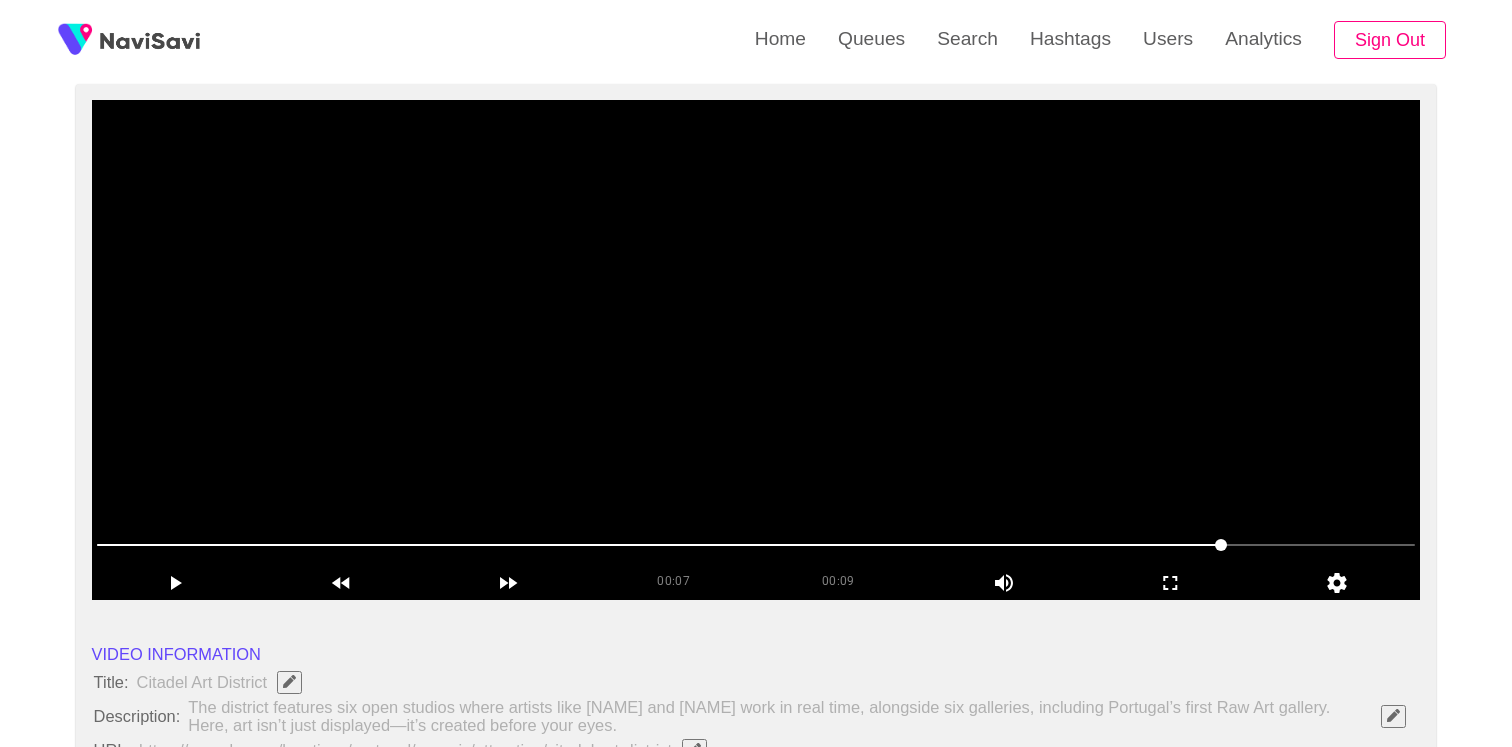 click at bounding box center [756, 350] 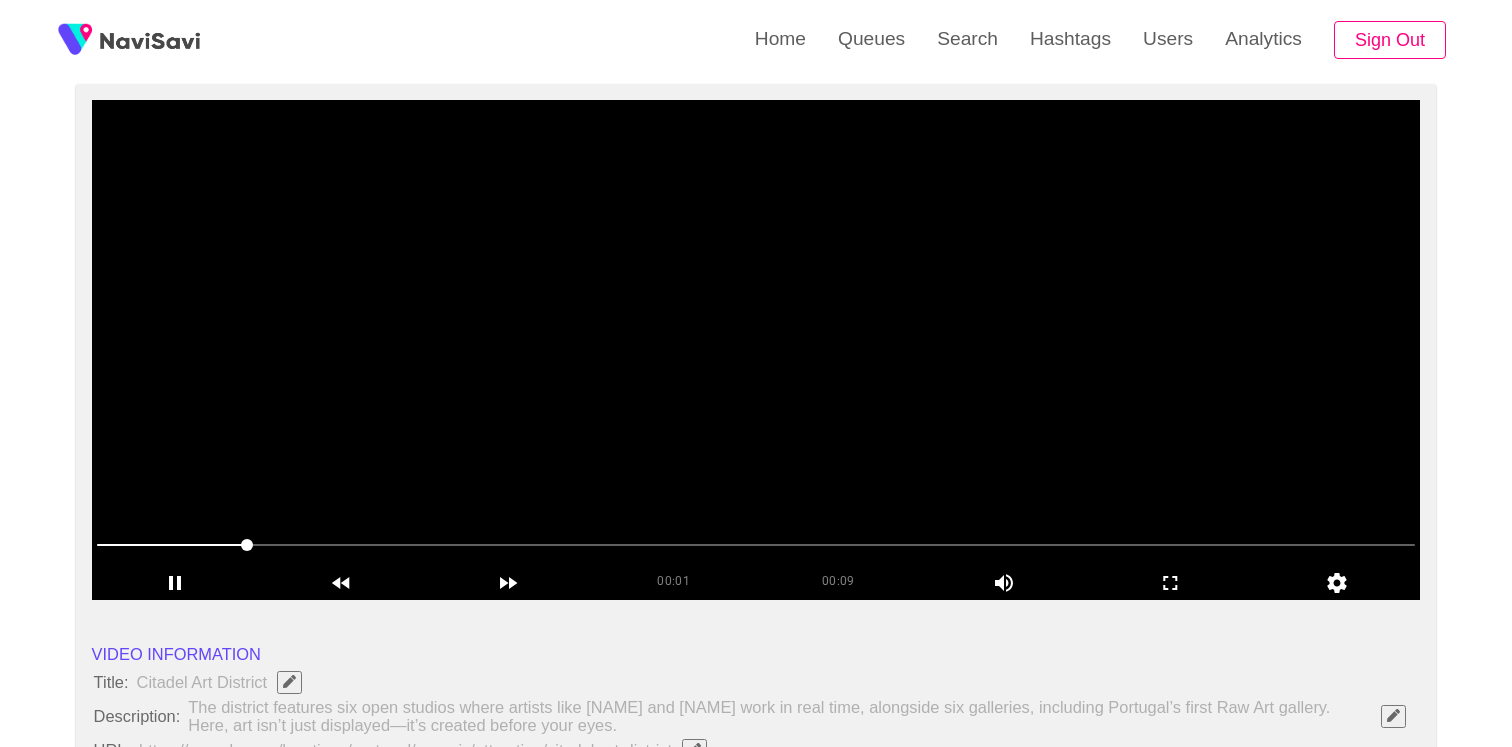 click at bounding box center (756, 350) 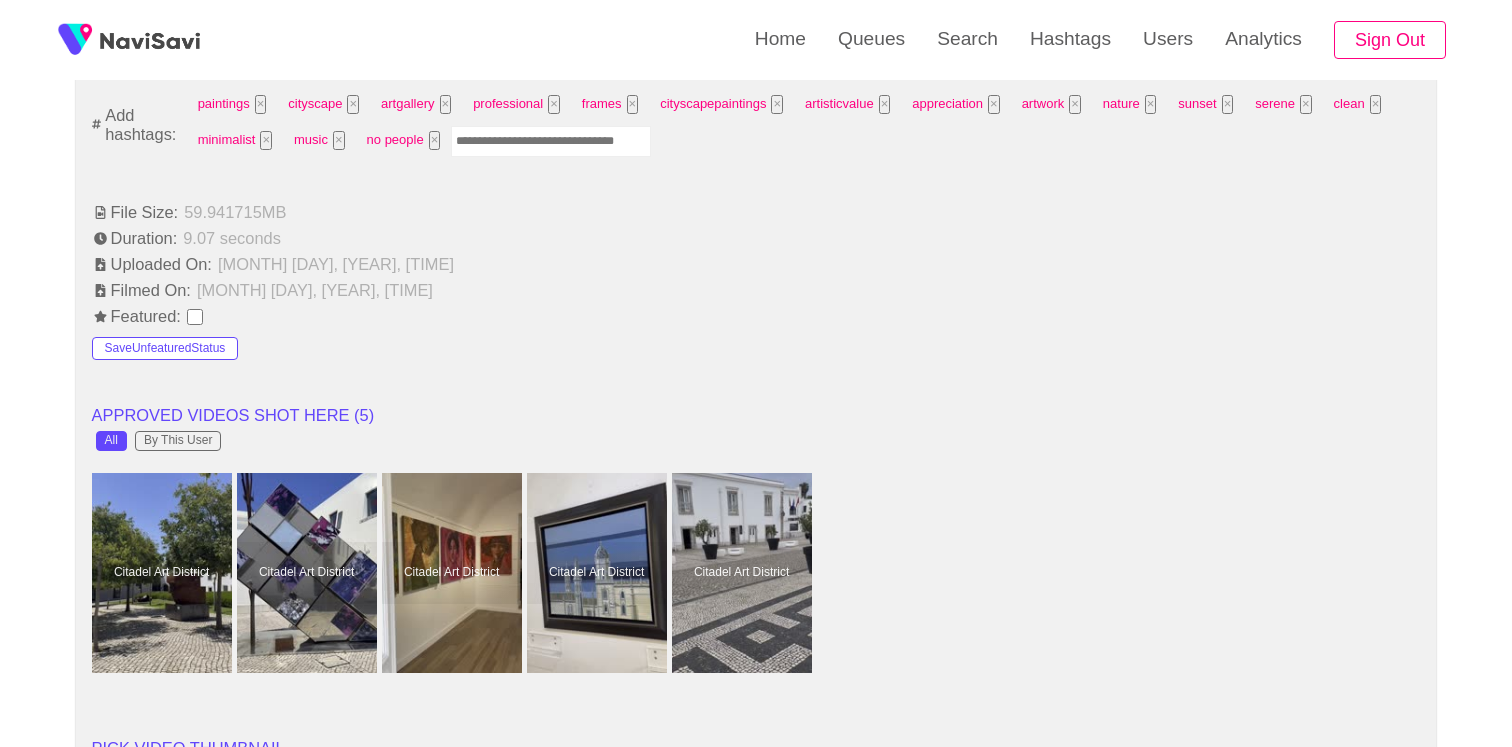 scroll, scrollTop: 1533, scrollLeft: 0, axis: vertical 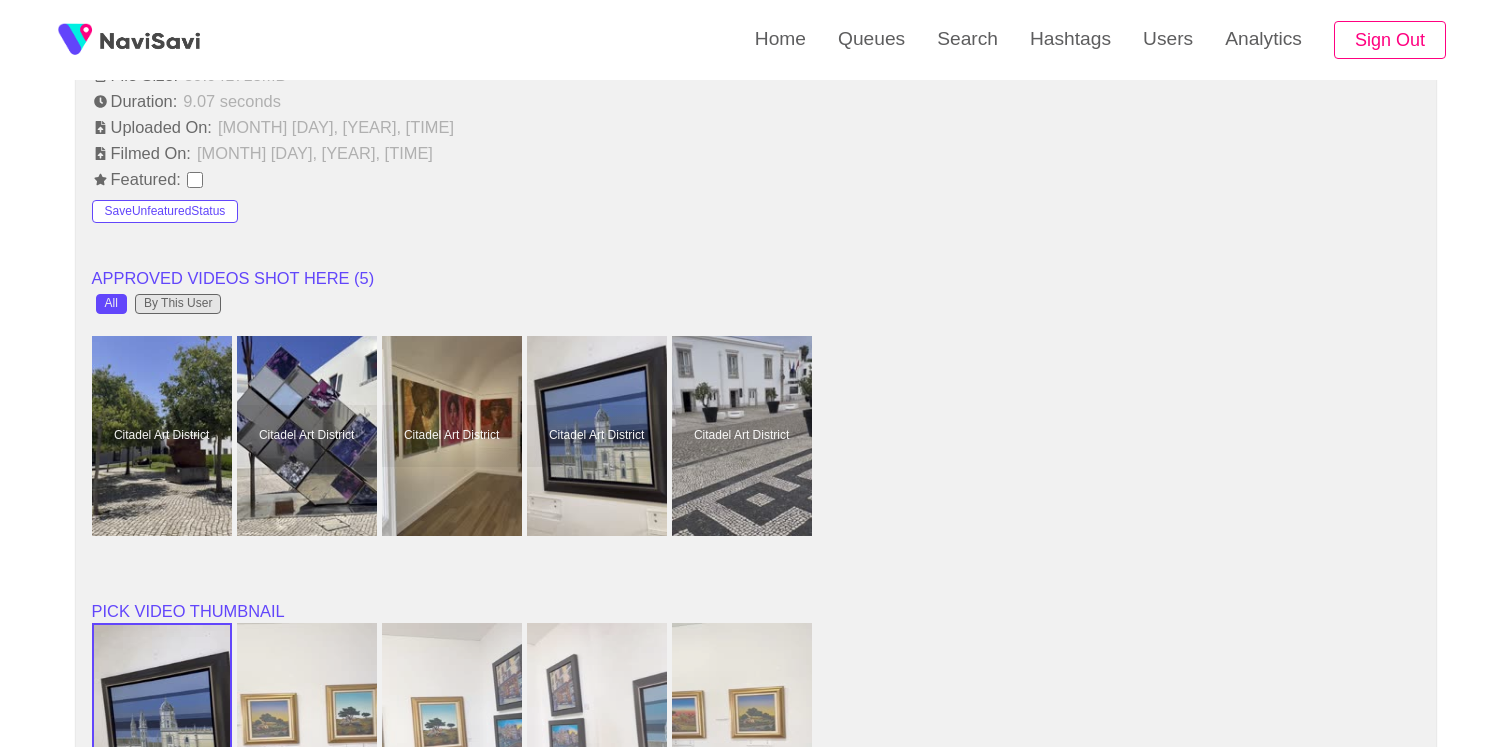 click on "By This User" at bounding box center [178, 304] 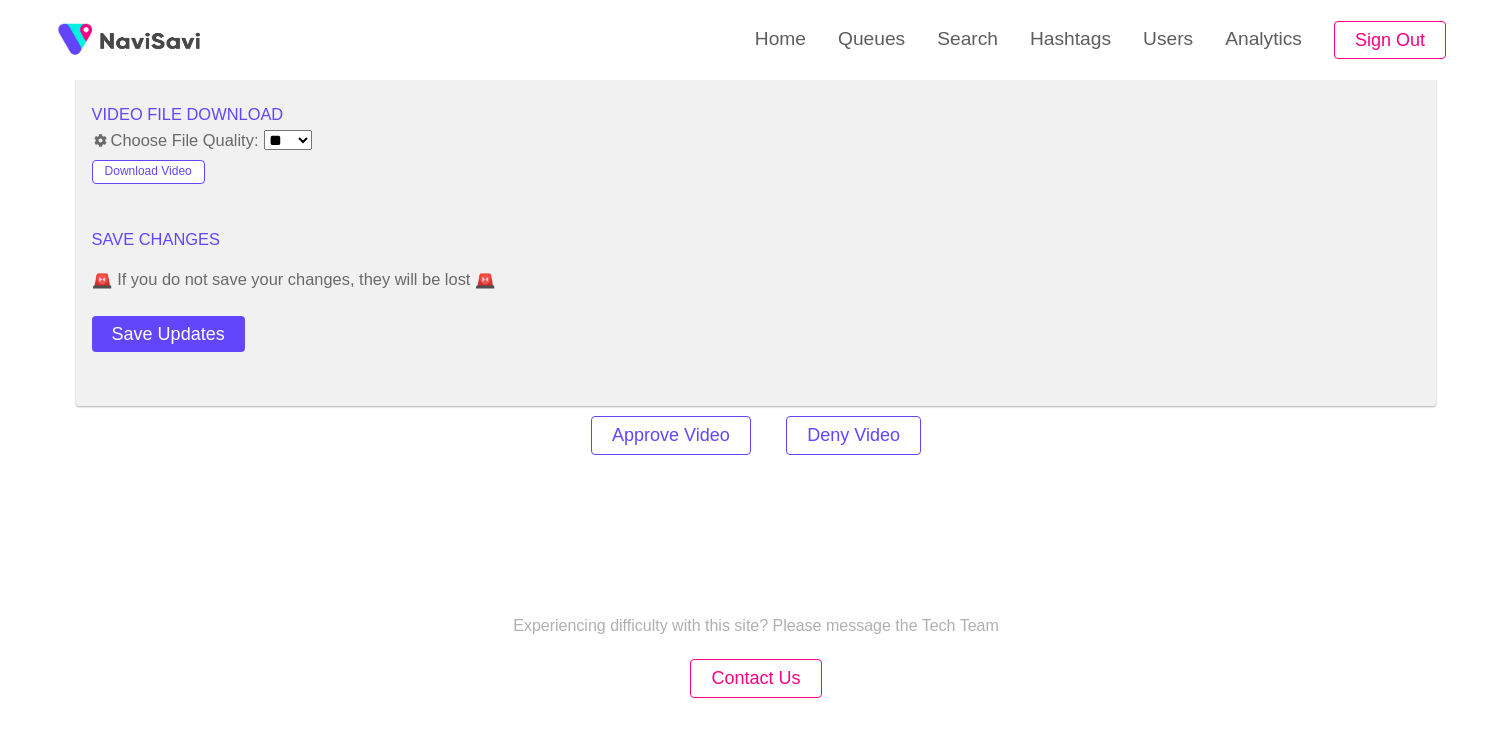 scroll, scrollTop: 2723, scrollLeft: 0, axis: vertical 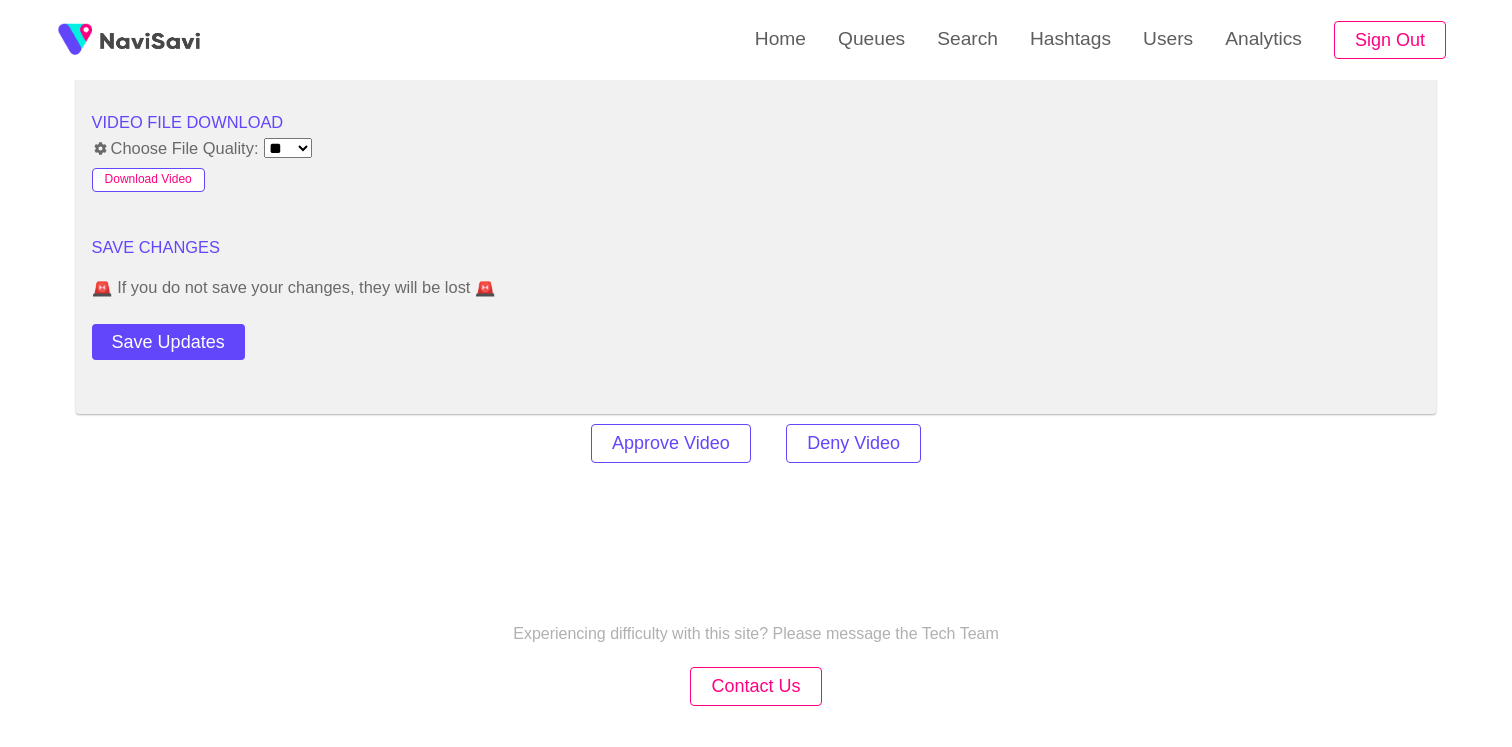click on "Download Video" at bounding box center [148, 180] 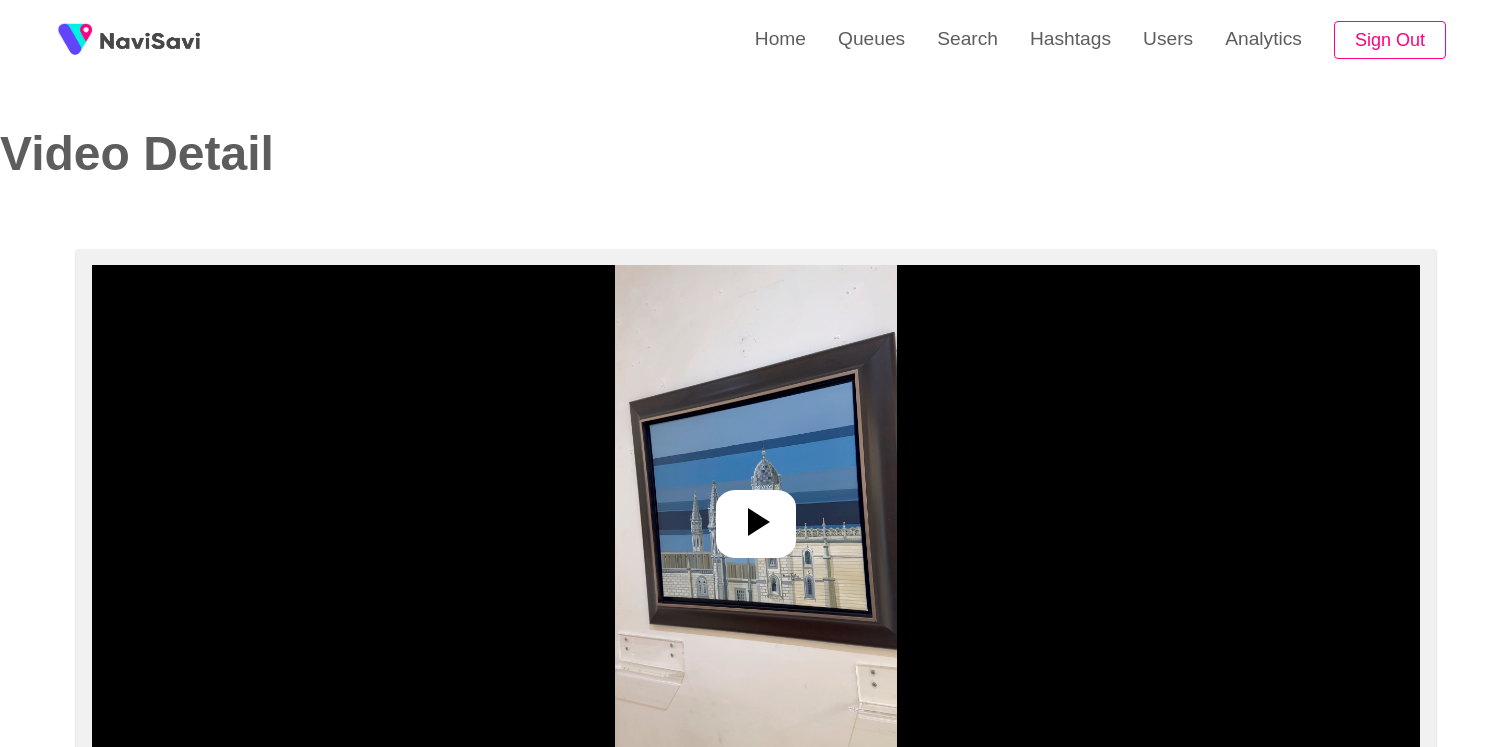 select on "**********" 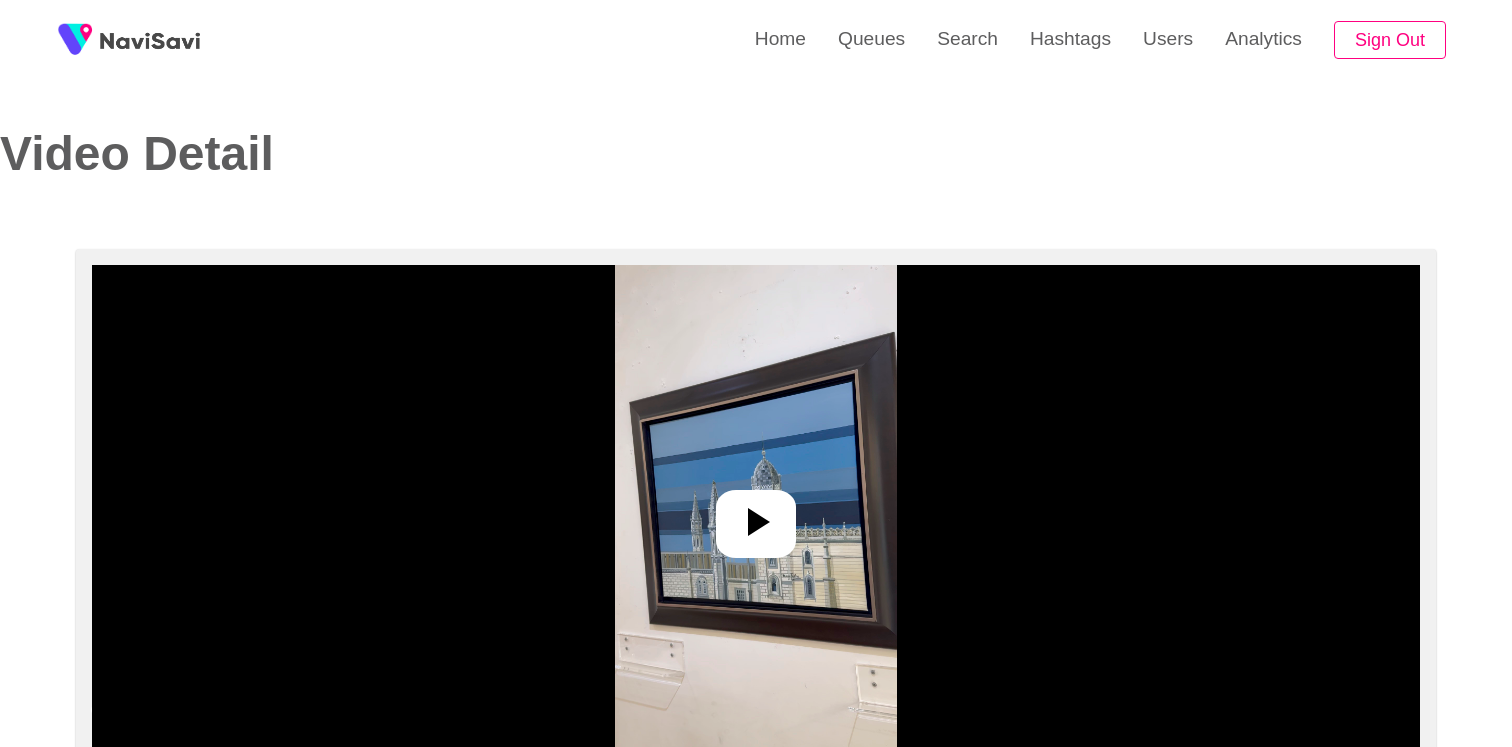 click at bounding box center [755, 515] 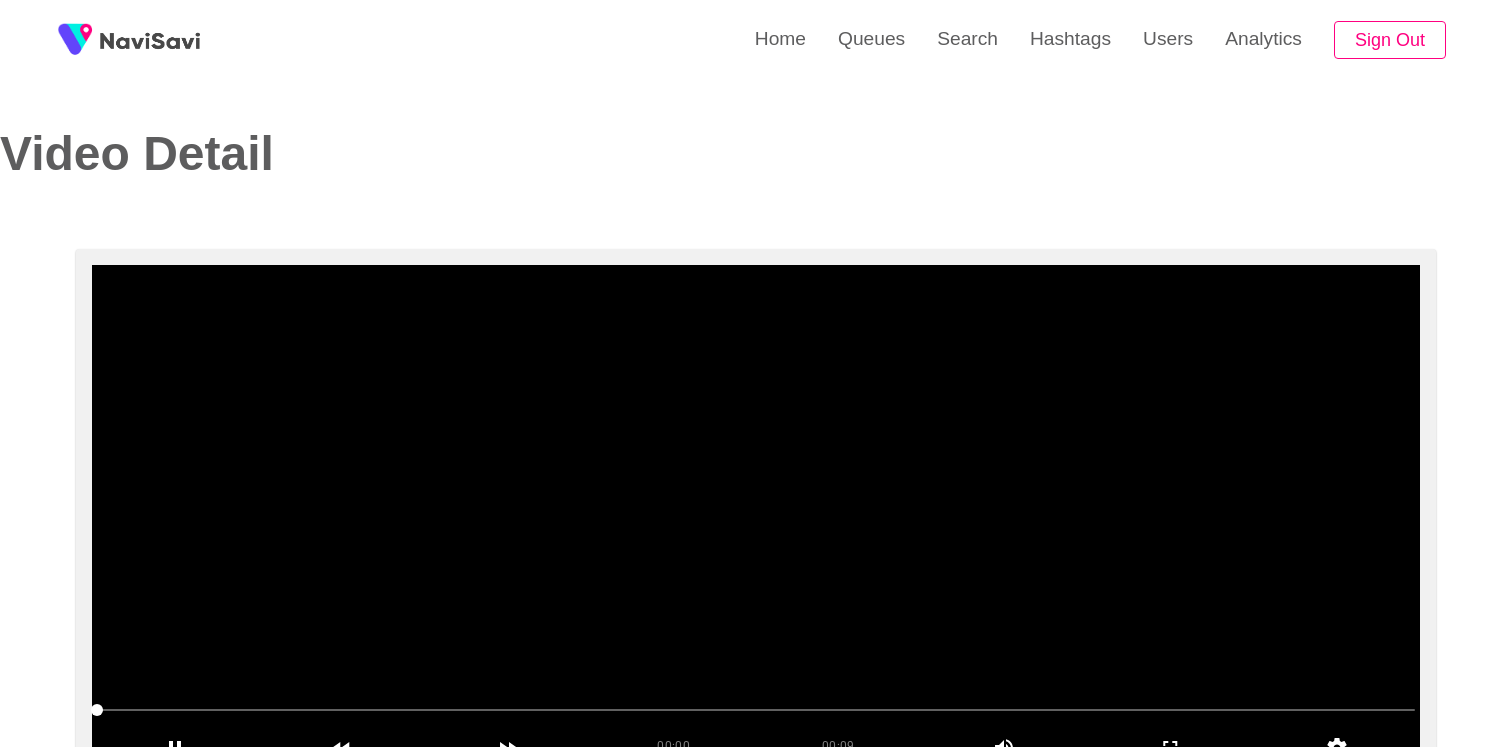 click at bounding box center (756, 515) 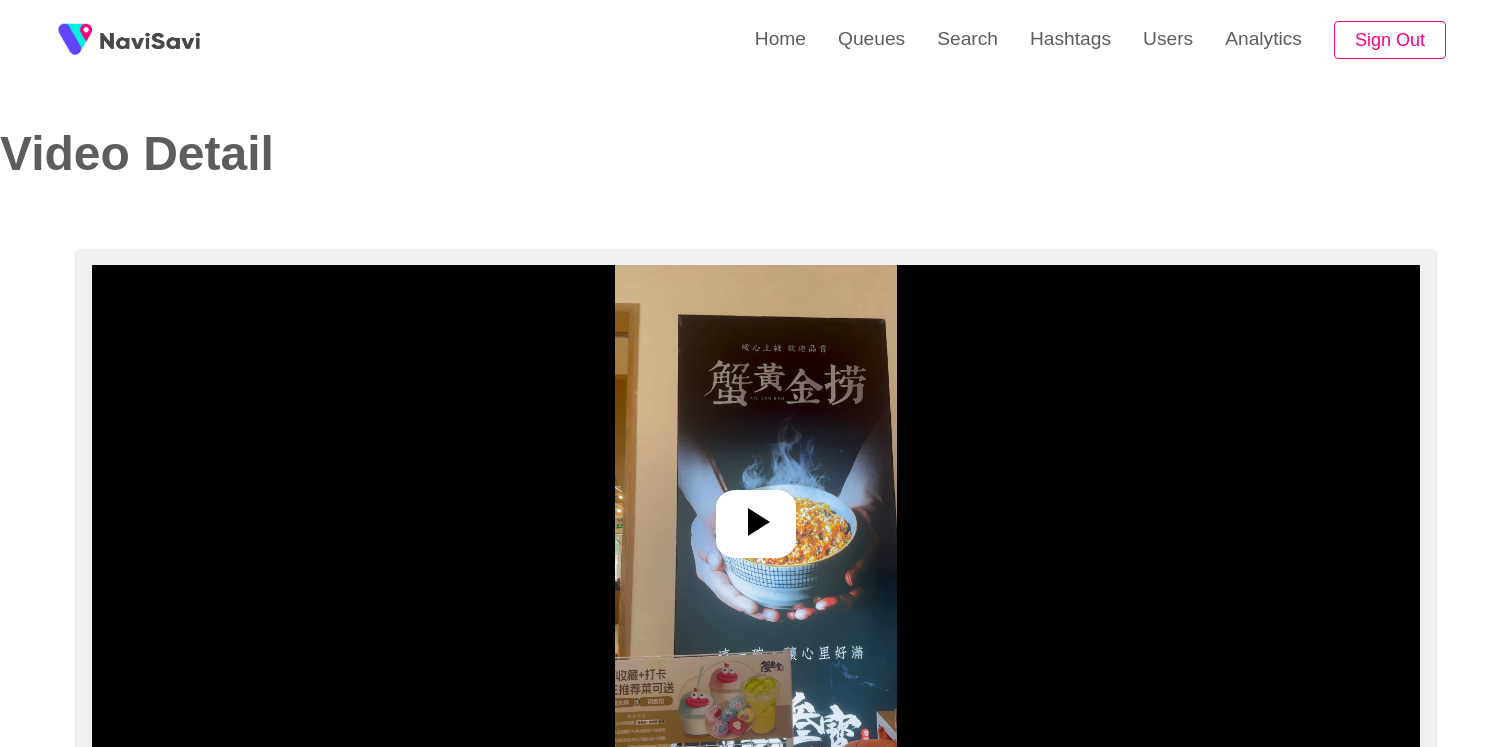 select on "**********" 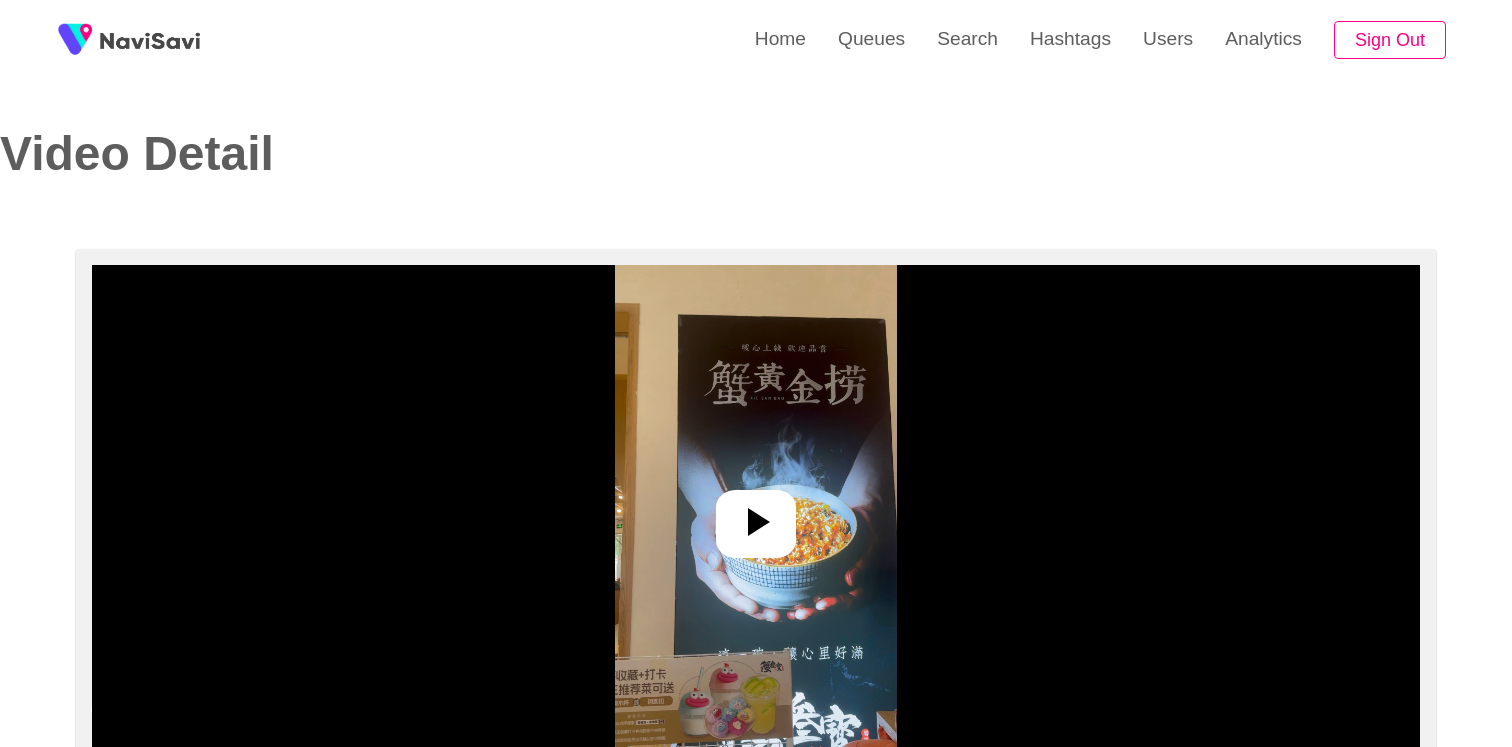 click at bounding box center (755, 515) 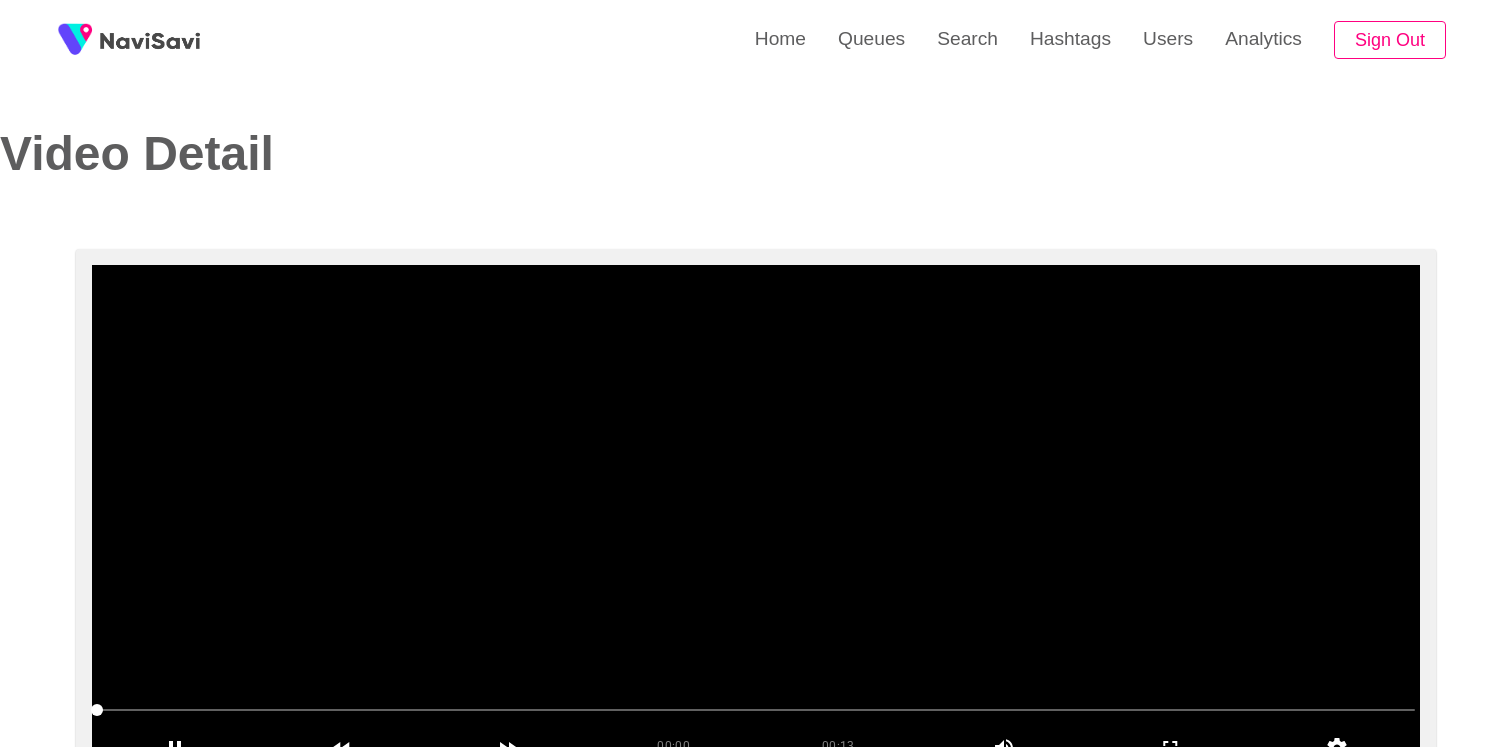 click at bounding box center (756, 515) 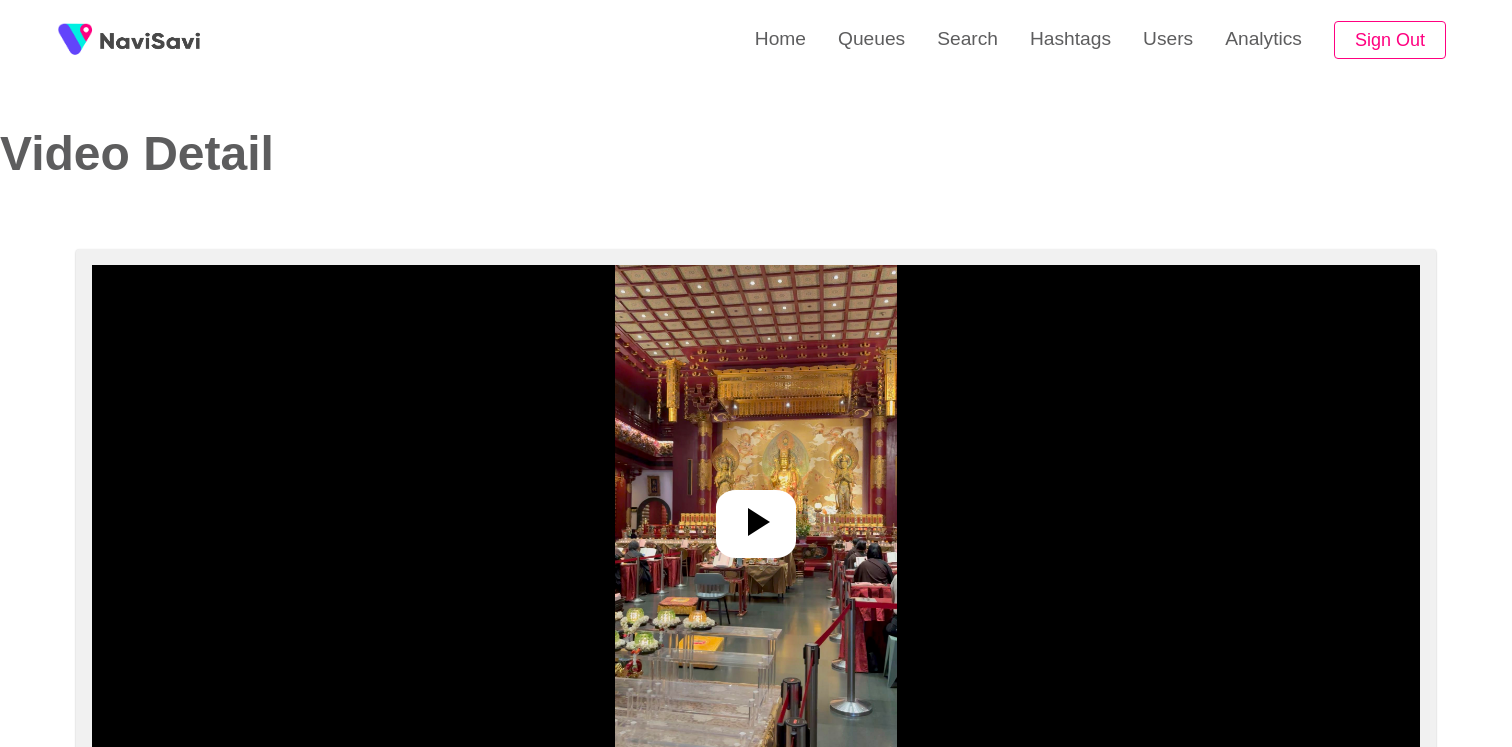 select on "**********" 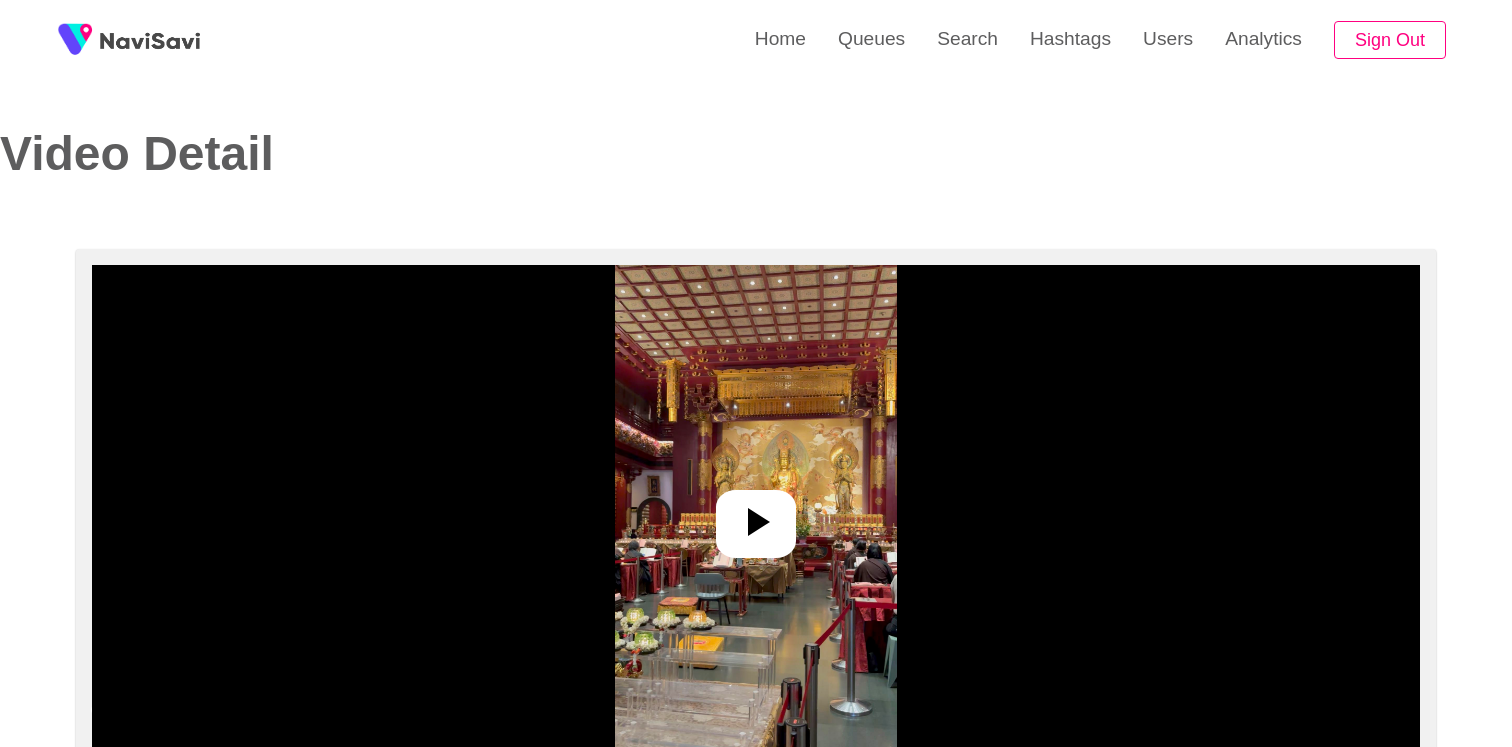 scroll, scrollTop: 0, scrollLeft: 0, axis: both 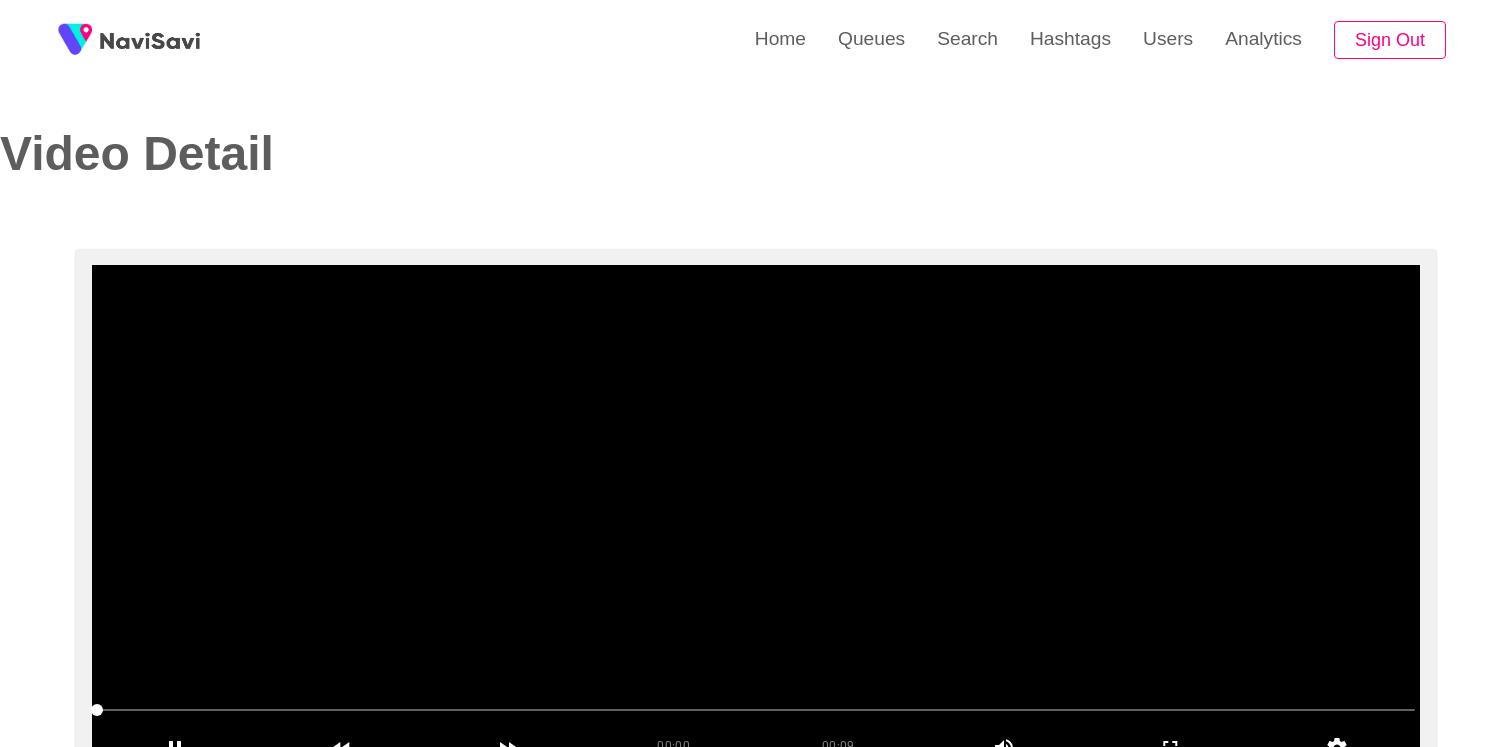 click at bounding box center [756, 515] 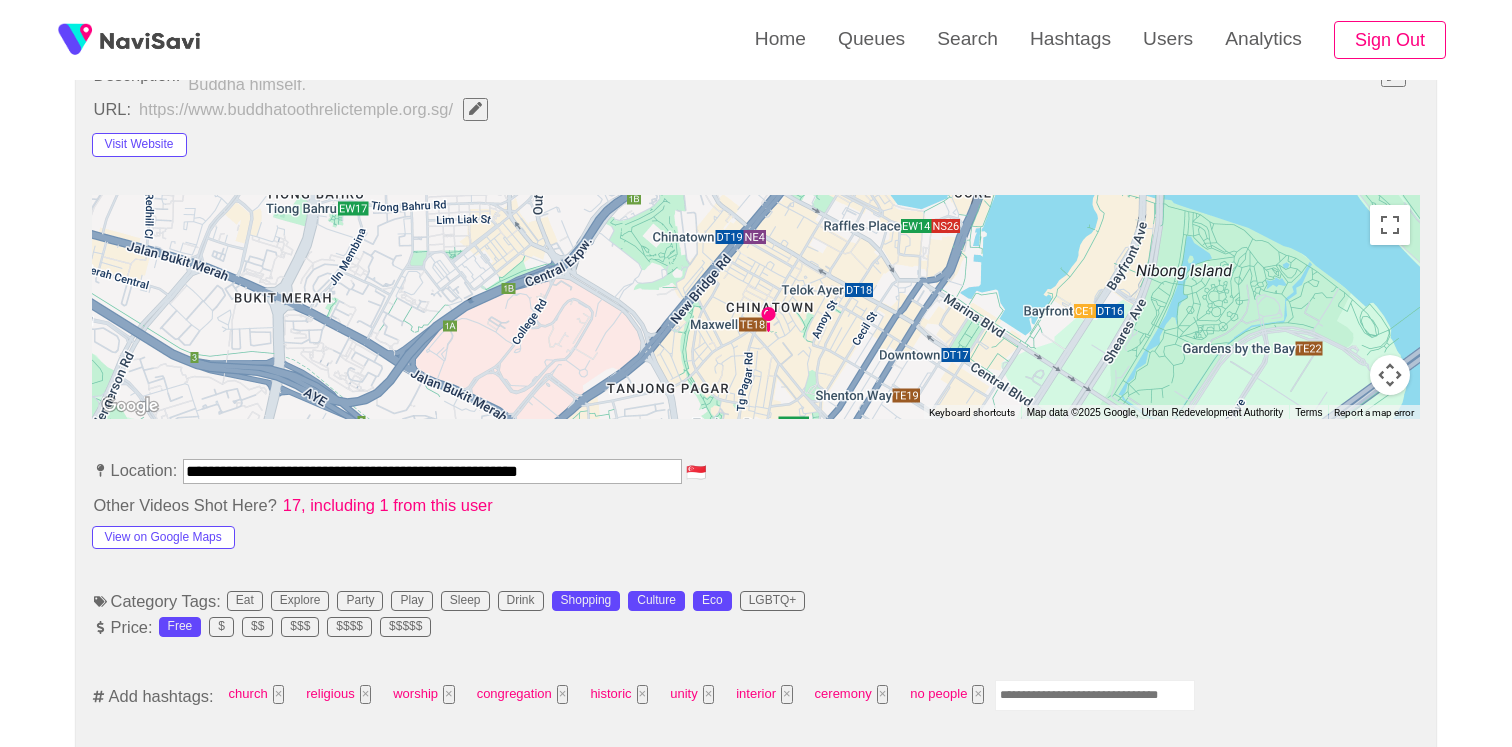 scroll, scrollTop: 1300, scrollLeft: 0, axis: vertical 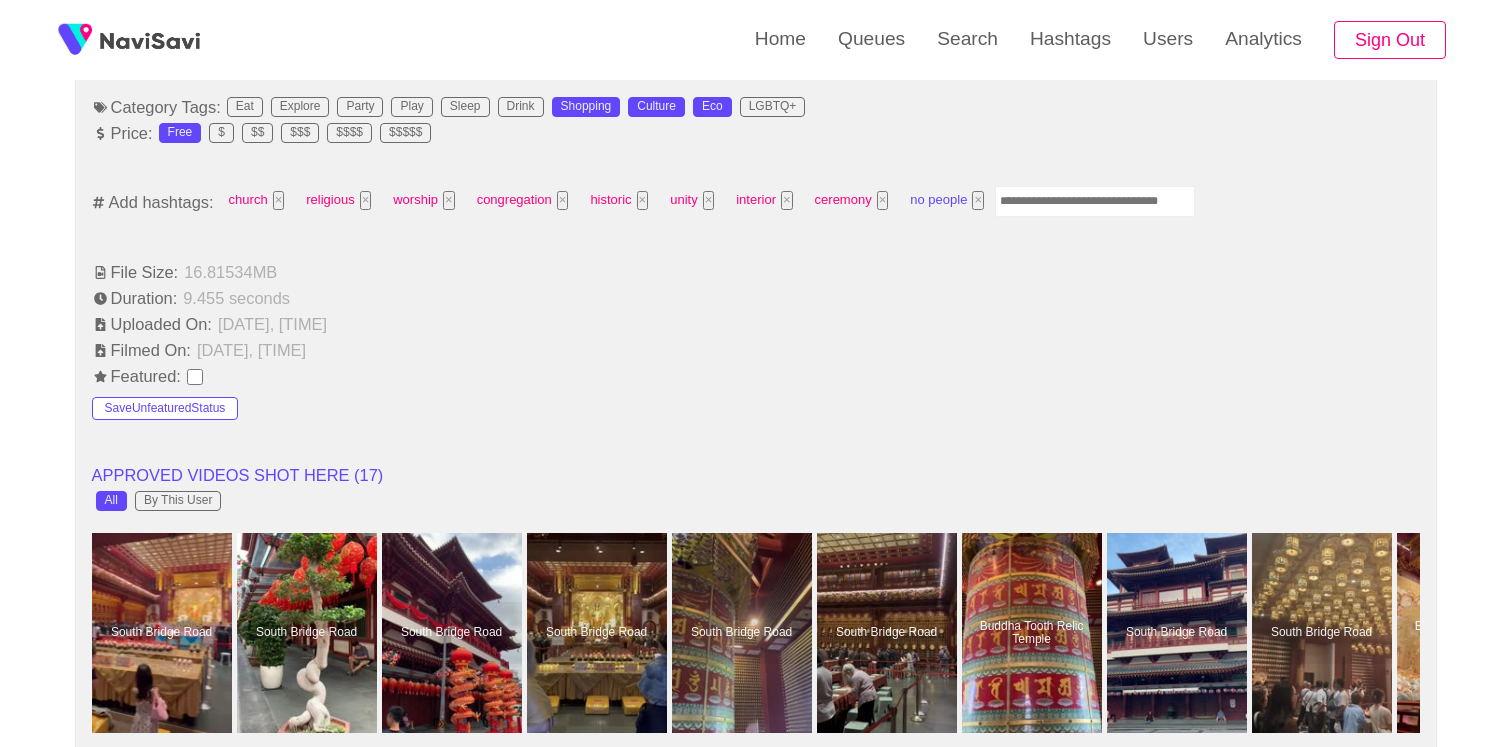 click on "no people ×" at bounding box center (947, 200) 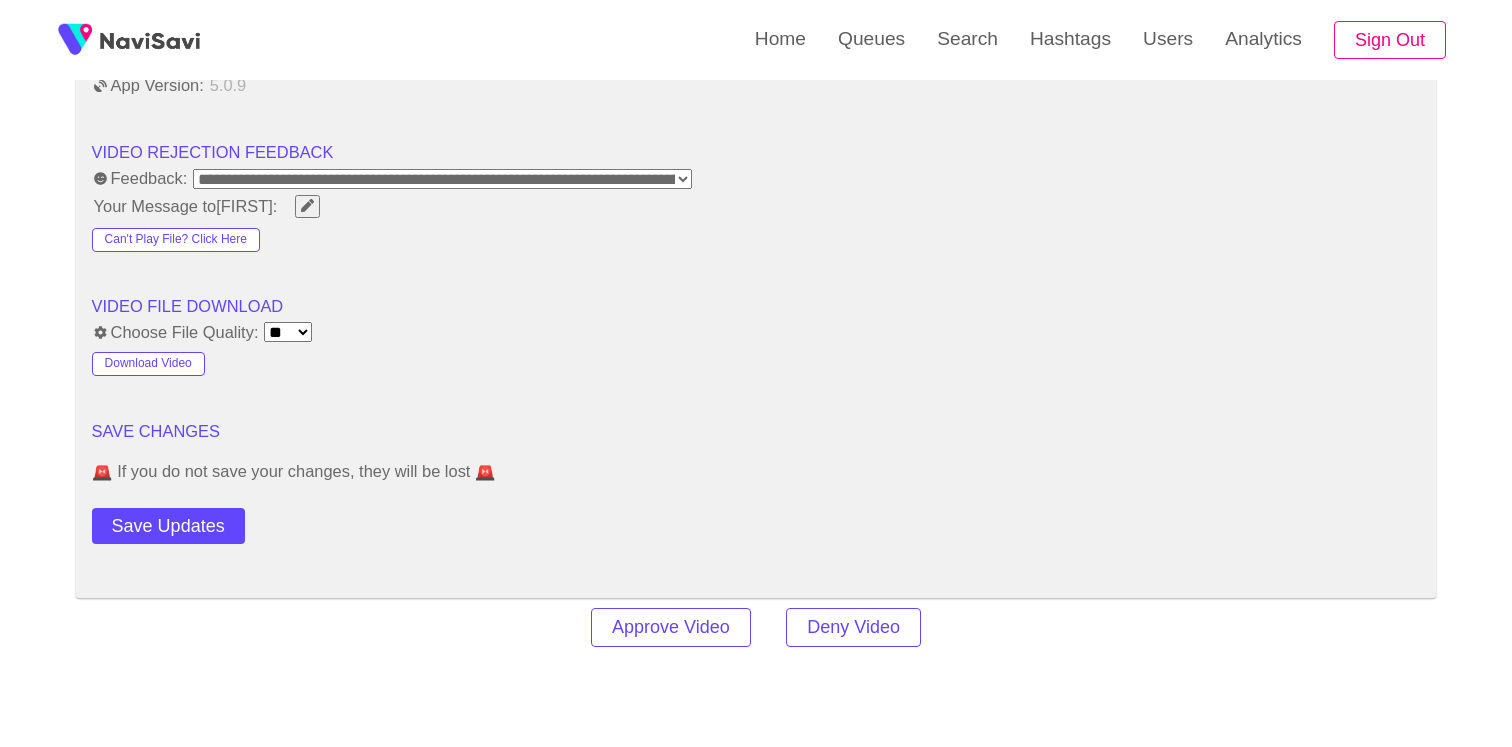 scroll, scrollTop: 2796, scrollLeft: 0, axis: vertical 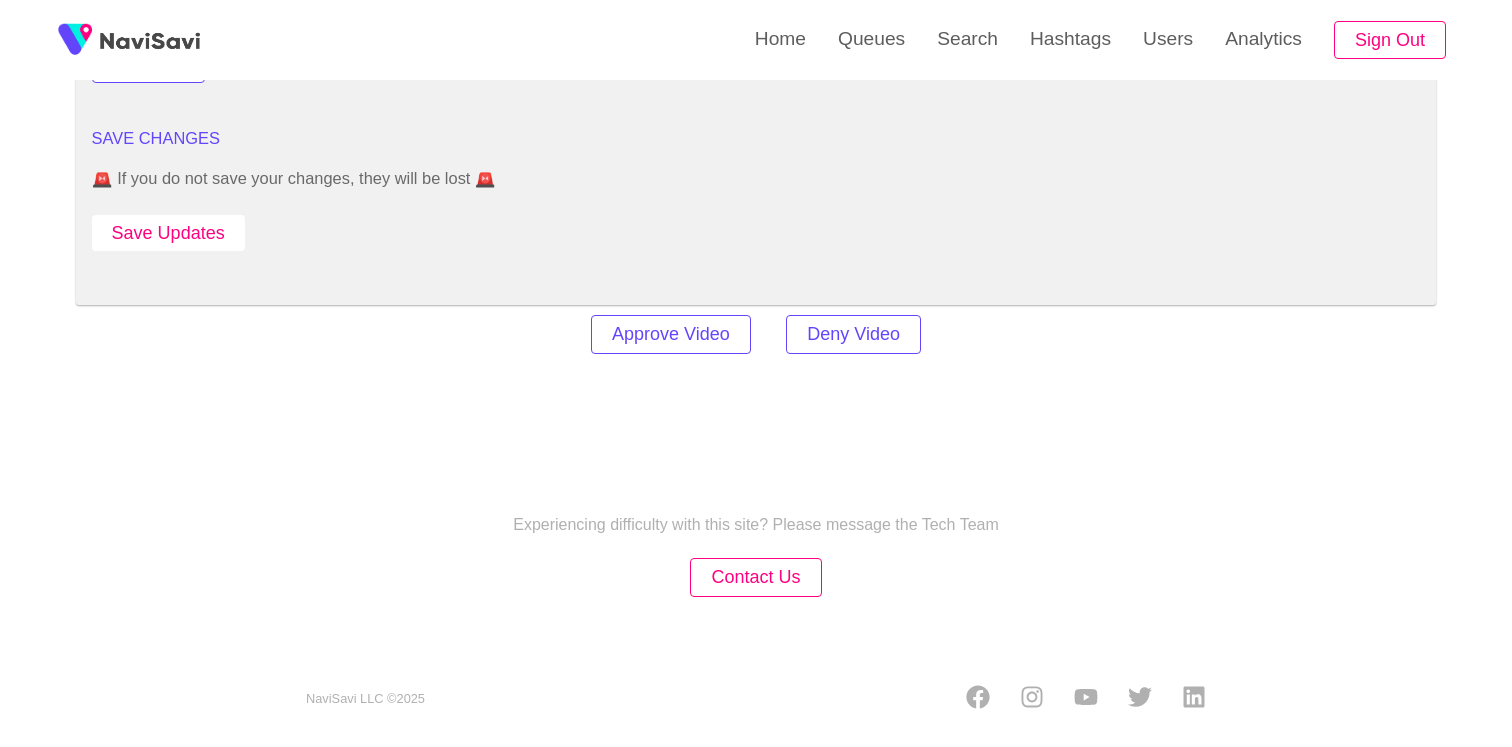 click on "Save Updates" at bounding box center [168, 233] 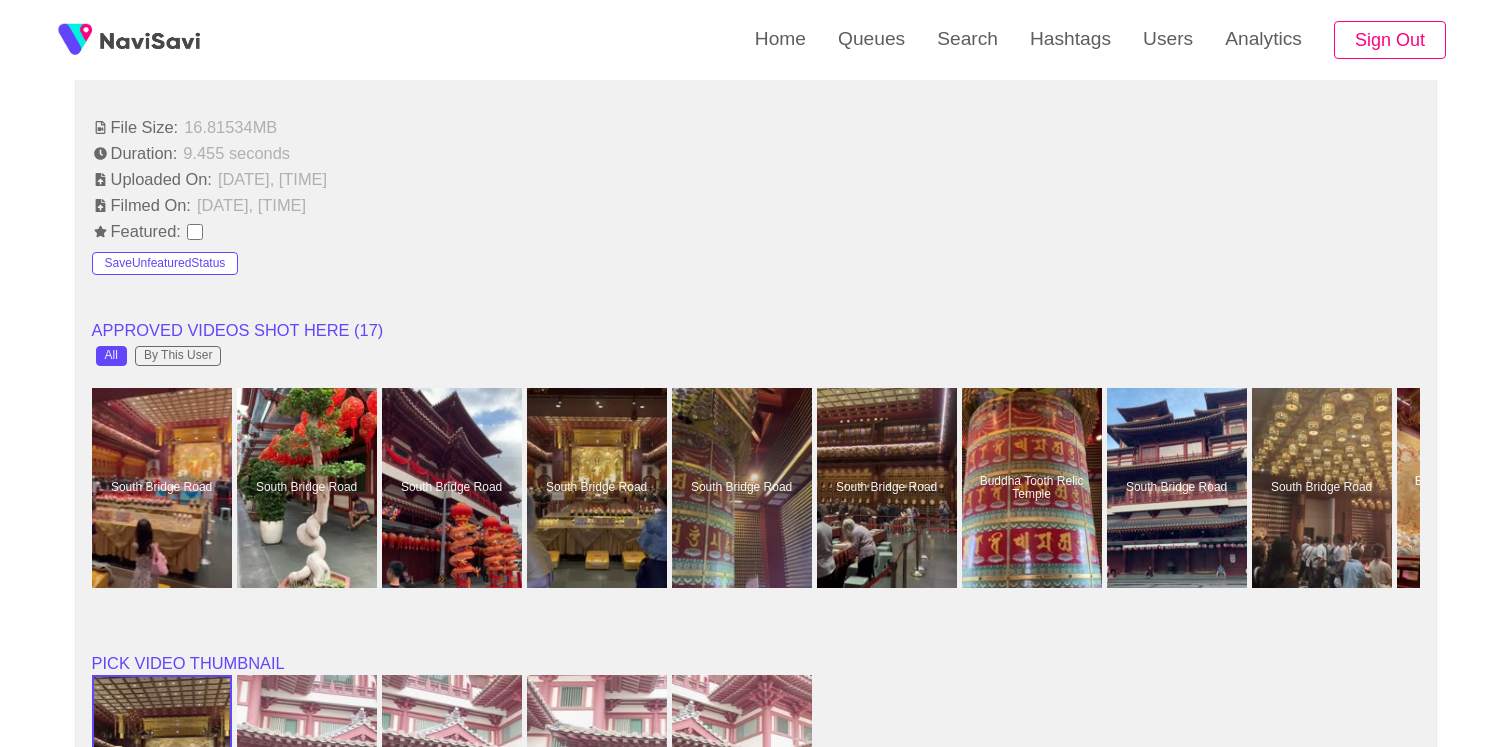scroll, scrollTop: 1037, scrollLeft: 0, axis: vertical 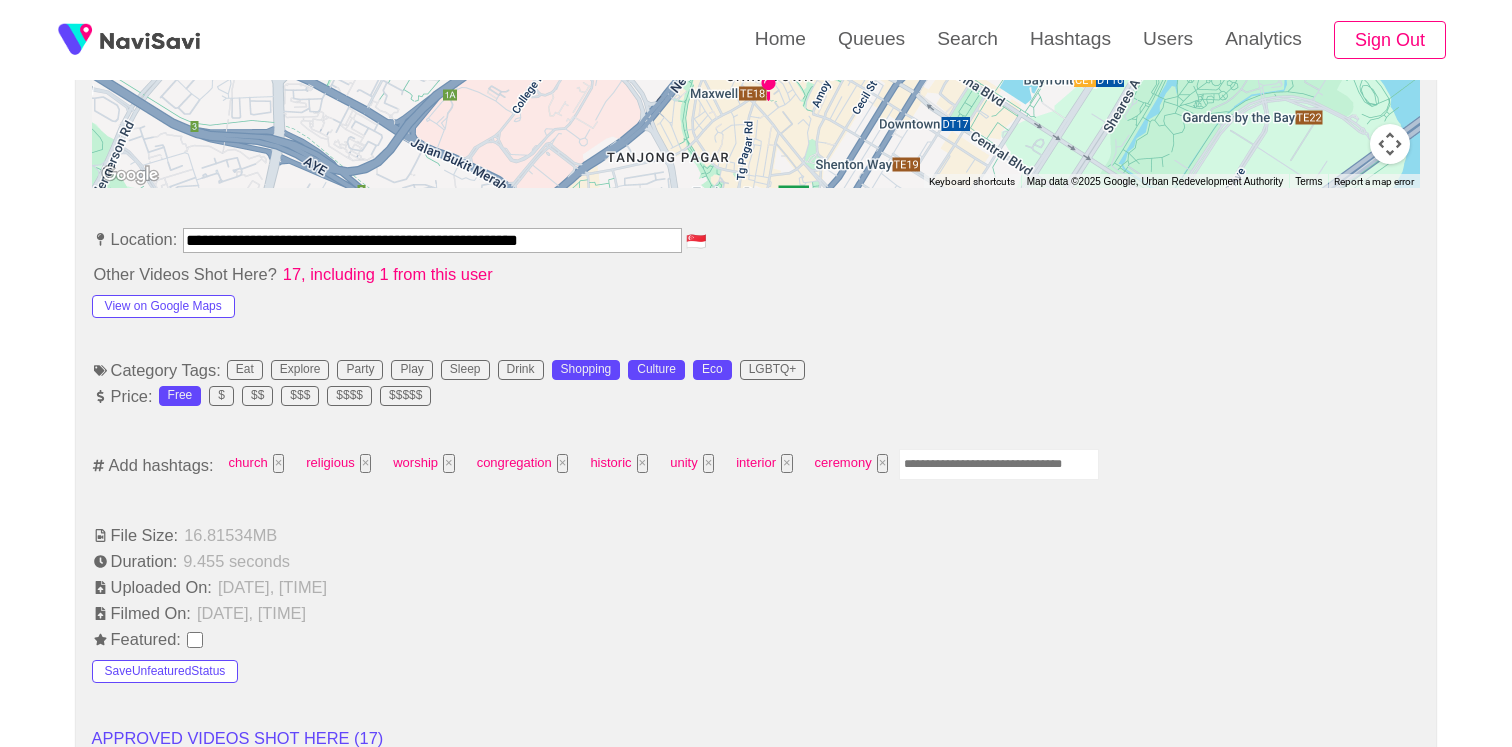 click at bounding box center [150, 40] 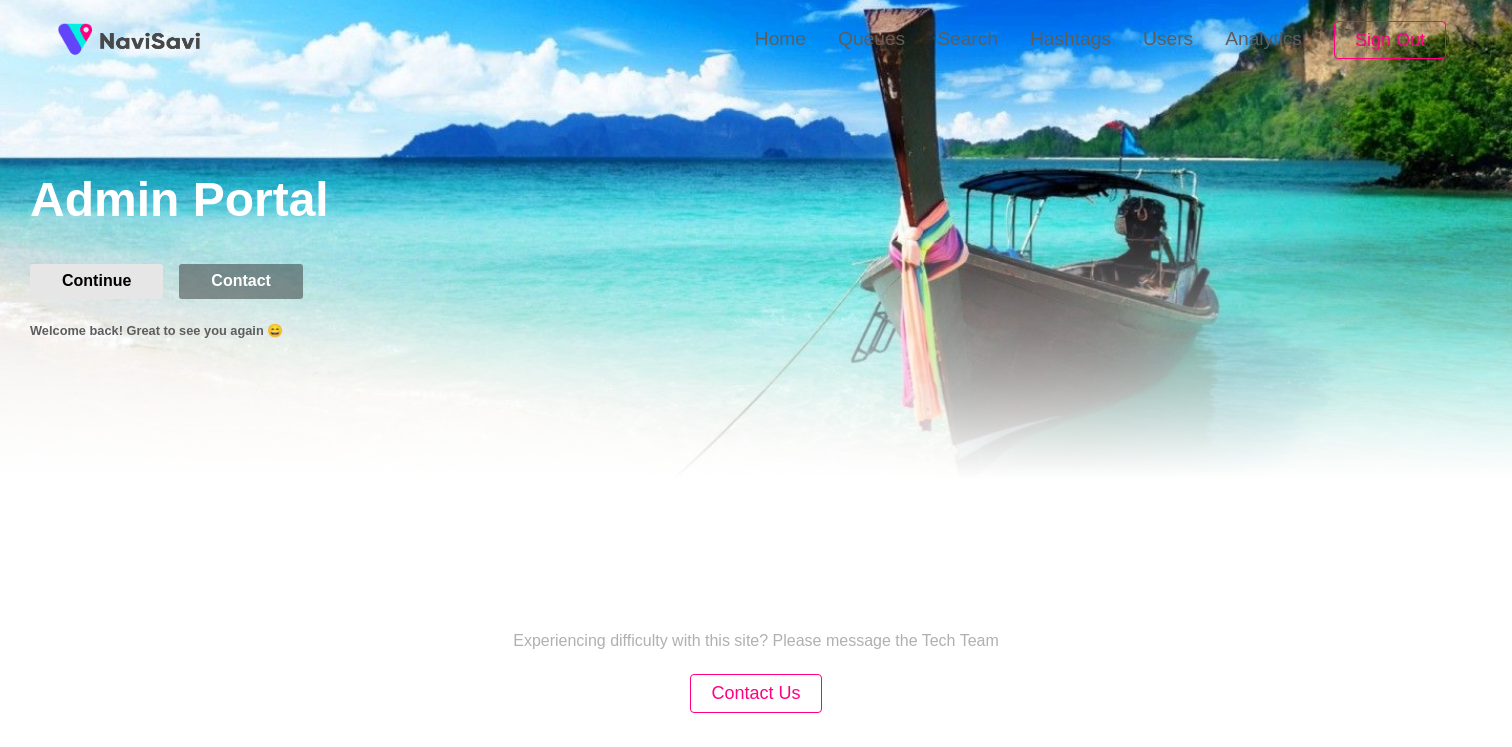 click on "Continue" at bounding box center [96, 281] 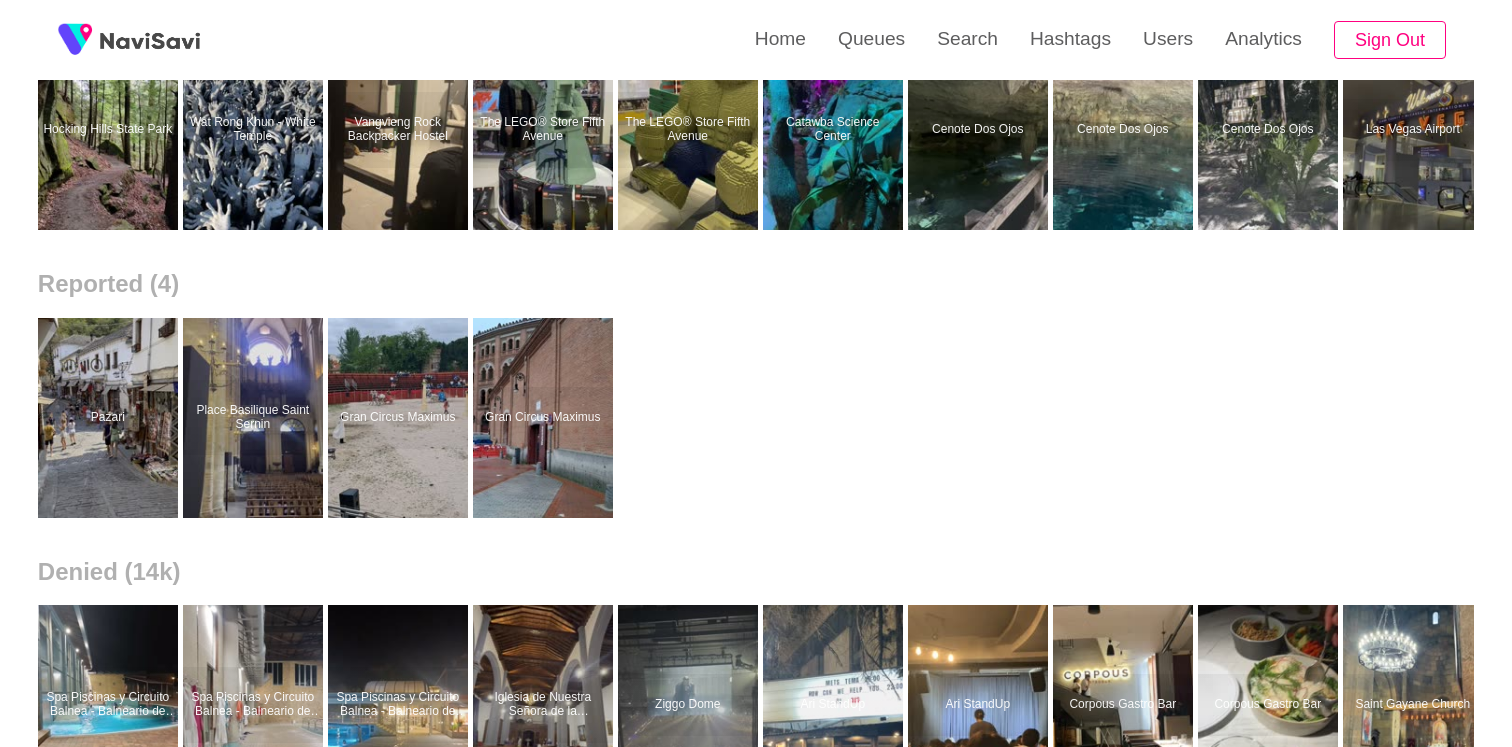 scroll, scrollTop: 630, scrollLeft: 0, axis: vertical 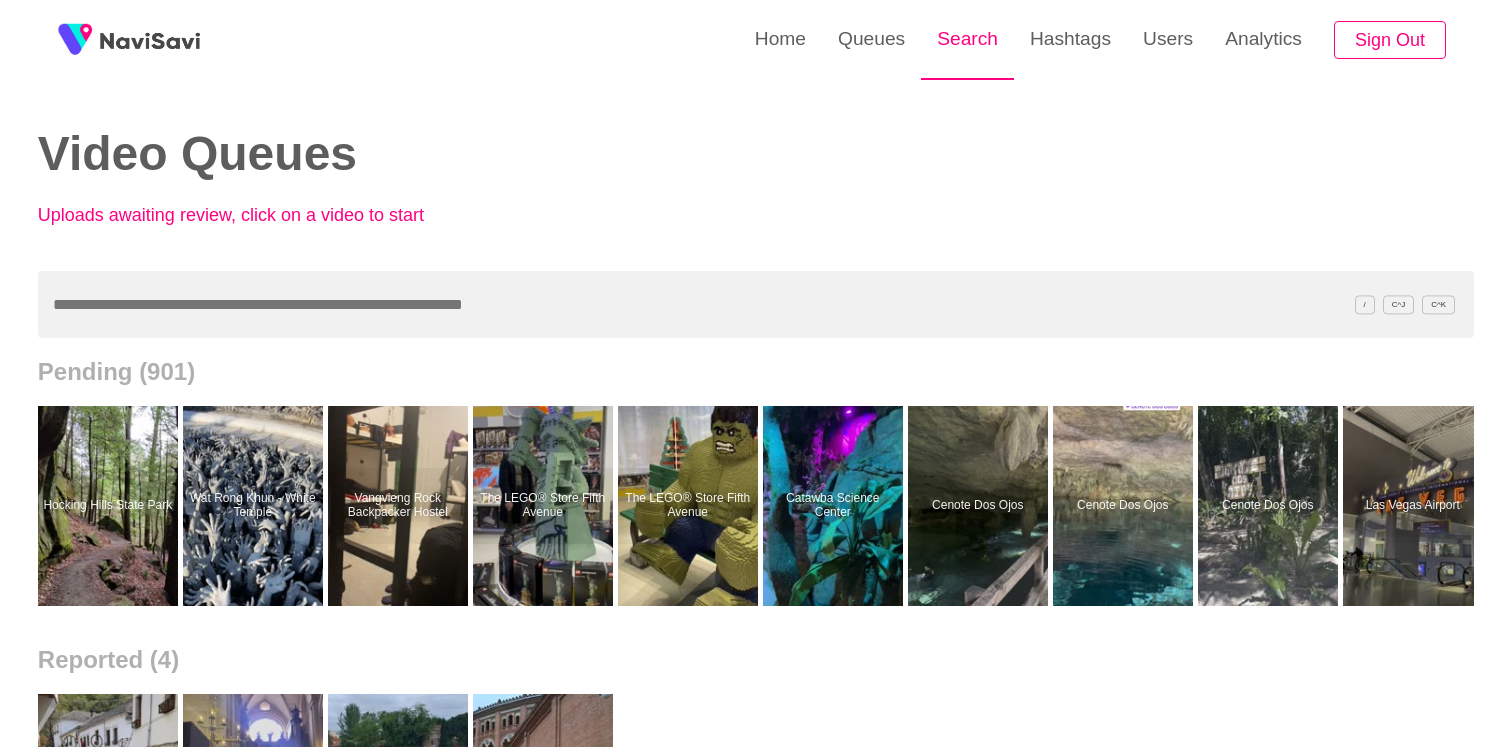 click on "Search" at bounding box center (967, 39) 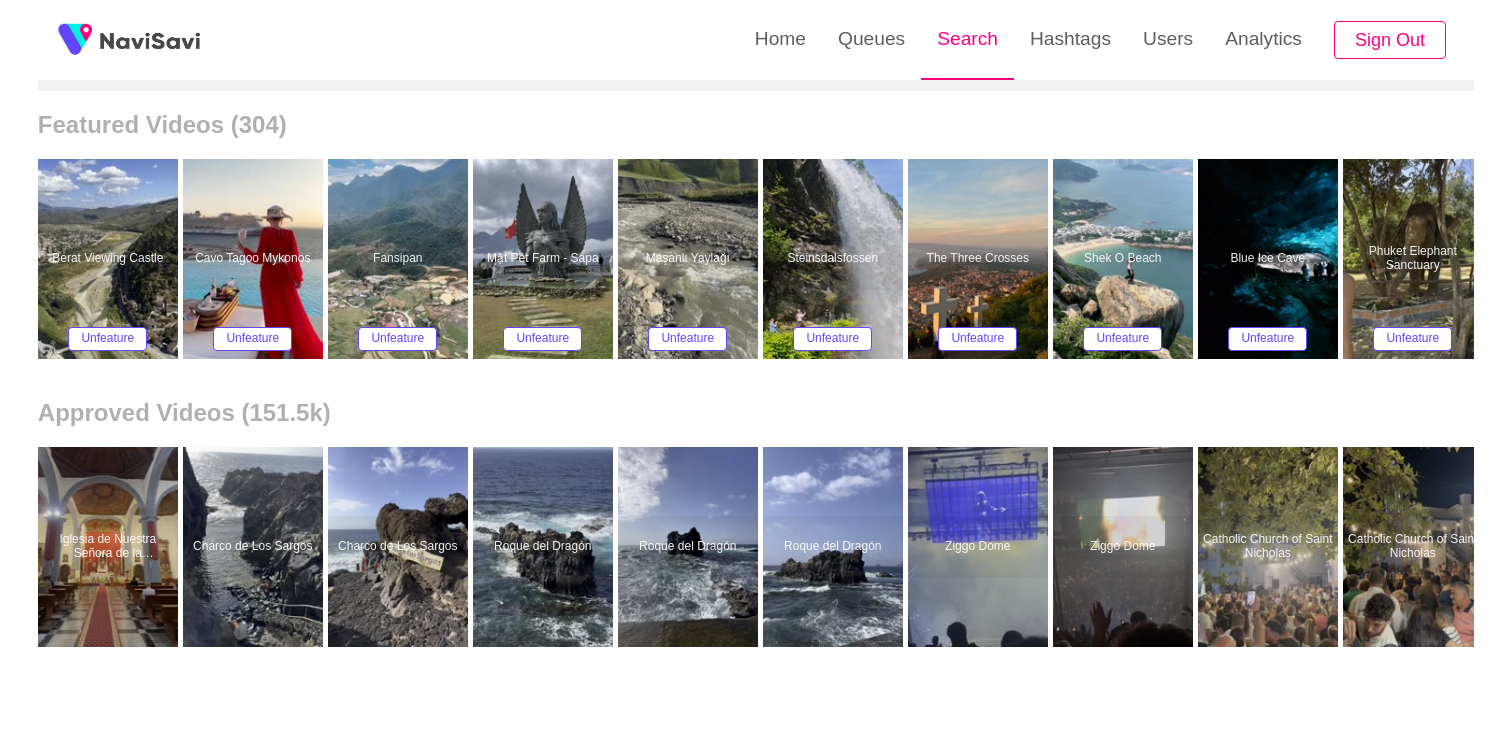 scroll, scrollTop: 263, scrollLeft: 0, axis: vertical 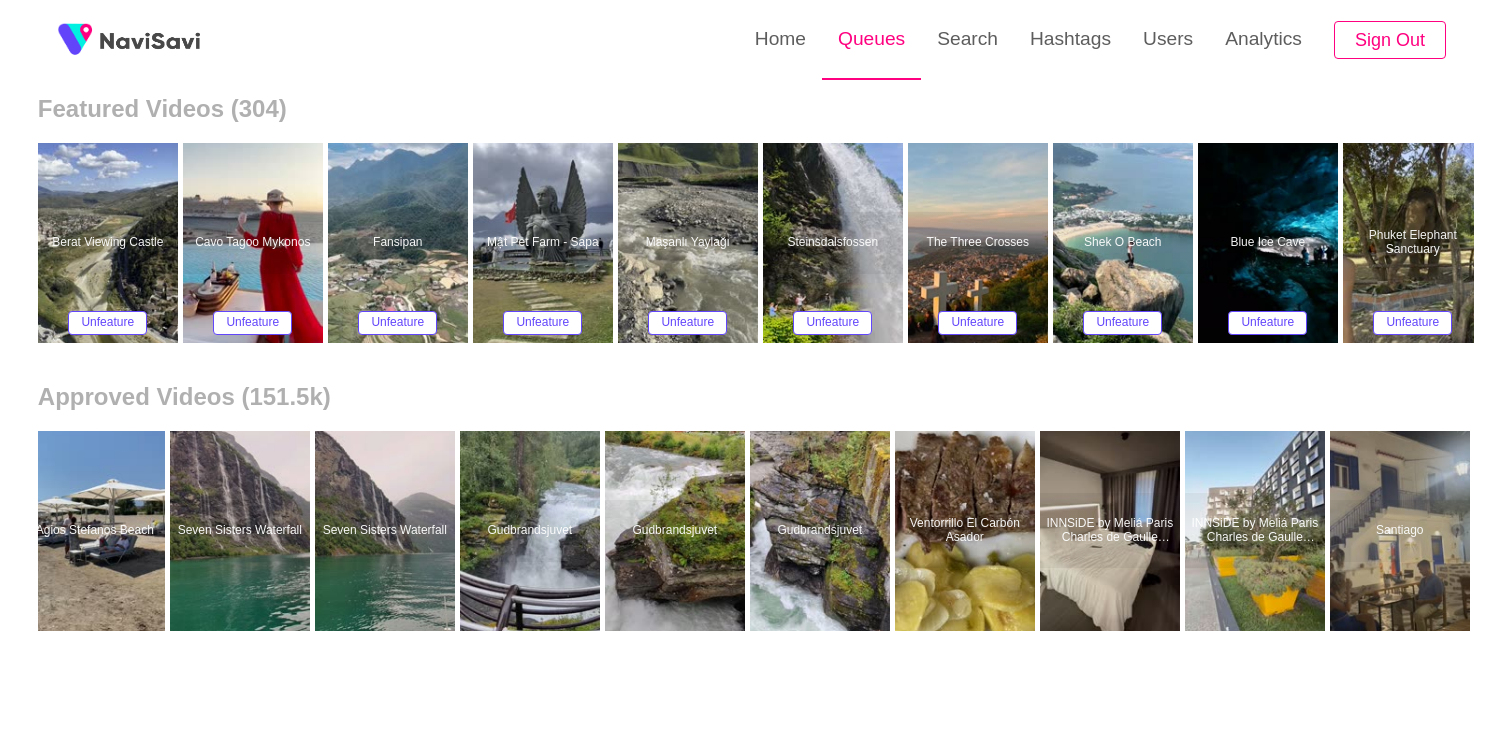 click on "Queues" at bounding box center [871, 39] 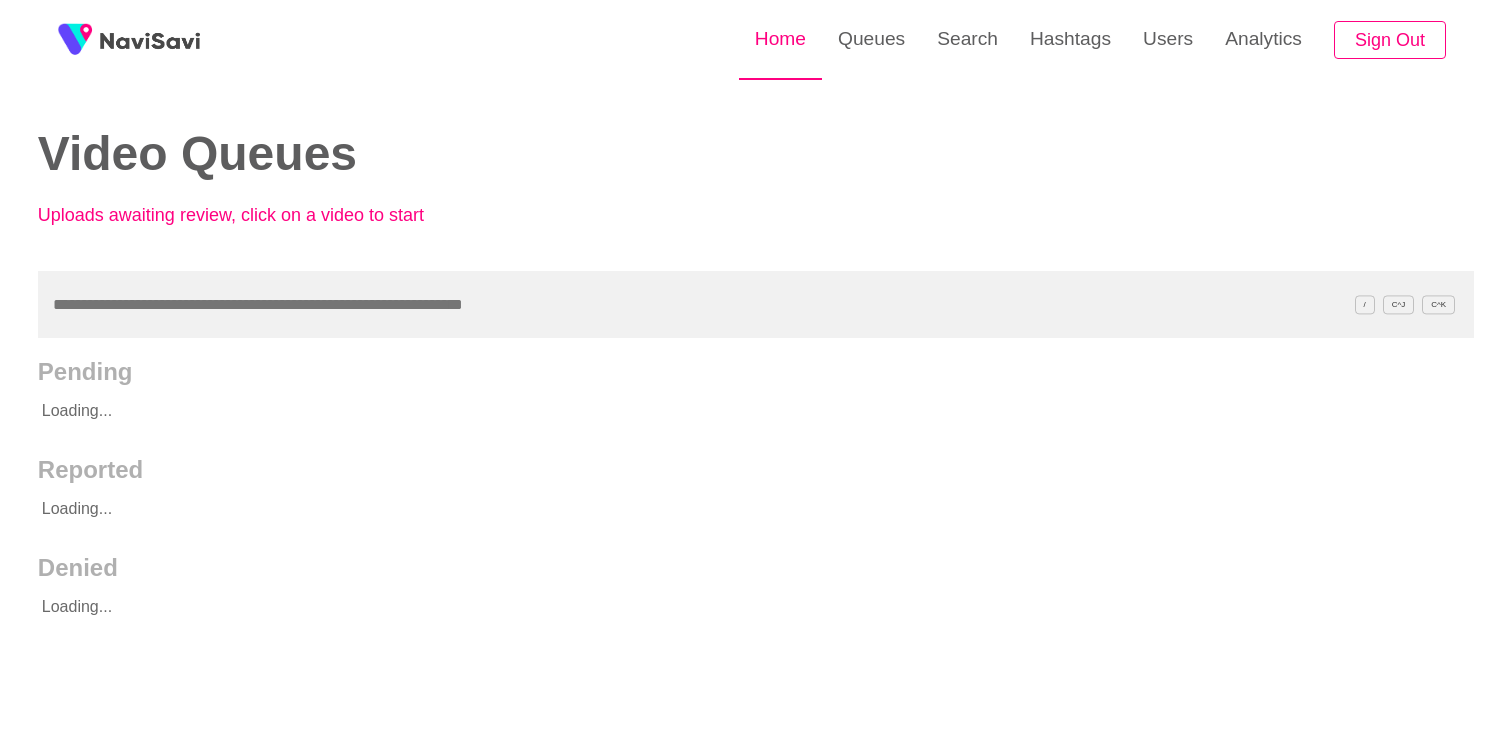 click on "Home" at bounding box center [780, 39] 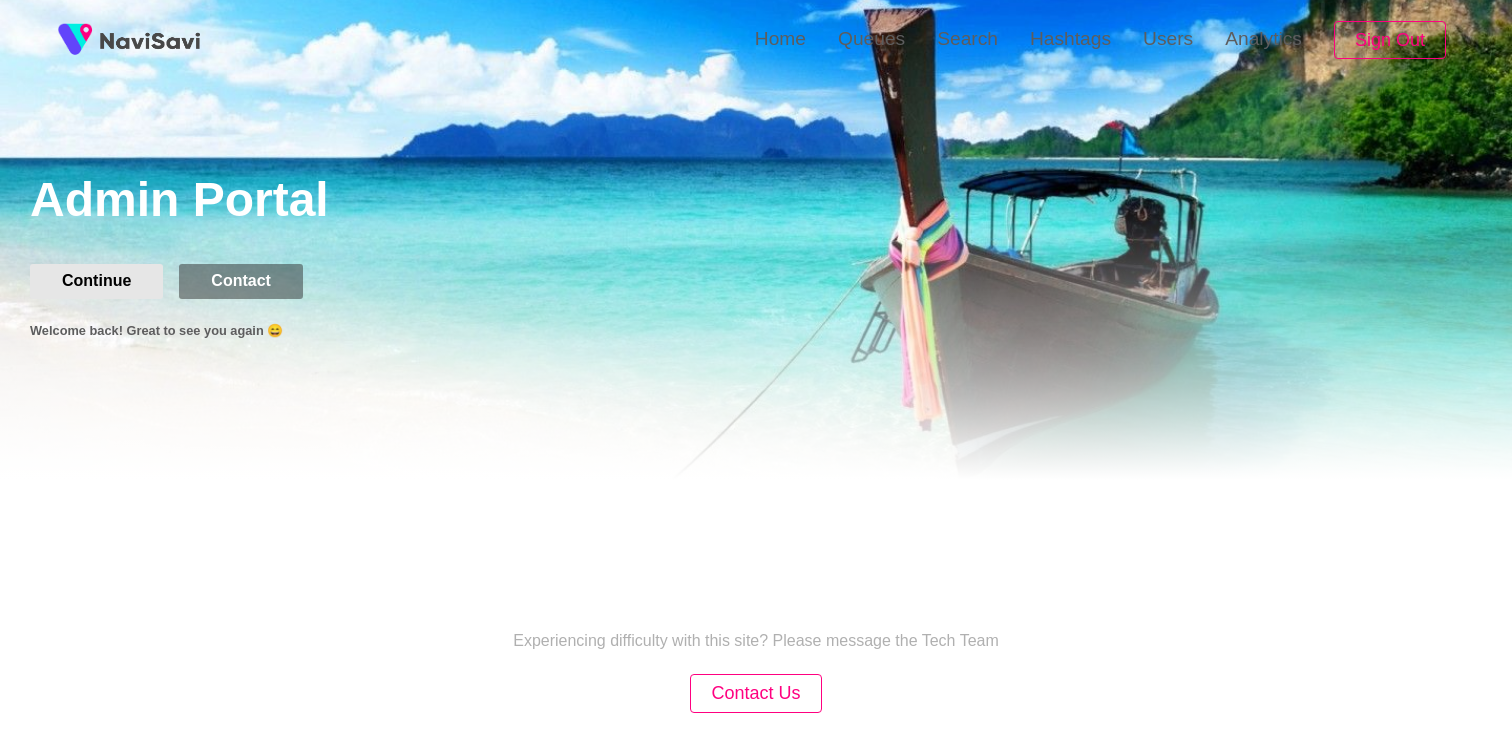 click on "Continue" at bounding box center (96, 281) 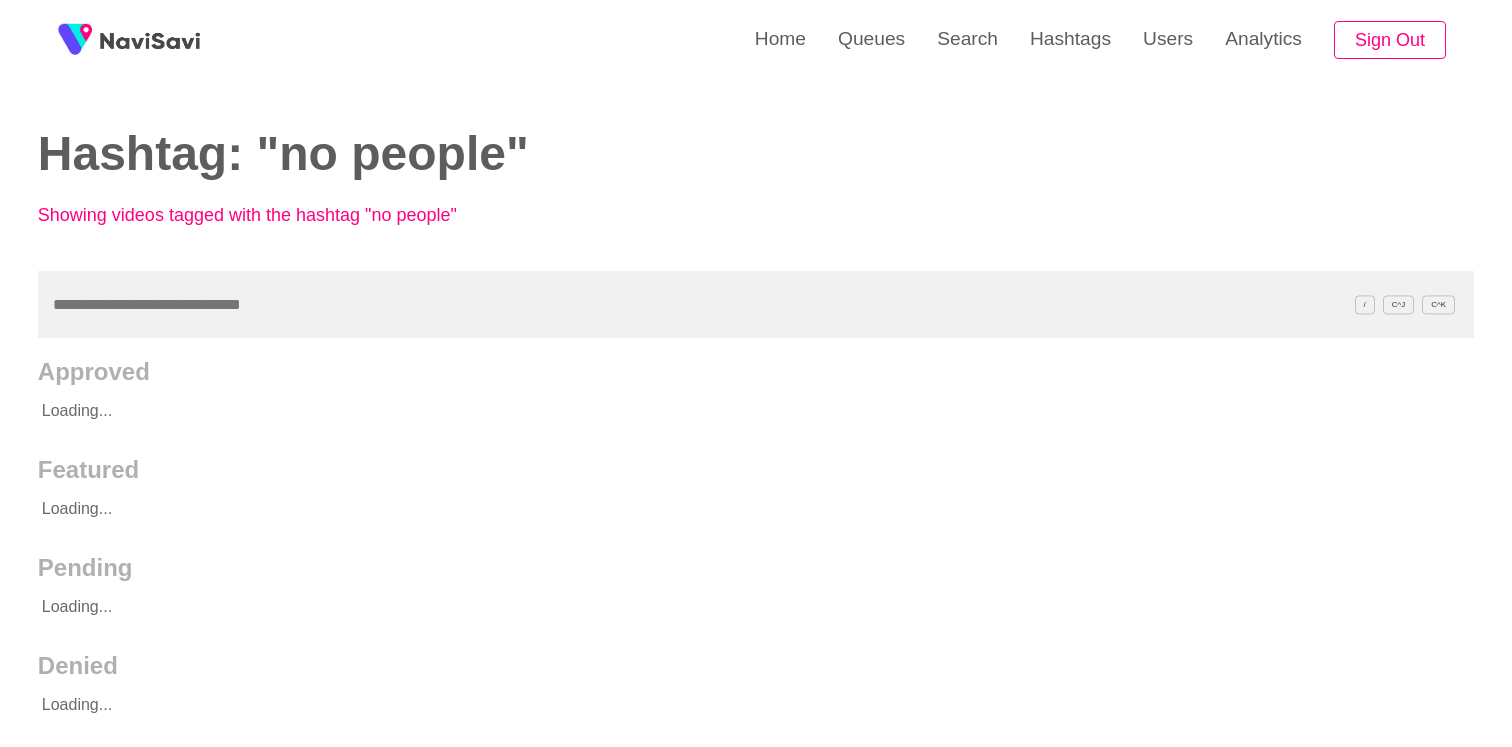 scroll, scrollTop: 0, scrollLeft: 0, axis: both 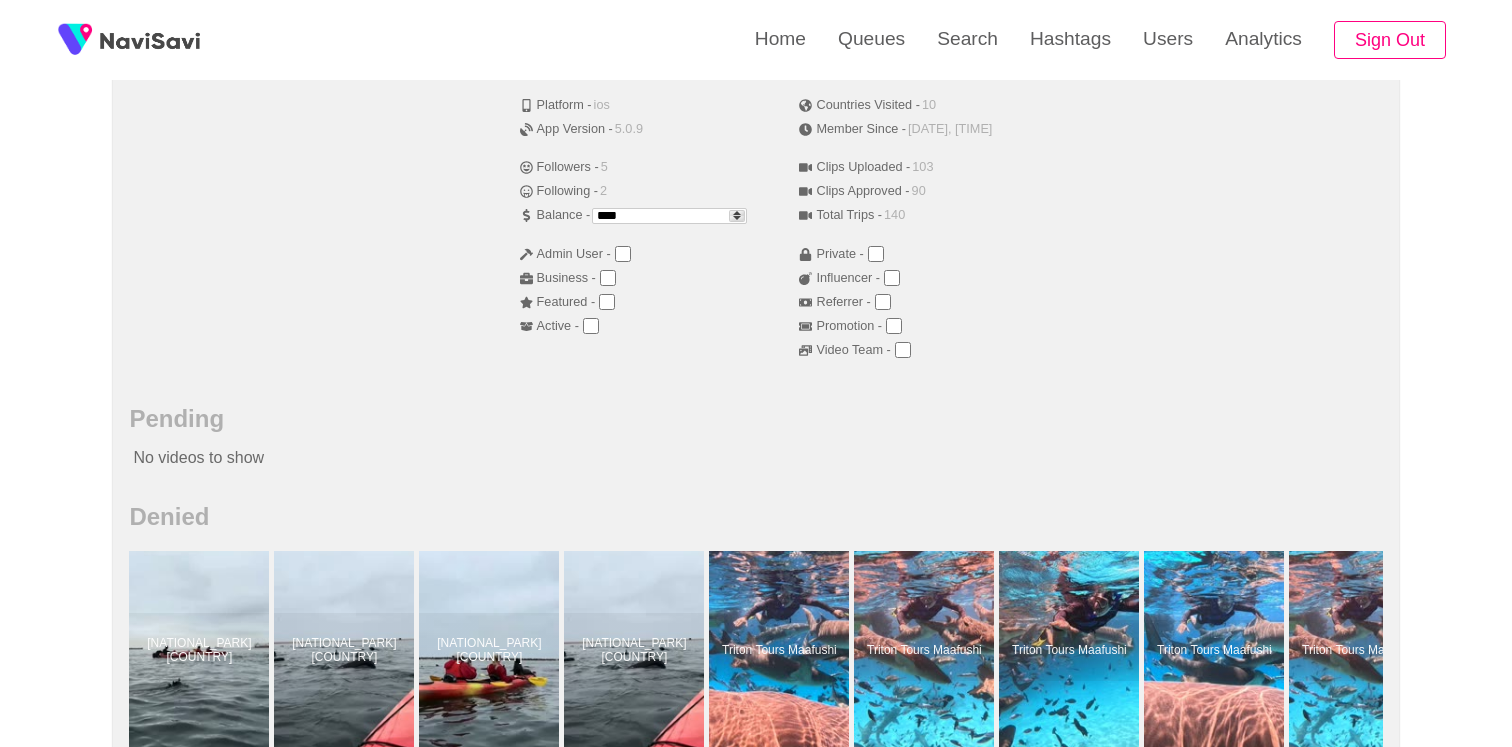 click on "****" at bounding box center [669, 216] 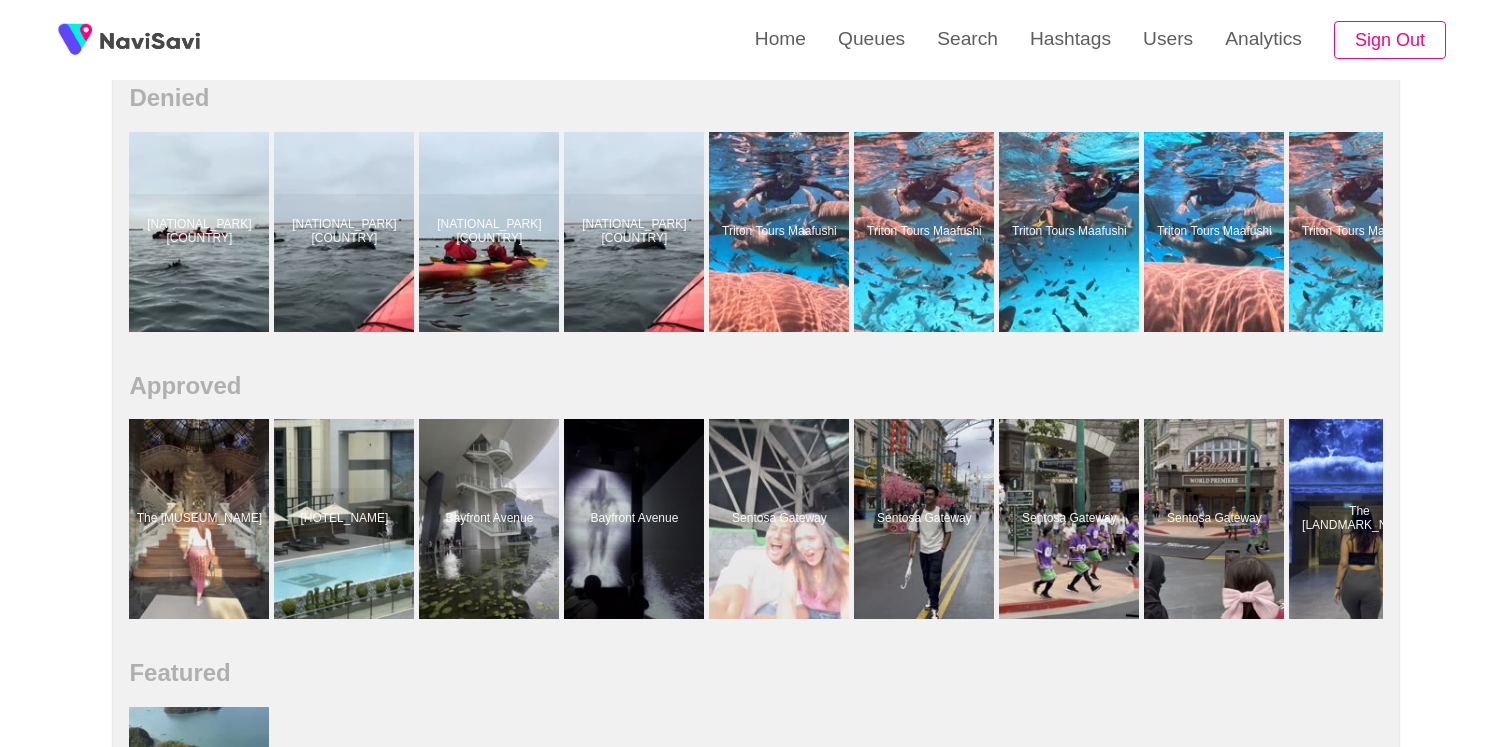 scroll, scrollTop: 1501, scrollLeft: 0, axis: vertical 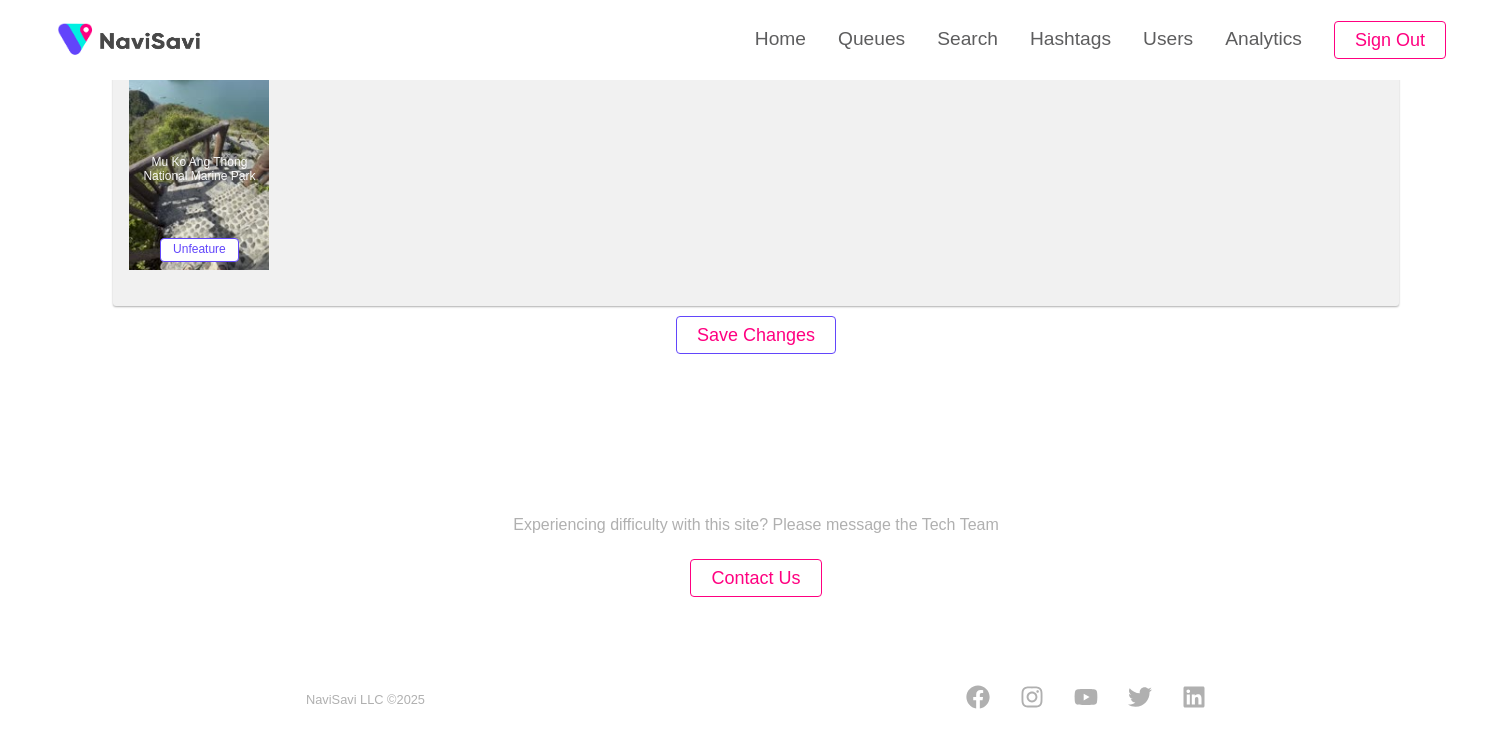 click on "Save Changes" at bounding box center (756, 335) 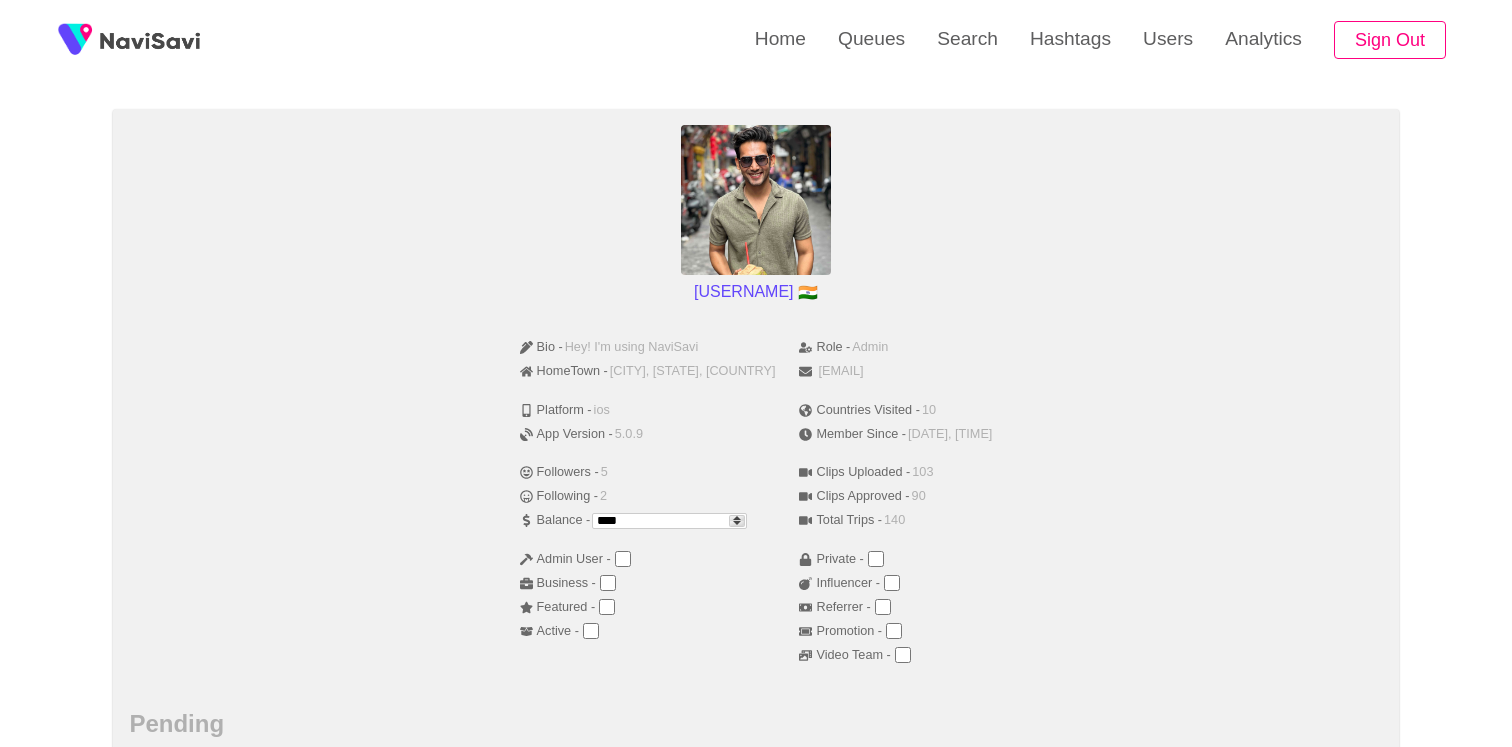 scroll, scrollTop: 147, scrollLeft: 0, axis: vertical 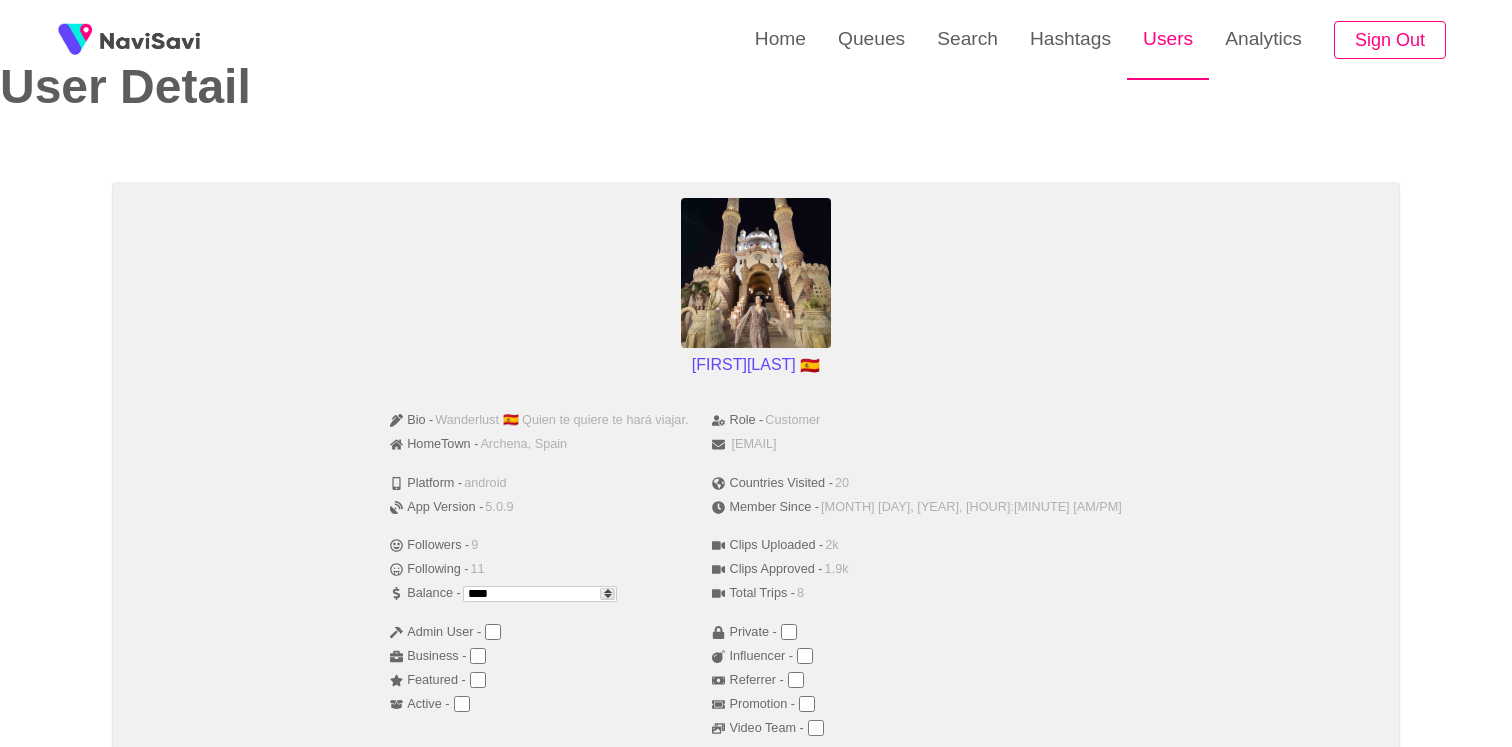 click on "Users" at bounding box center [1168, 39] 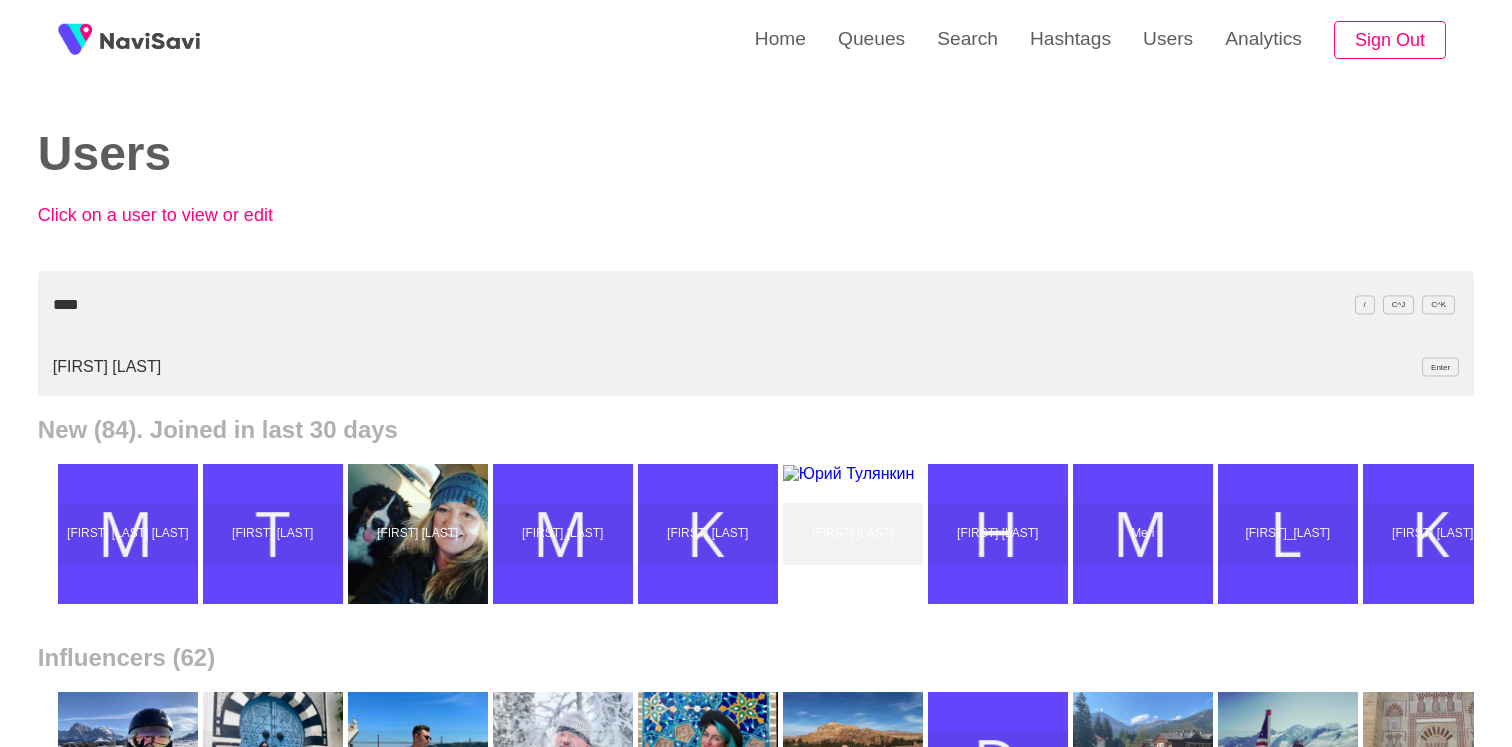 click on "Аня Микулова Enter" at bounding box center (756, 367) 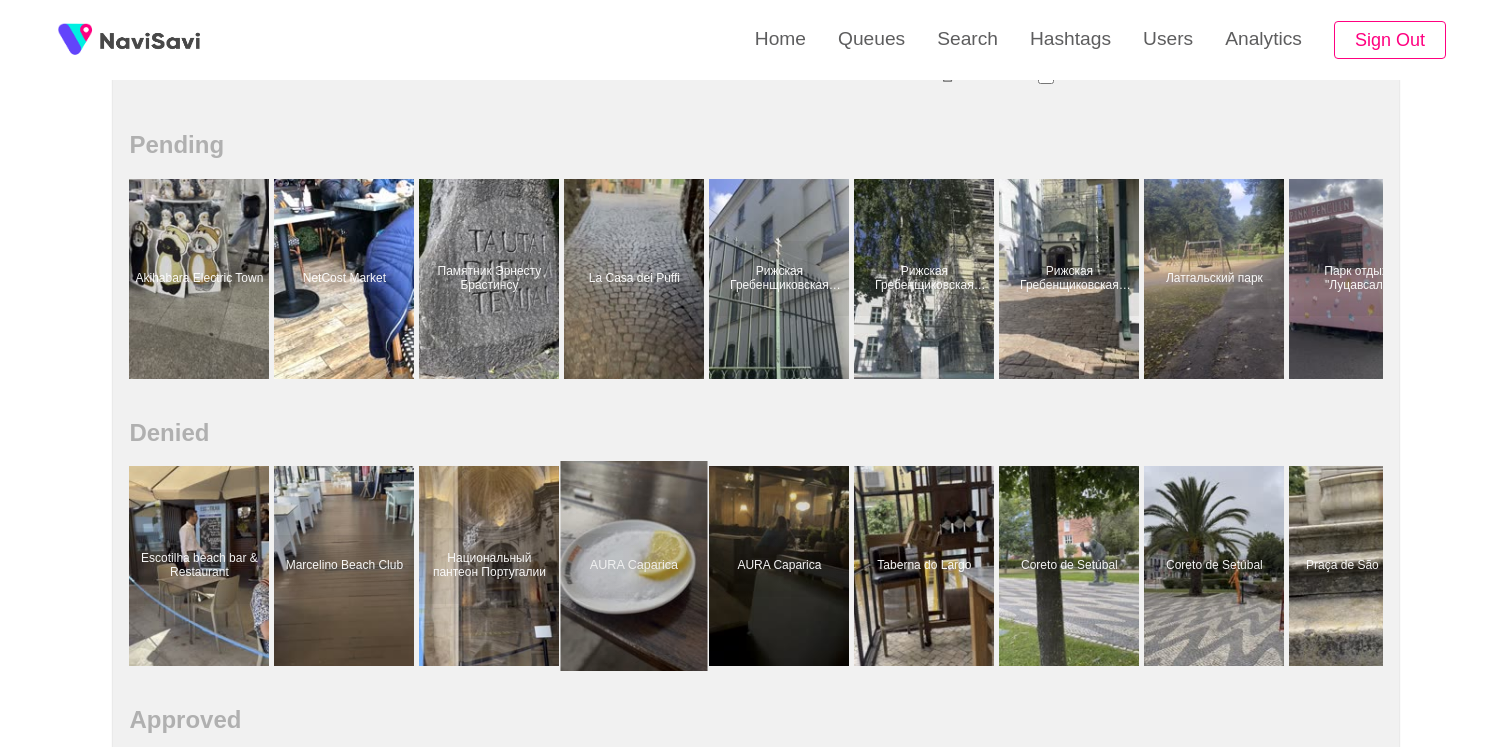 scroll, scrollTop: 848, scrollLeft: 0, axis: vertical 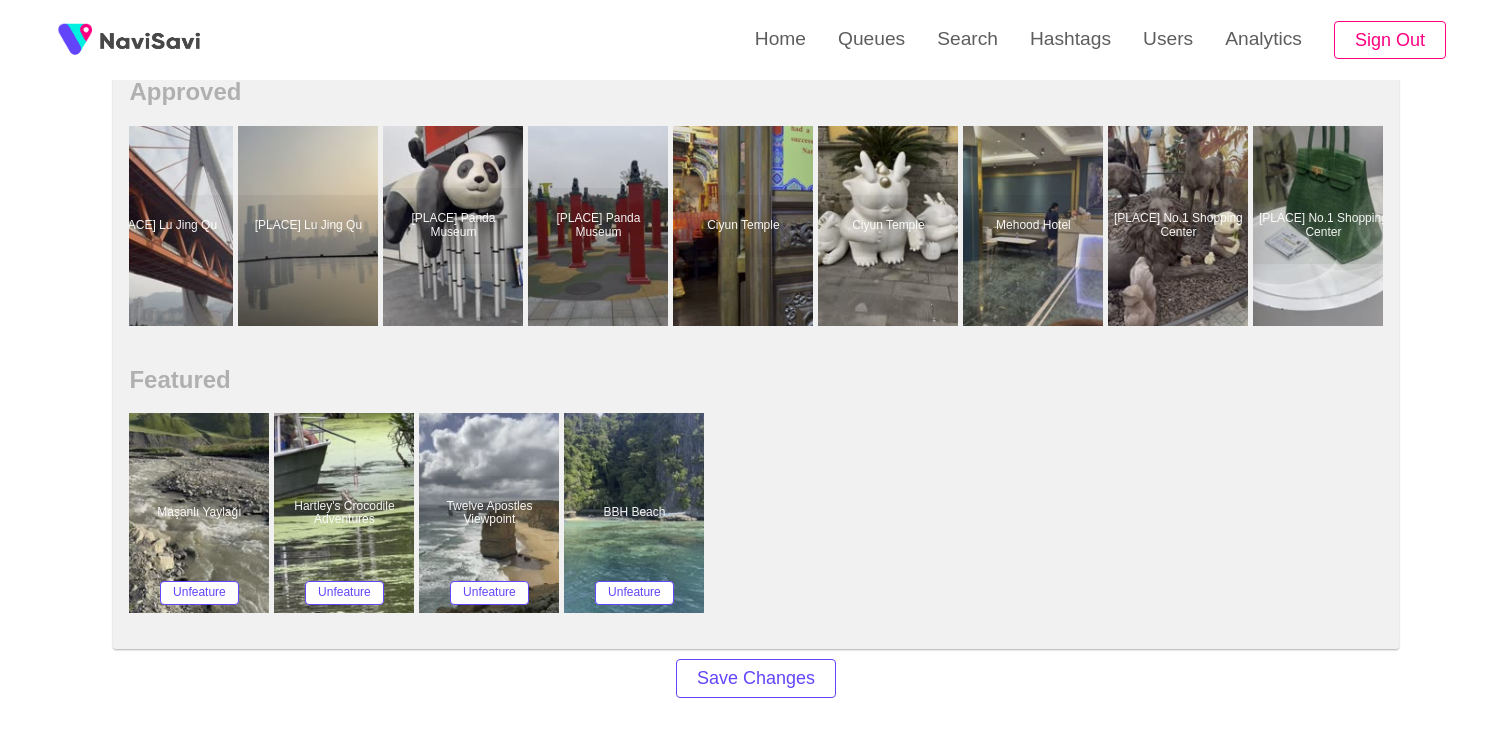 click on "Maşanlı Yaylağı Unfeature Hartley's Crocodile Adventures Unfeature Twelve Apostles Viewpoint Unfeature BBH Beach Unfeature" at bounding box center (755, 513) 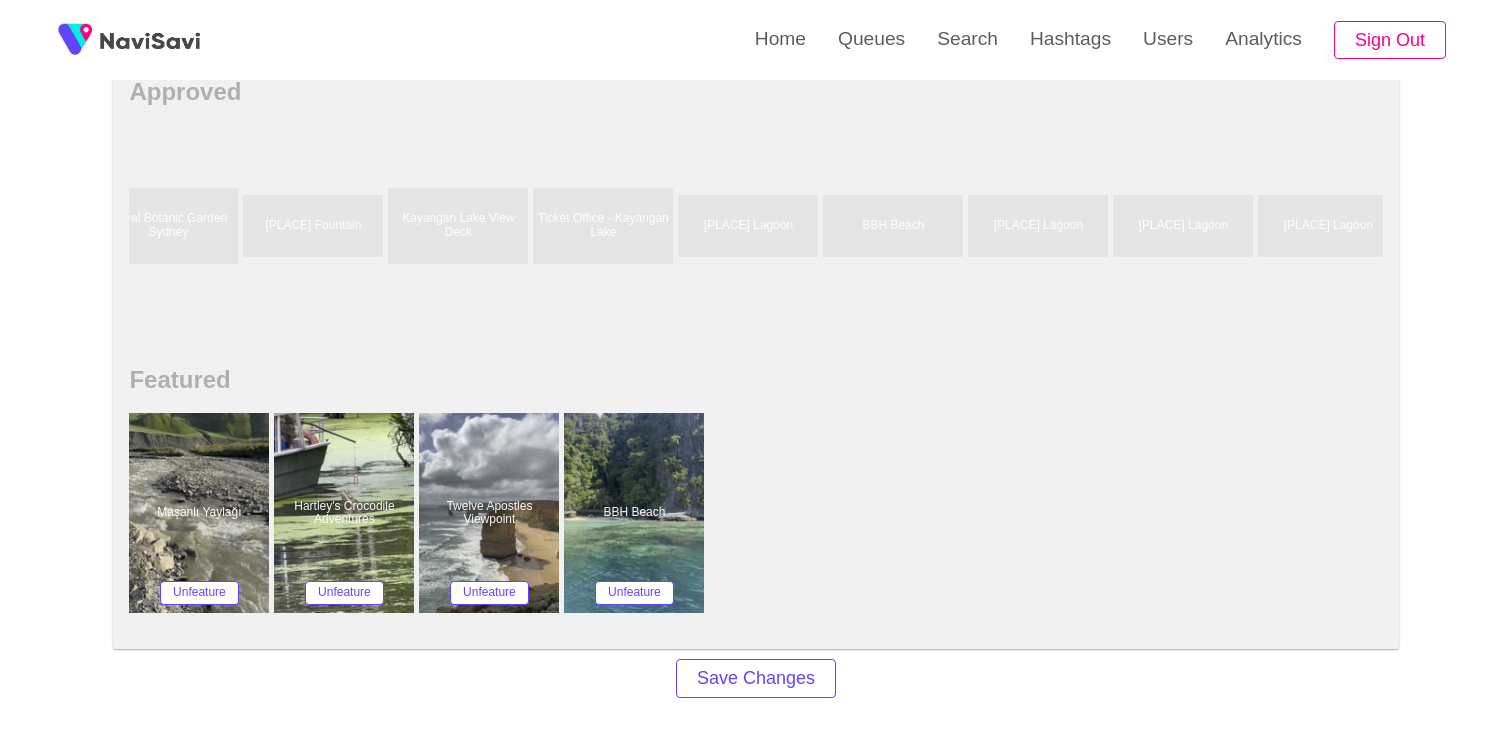 scroll, scrollTop: 0, scrollLeft: 158827, axis: horizontal 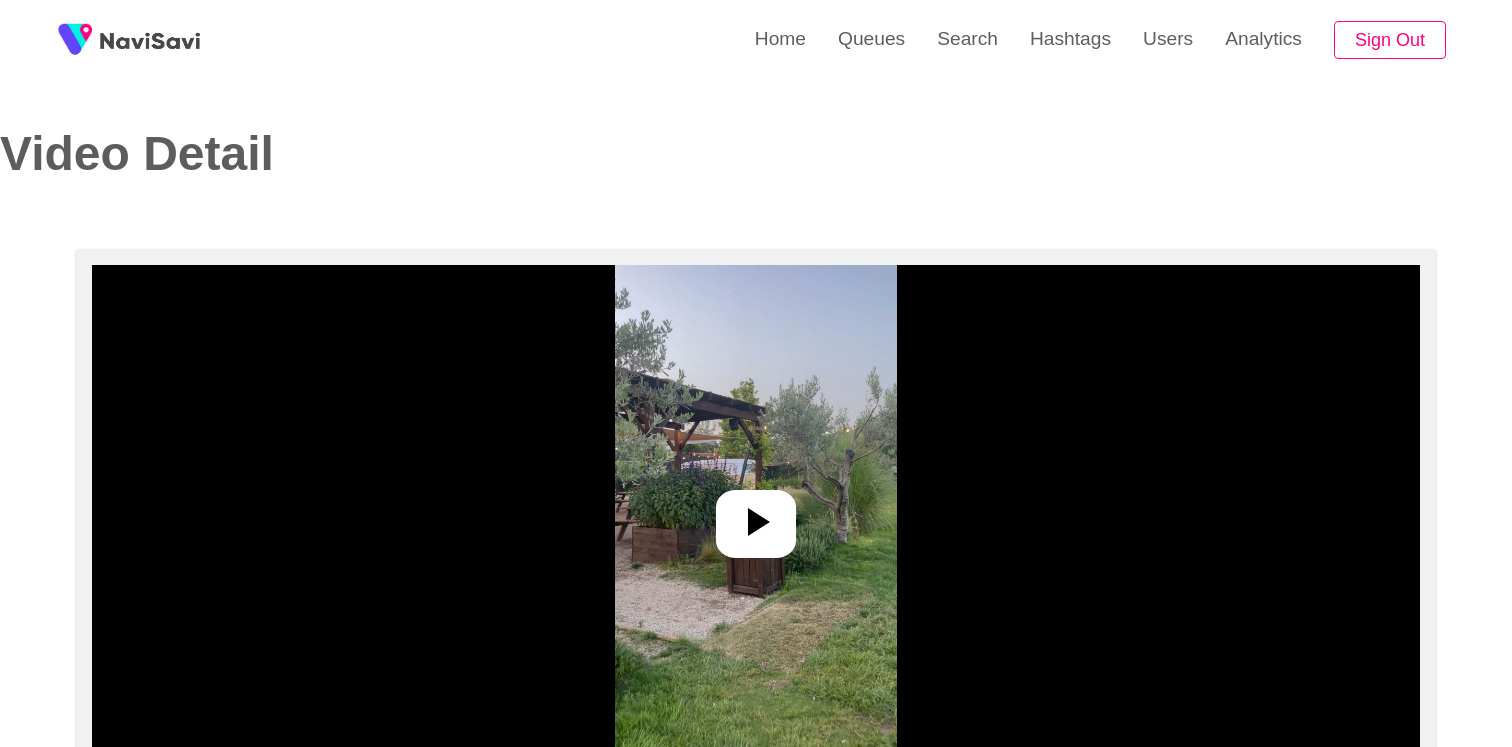 select on "**********" 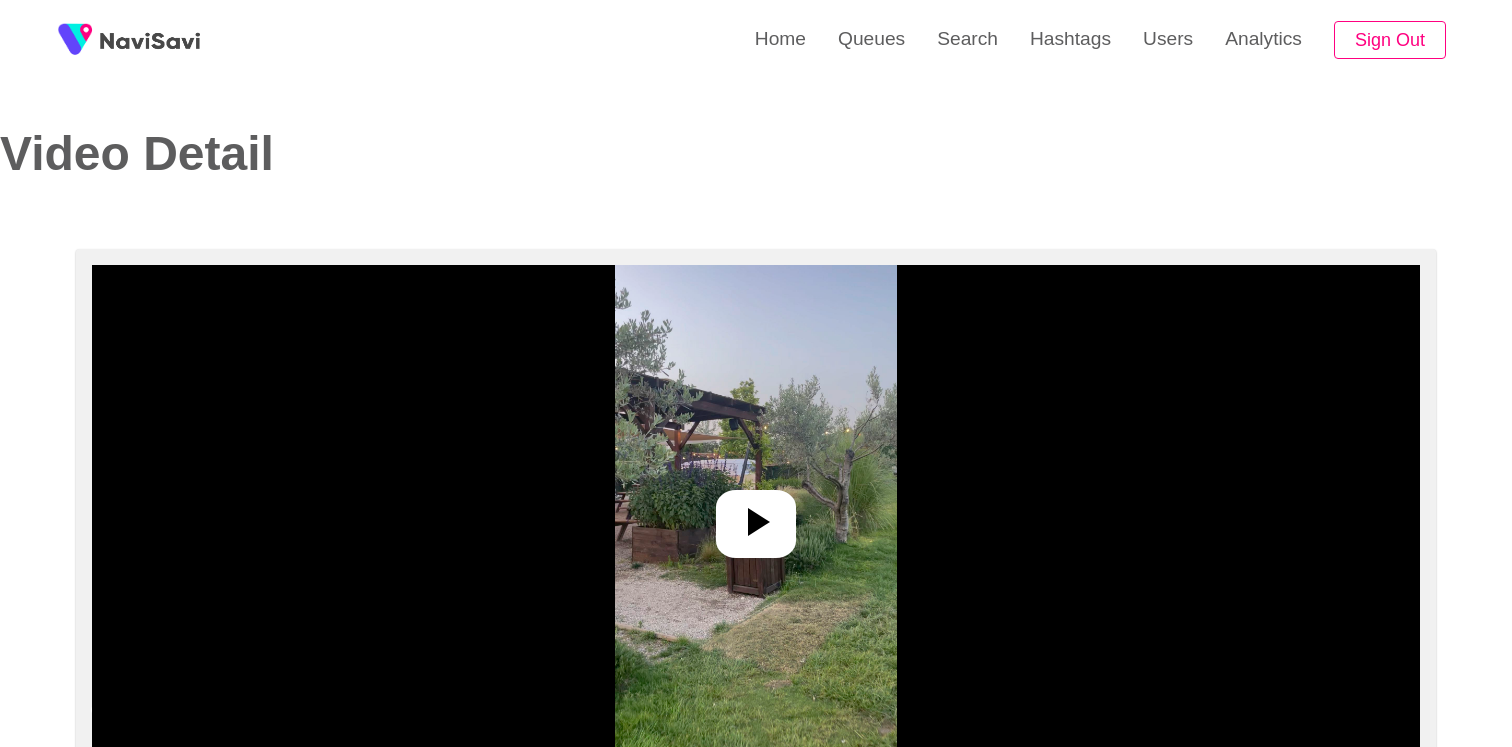 click at bounding box center [755, 515] 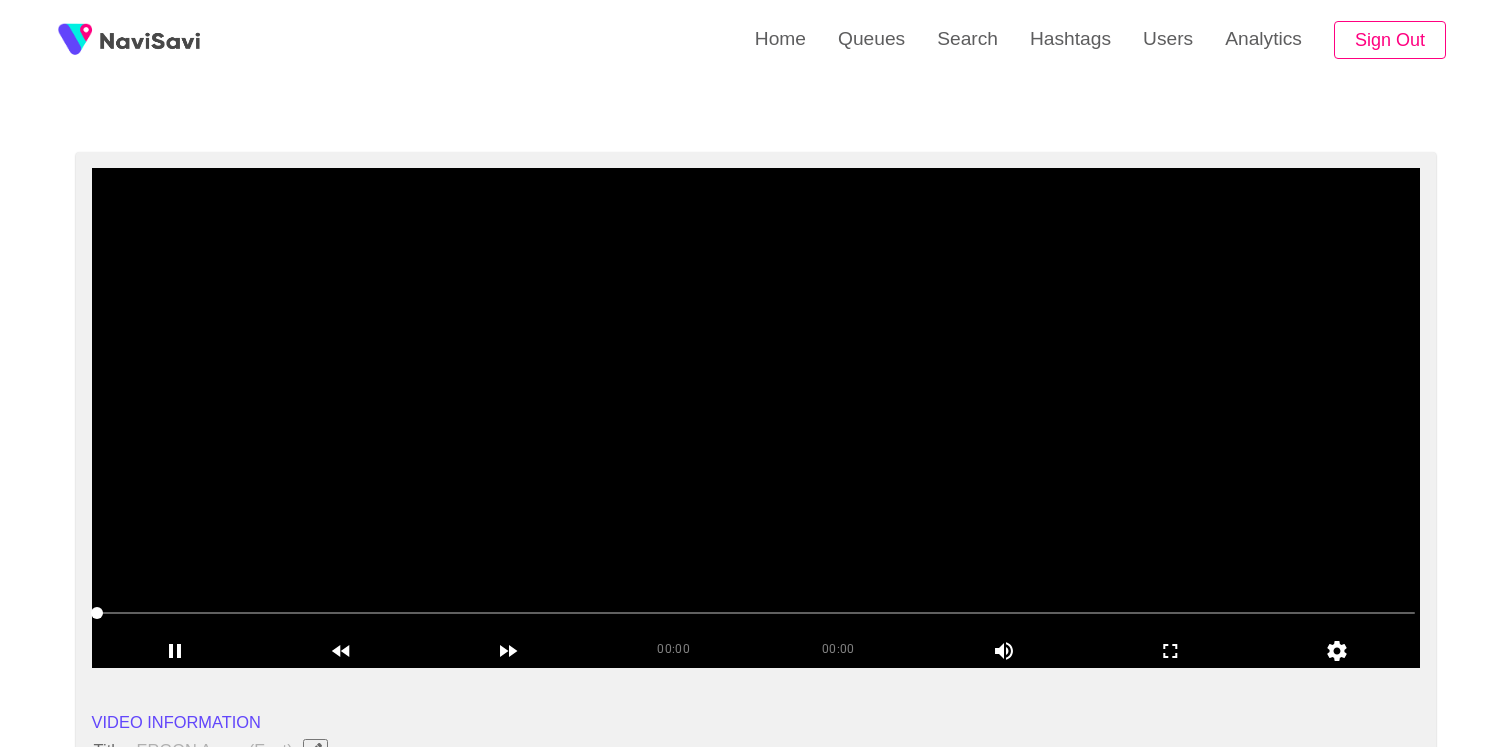 scroll, scrollTop: 156, scrollLeft: 0, axis: vertical 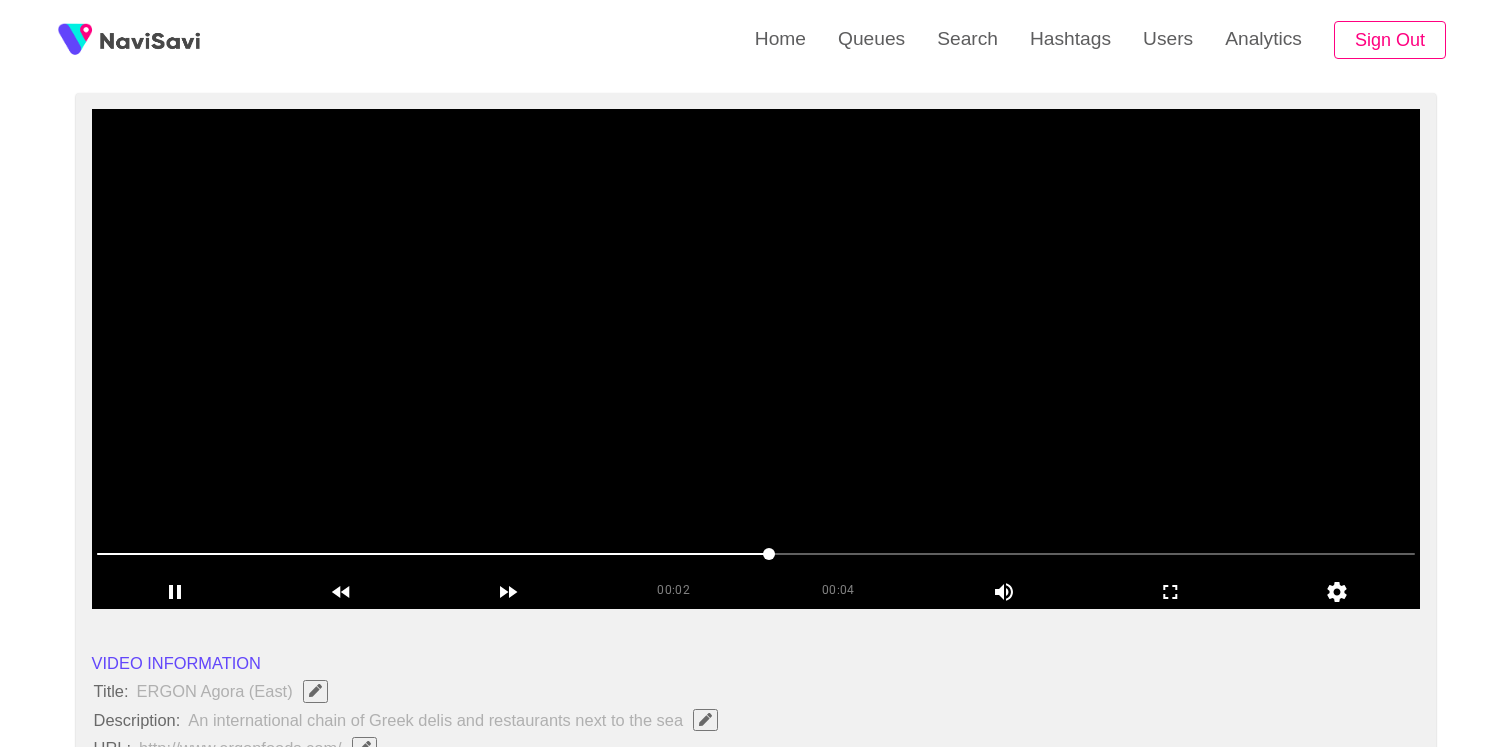 click at bounding box center (756, 359) 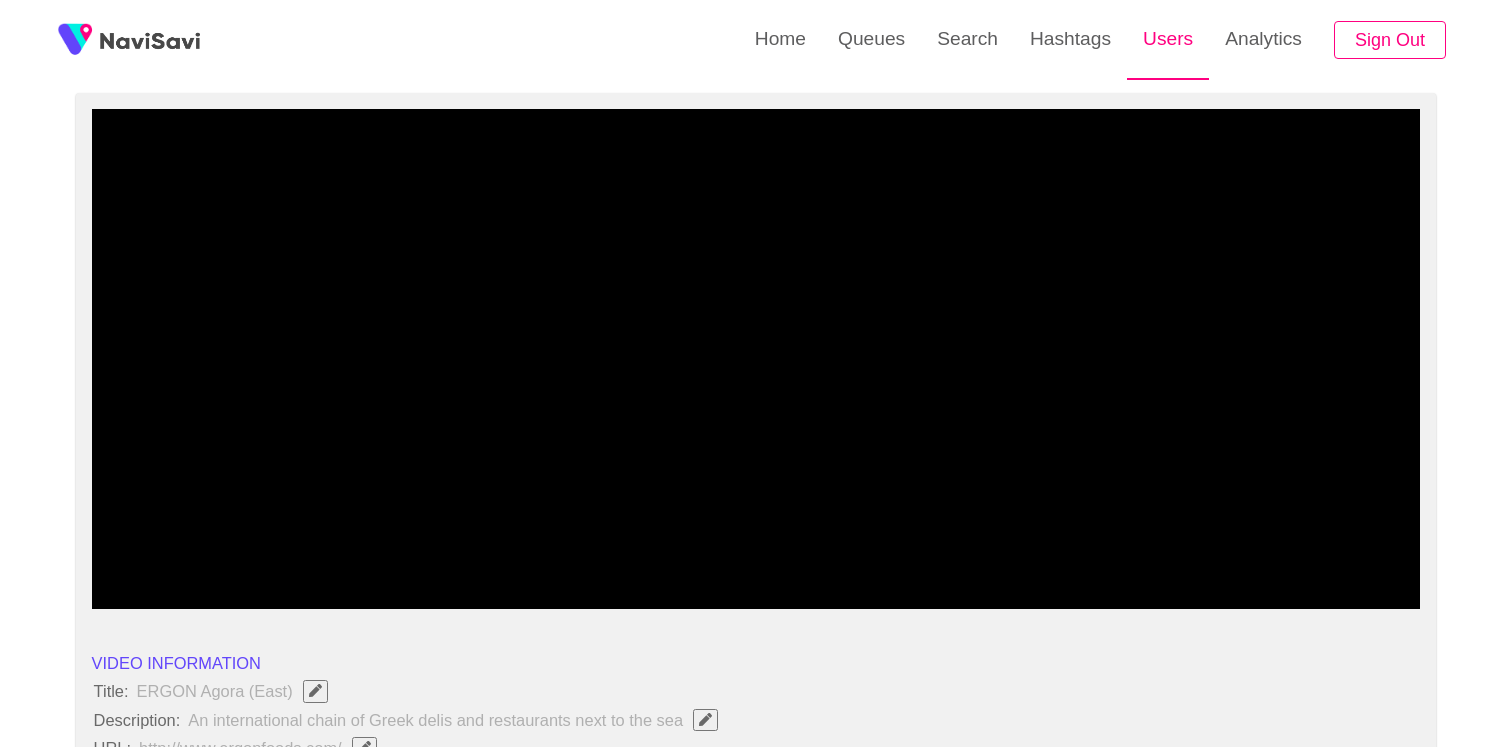 click on "Users" at bounding box center (1168, 39) 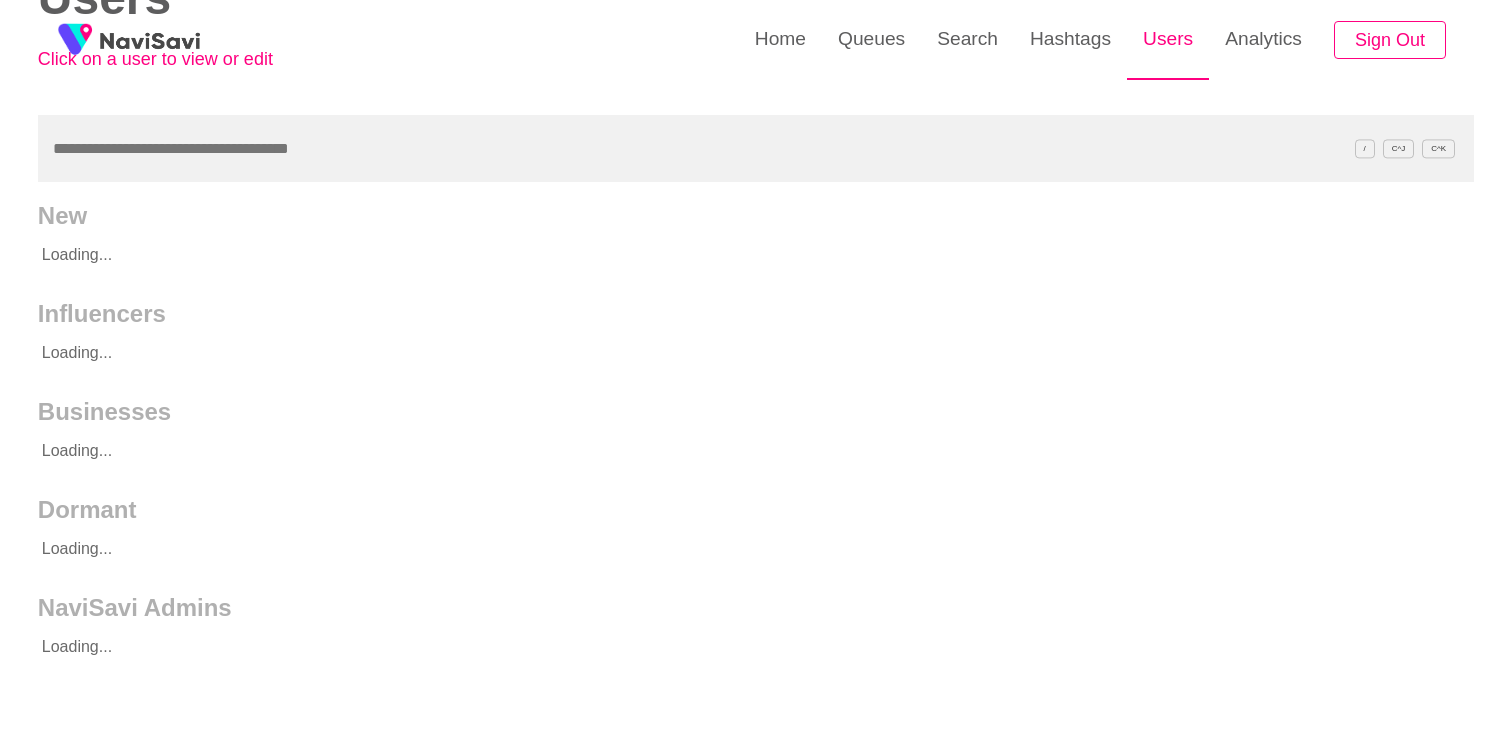 scroll, scrollTop: 0, scrollLeft: 0, axis: both 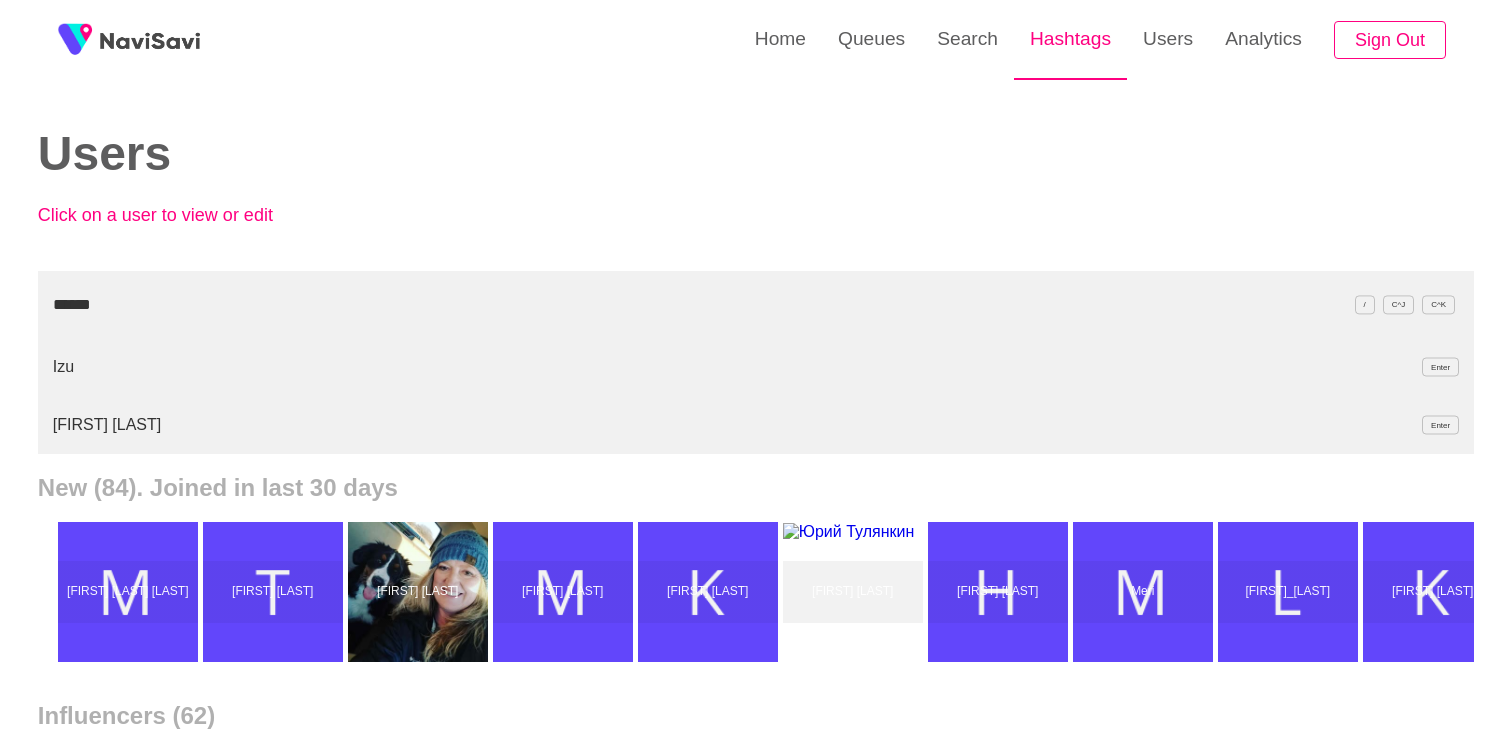 type on "******" 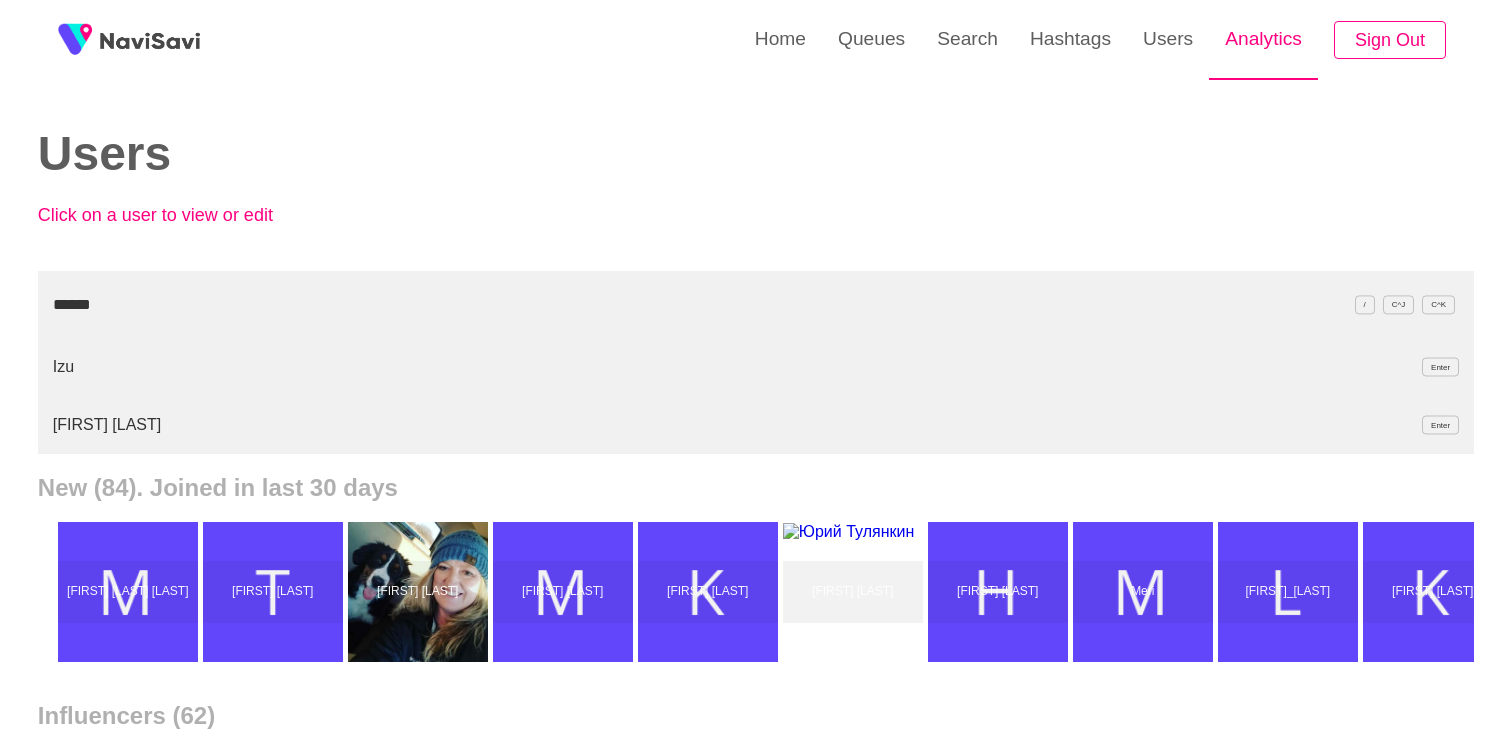 click on "Analytics" at bounding box center (1263, 39) 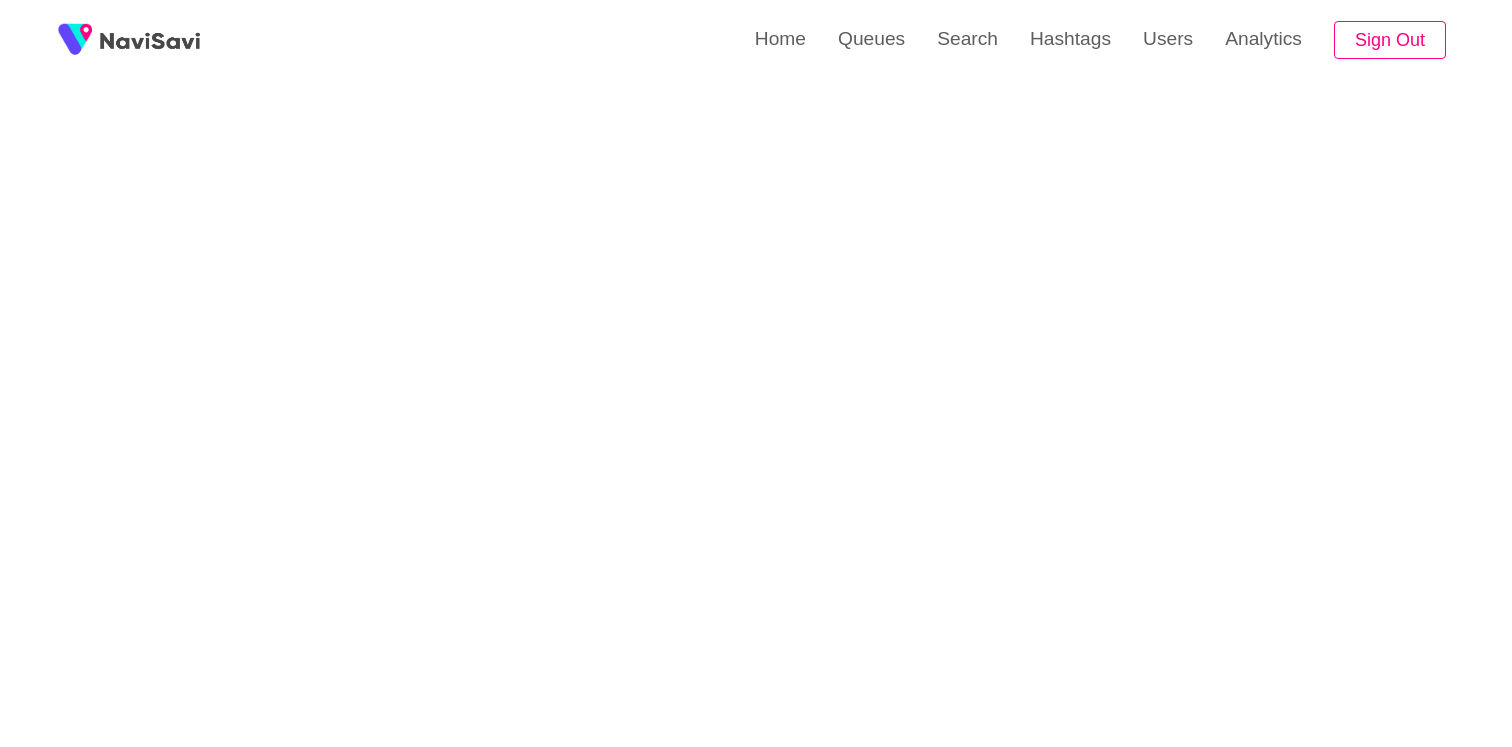 scroll, scrollTop: 1653, scrollLeft: 0, axis: vertical 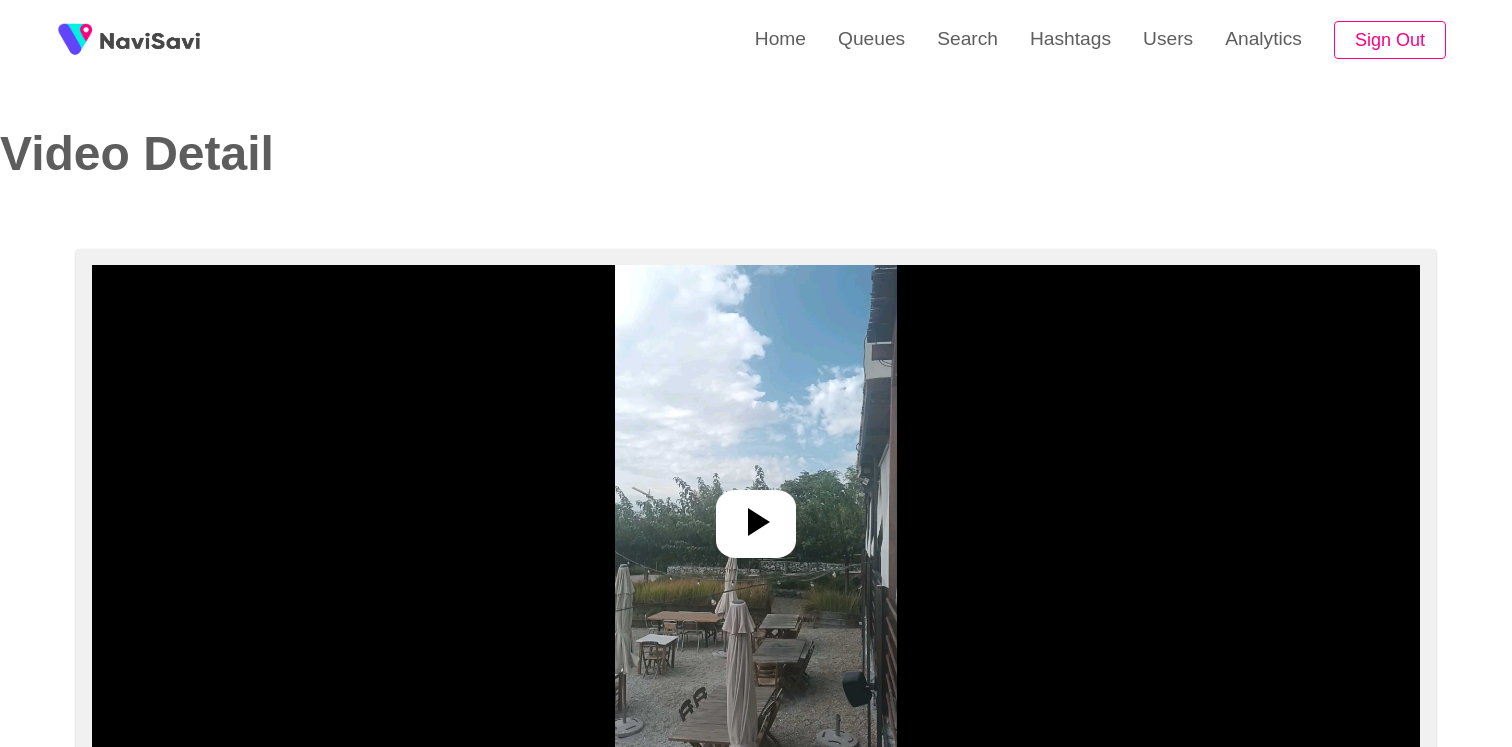 select on "**********" 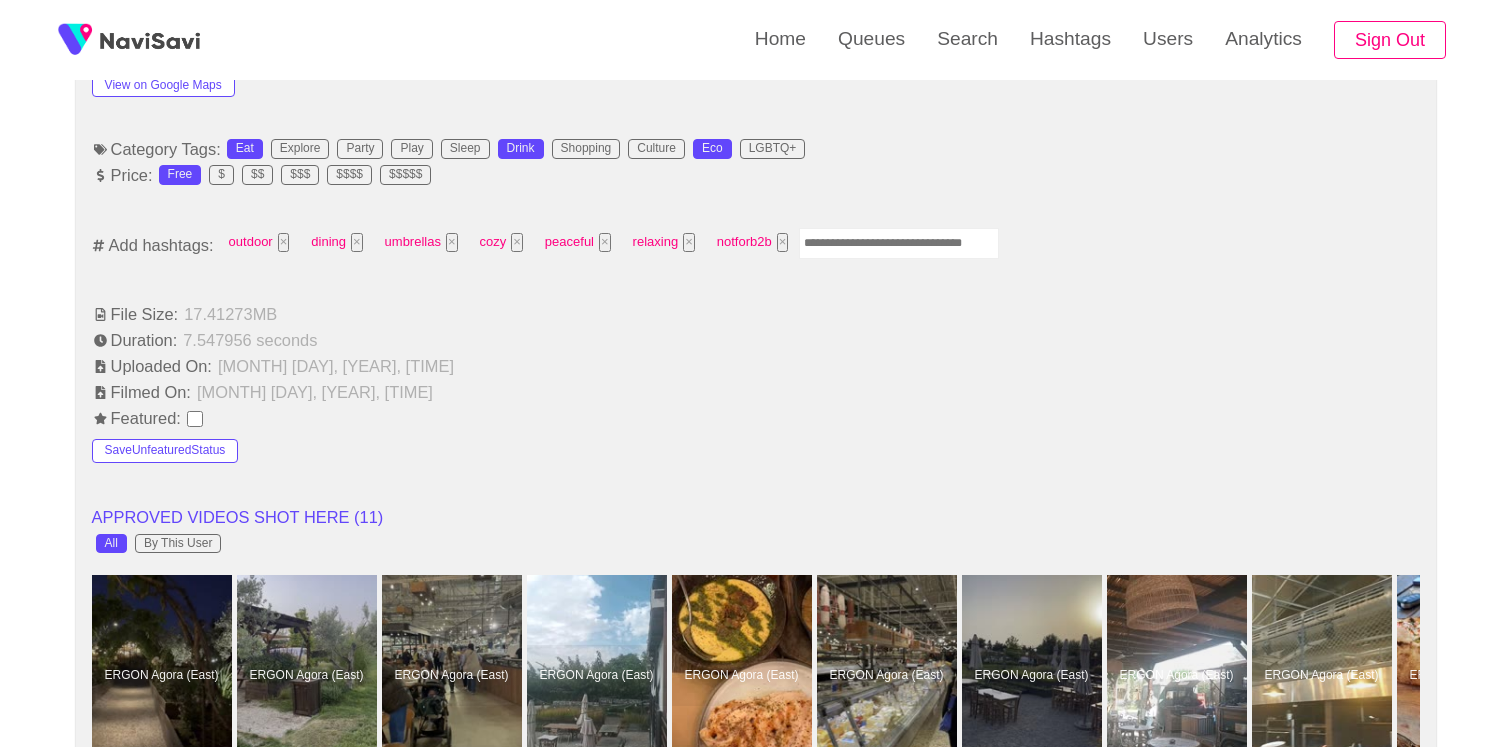 scroll, scrollTop: 1347, scrollLeft: 0, axis: vertical 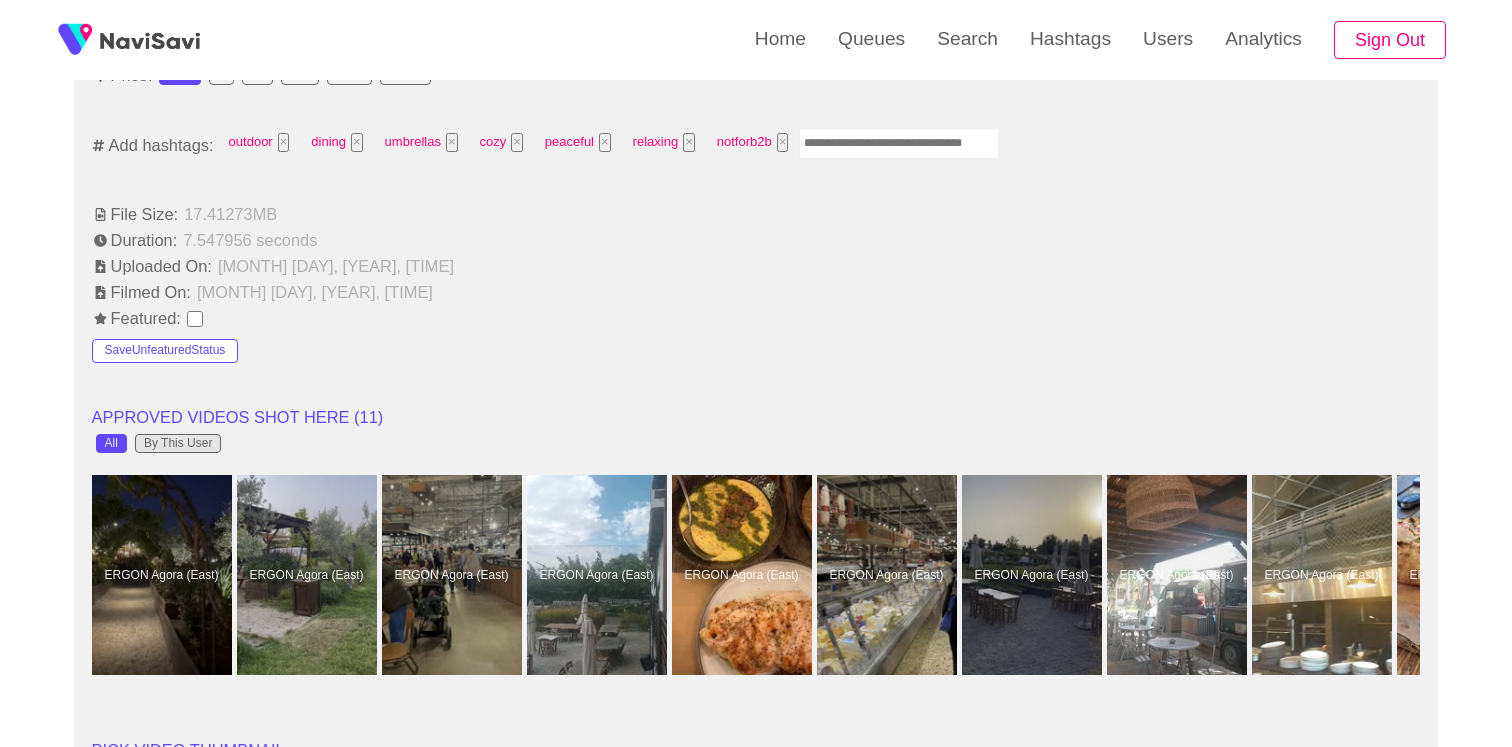 click on "By This User" at bounding box center [178, 444] 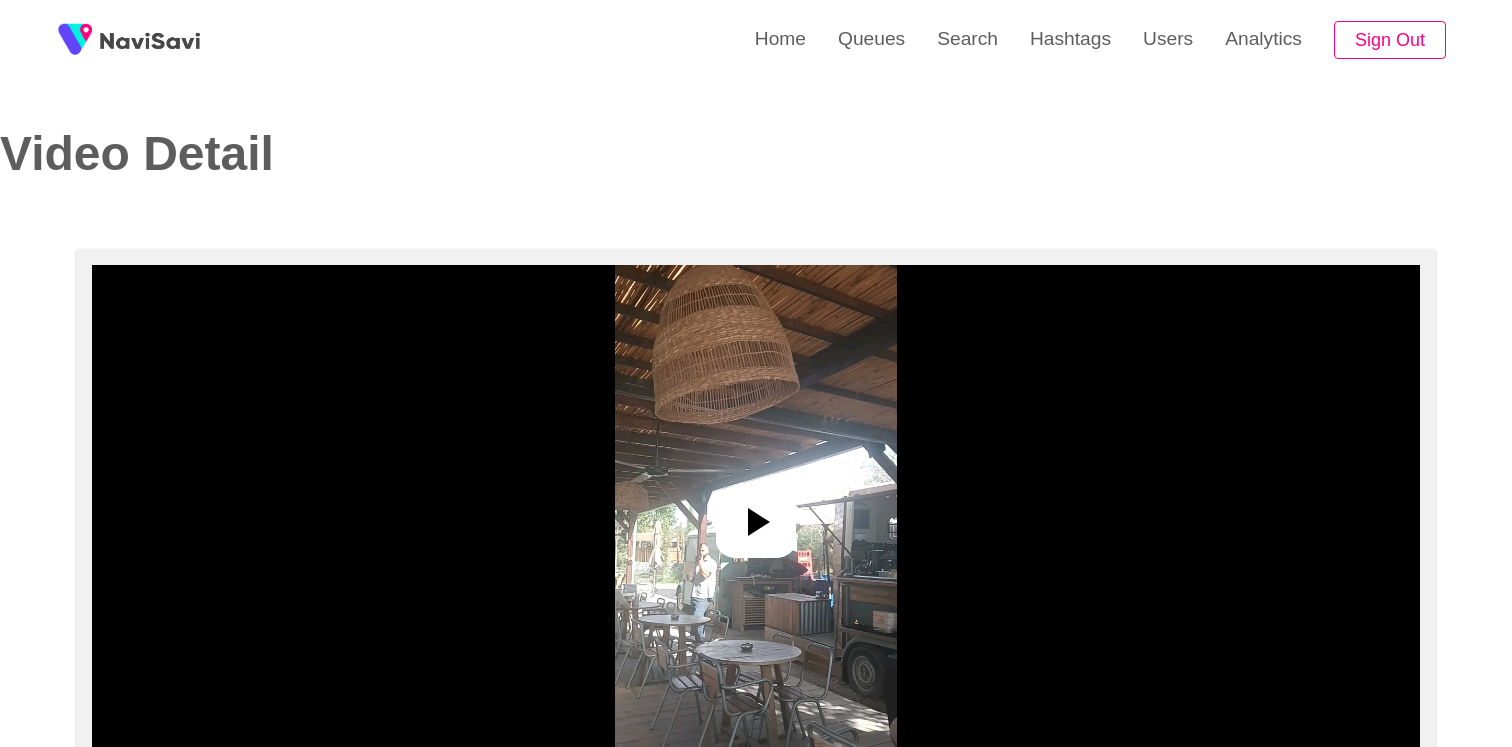 select on "**********" 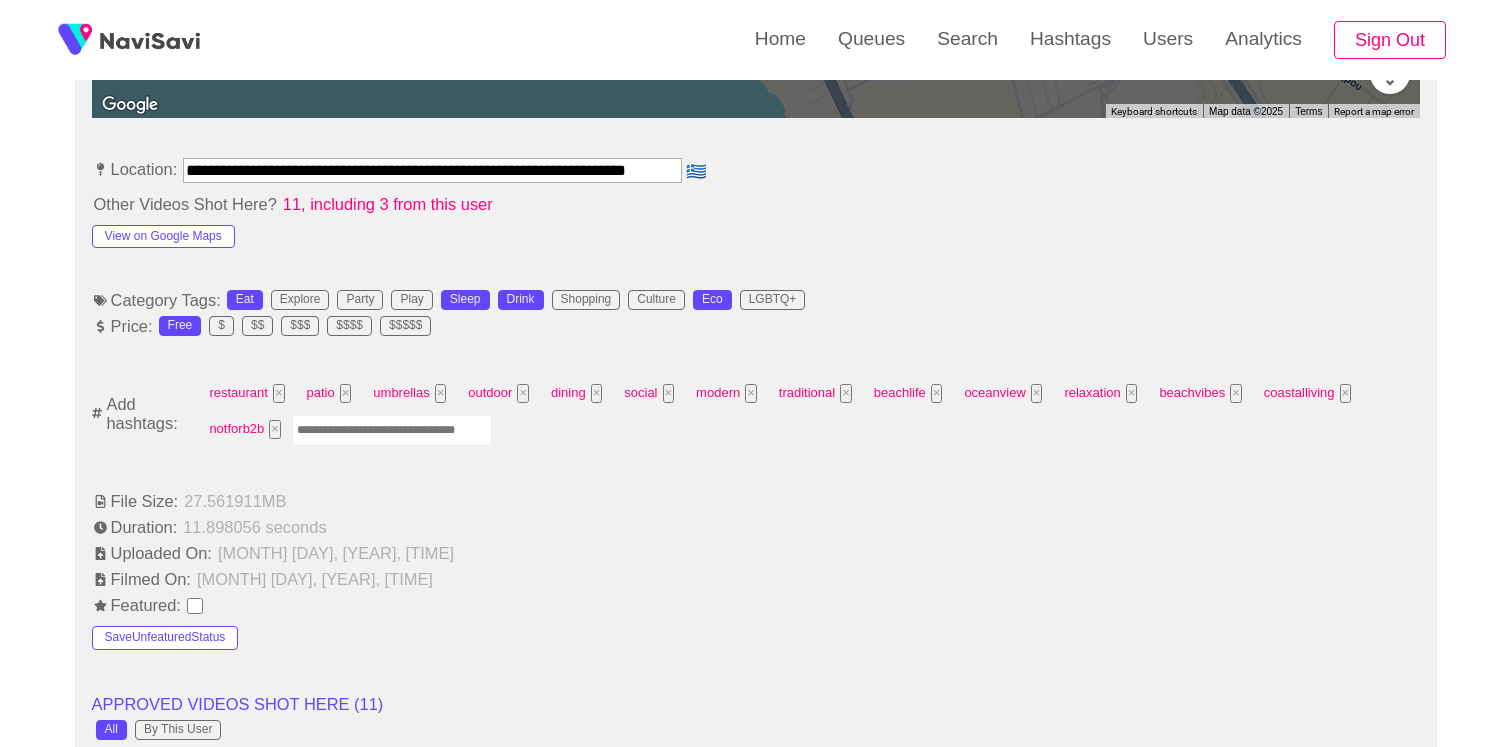 scroll, scrollTop: 1191, scrollLeft: 0, axis: vertical 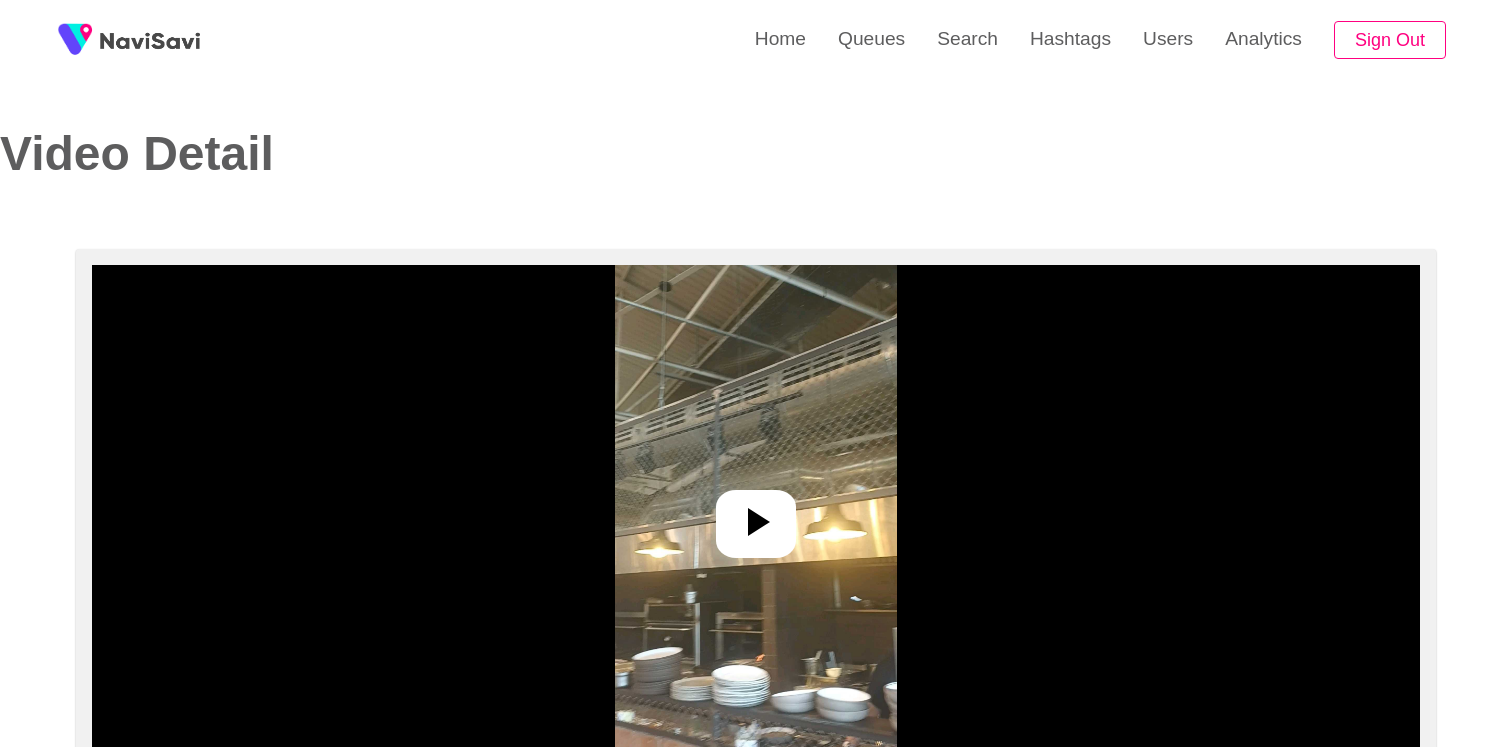 select on "**********" 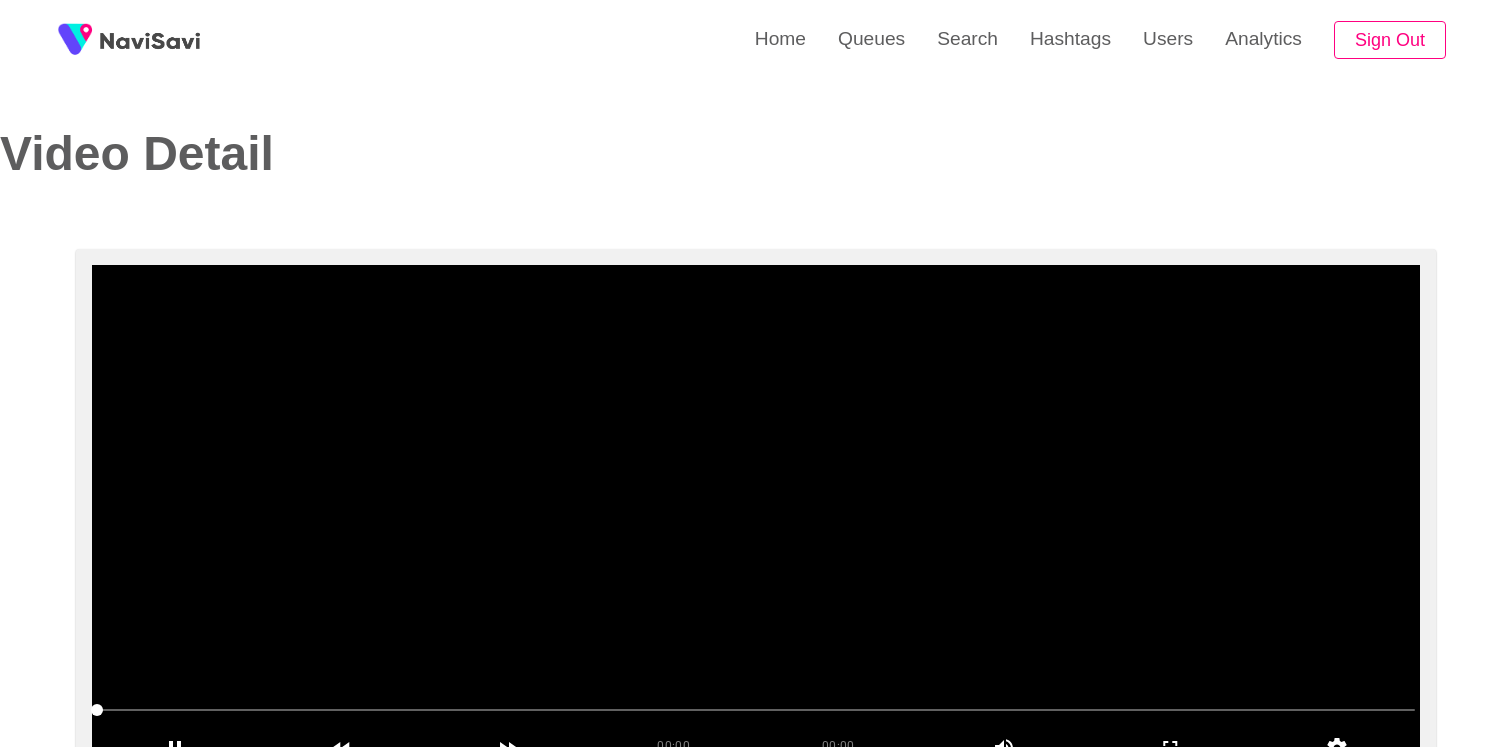 click at bounding box center [756, 515] 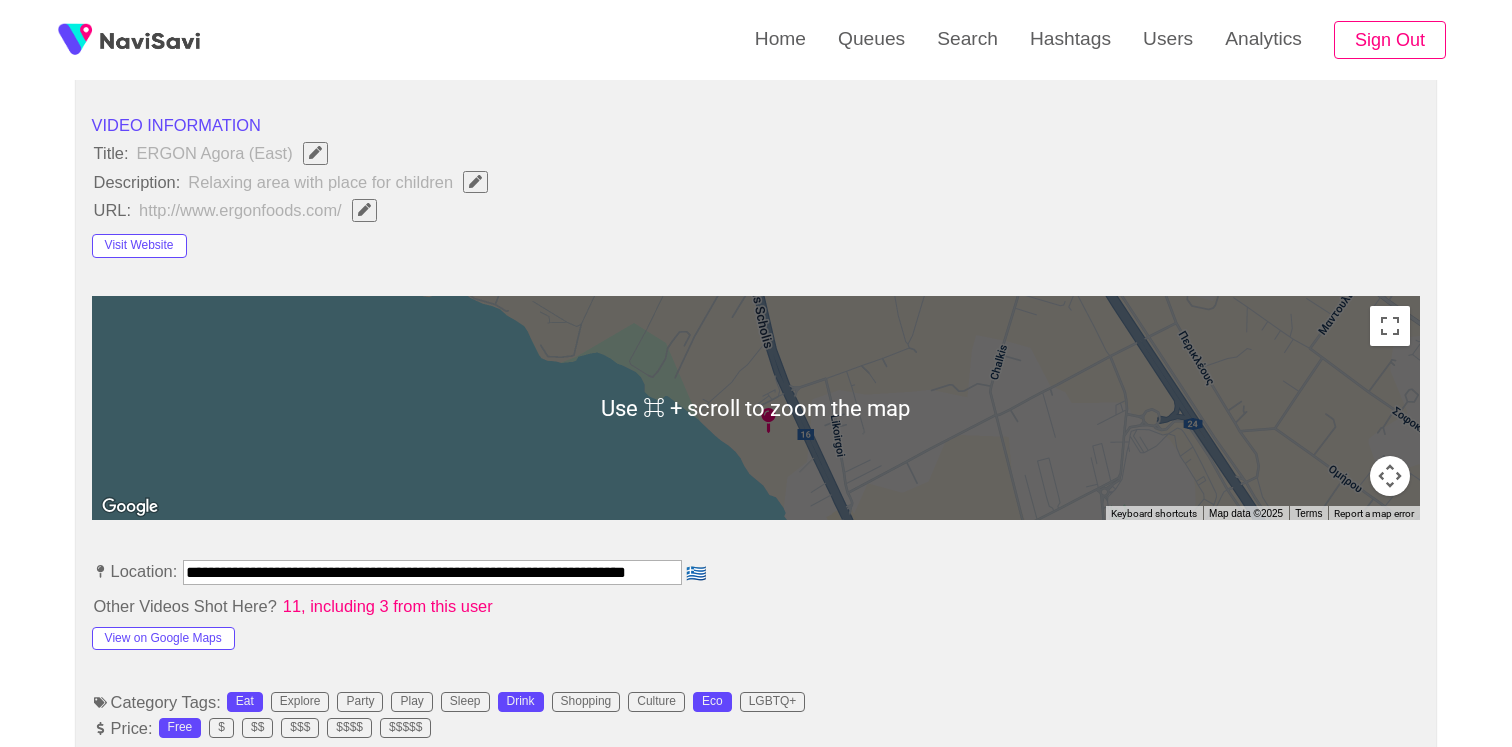 scroll, scrollTop: 798, scrollLeft: 0, axis: vertical 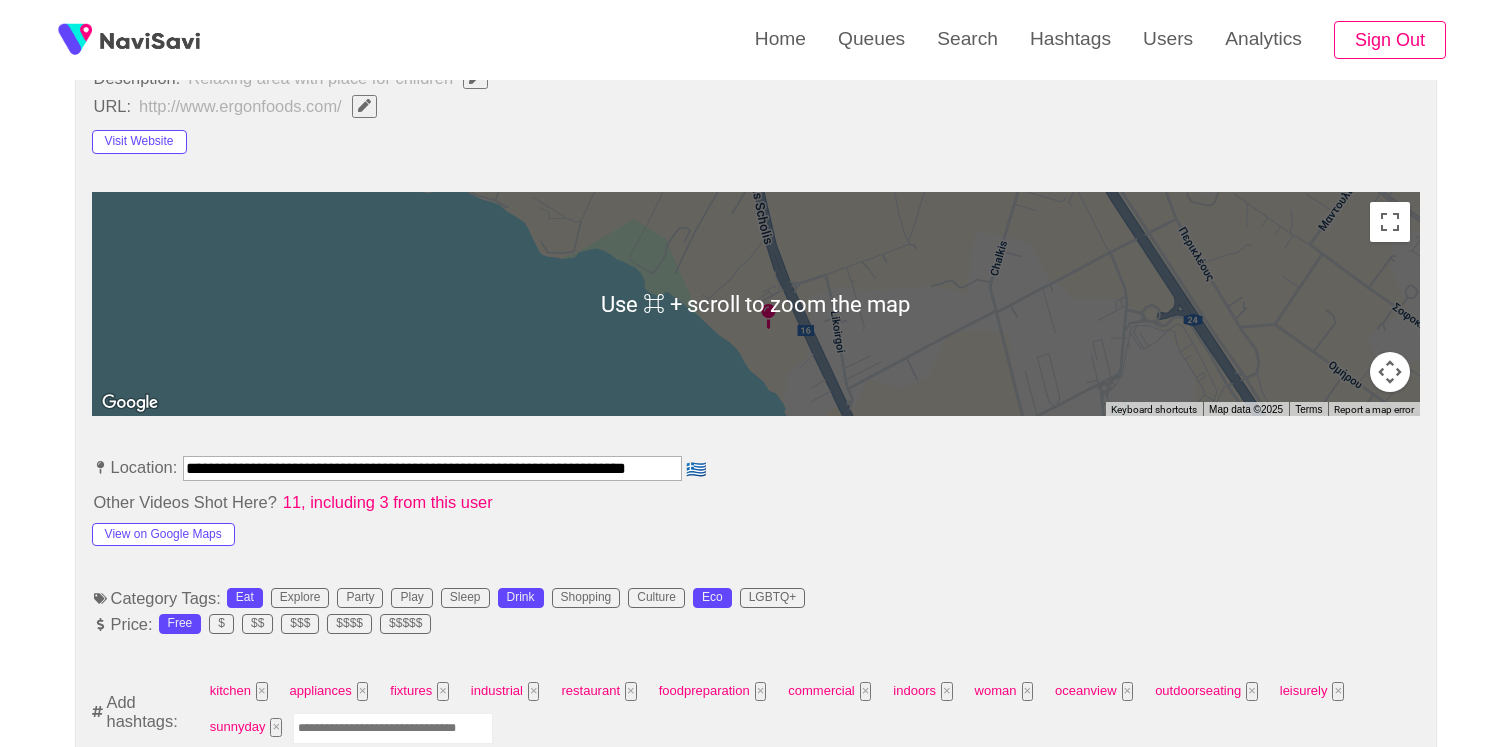 click at bounding box center (393, 728) 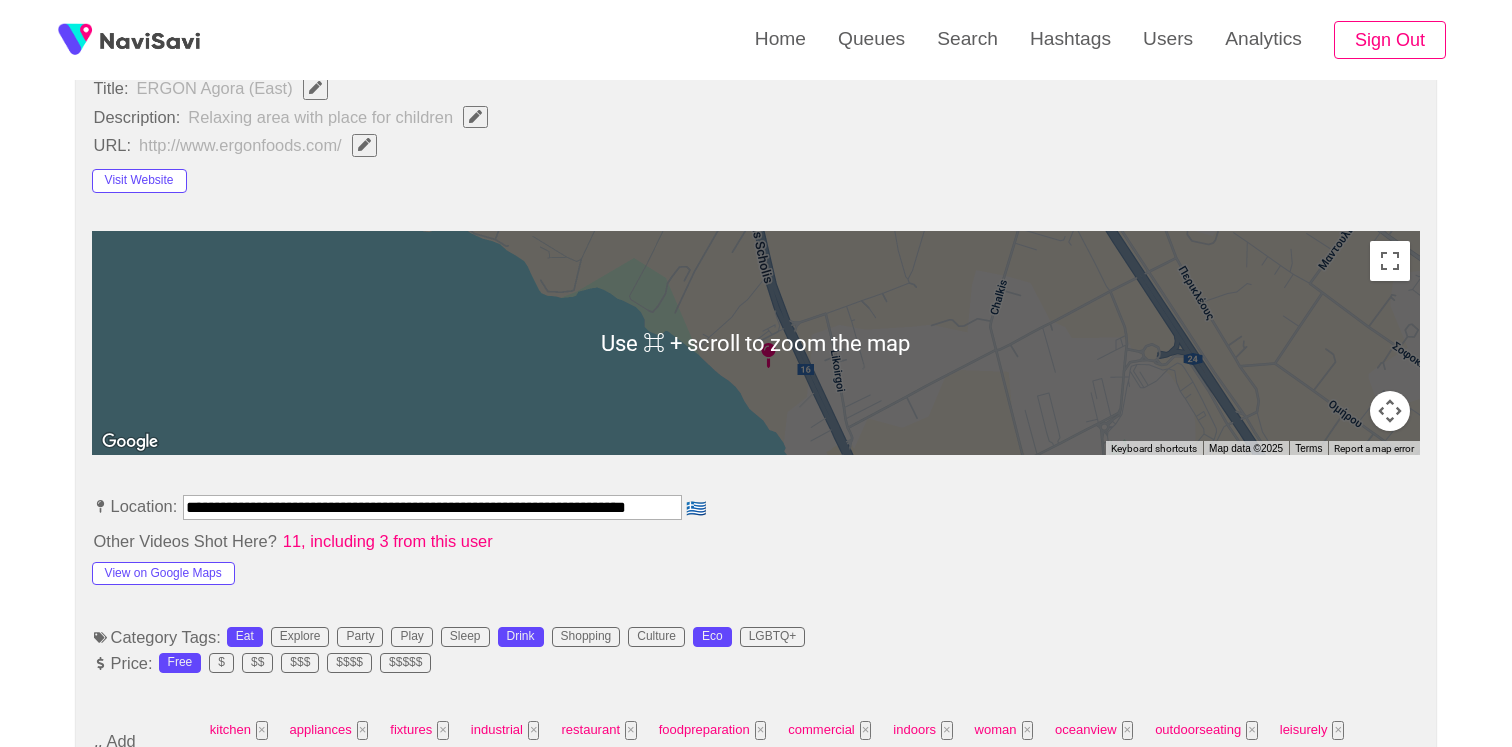 scroll, scrollTop: 372, scrollLeft: 0, axis: vertical 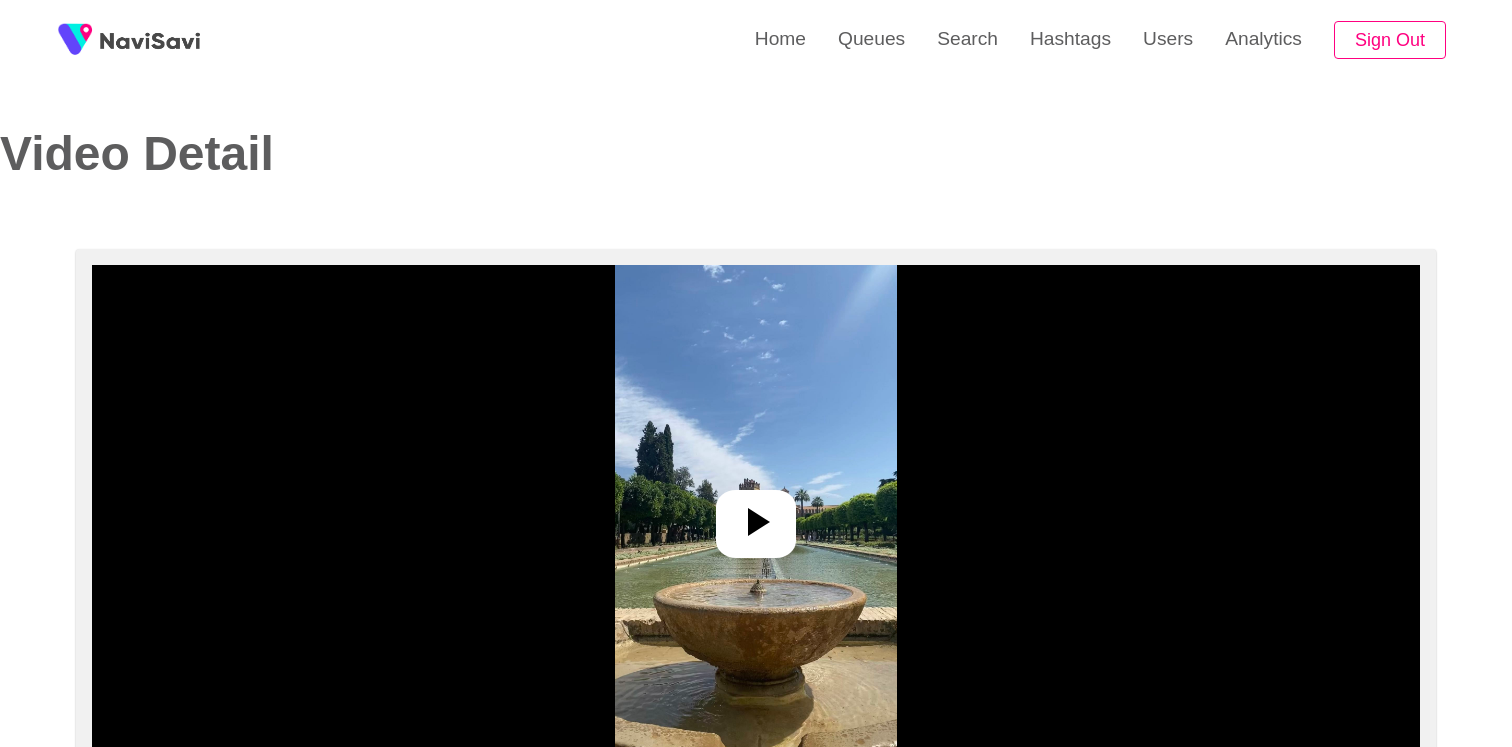 select on "**********" 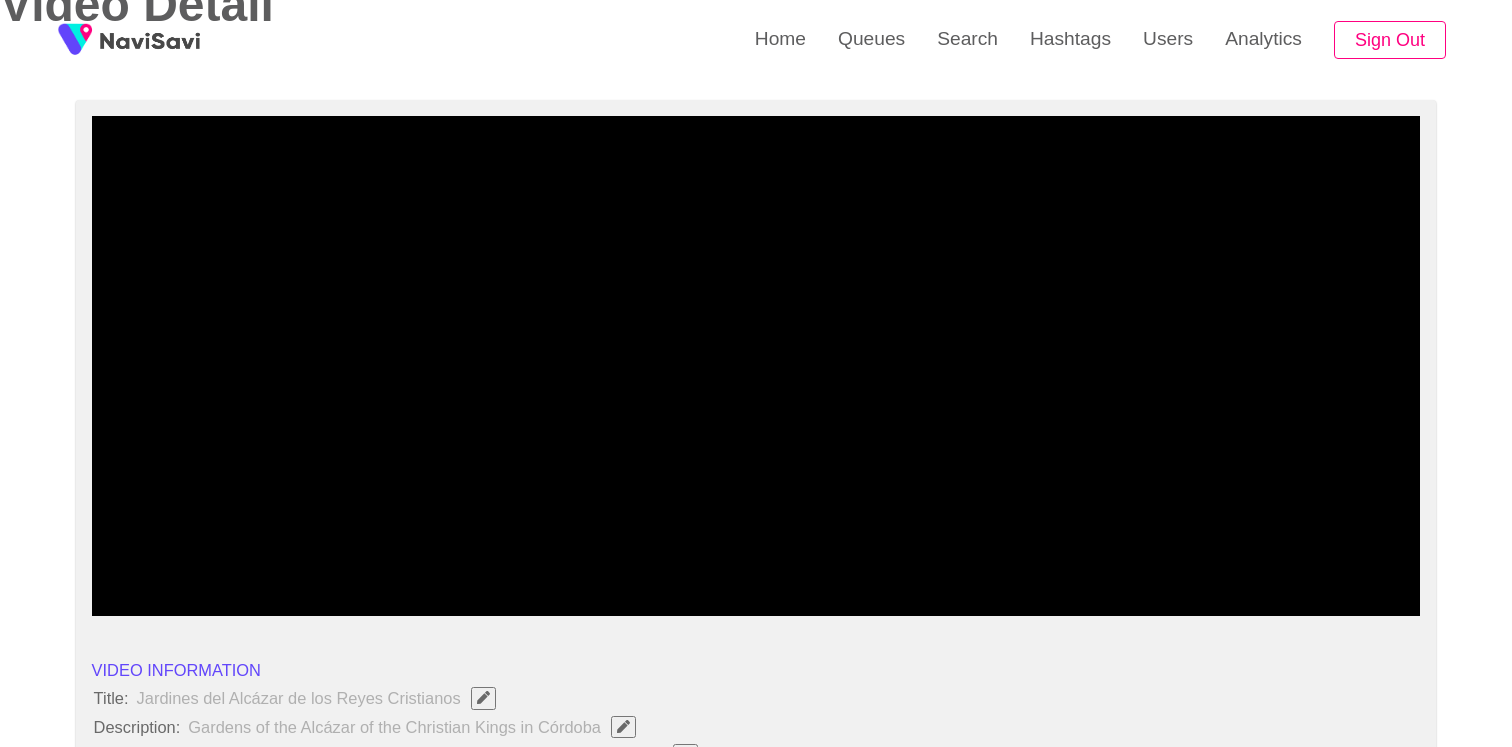 scroll, scrollTop: 151, scrollLeft: 0, axis: vertical 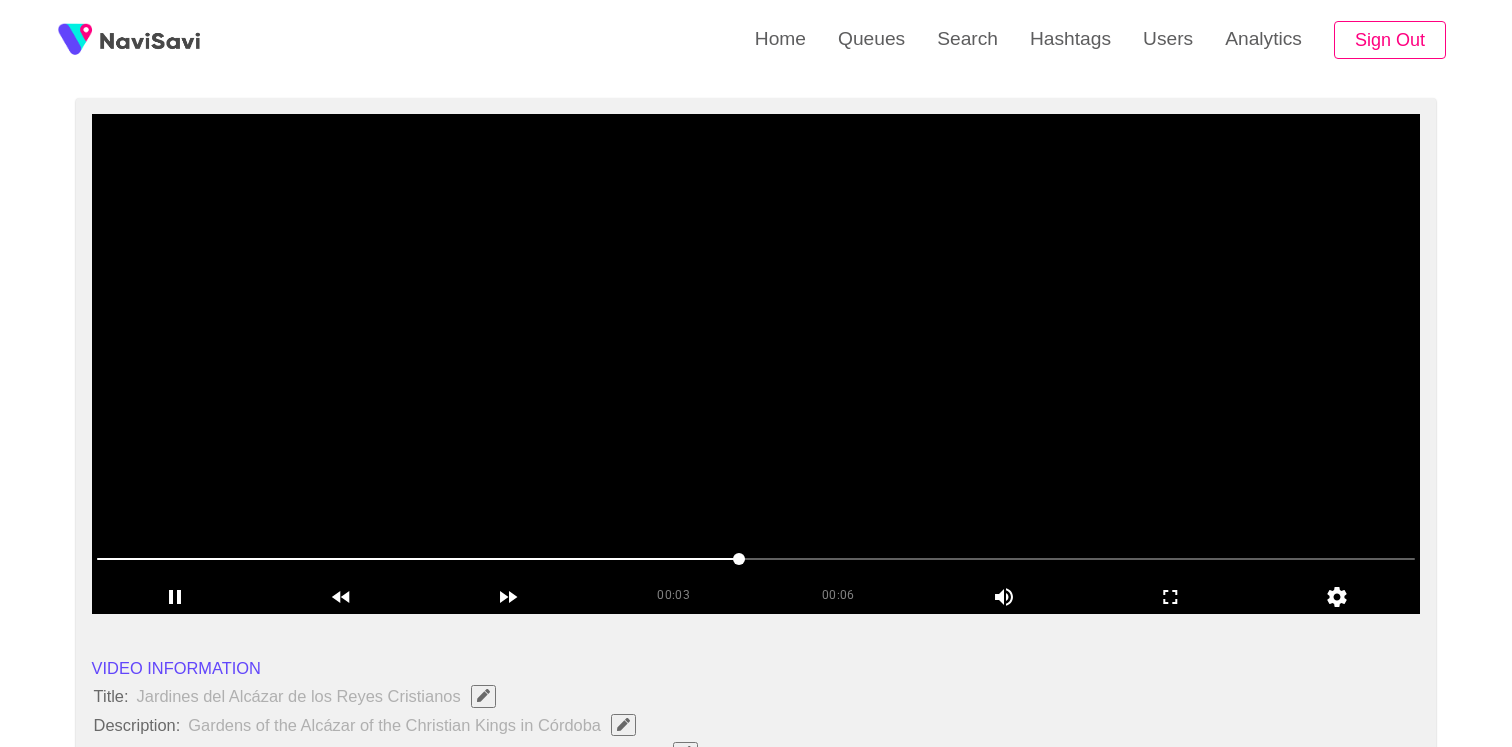 click at bounding box center [756, 364] 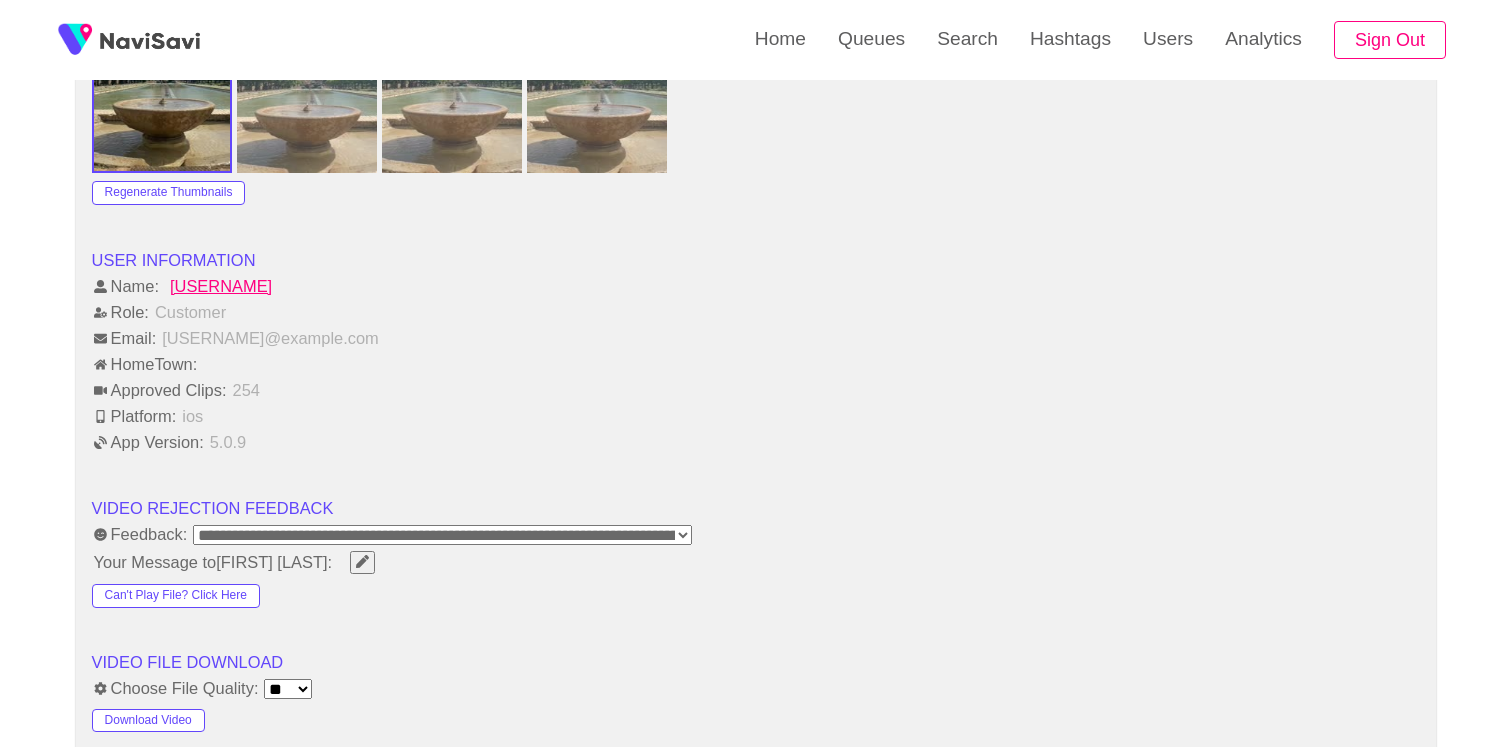 scroll, scrollTop: 2058, scrollLeft: 0, axis: vertical 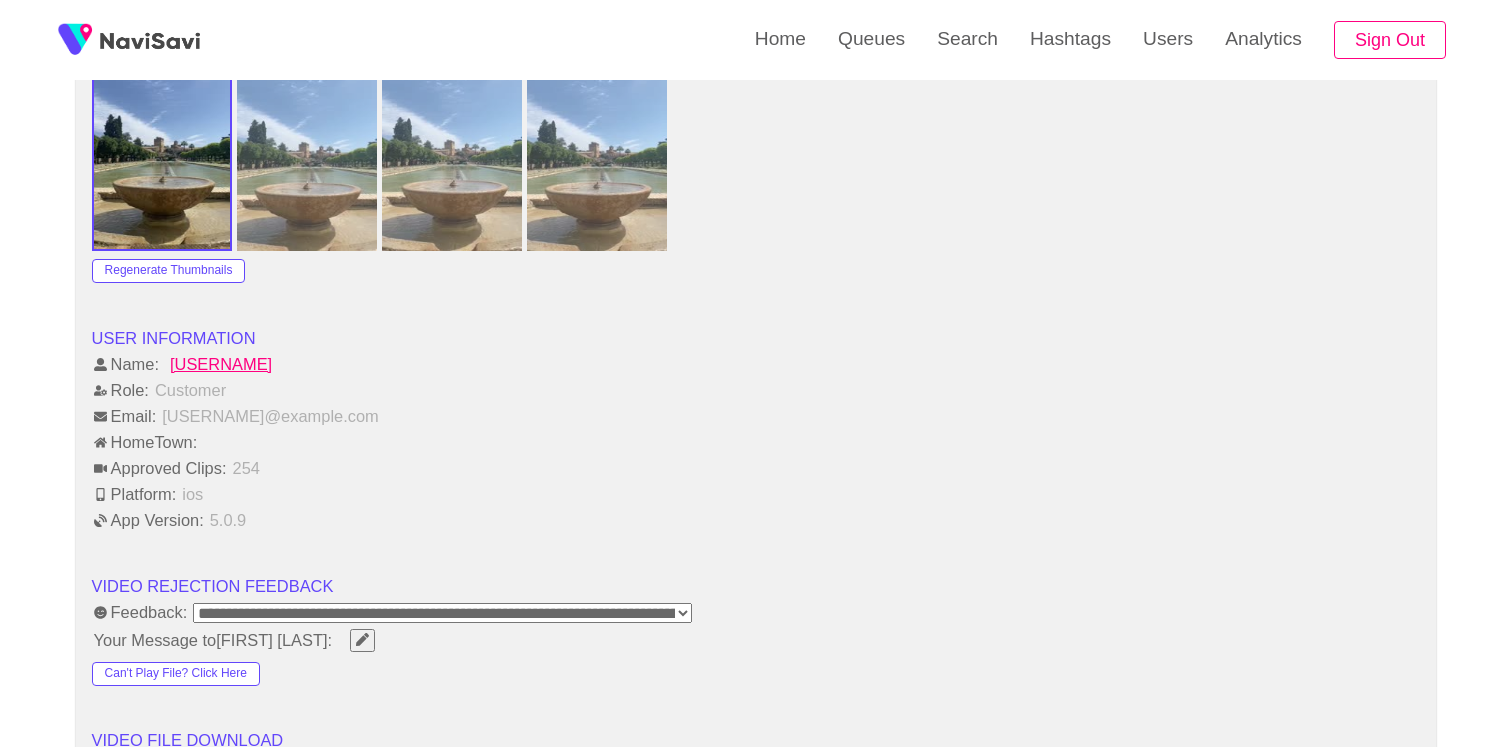click on "DavidSolerFenoll-mZganW6l" at bounding box center (221, 364) 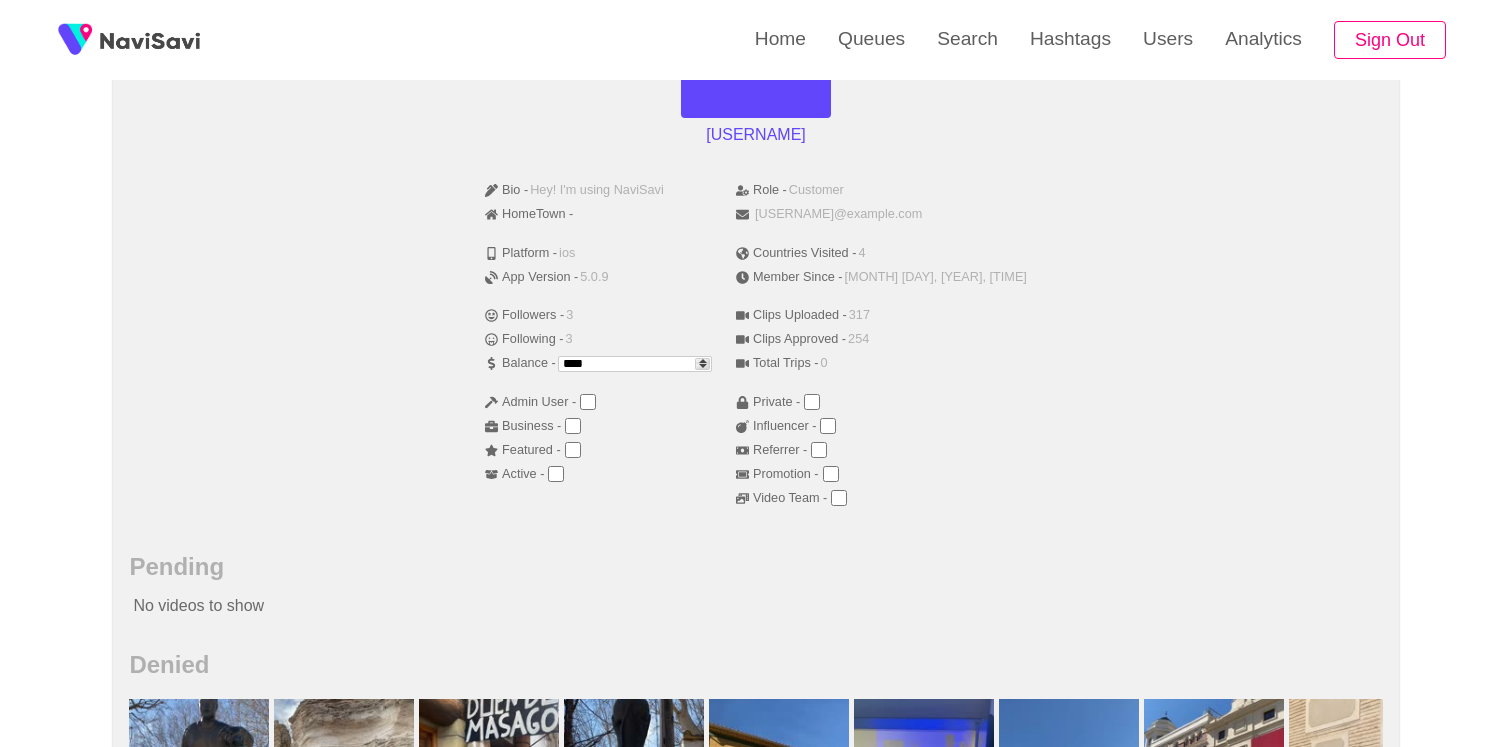 scroll, scrollTop: 967, scrollLeft: 0, axis: vertical 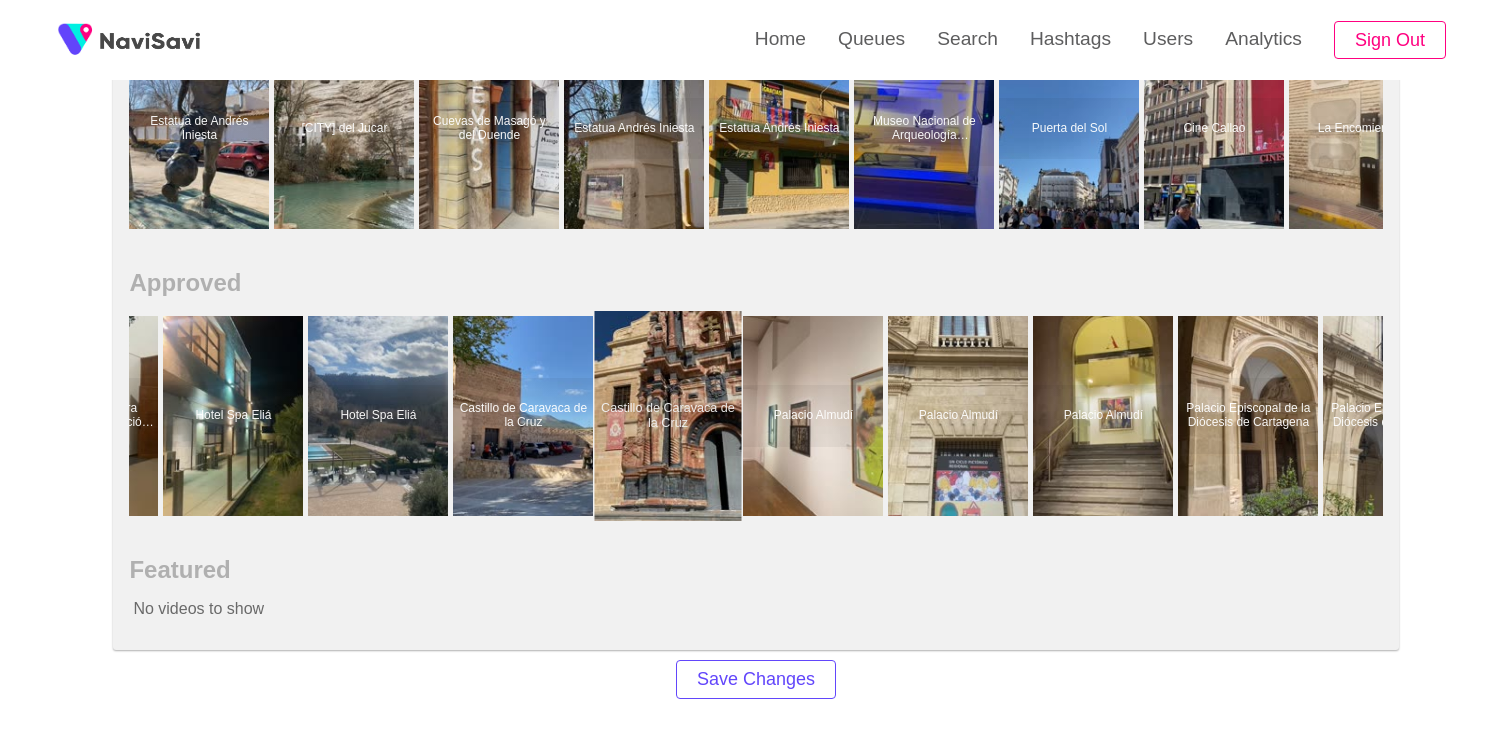 click at bounding box center (668, 416) 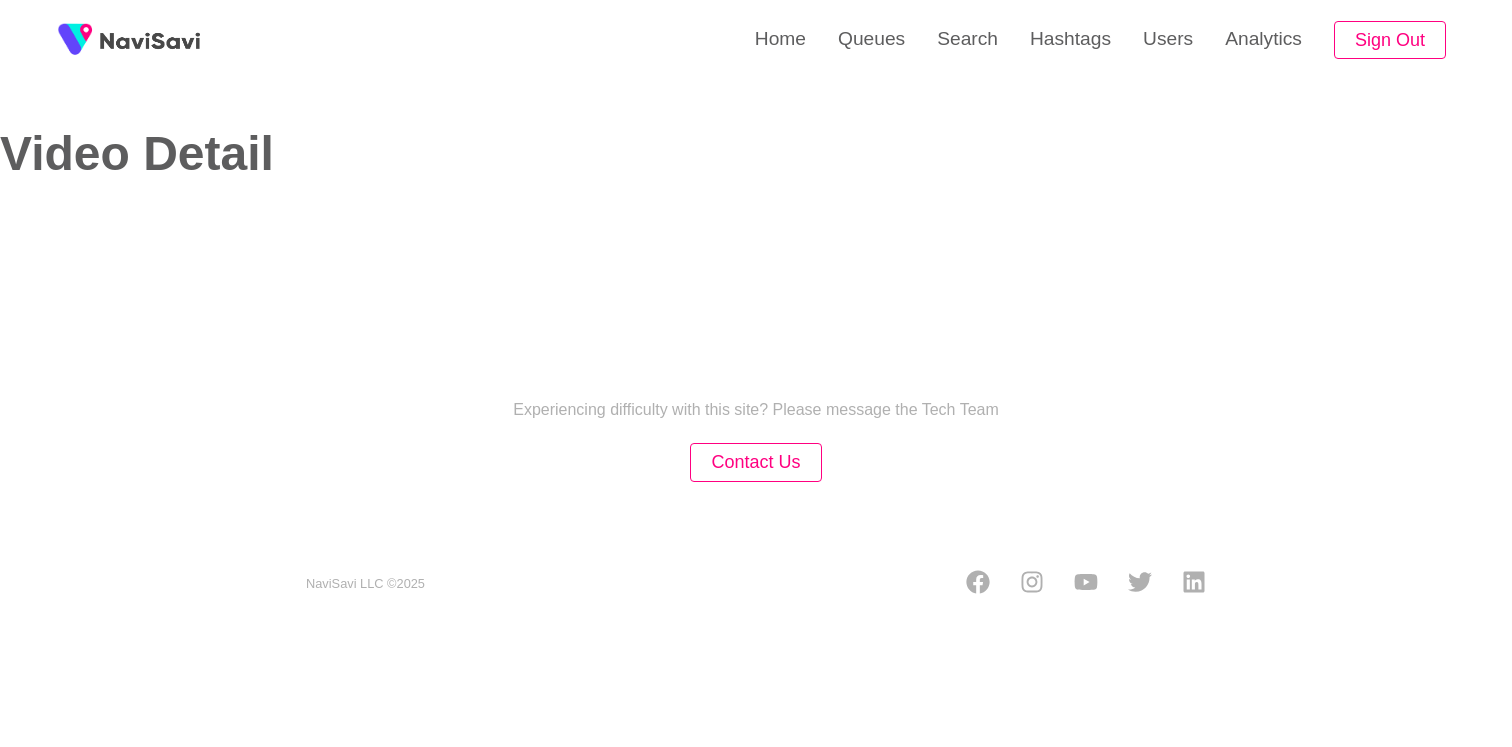 click on "Home Queues Search Hashtags Users Analytics Sign Out Video Detail Experiencing difficulty with this site? Please message the Tech Team Contact Us NaviSavi LLC ©  2025" at bounding box center [756, 315] 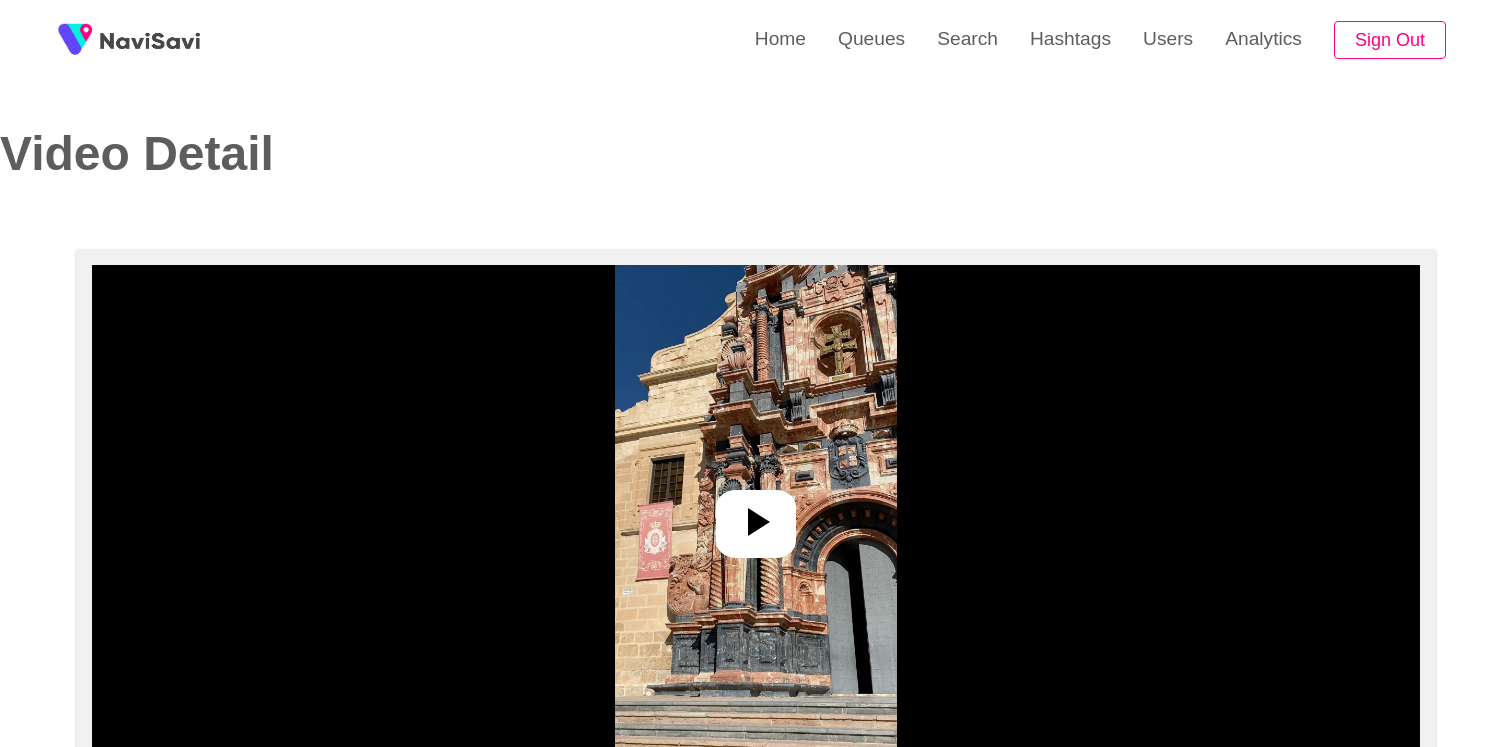 click 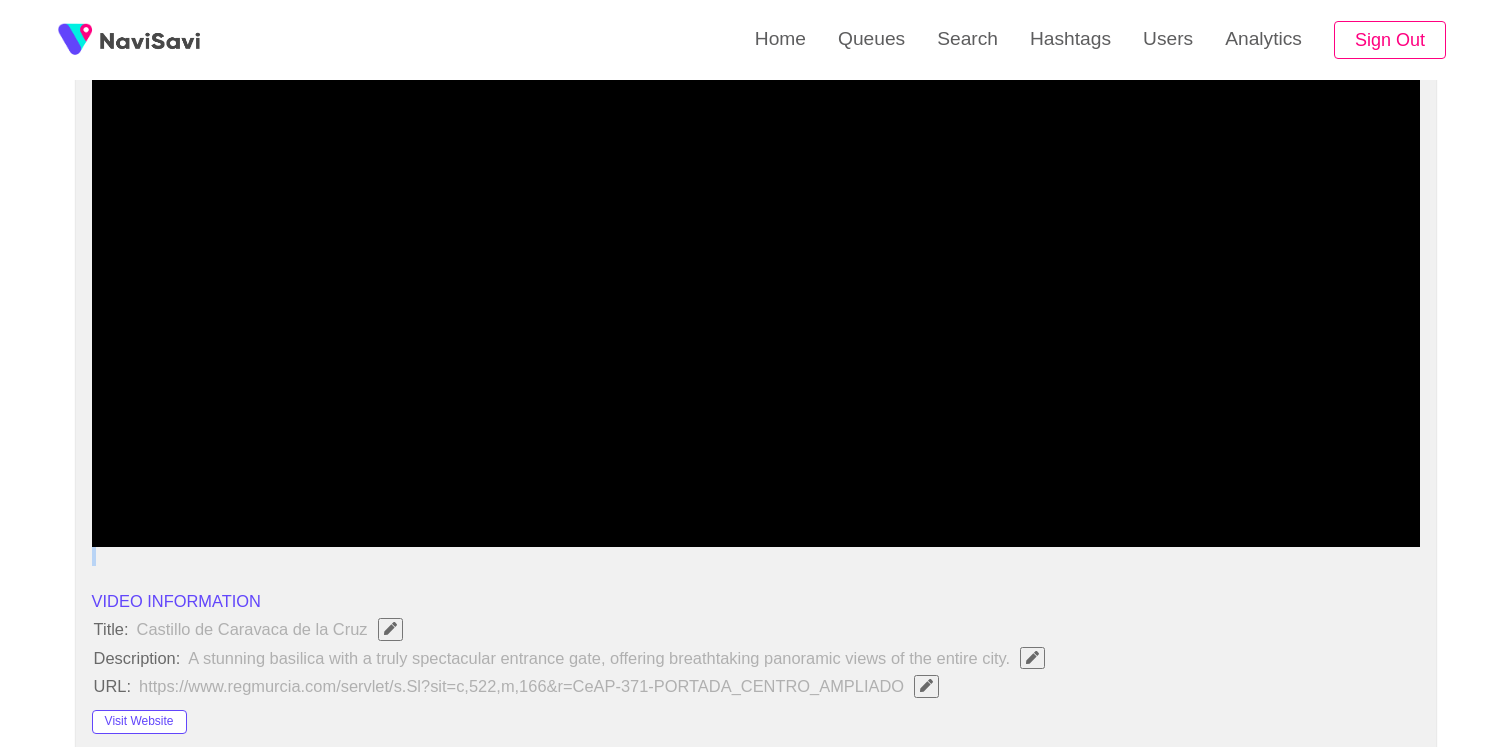scroll, scrollTop: 233, scrollLeft: 0, axis: vertical 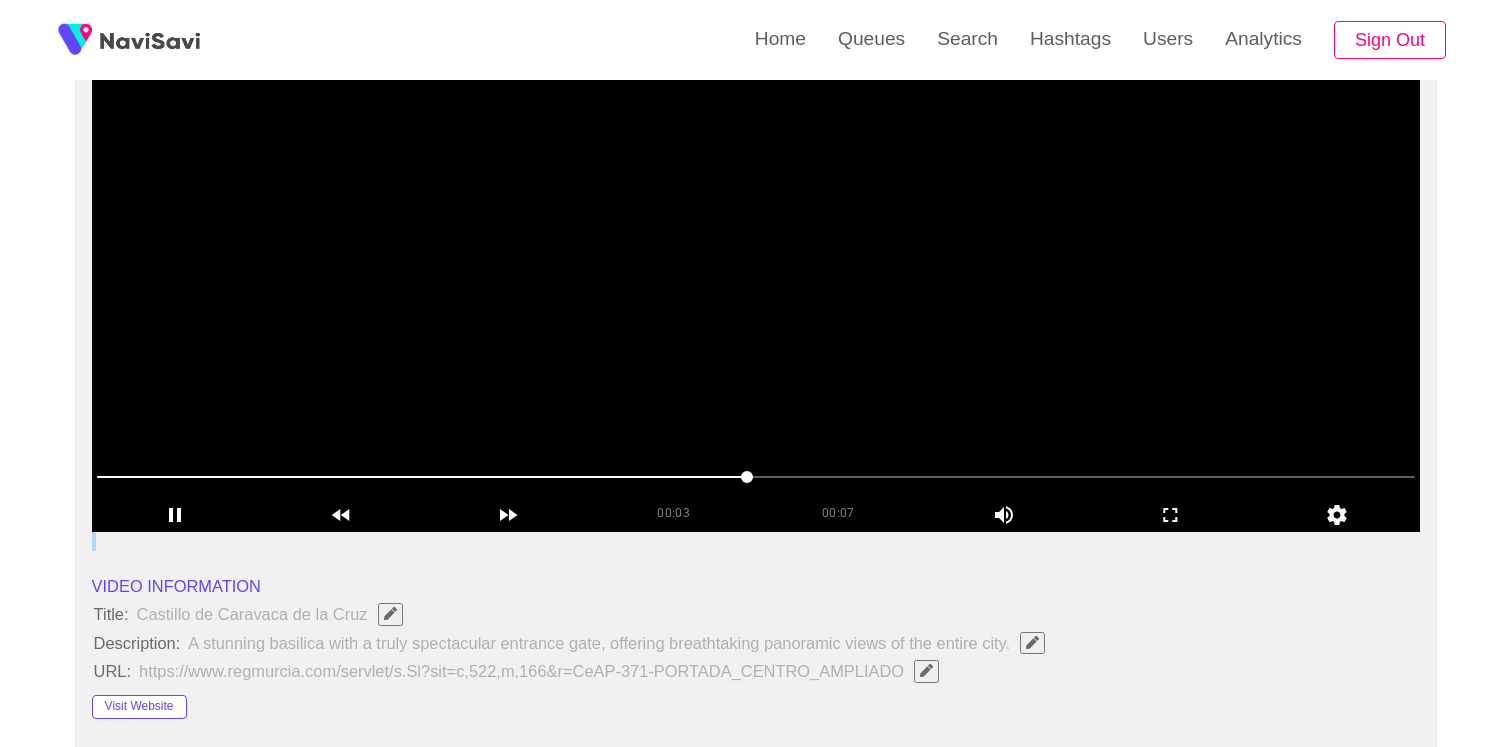 click at bounding box center [756, 282] 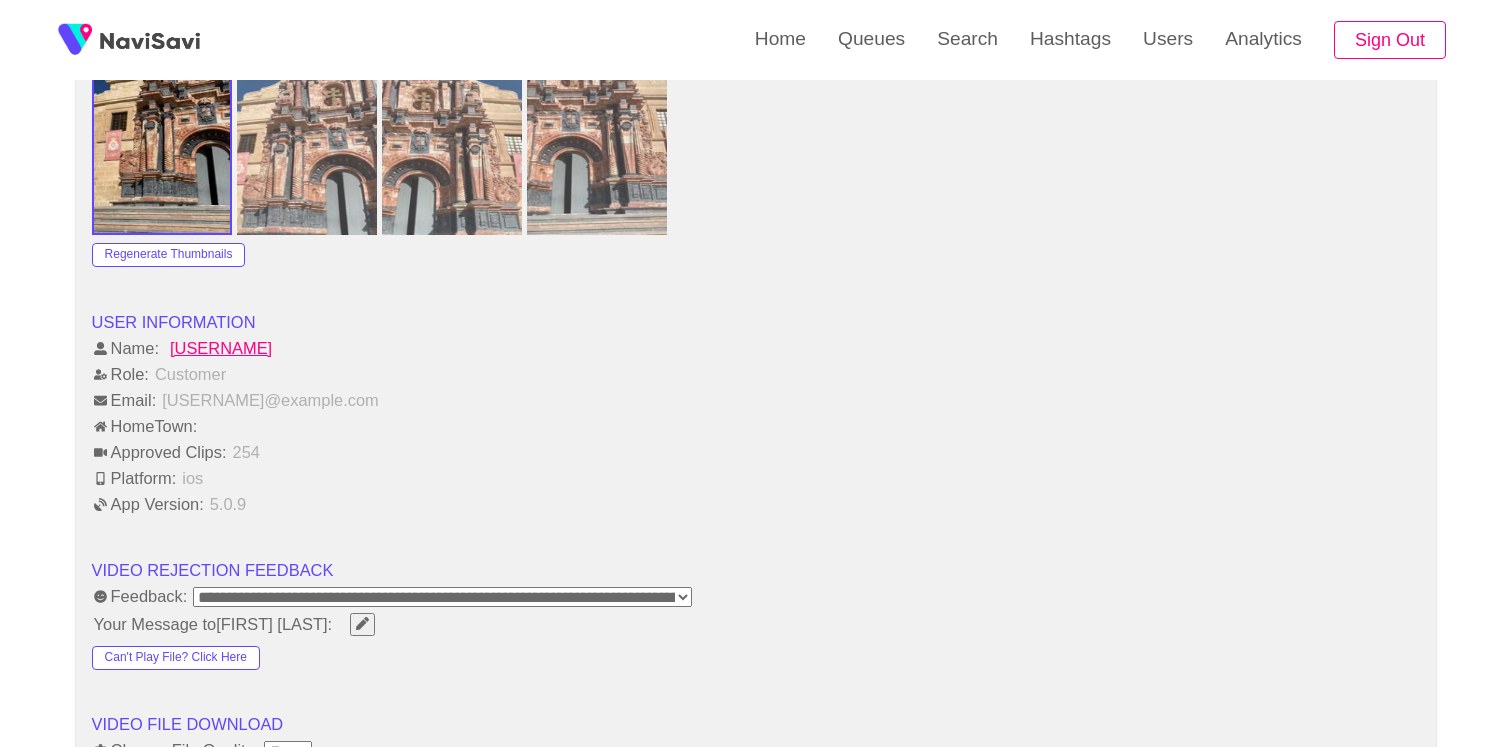 scroll, scrollTop: 2248, scrollLeft: 0, axis: vertical 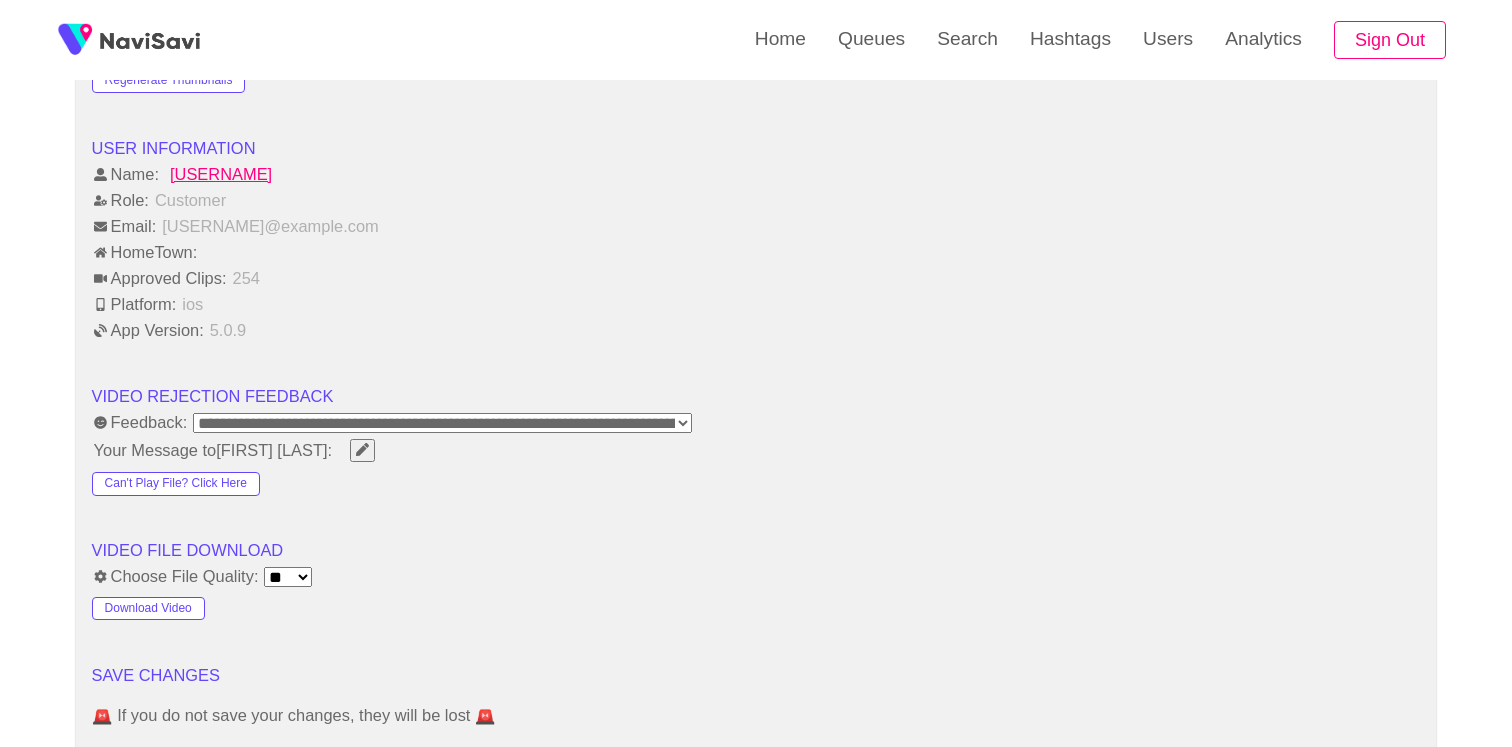 click on "[USERNAME]-[RANDOM]" at bounding box center (221, 174) 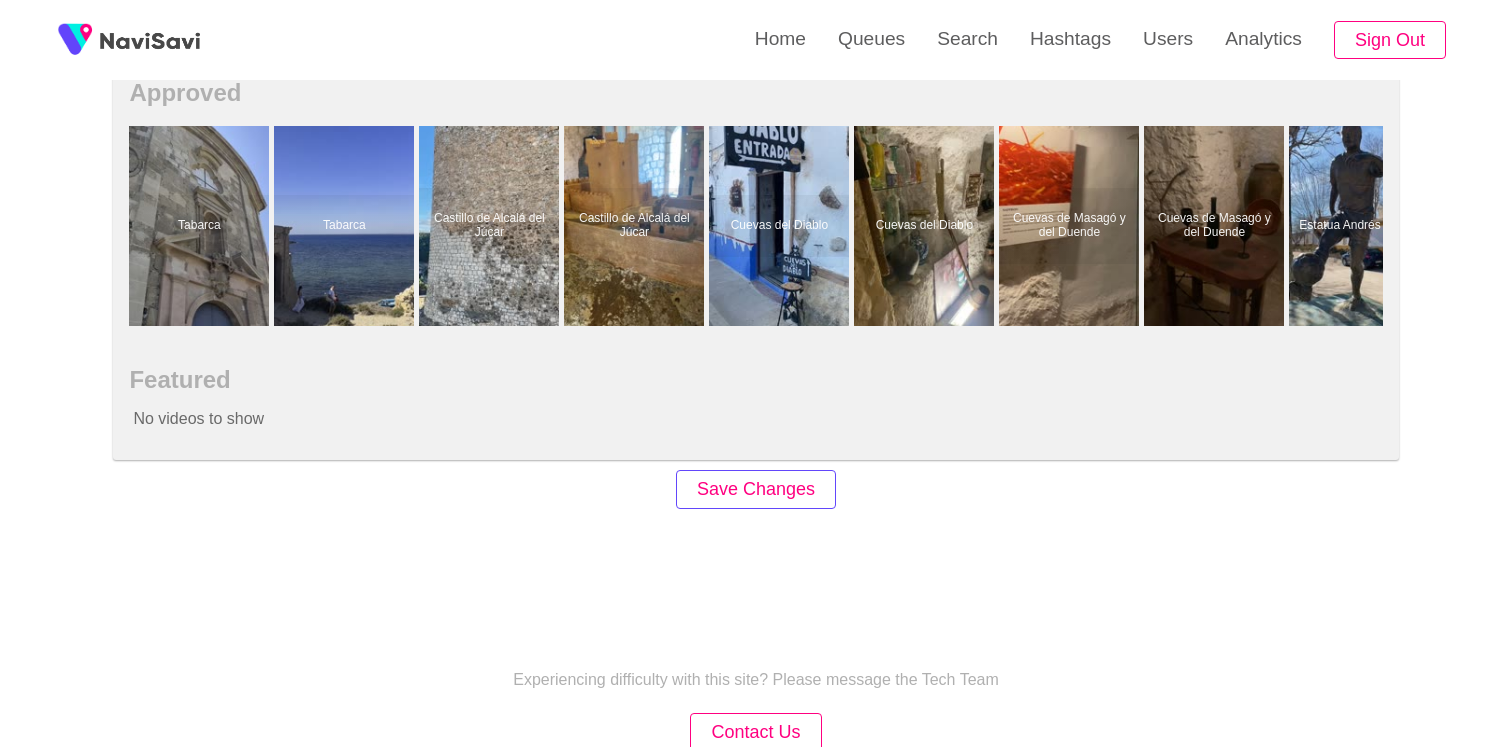 scroll, scrollTop: 1137, scrollLeft: 0, axis: vertical 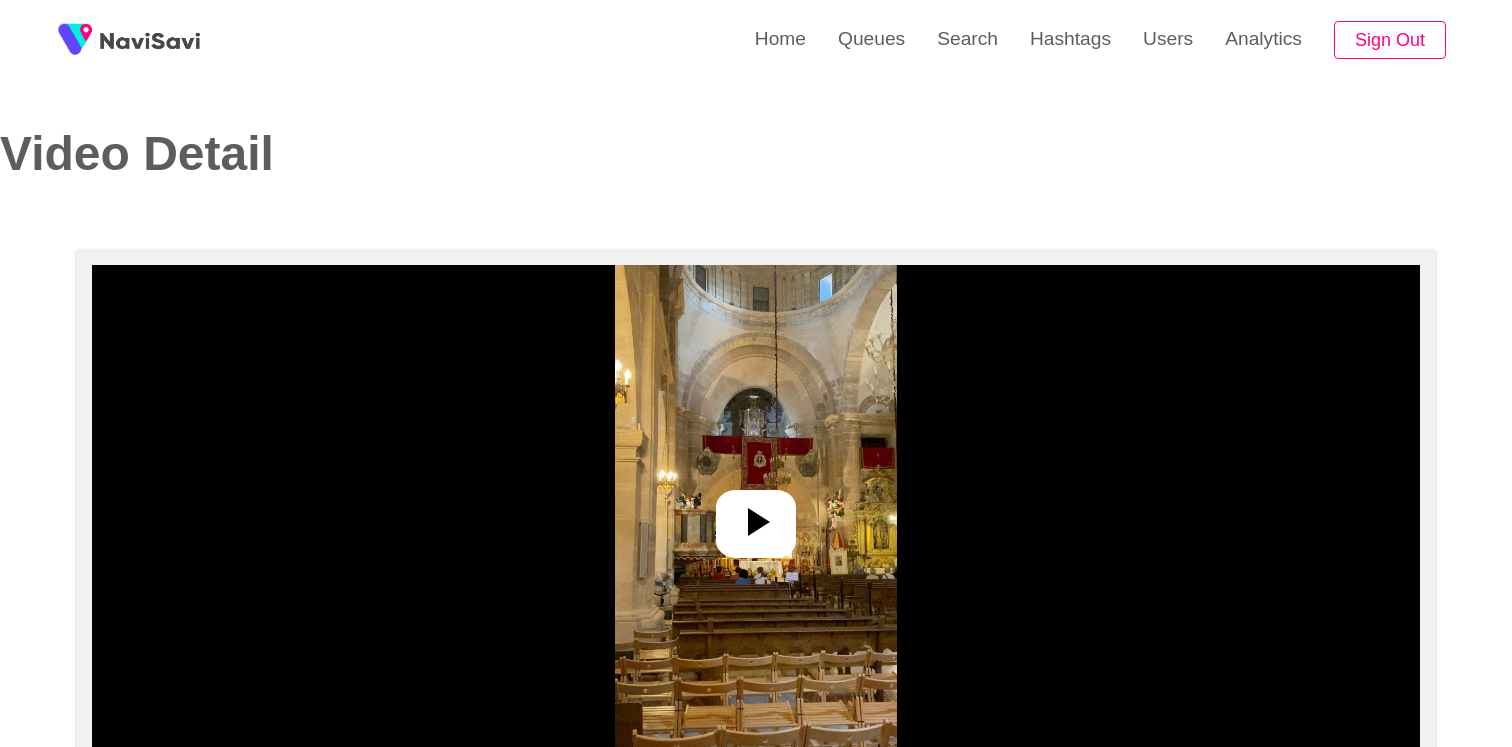 select on "**********" 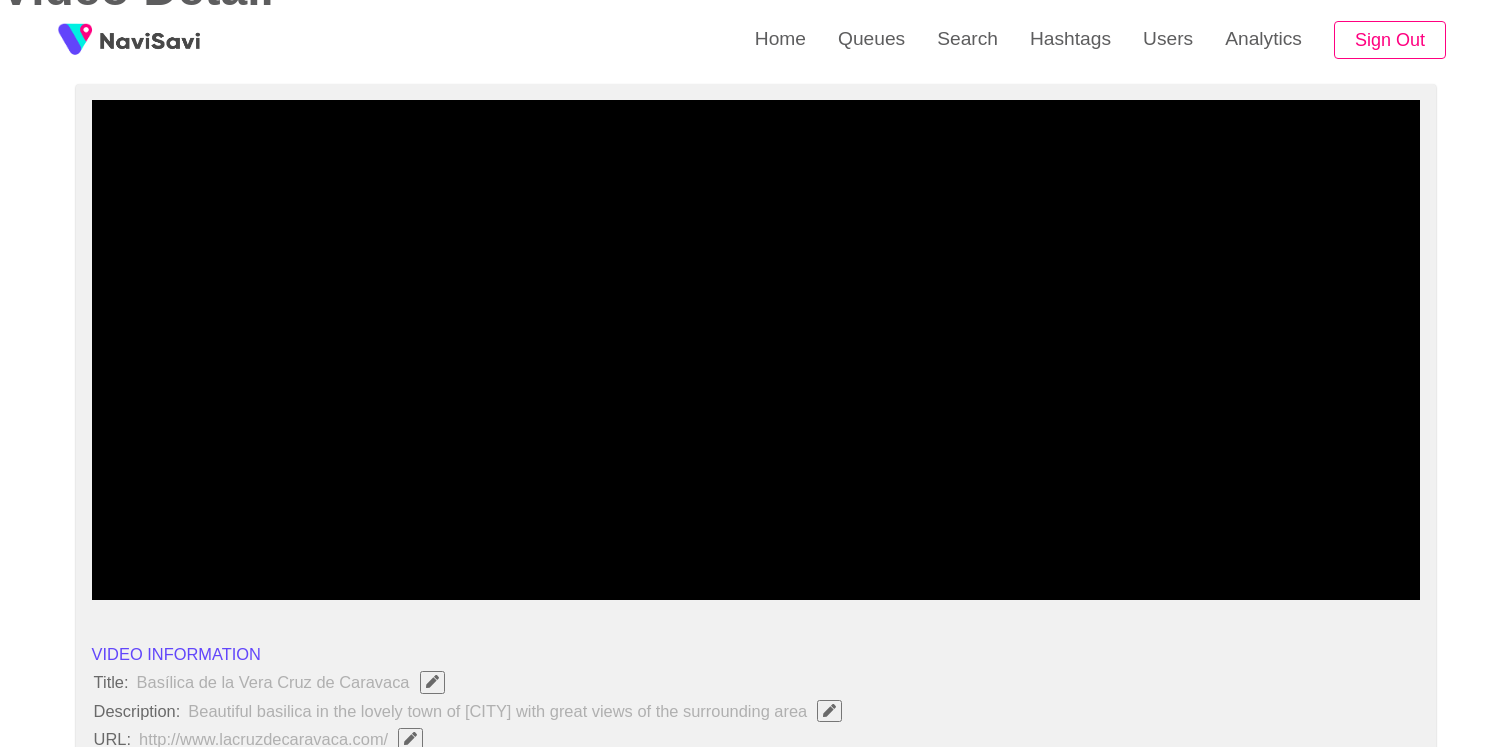scroll, scrollTop: 171, scrollLeft: 0, axis: vertical 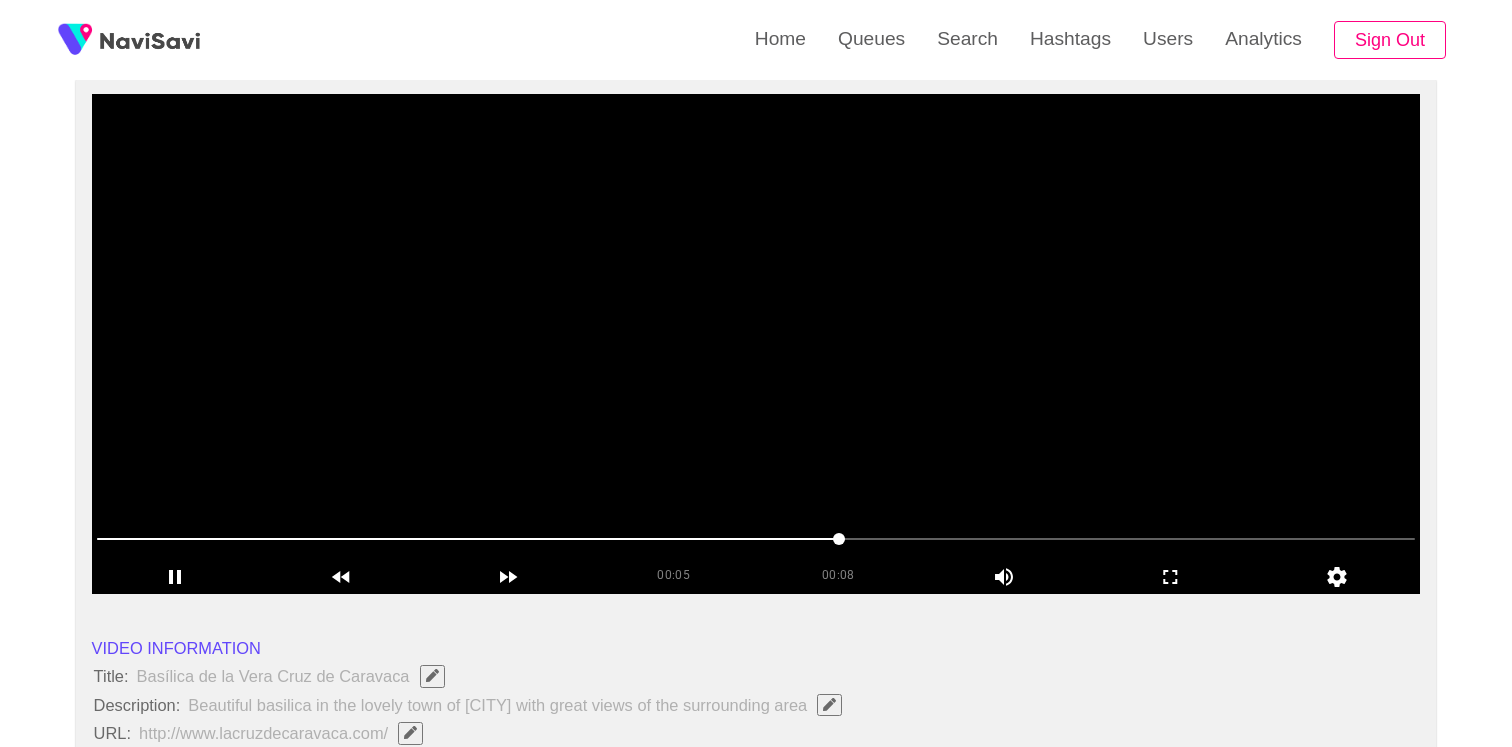 click at bounding box center [756, 344] 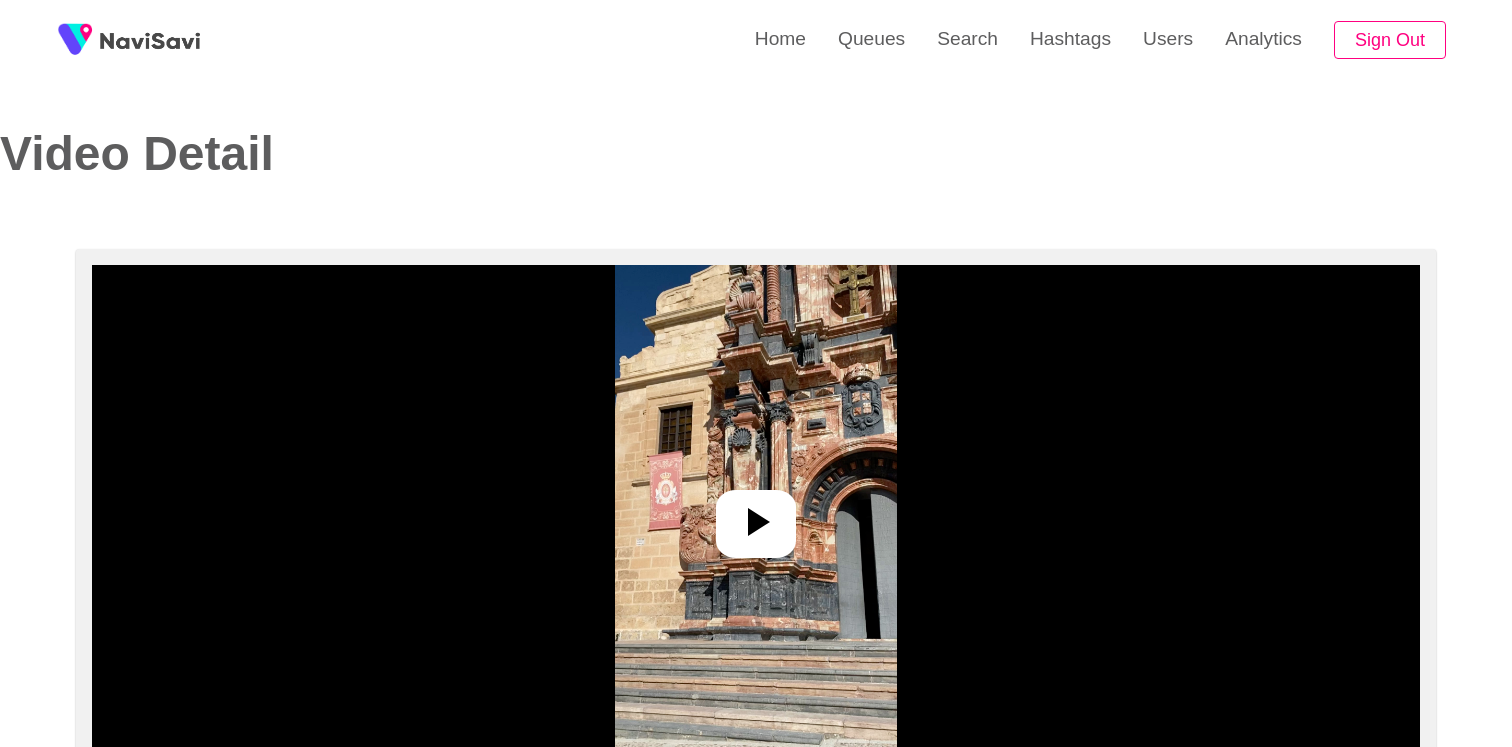 select on "**********" 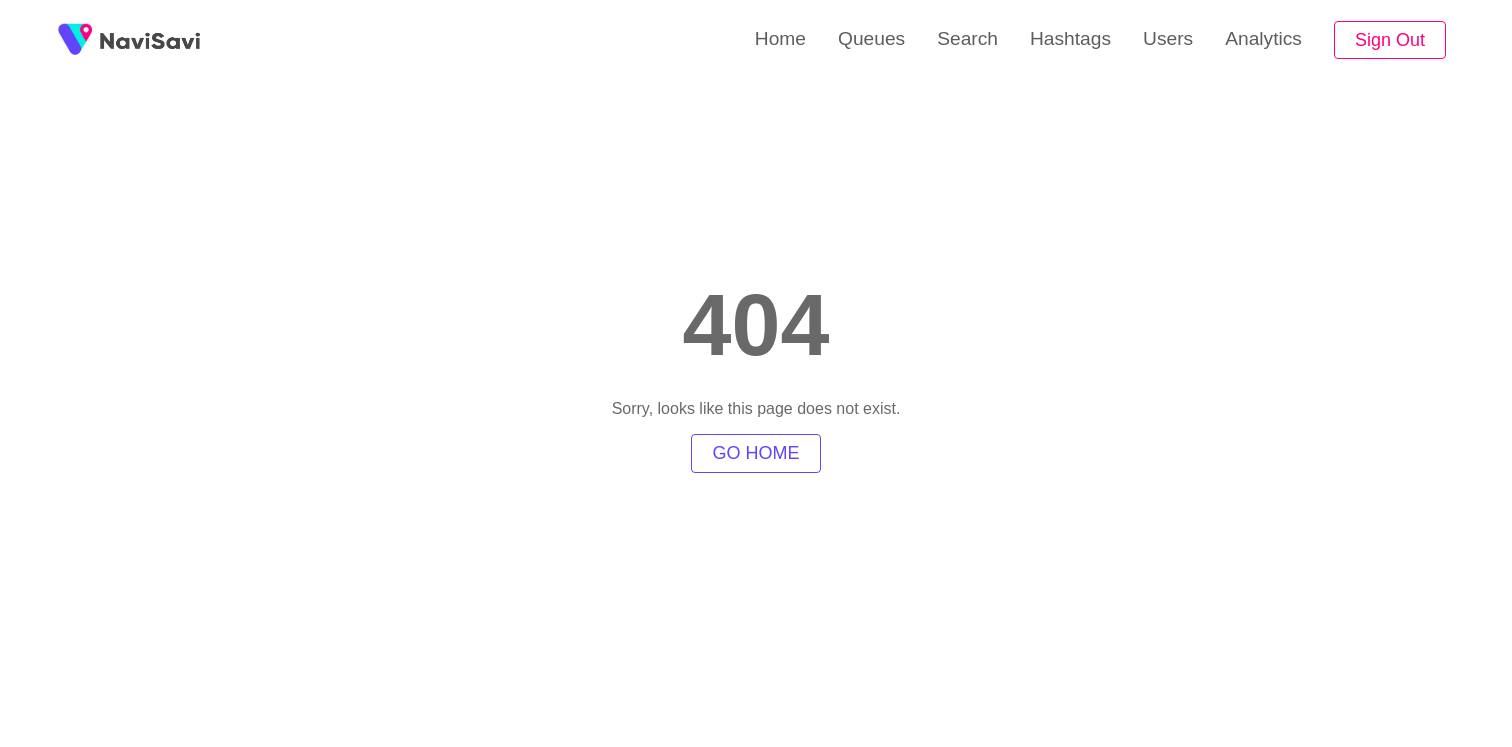 scroll, scrollTop: 0, scrollLeft: 0, axis: both 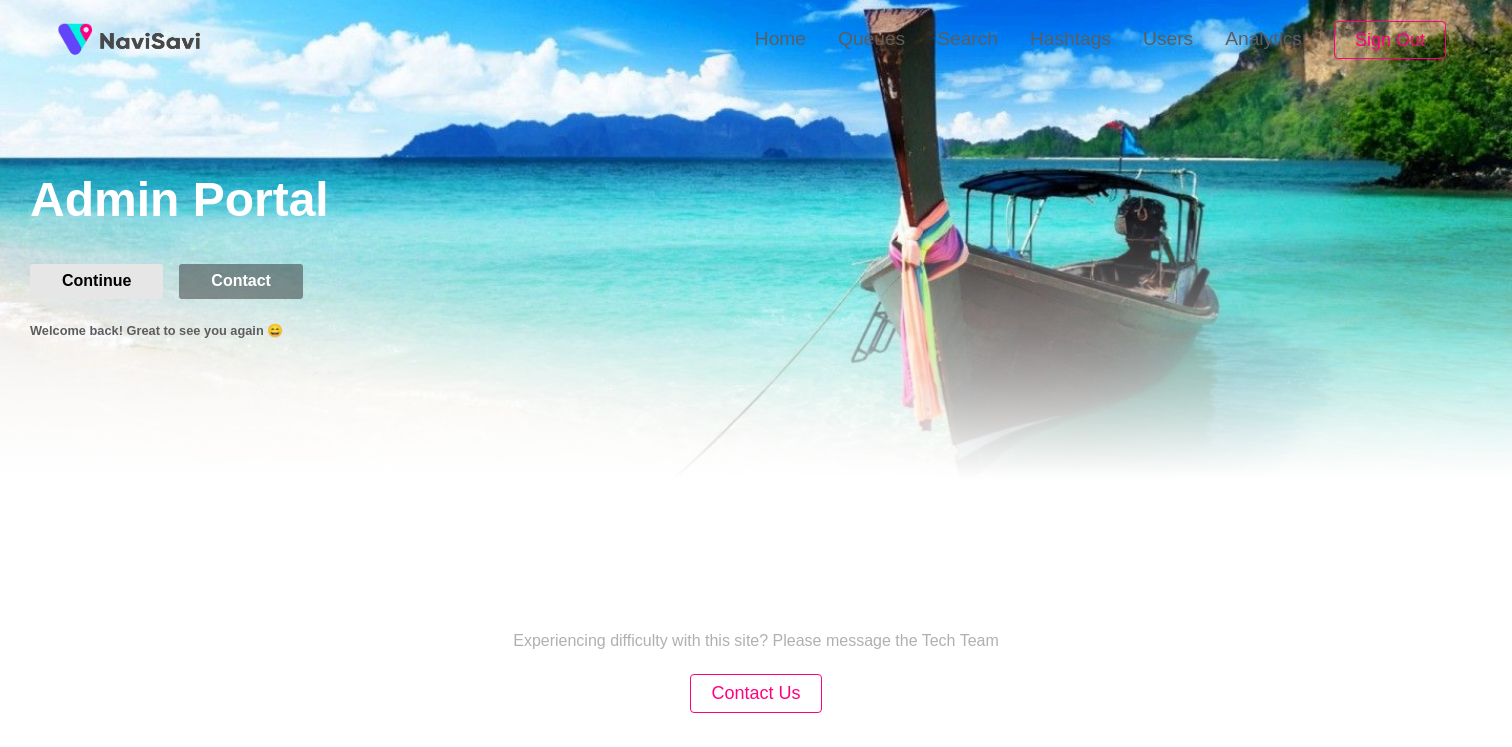 click on "Continue" at bounding box center [96, 281] 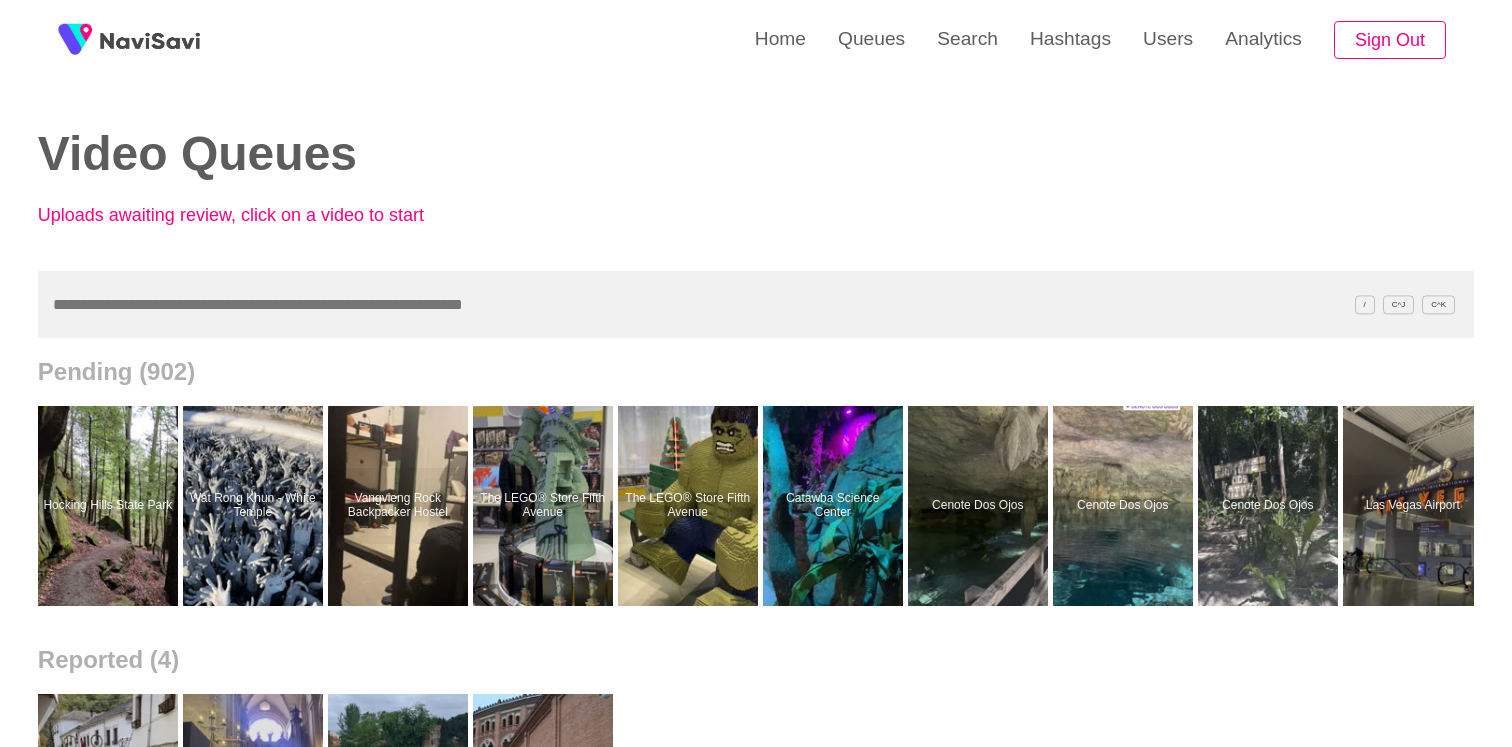 click at bounding box center (129, 40) 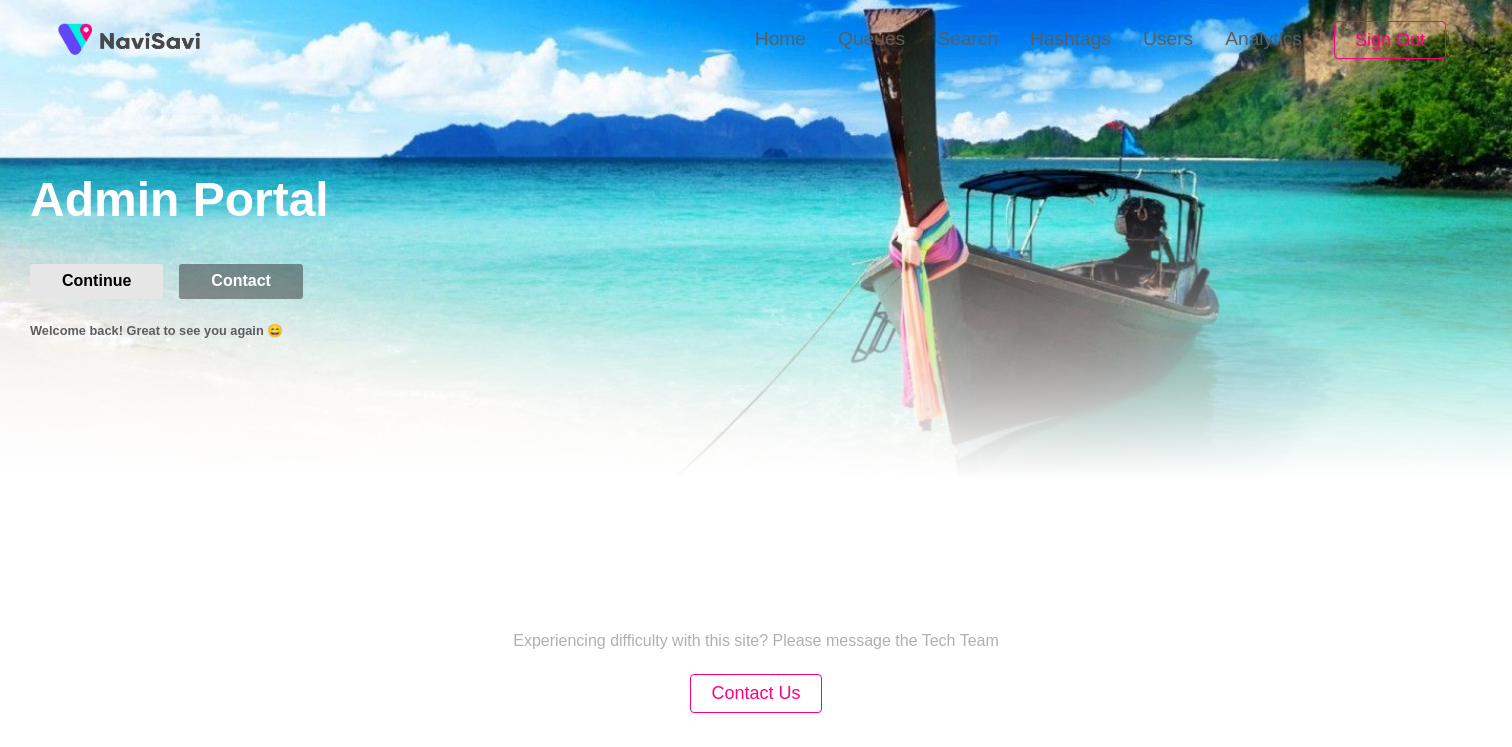 click on "Continue" at bounding box center [96, 281] 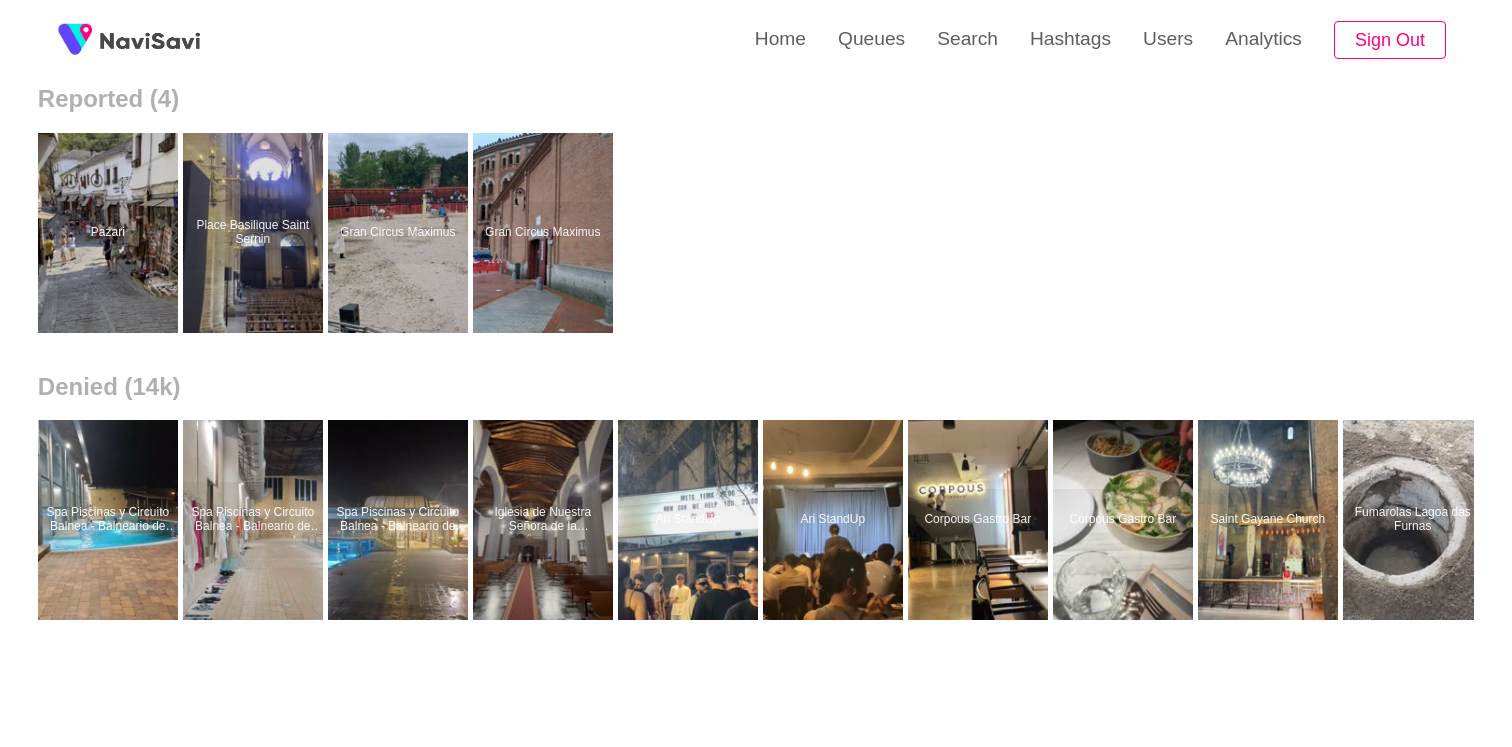 scroll, scrollTop: 583, scrollLeft: 0, axis: vertical 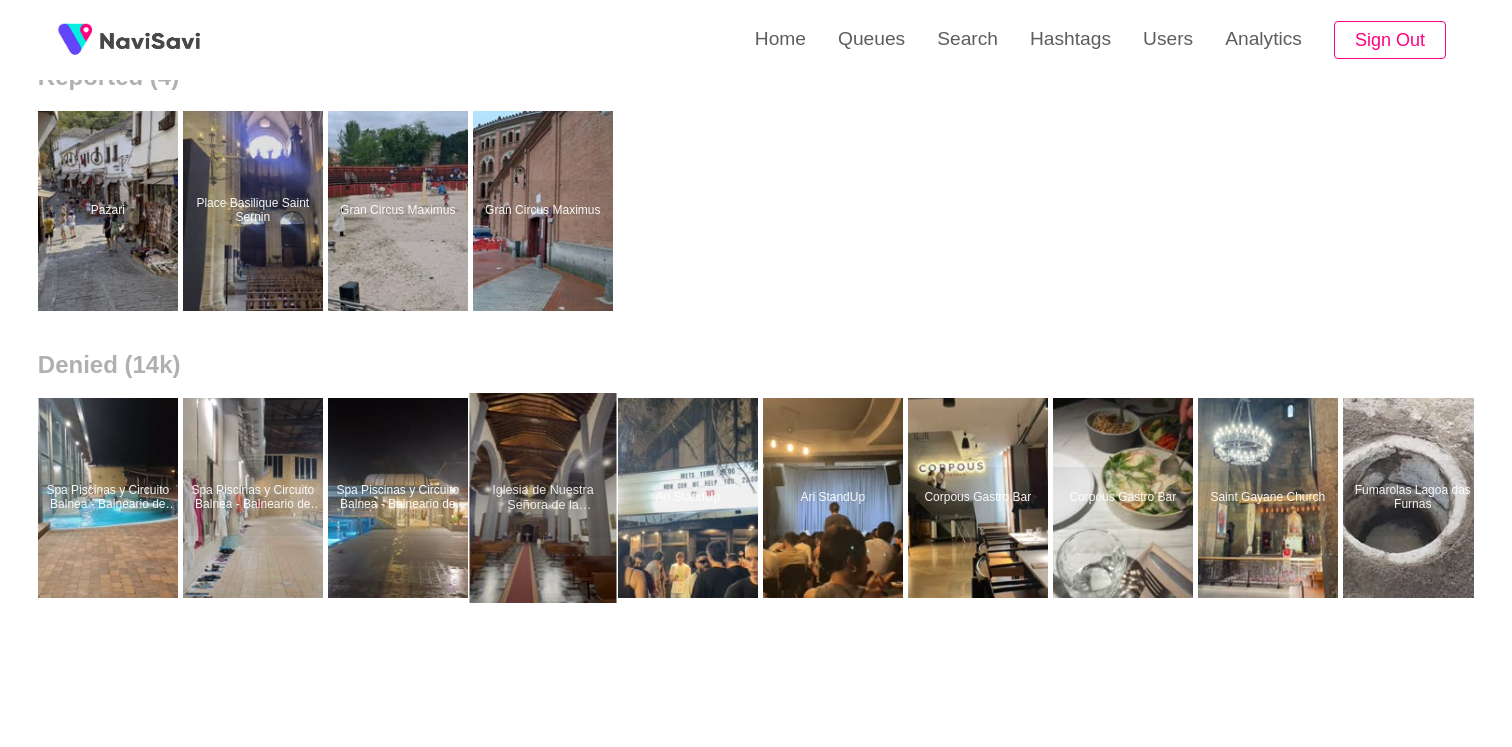 click at bounding box center (542, 498) 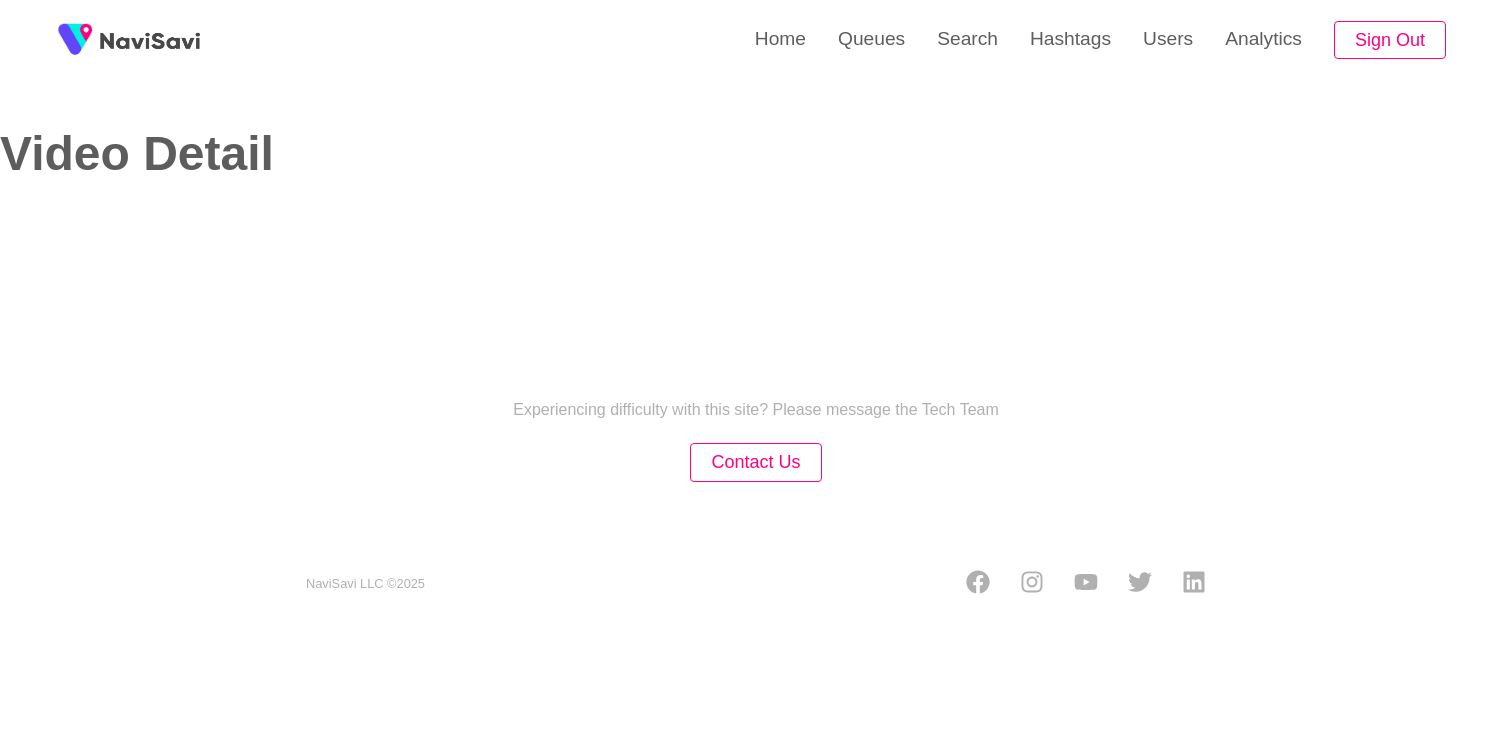 select on "****" 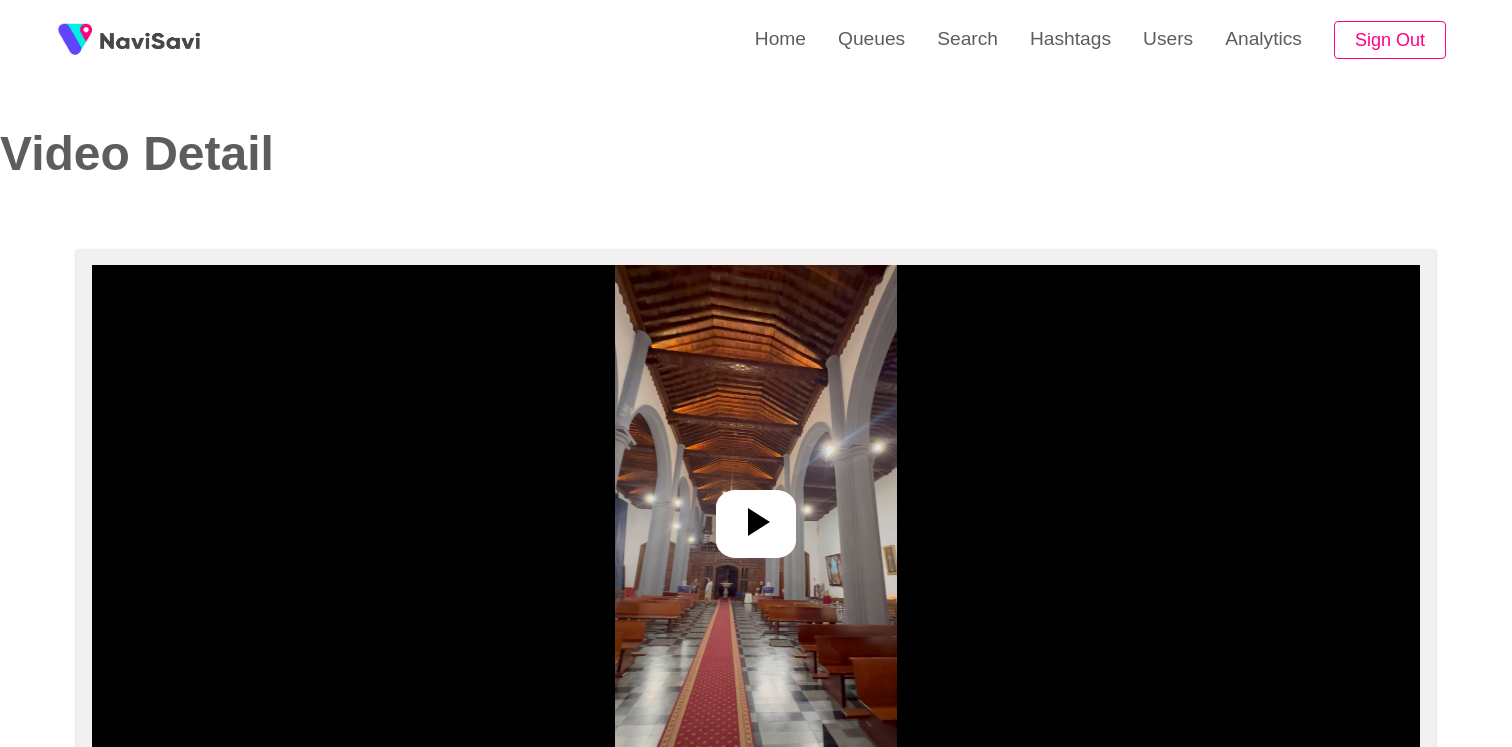 click 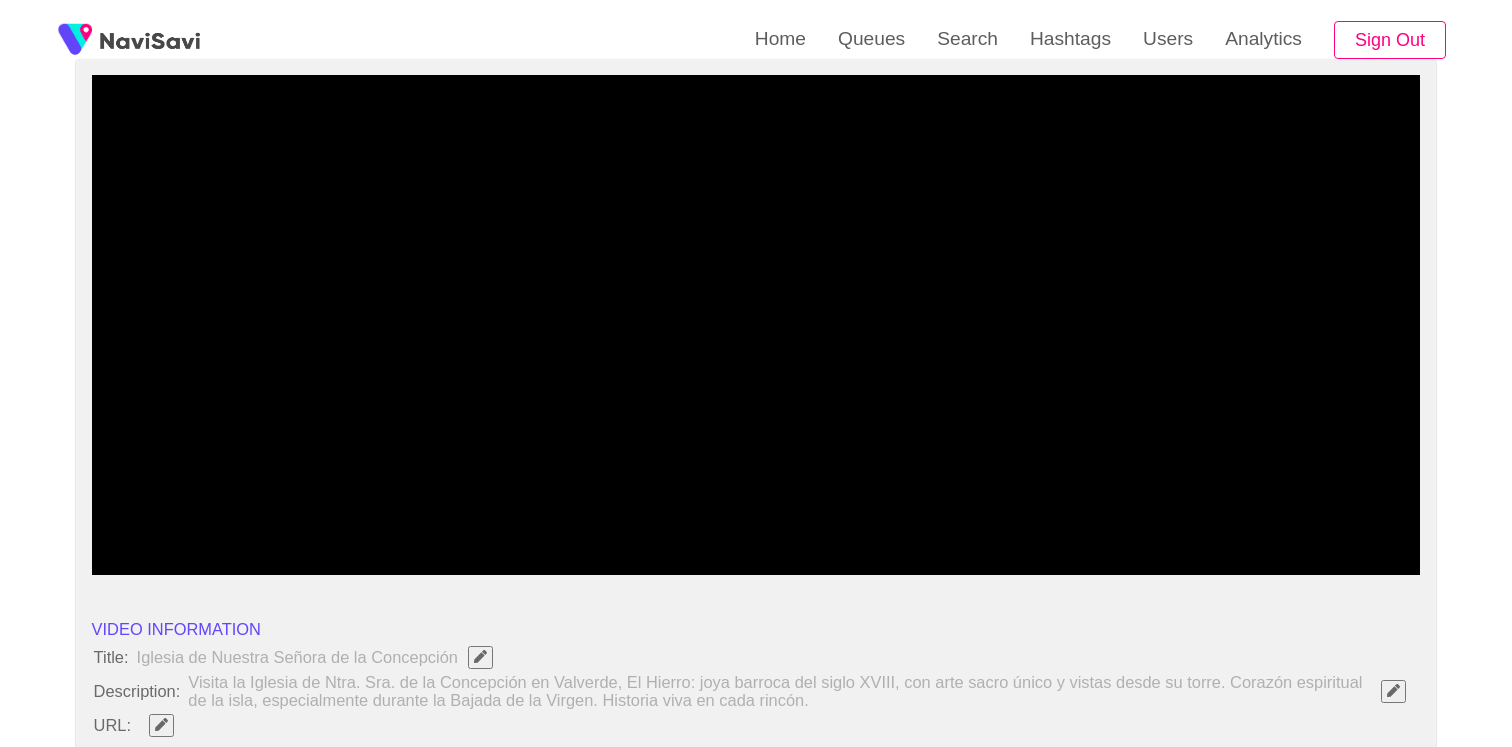 scroll, scrollTop: 197, scrollLeft: 0, axis: vertical 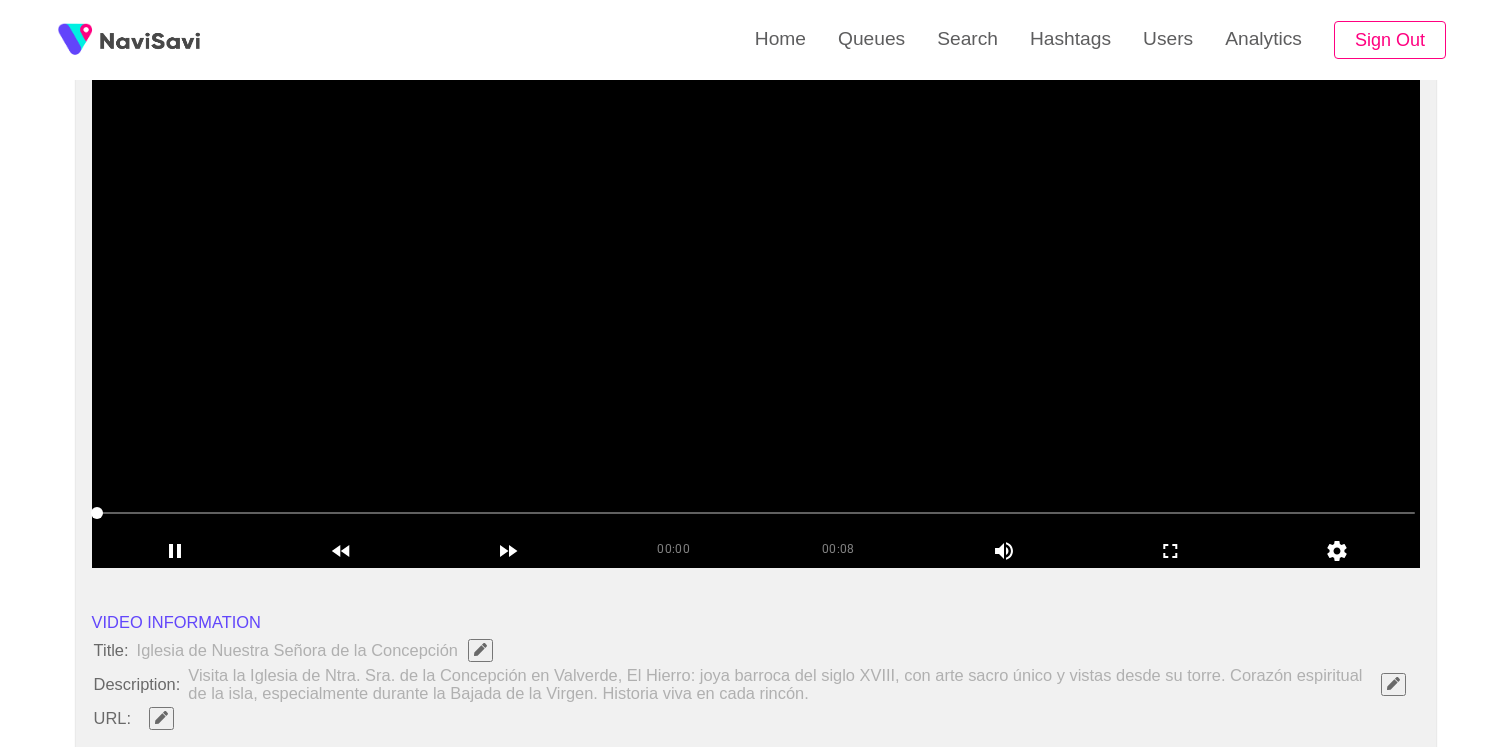 select on "**********" 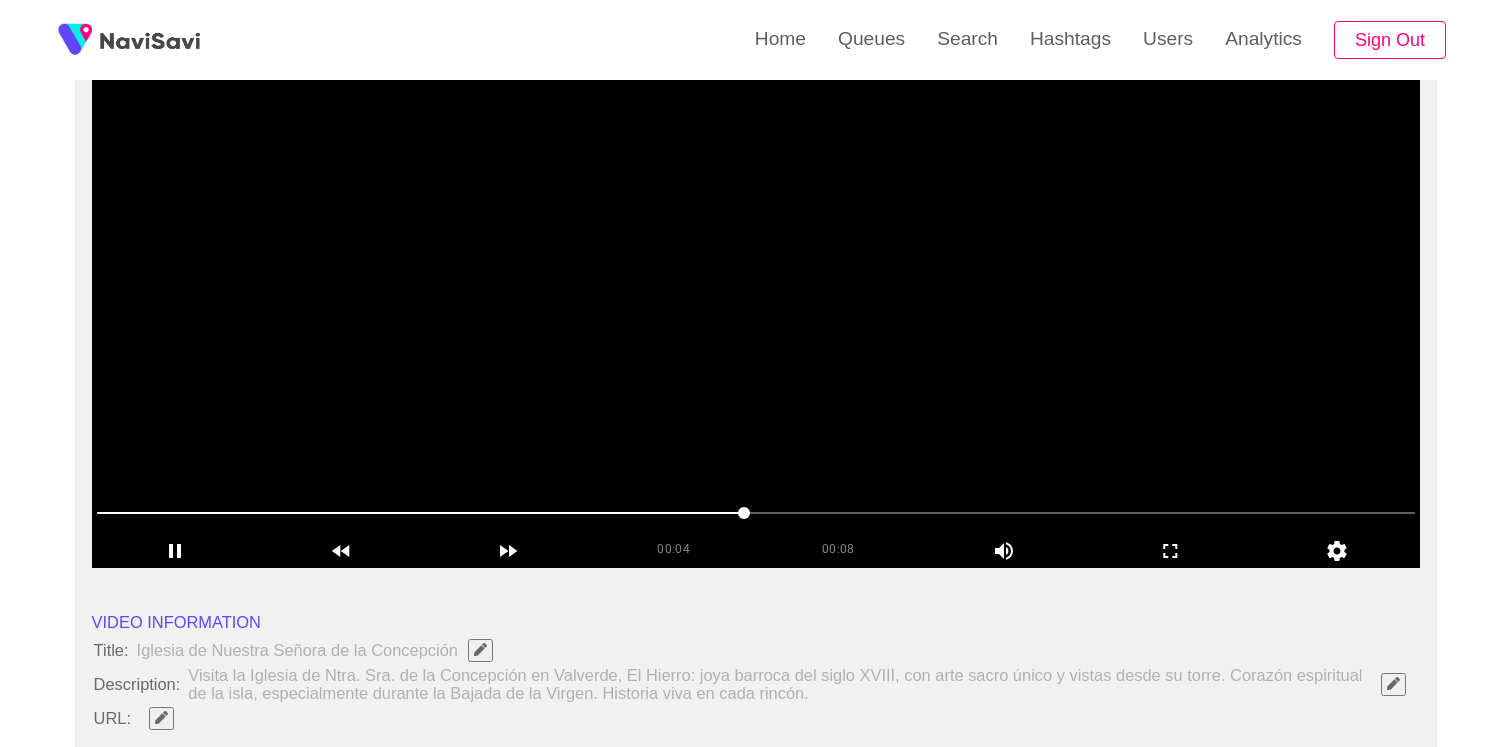 click at bounding box center [756, 318] 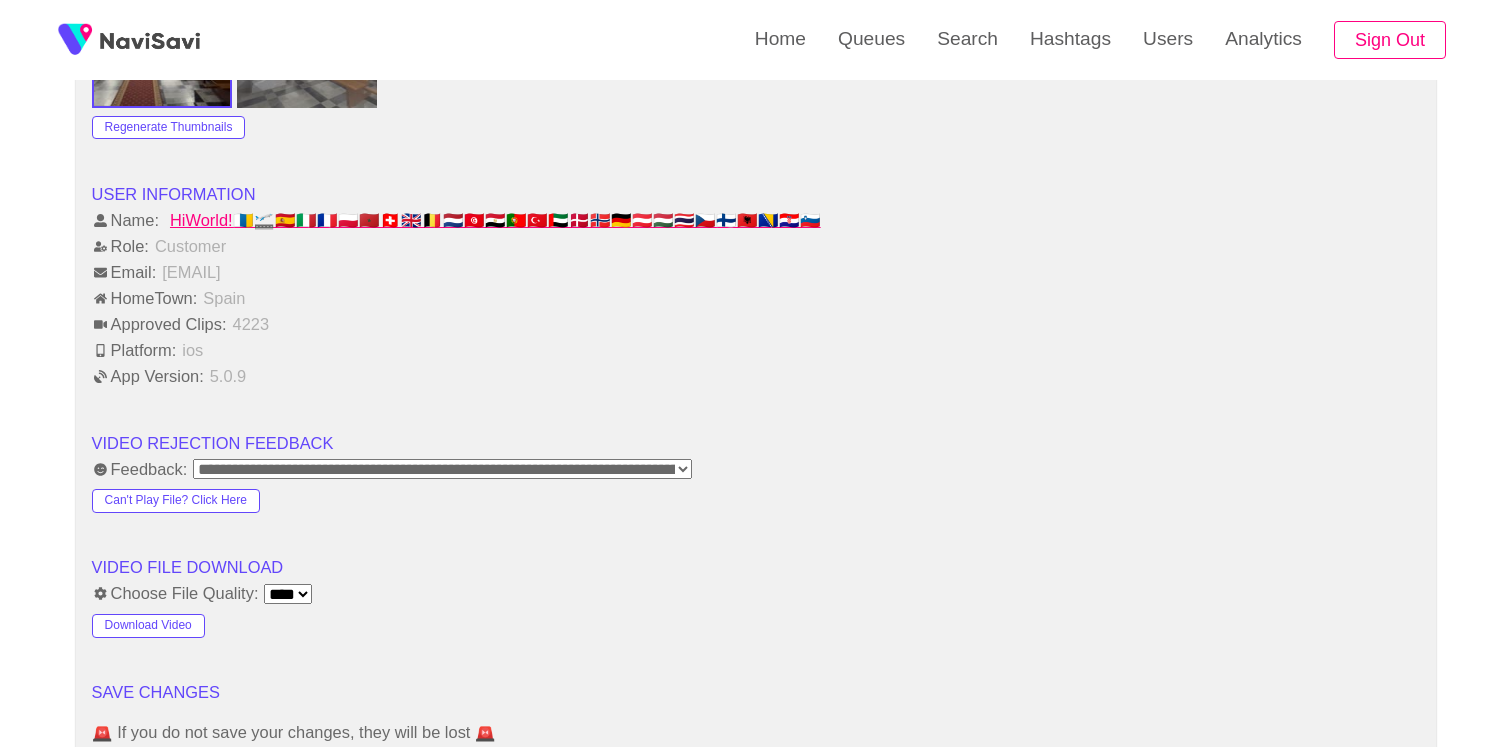scroll, scrollTop: 2278, scrollLeft: 0, axis: vertical 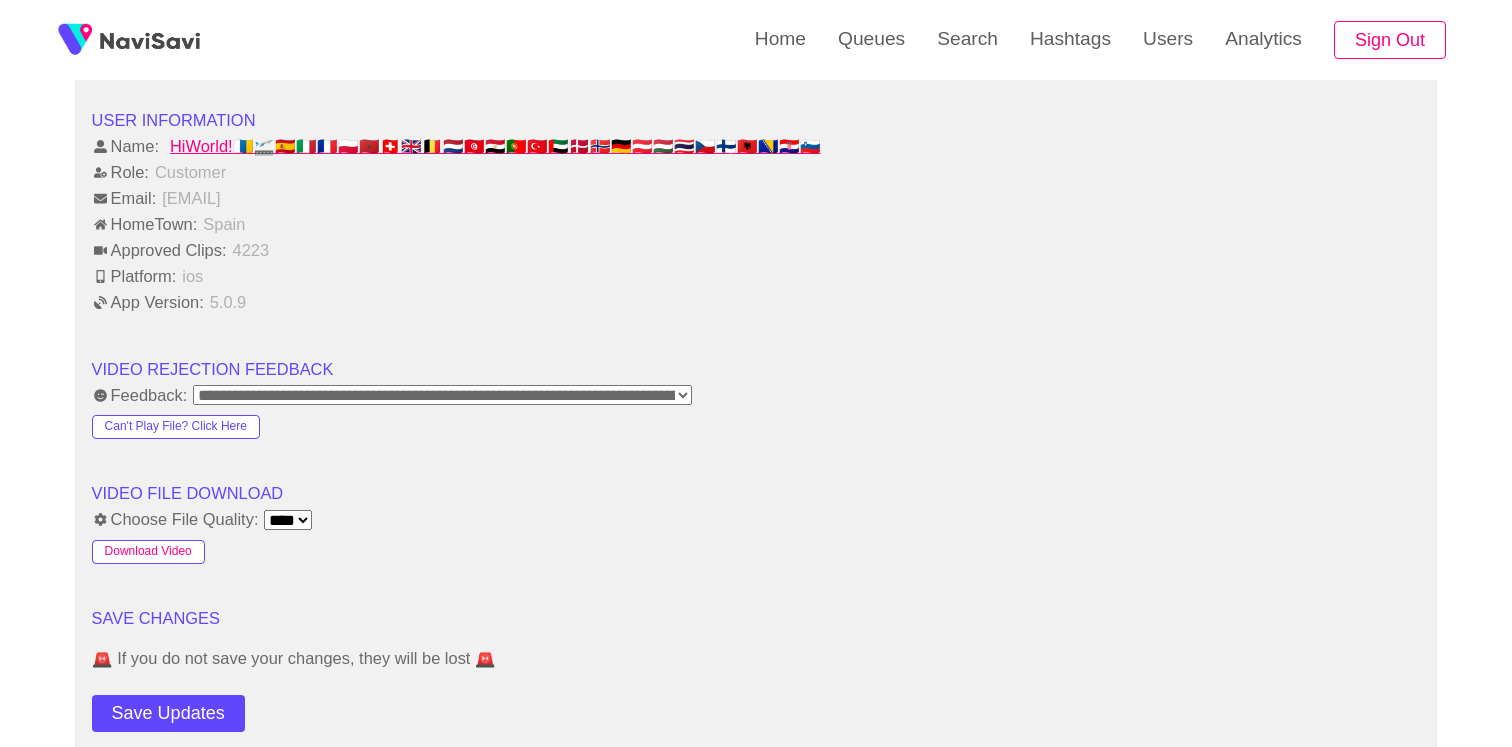 click on "Download Video" at bounding box center [148, 552] 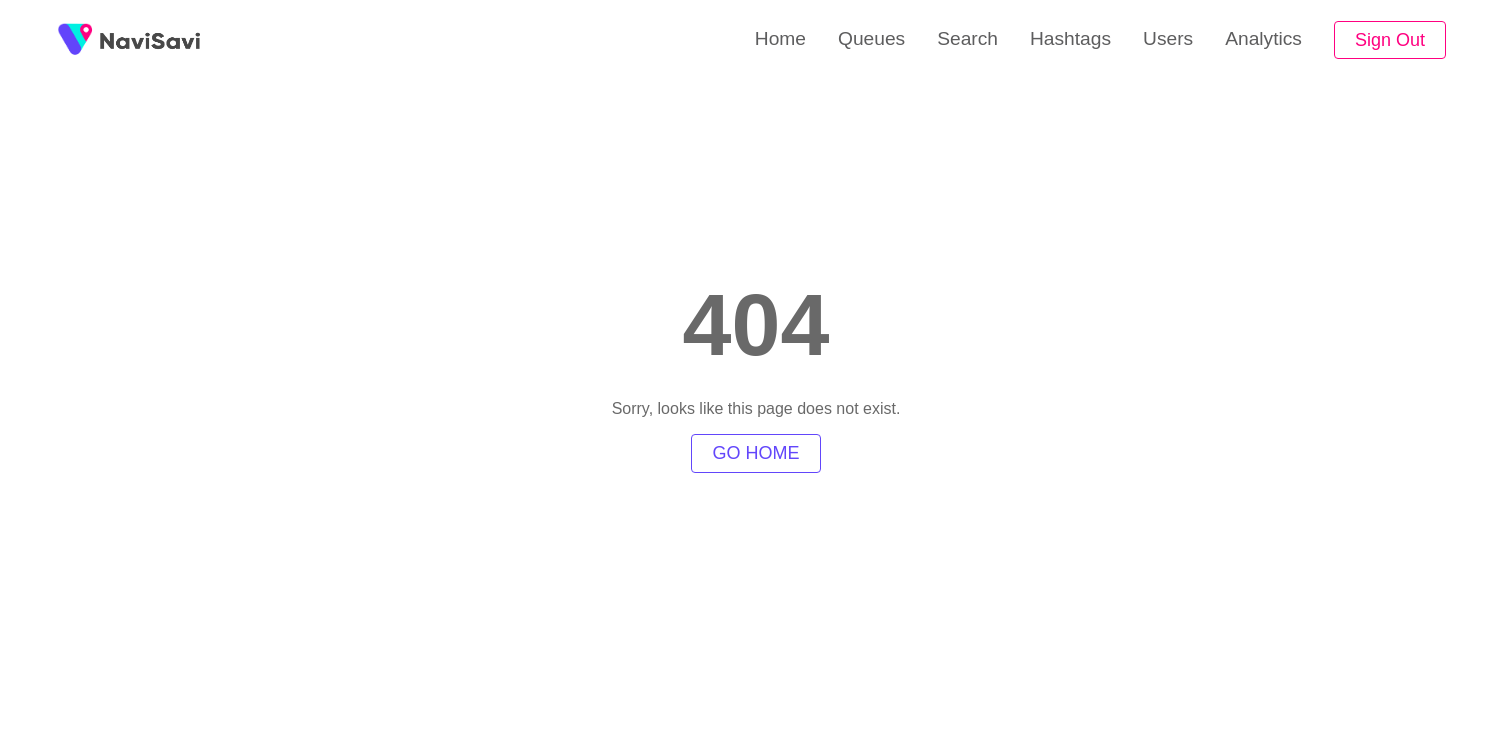 scroll, scrollTop: 0, scrollLeft: 0, axis: both 